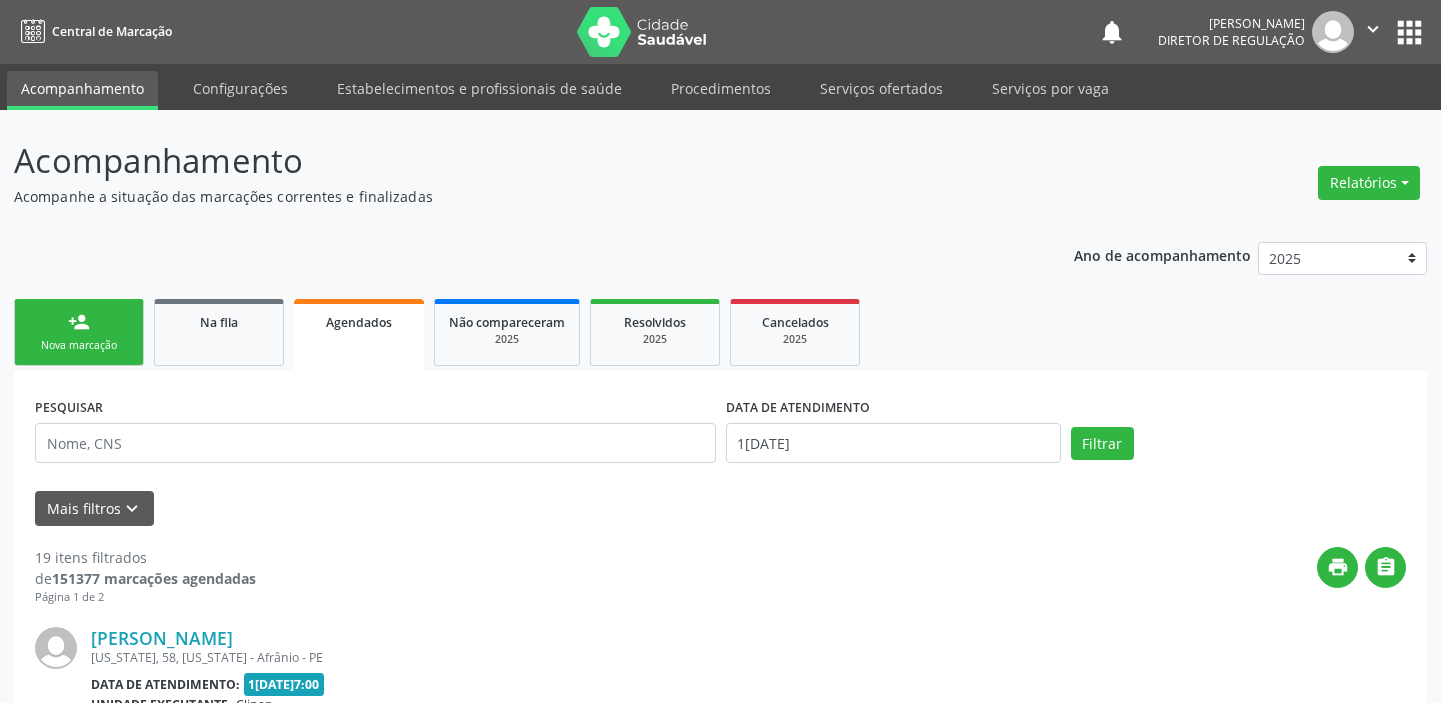 click at bounding box center (375, 443) 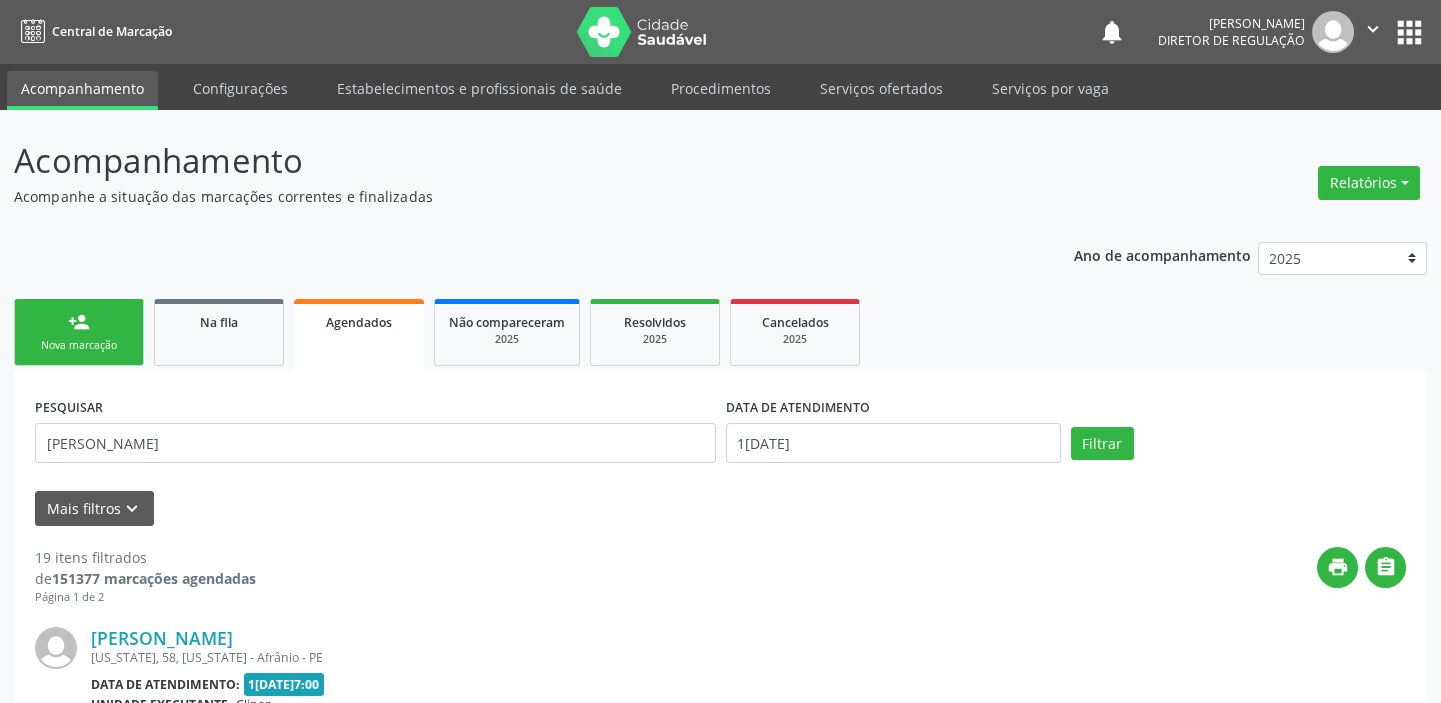 type on "[PERSON_NAME]" 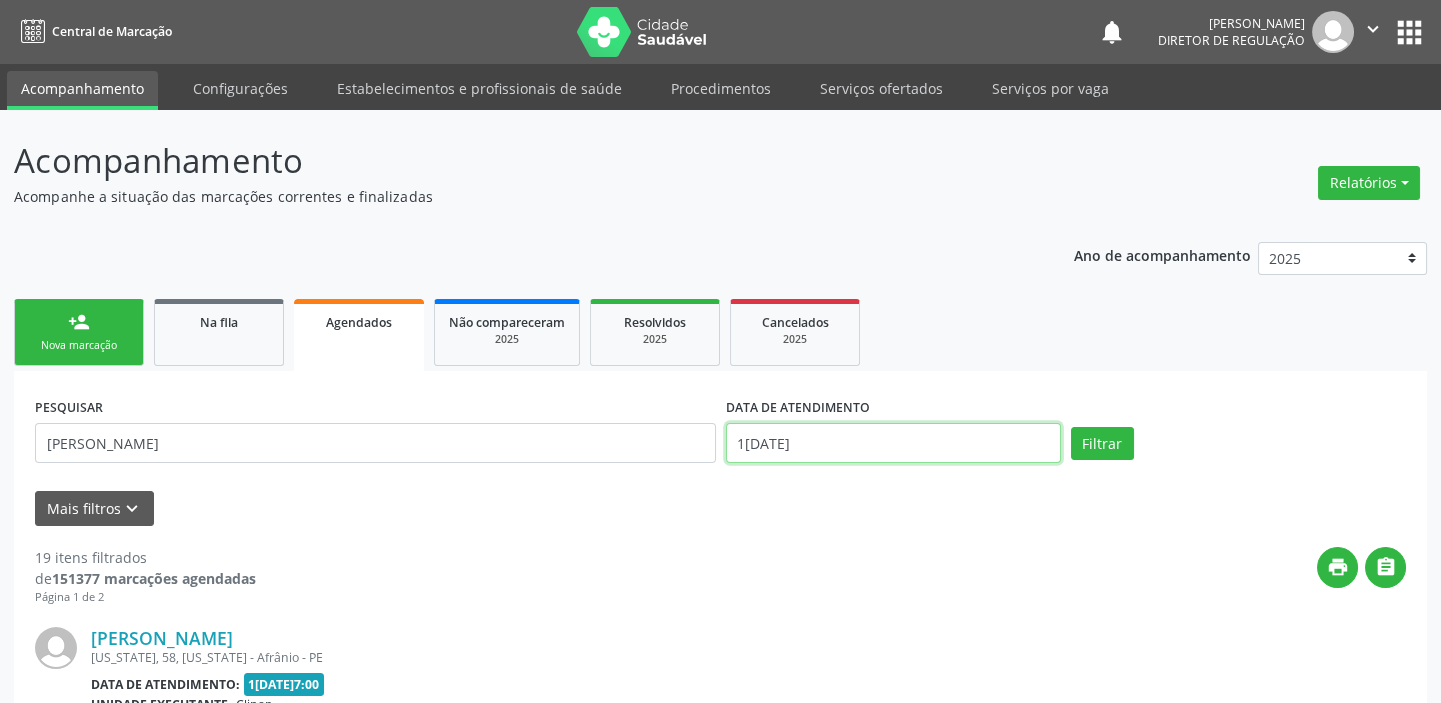 click on "1[DATE]" at bounding box center (893, 443) 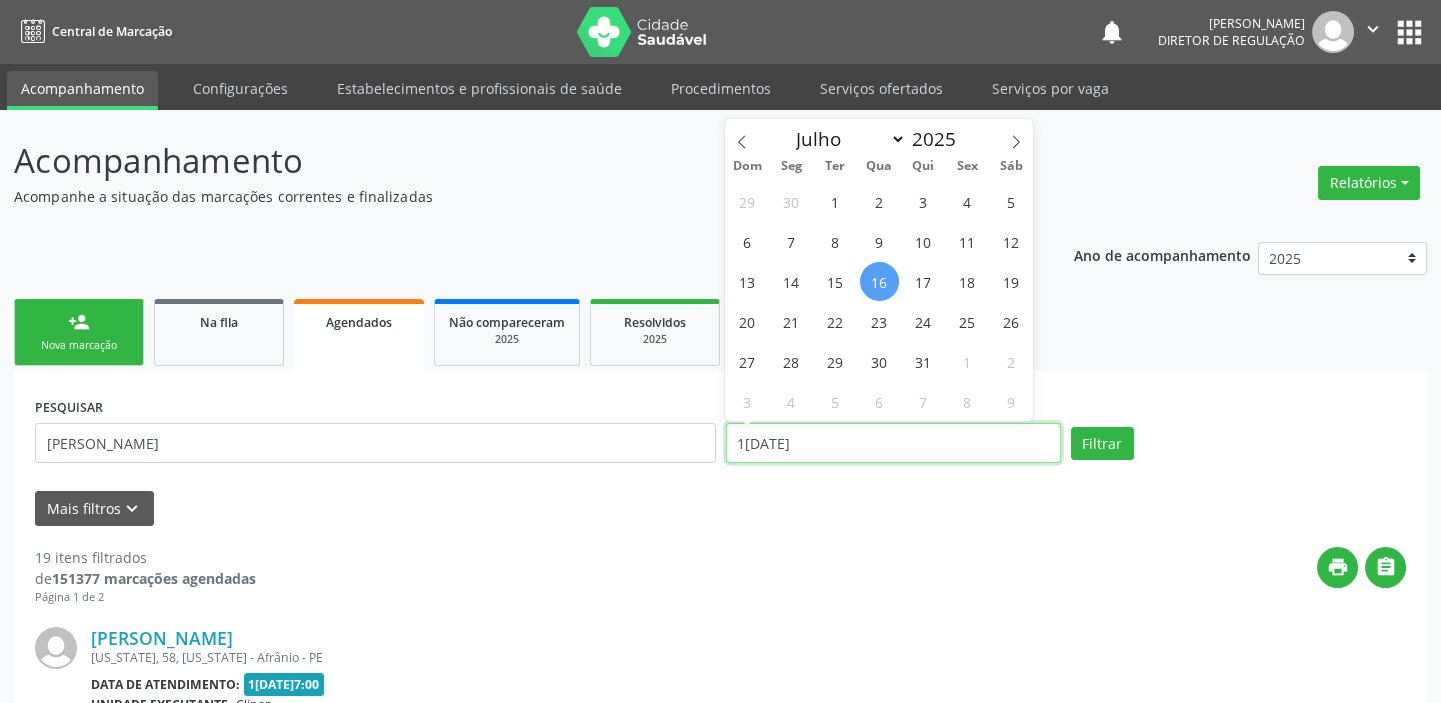 type 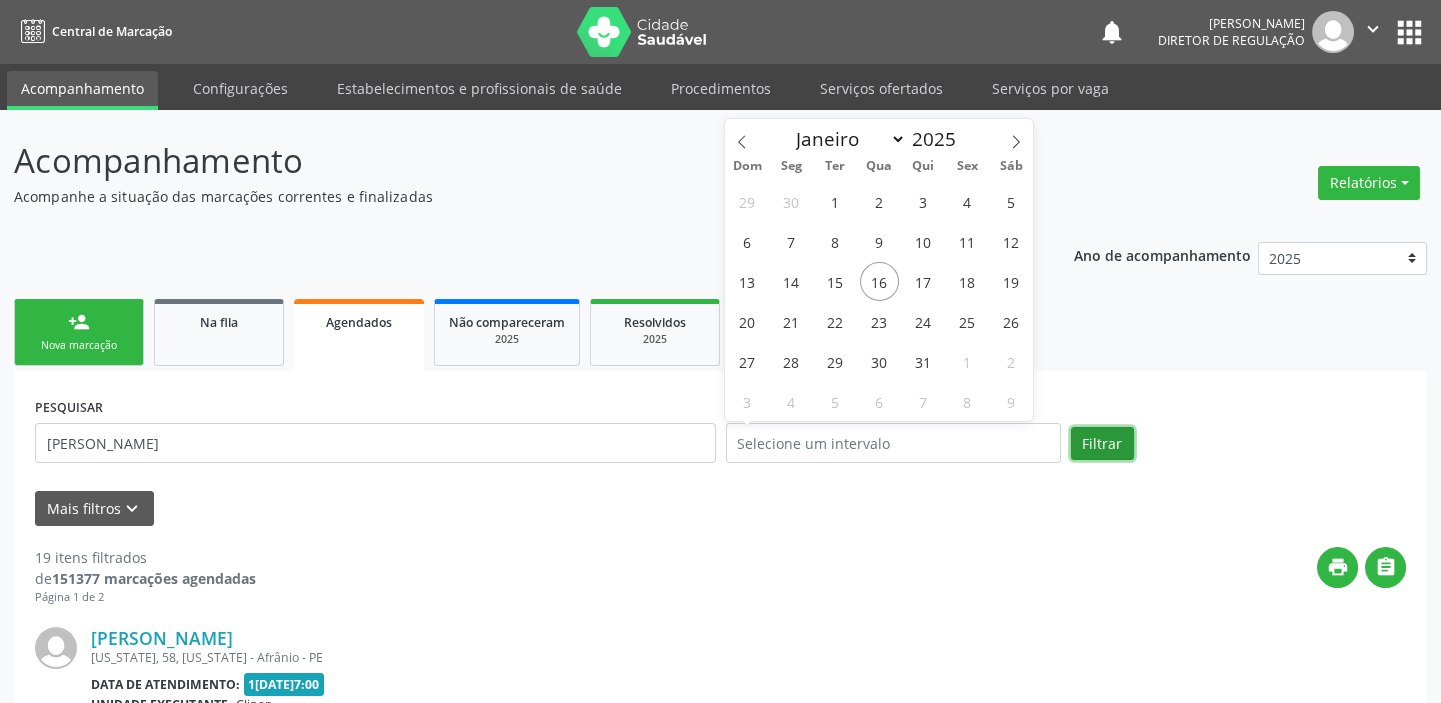 click on "Filtrar" at bounding box center (1102, 444) 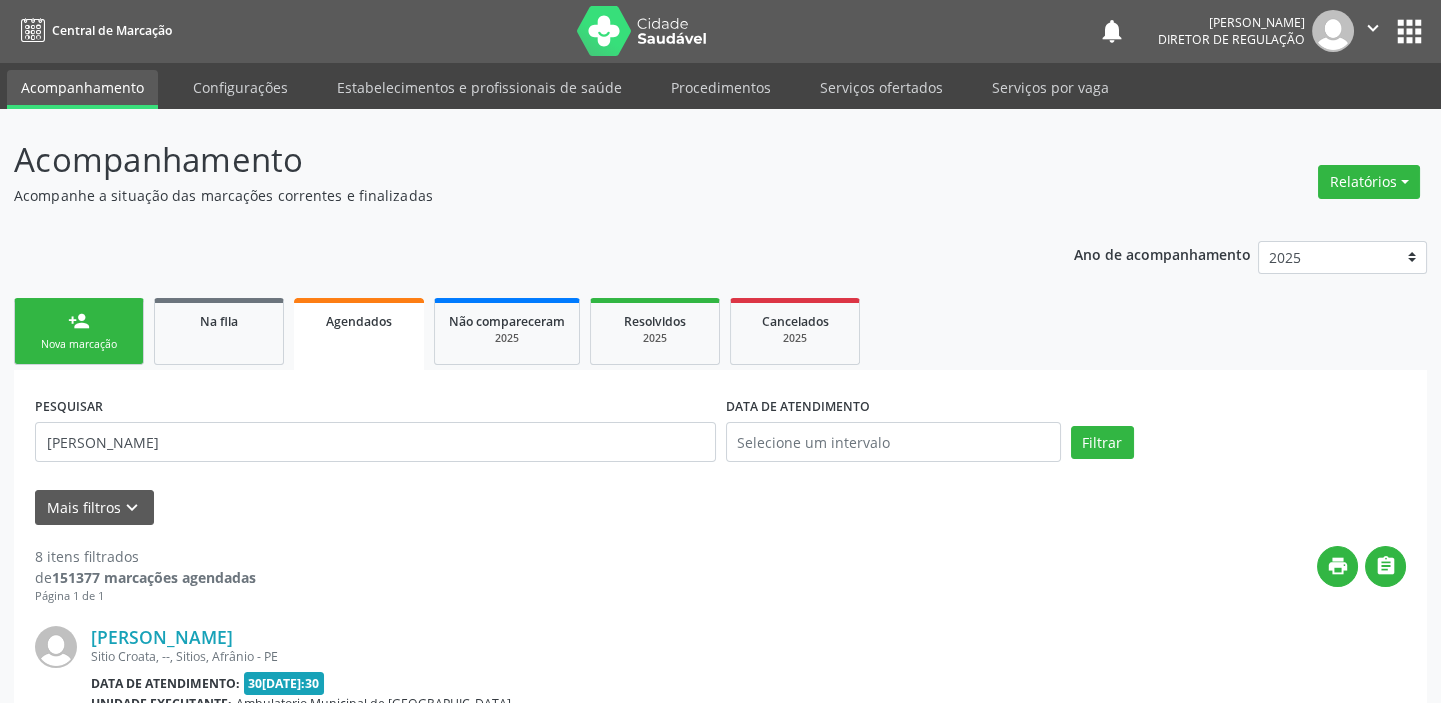scroll, scrollTop: 0, scrollLeft: 0, axis: both 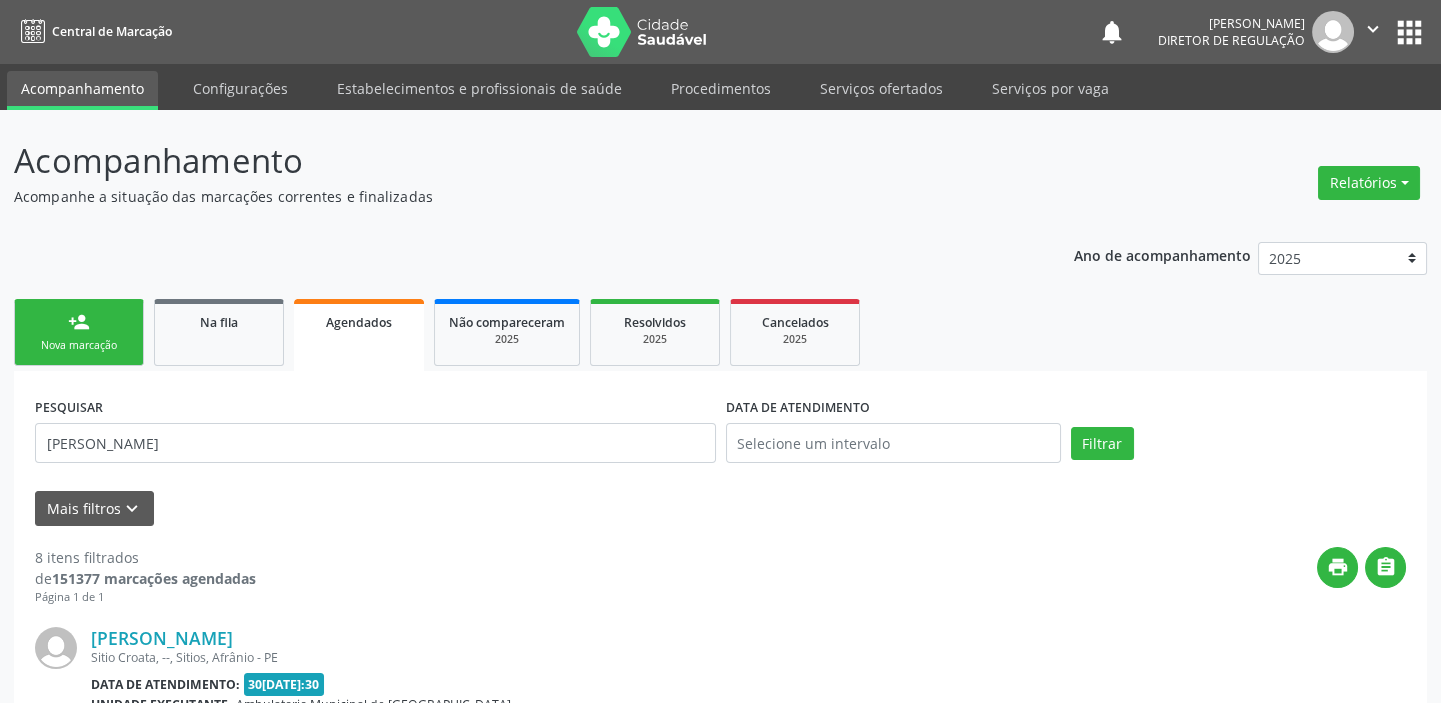 click on "person_add
Nova marcação" at bounding box center (79, 332) 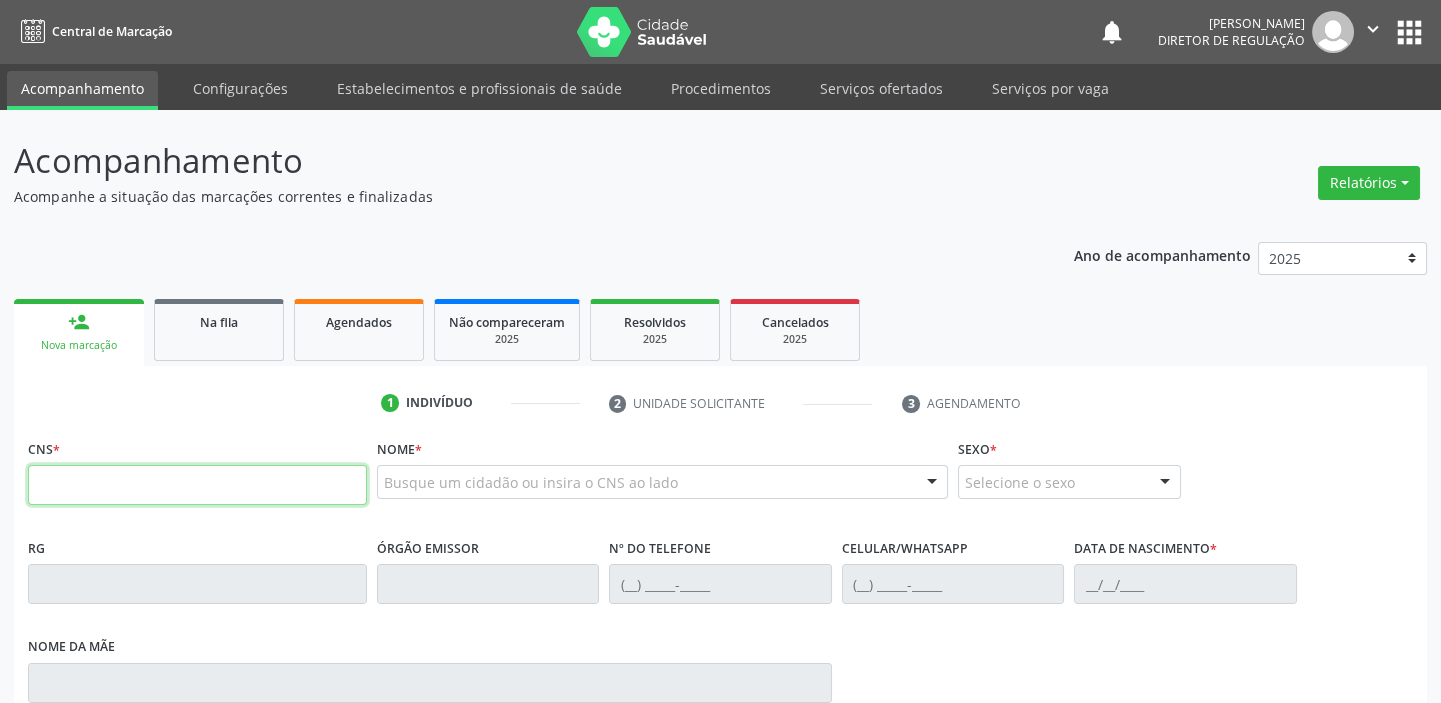 click at bounding box center (197, 485) 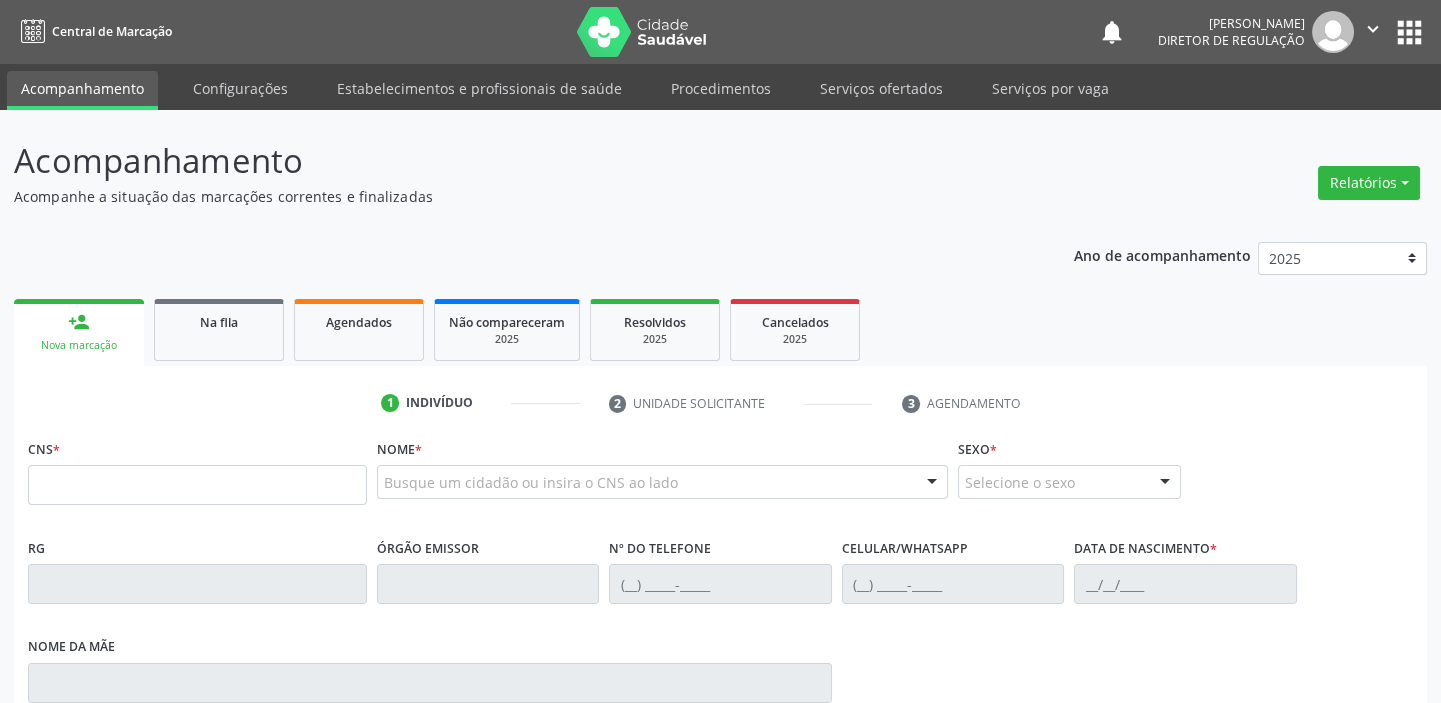 drag, startPoint x: 400, startPoint y: 453, endPoint x: 400, endPoint y: 467, distance: 14 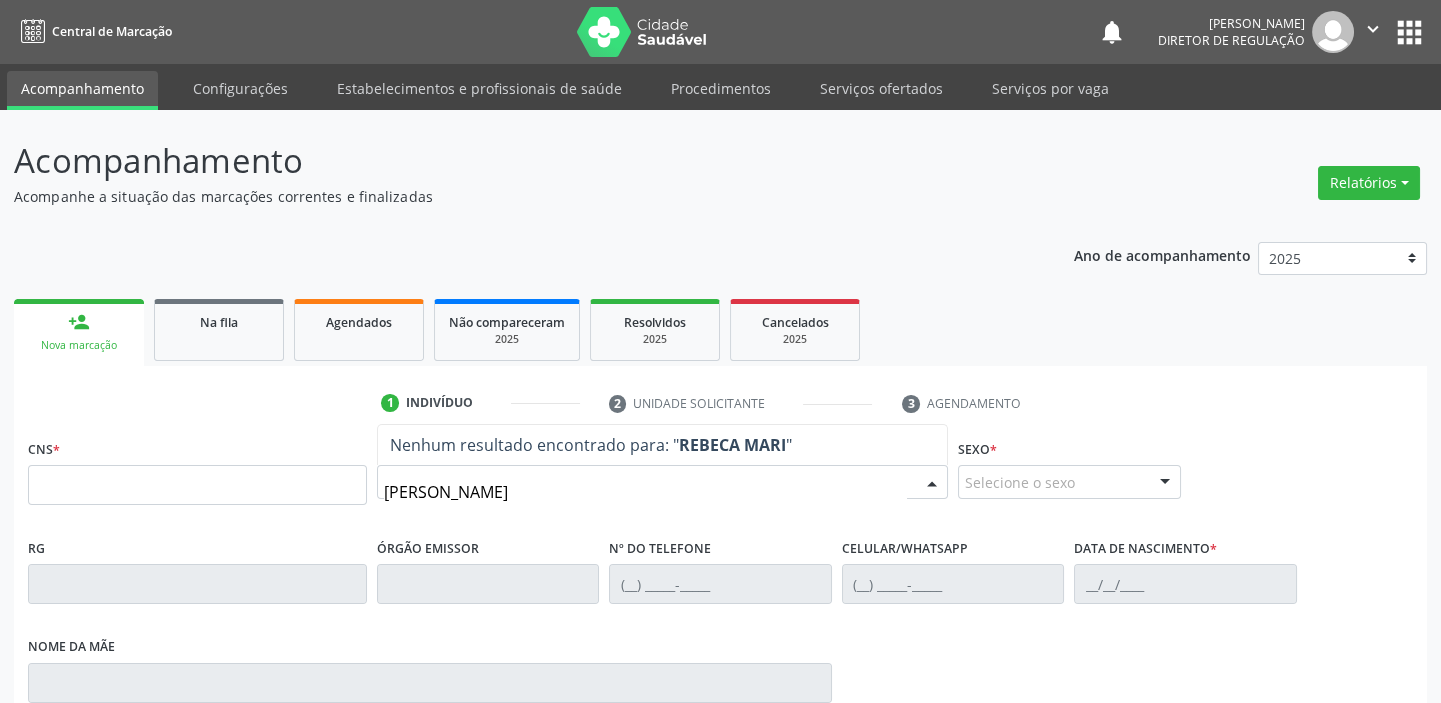 type on "[PERSON_NAME]" 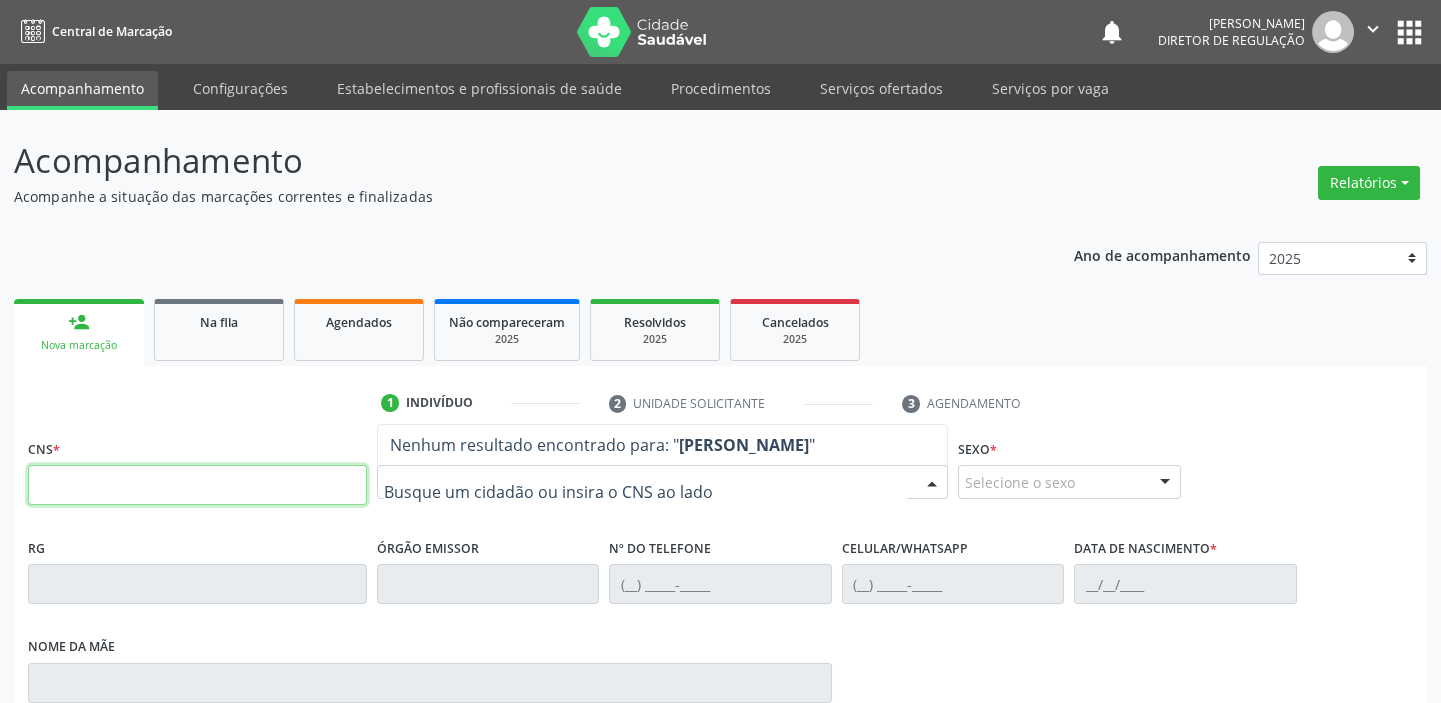 click at bounding box center [197, 485] 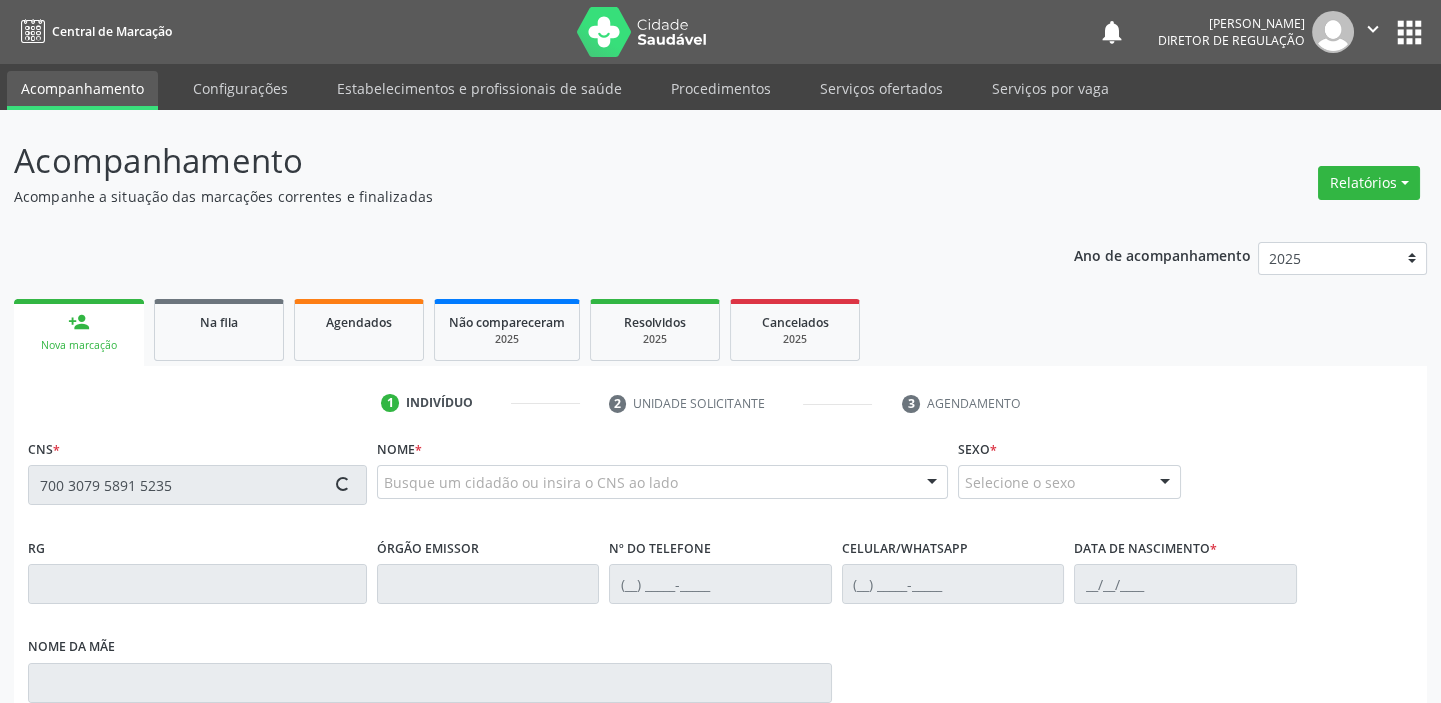type on "700 3079 5891 5235" 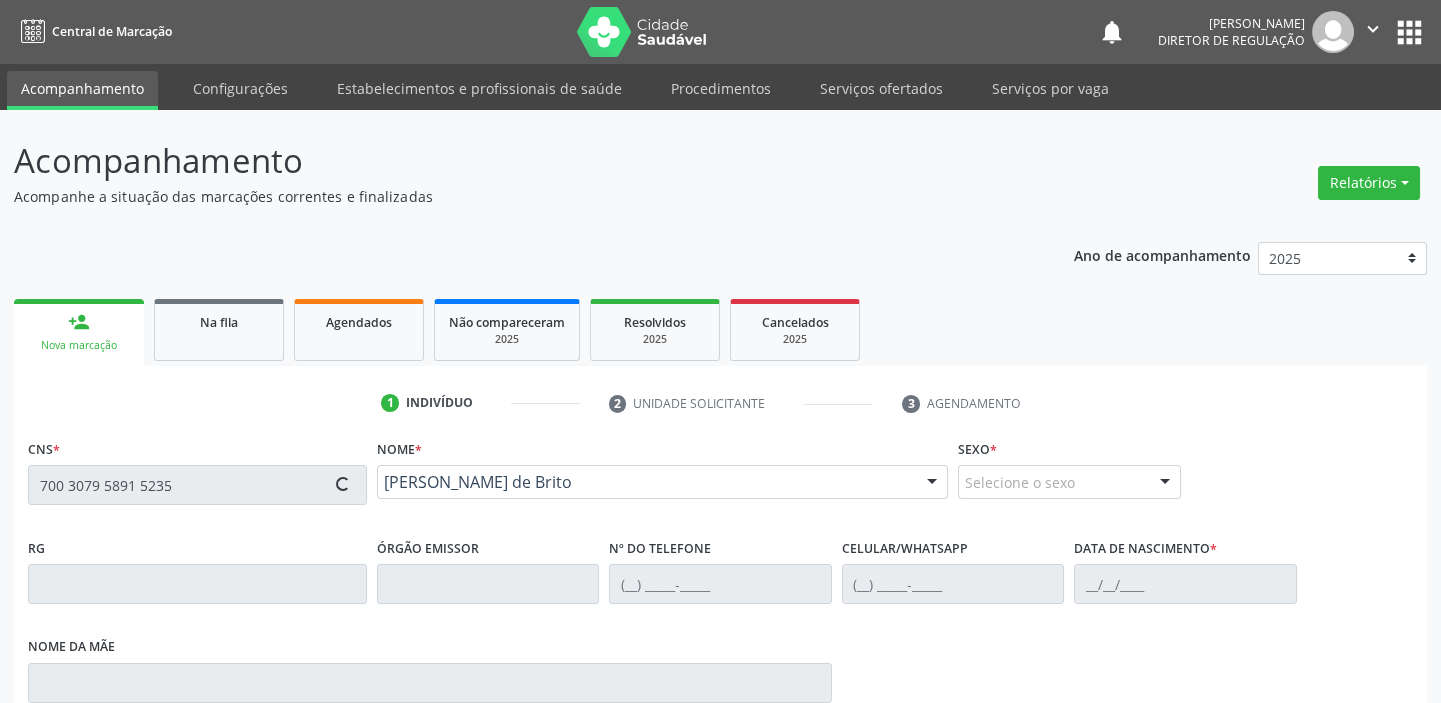 type on "[PHONE_NUMBER]" 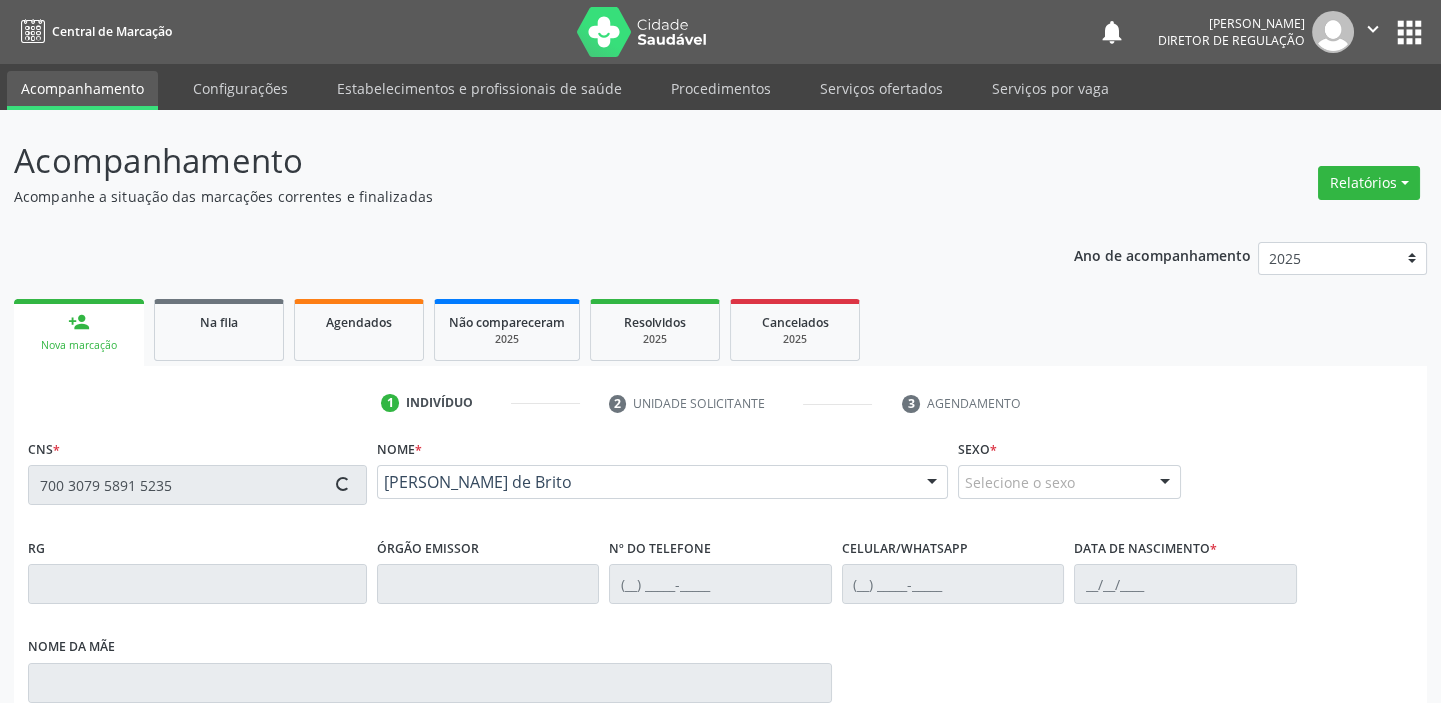 type on "[PHONE_NUMBER]" 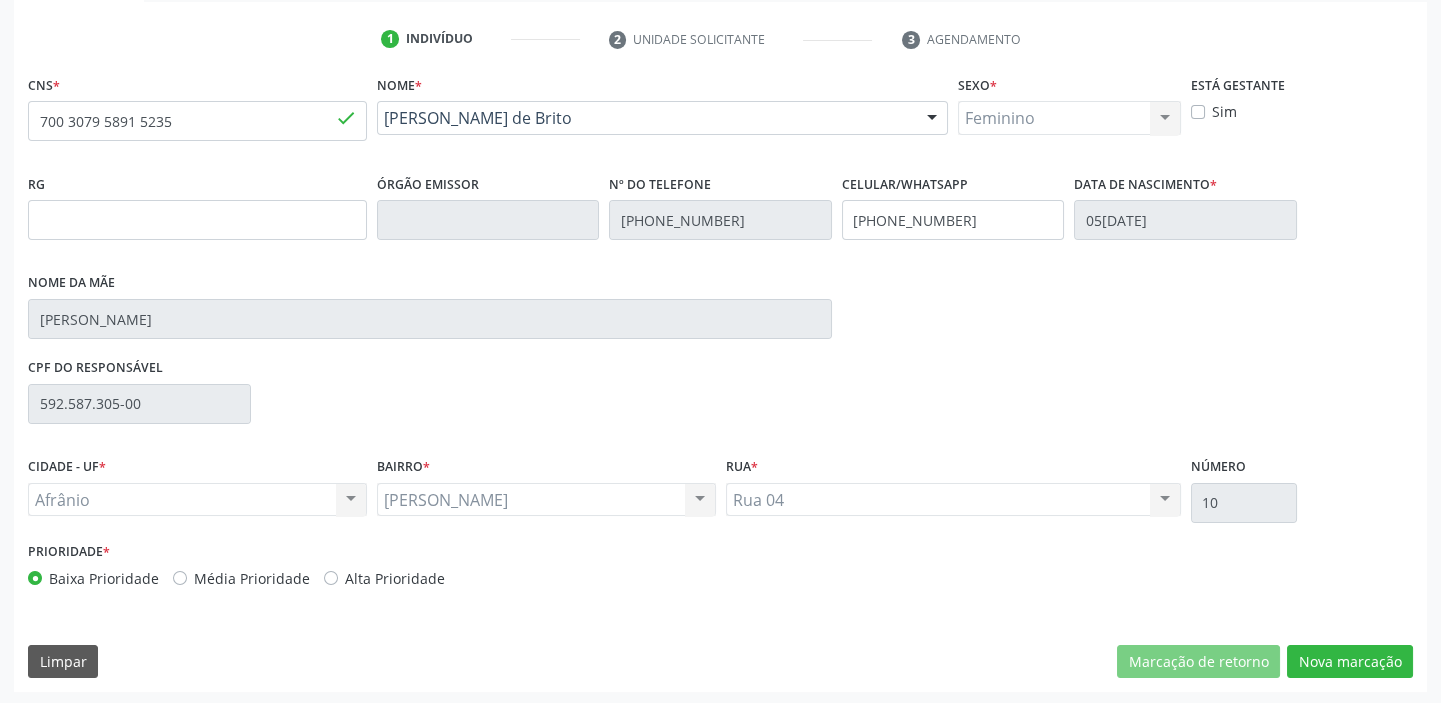scroll, scrollTop: 366, scrollLeft: 0, axis: vertical 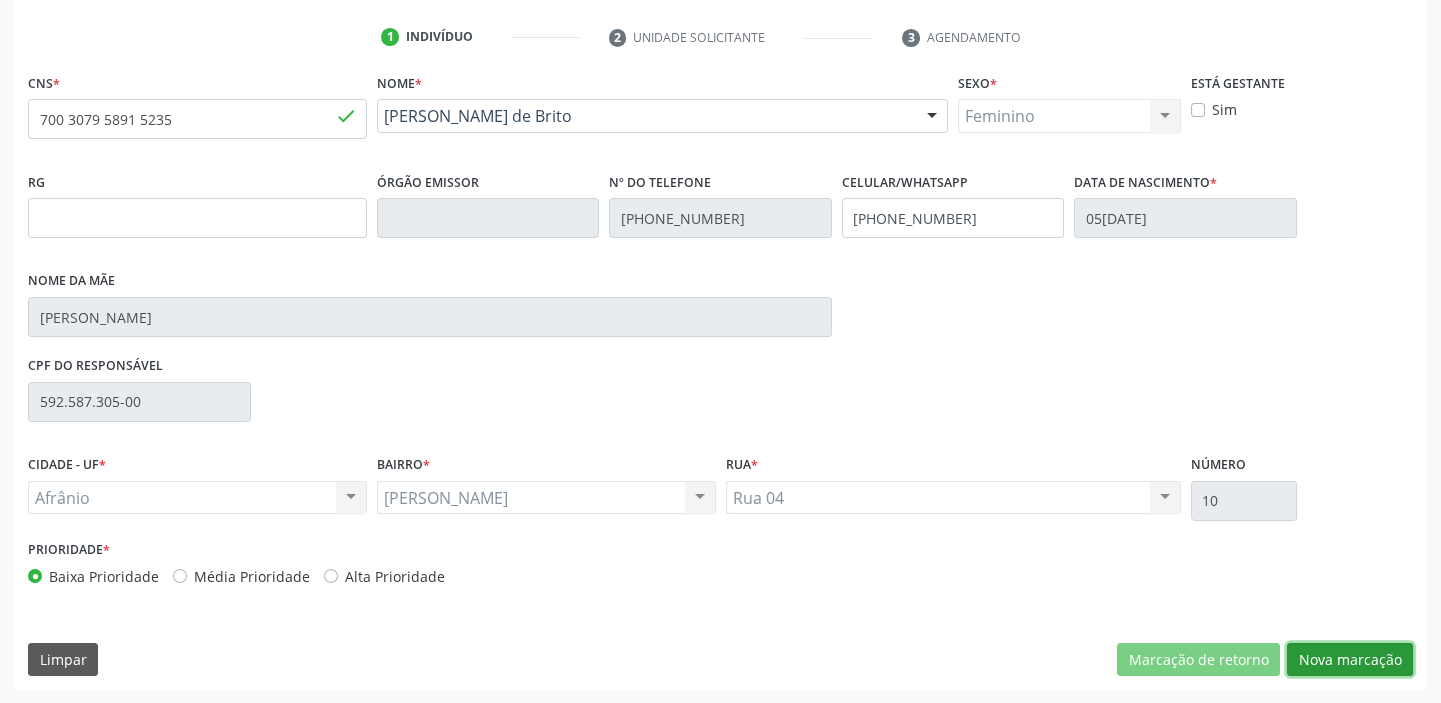 click on "Nova marcação" at bounding box center [1350, 660] 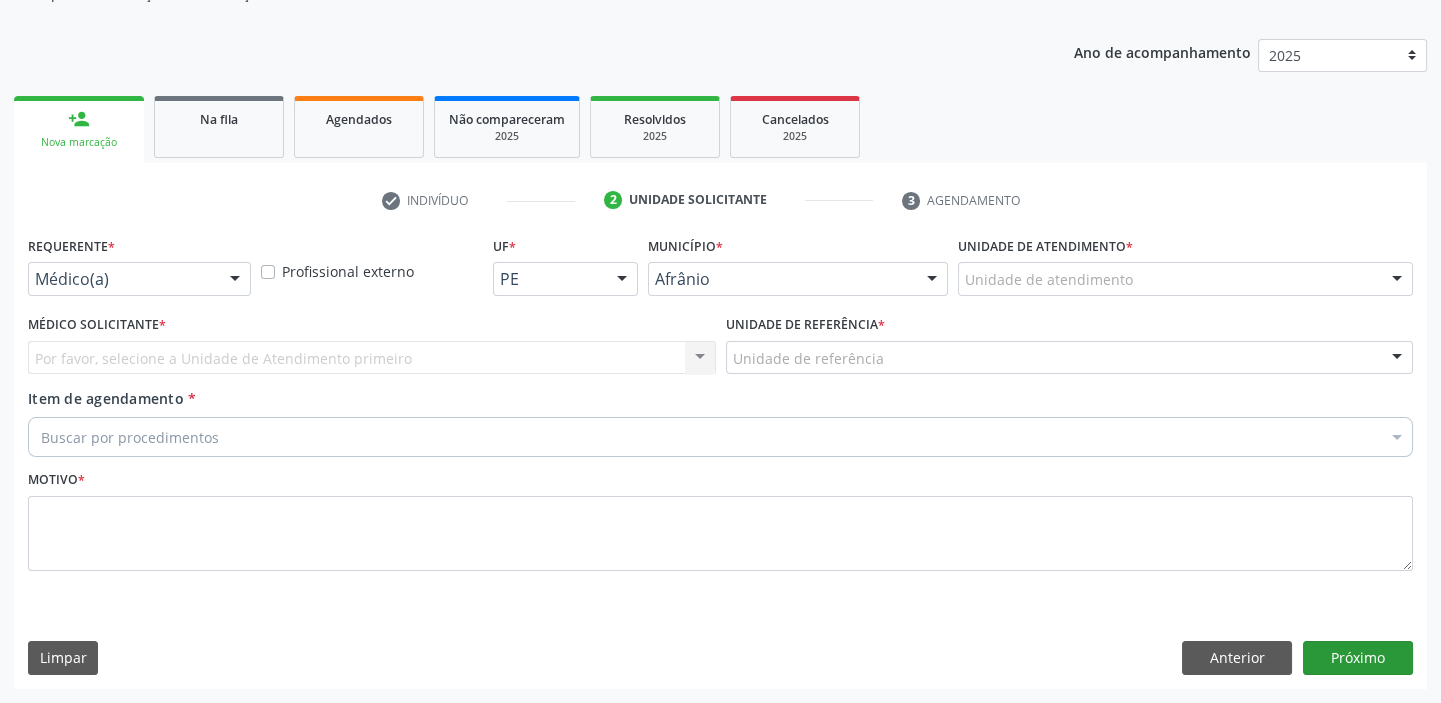 scroll, scrollTop: 201, scrollLeft: 0, axis: vertical 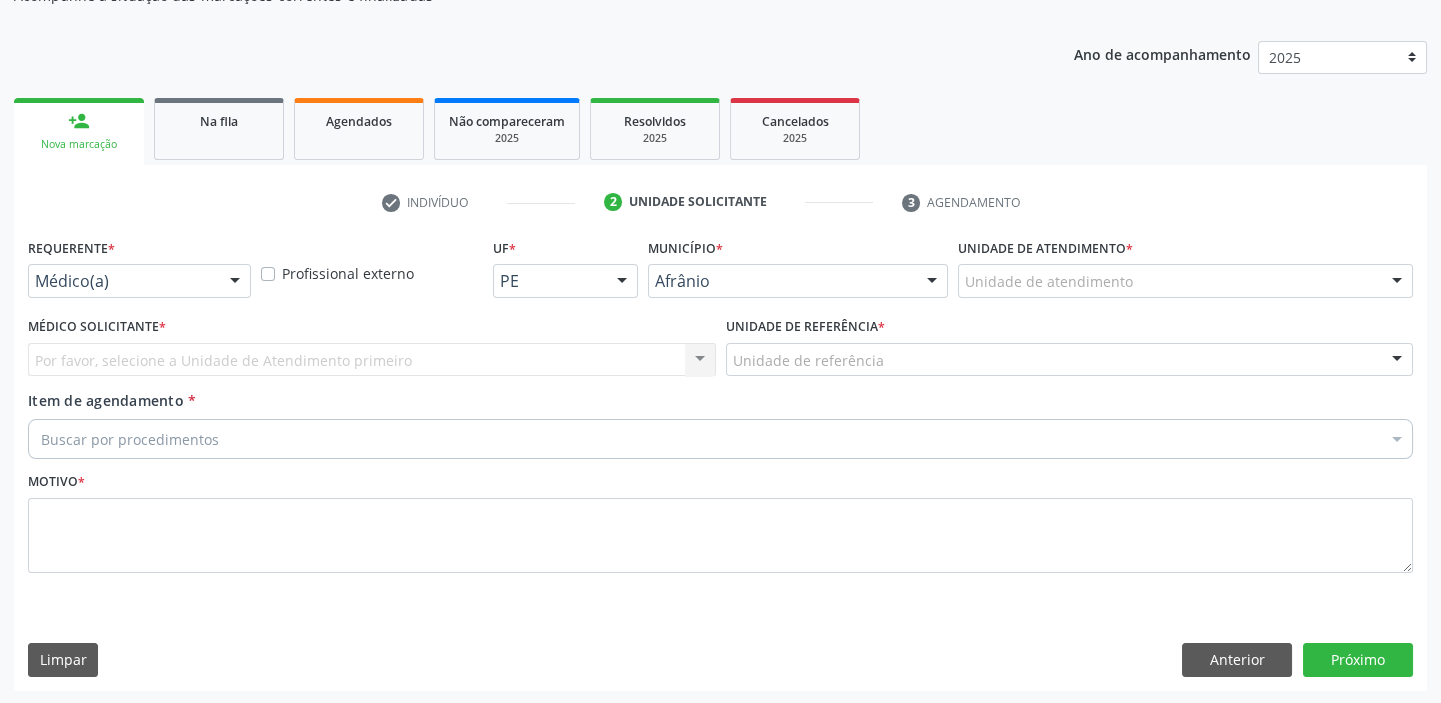 click on "Unidade de atendimento" at bounding box center (1185, 281) 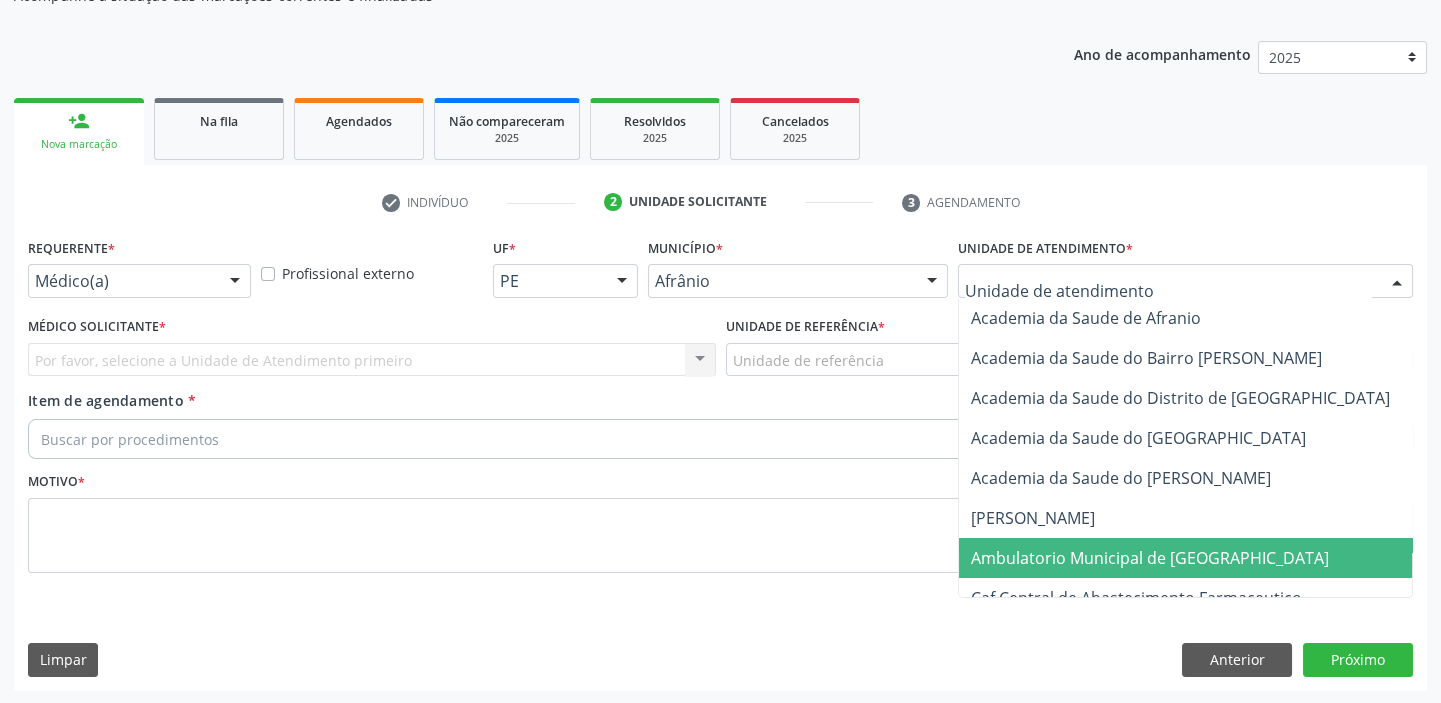 click on "Ambulatorio Municipal de [GEOGRAPHIC_DATA]" at bounding box center (1150, 558) 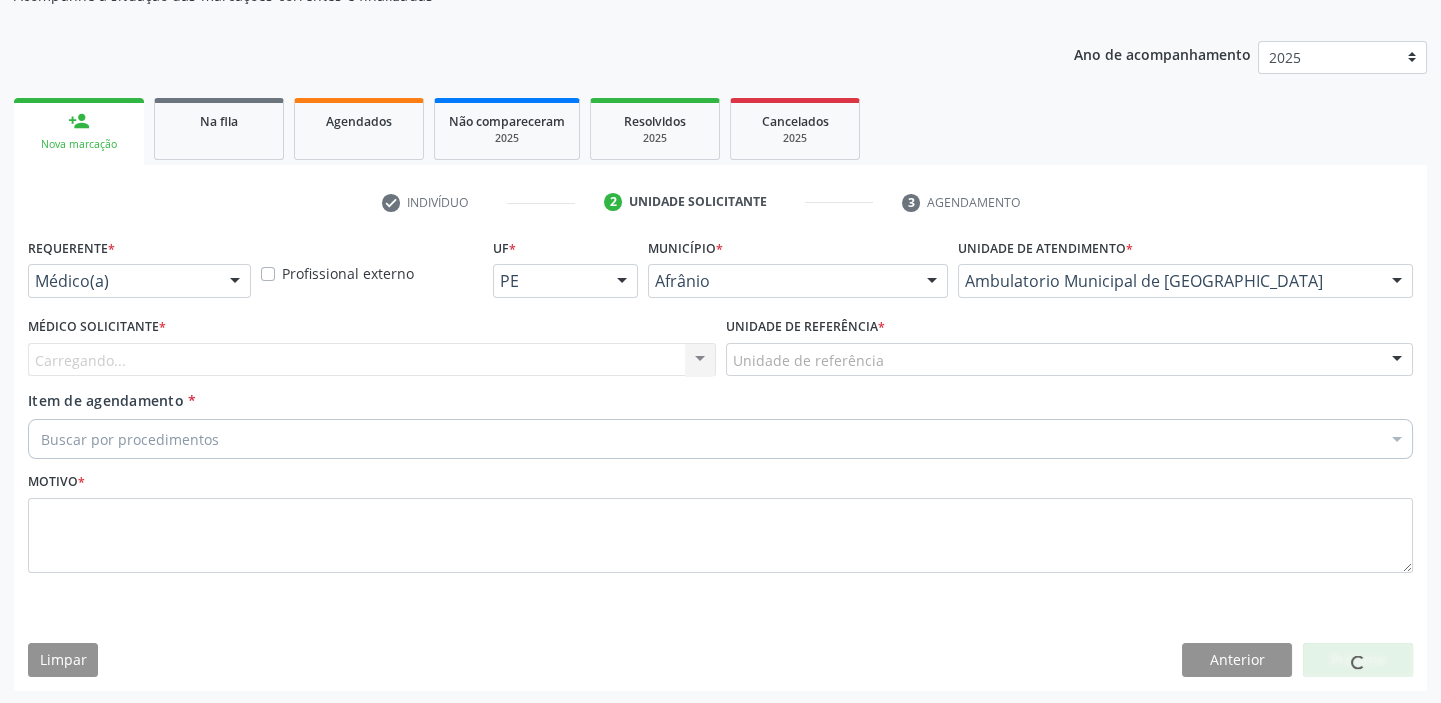 drag, startPoint x: 783, startPoint y: 368, endPoint x: 789, endPoint y: 380, distance: 13.416408 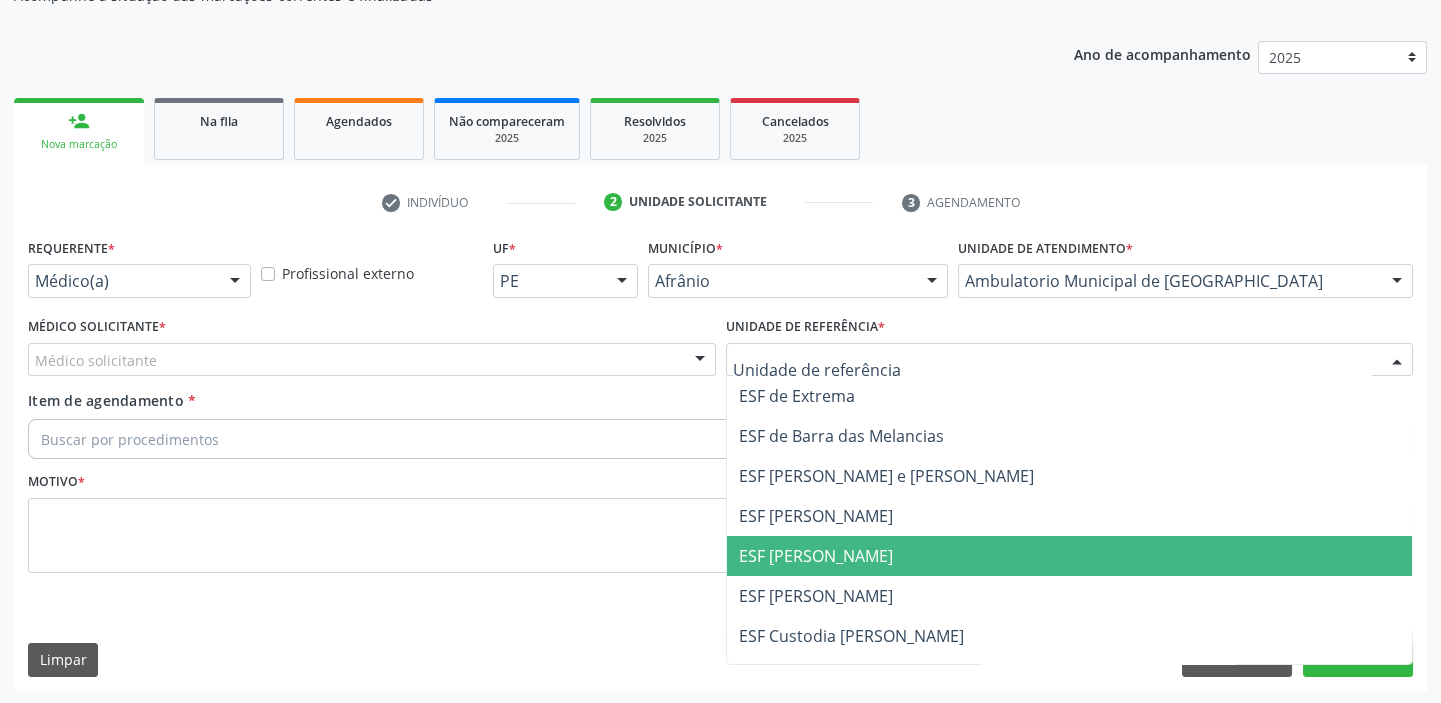 click on "ESF [PERSON_NAME]" at bounding box center [816, 556] 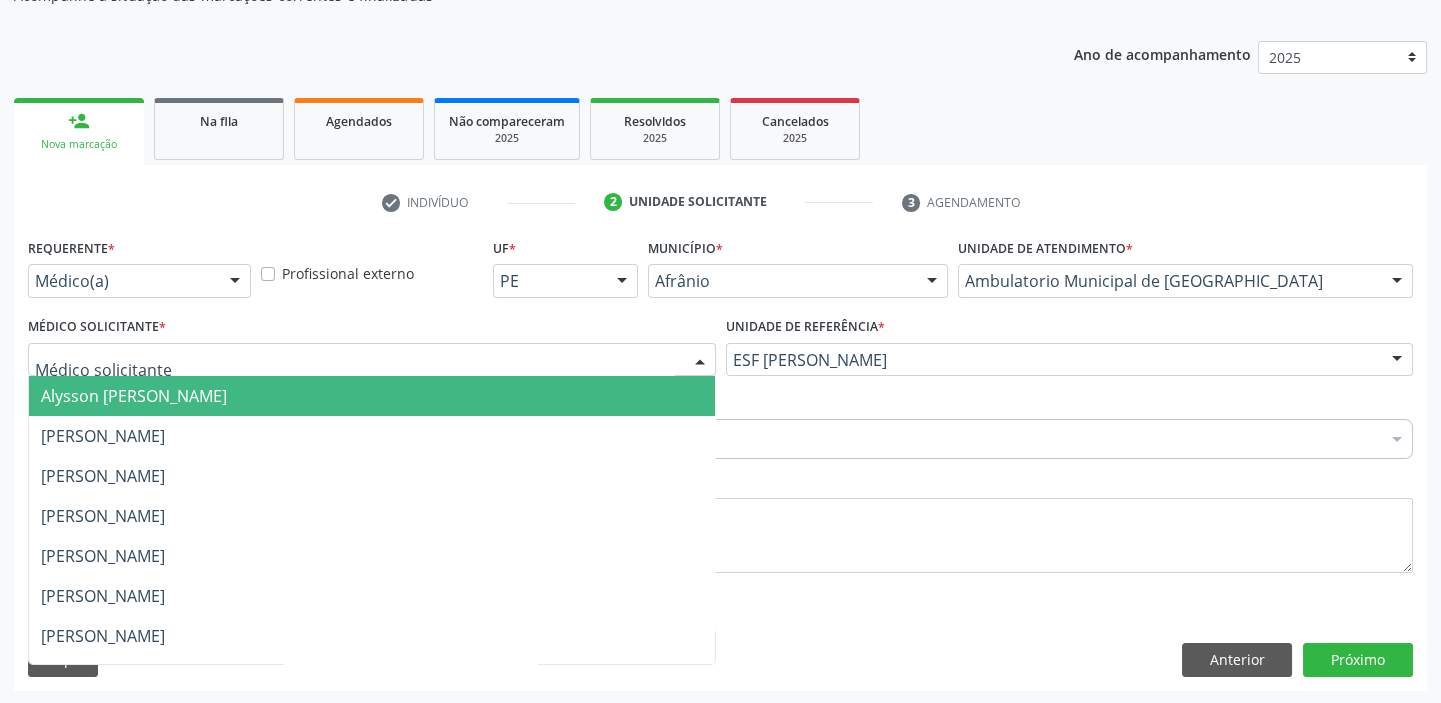 drag, startPoint x: 160, startPoint y: 363, endPoint x: 160, endPoint y: 395, distance: 32 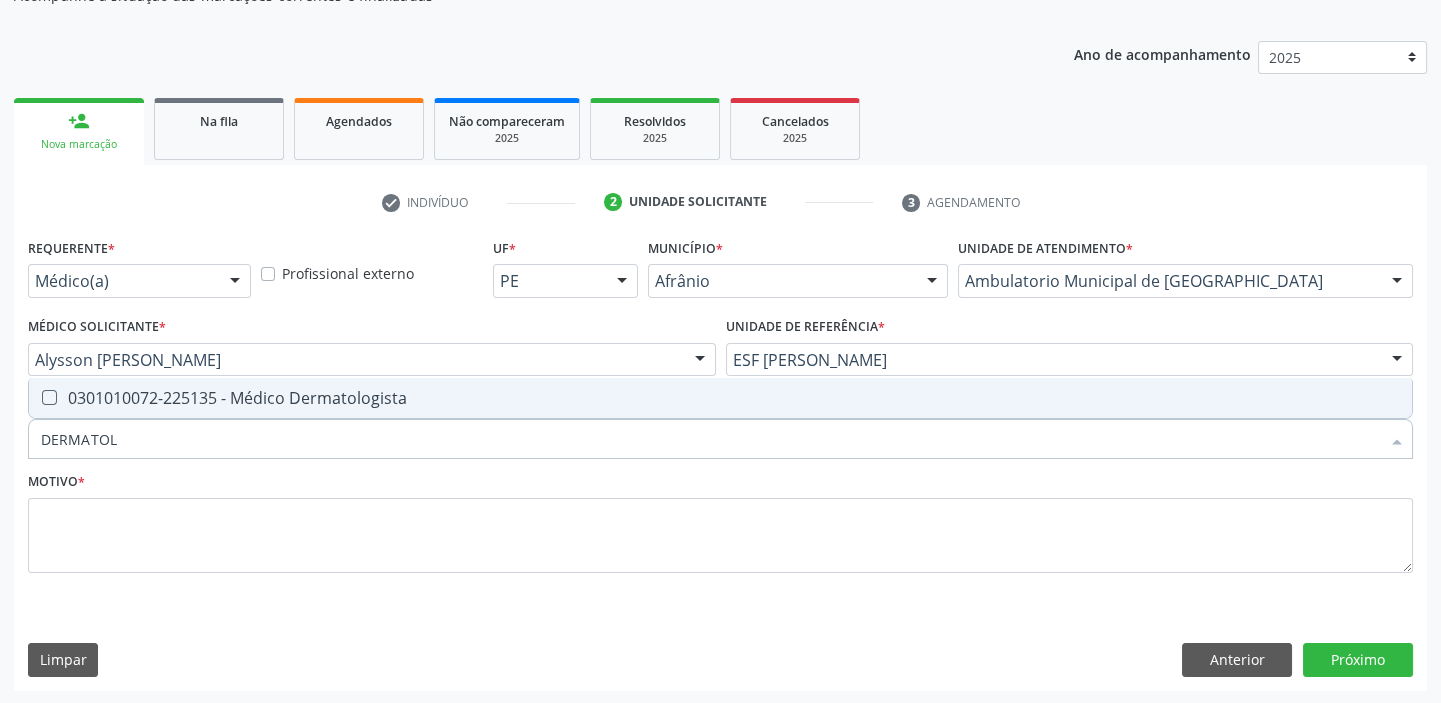 type on "DERMATOLO" 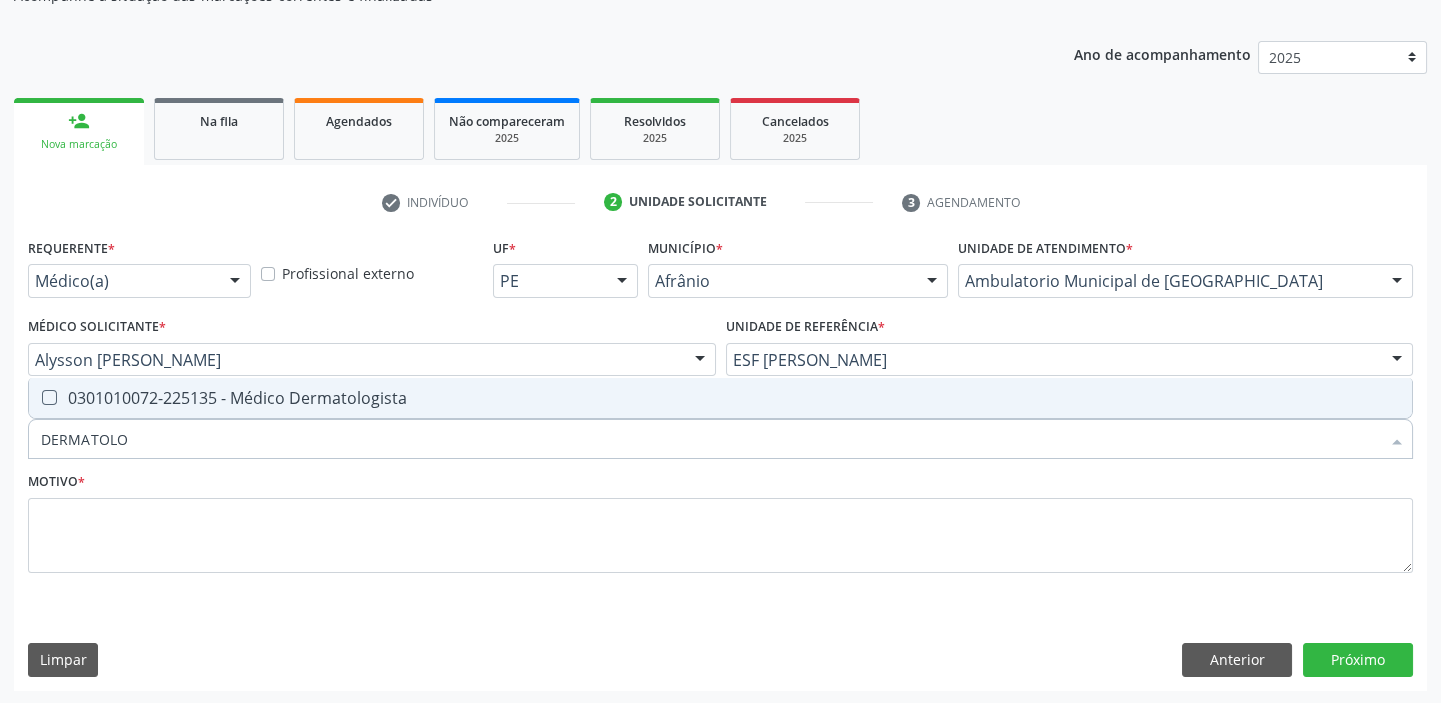 click on "0301010072-225135 - Médico Dermatologista" at bounding box center [720, 398] 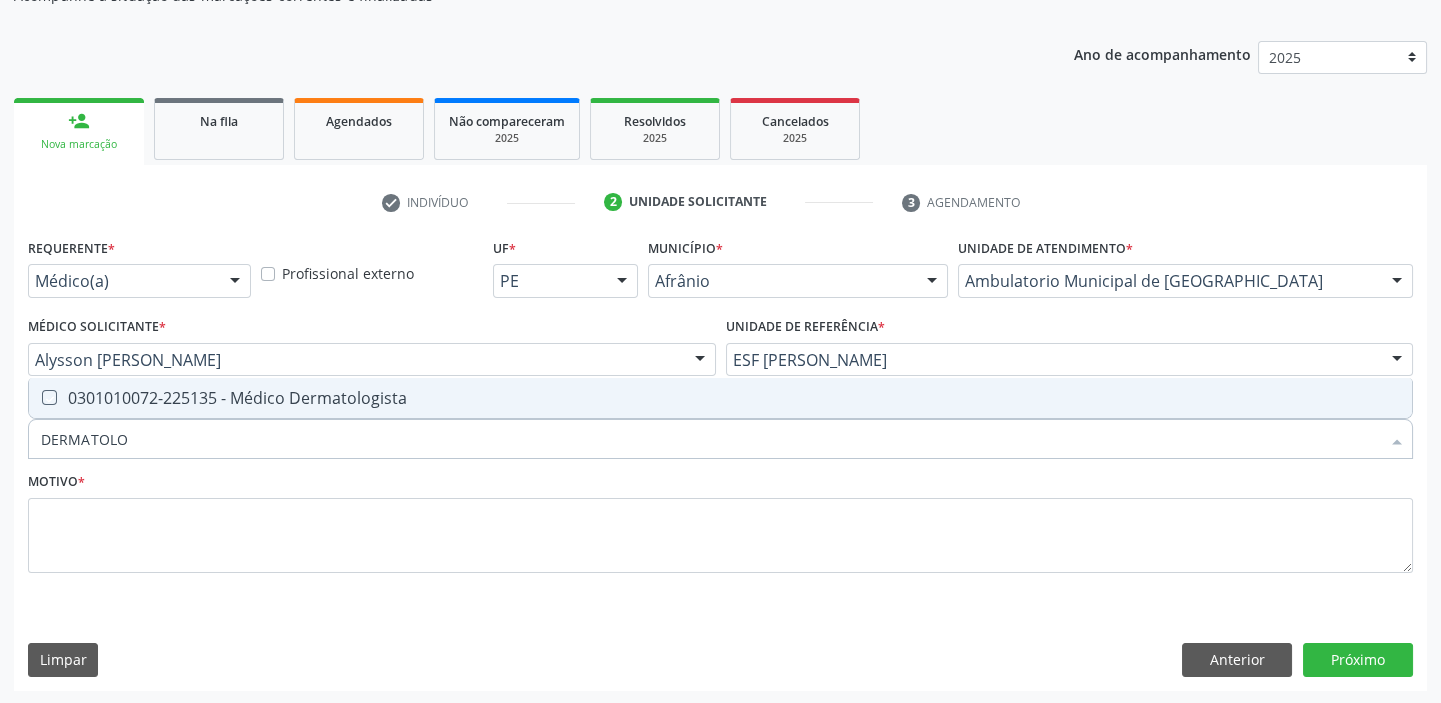 checkbox on "true" 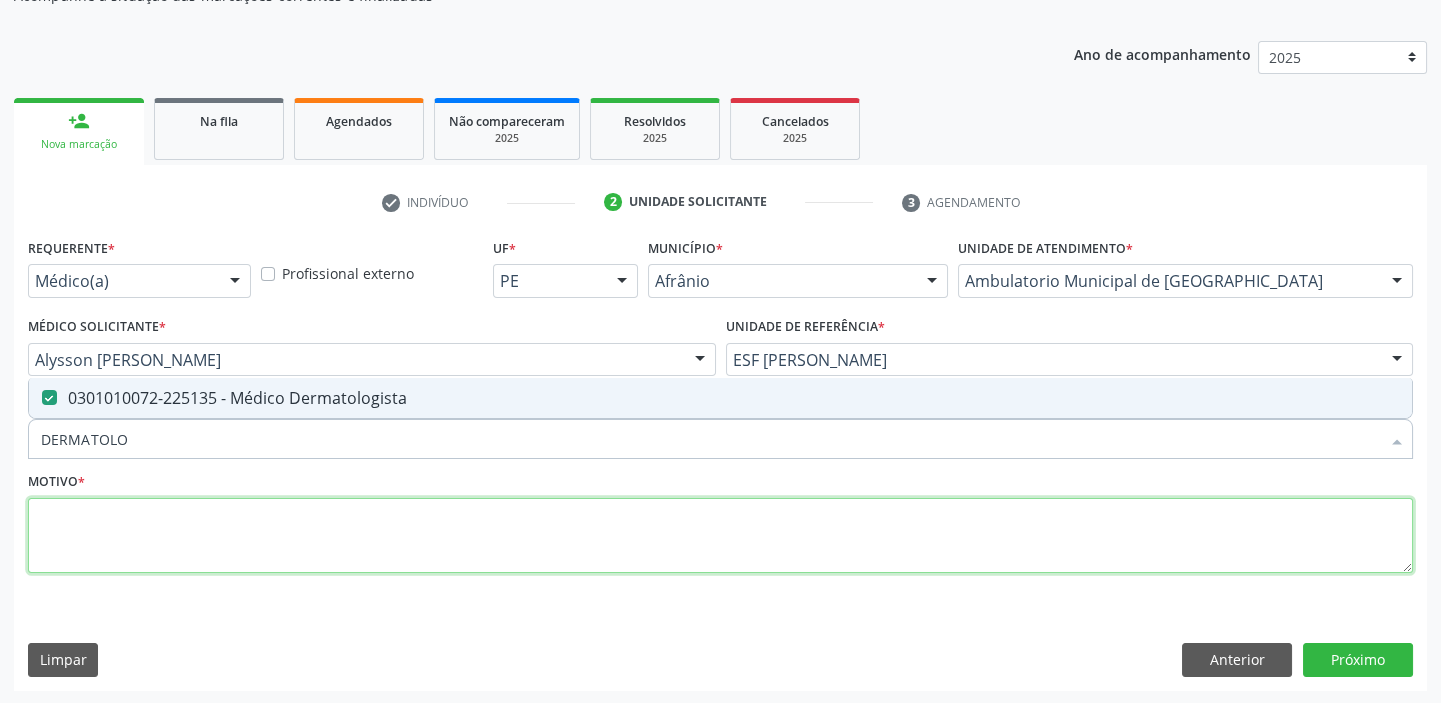 click at bounding box center (720, 536) 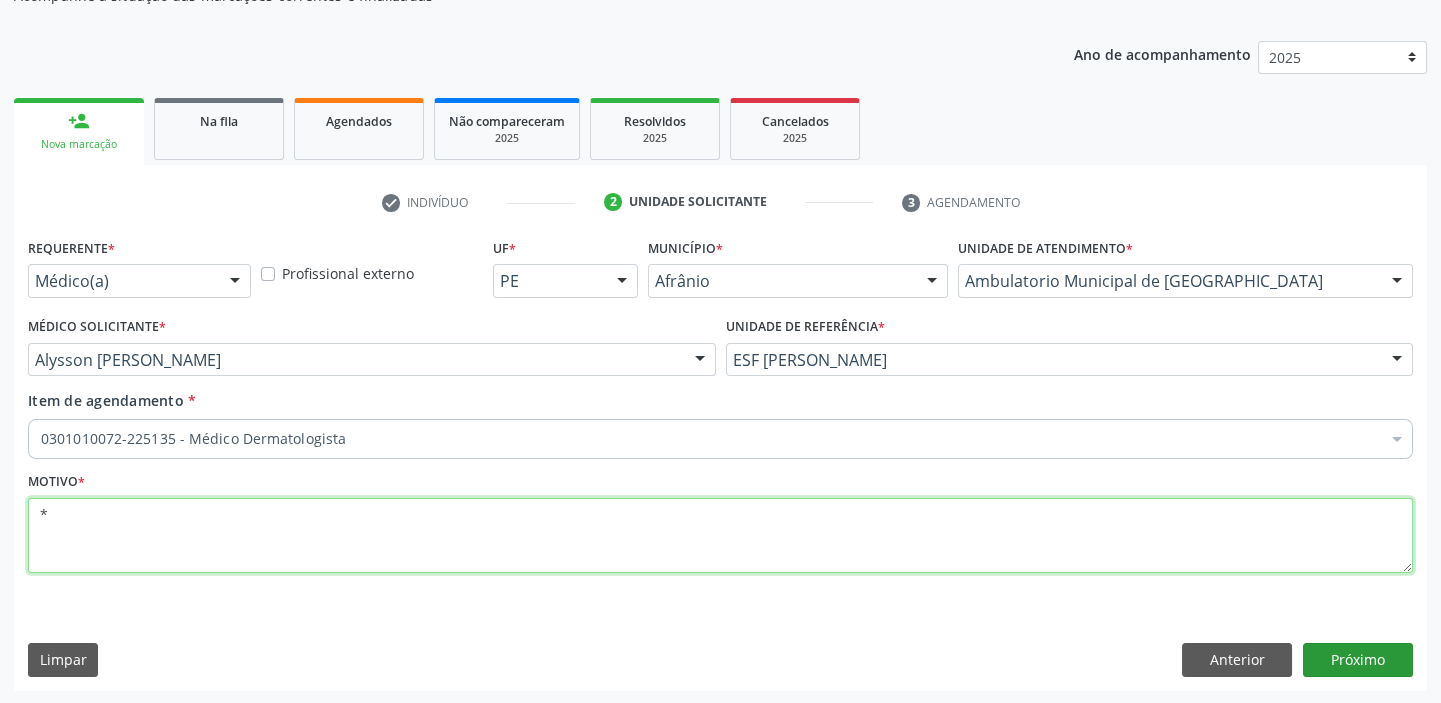 type on "*" 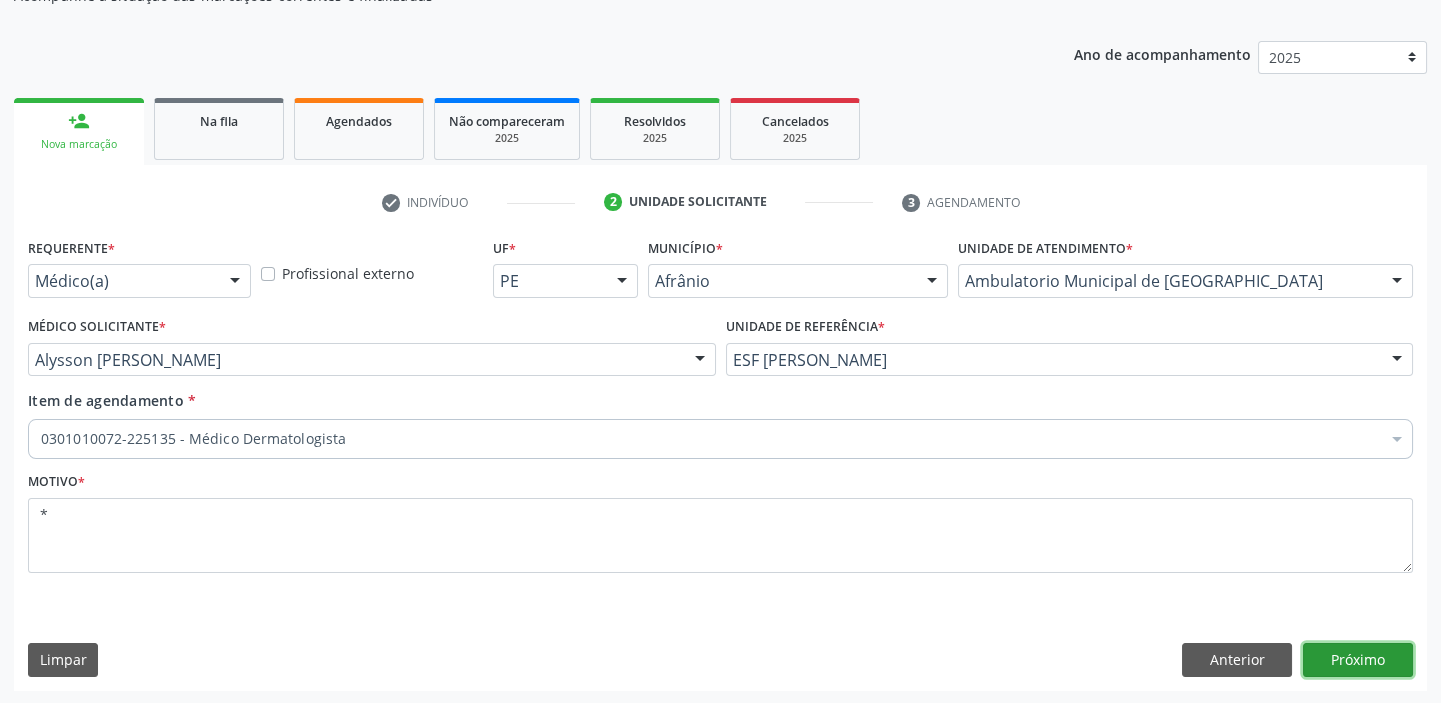 click on "Próximo" at bounding box center [1358, 660] 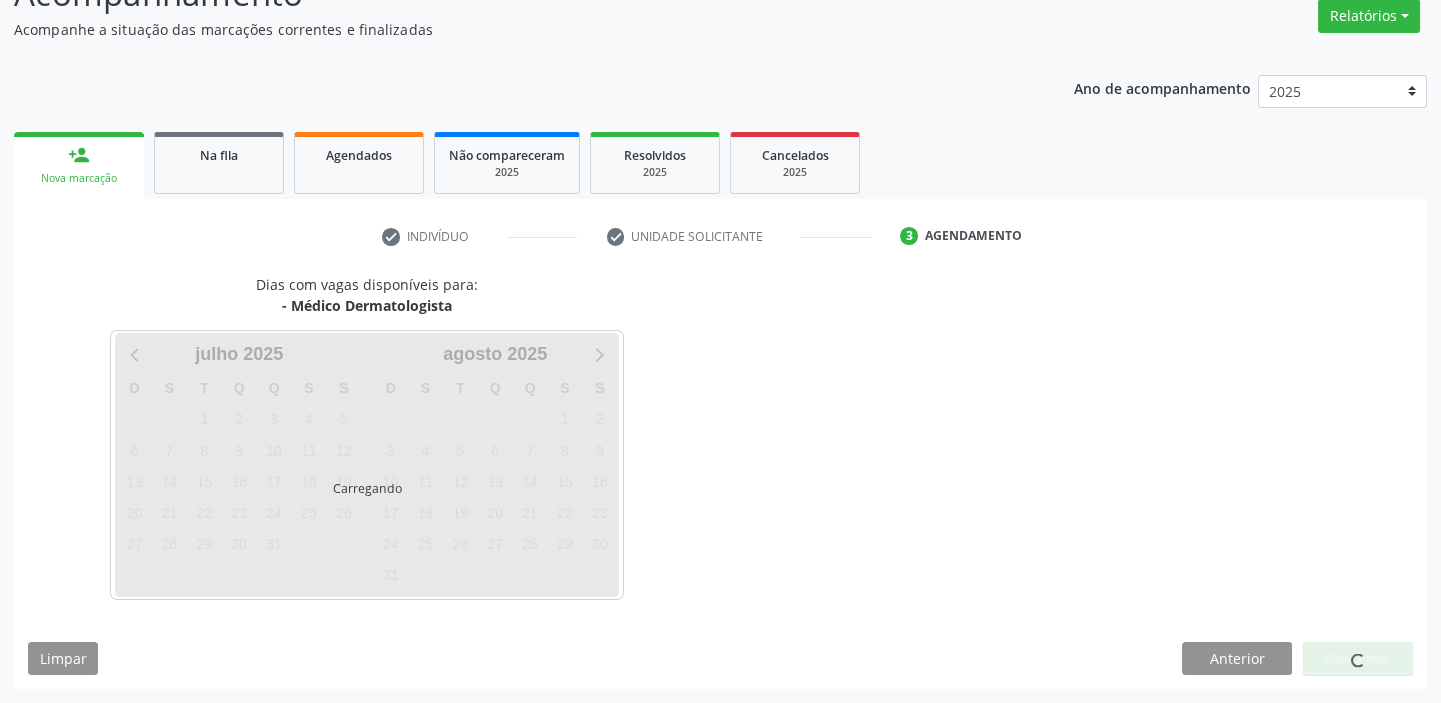 scroll, scrollTop: 166, scrollLeft: 0, axis: vertical 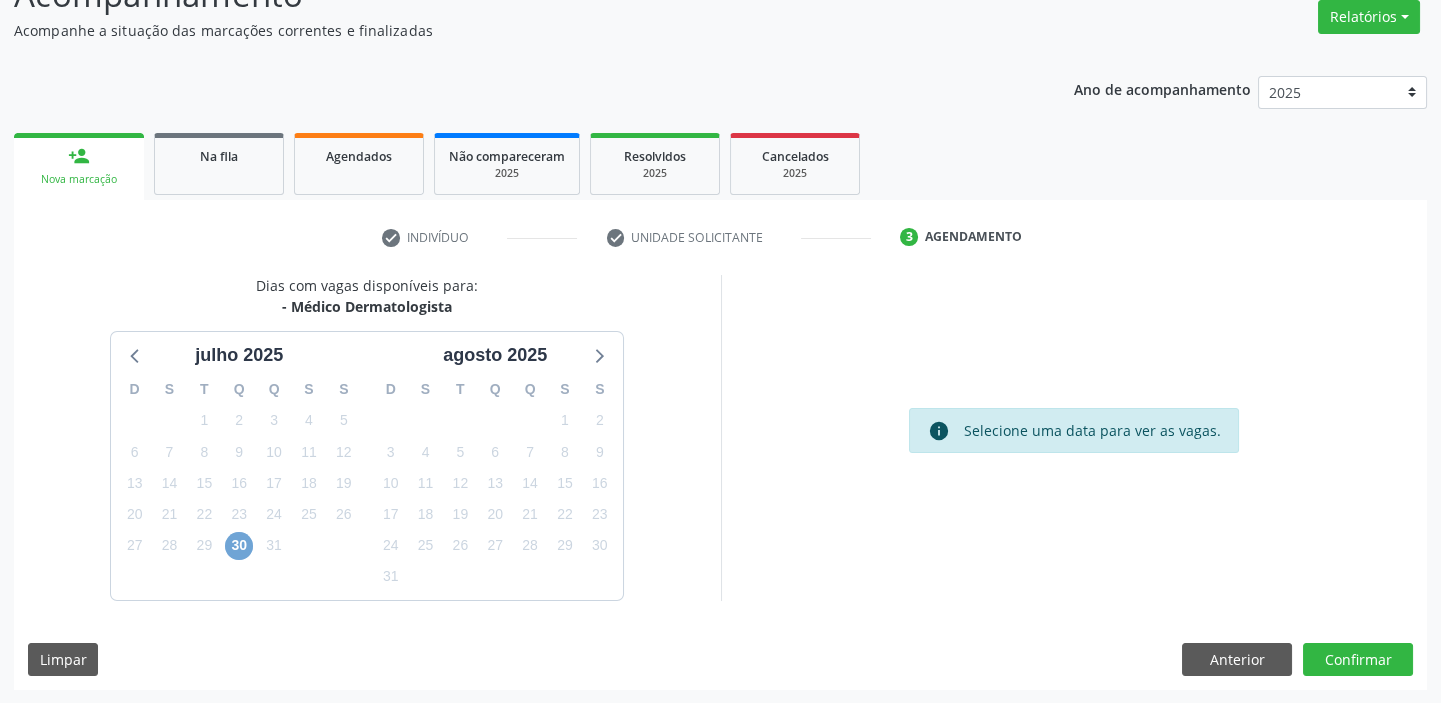 click on "30" at bounding box center [239, 546] 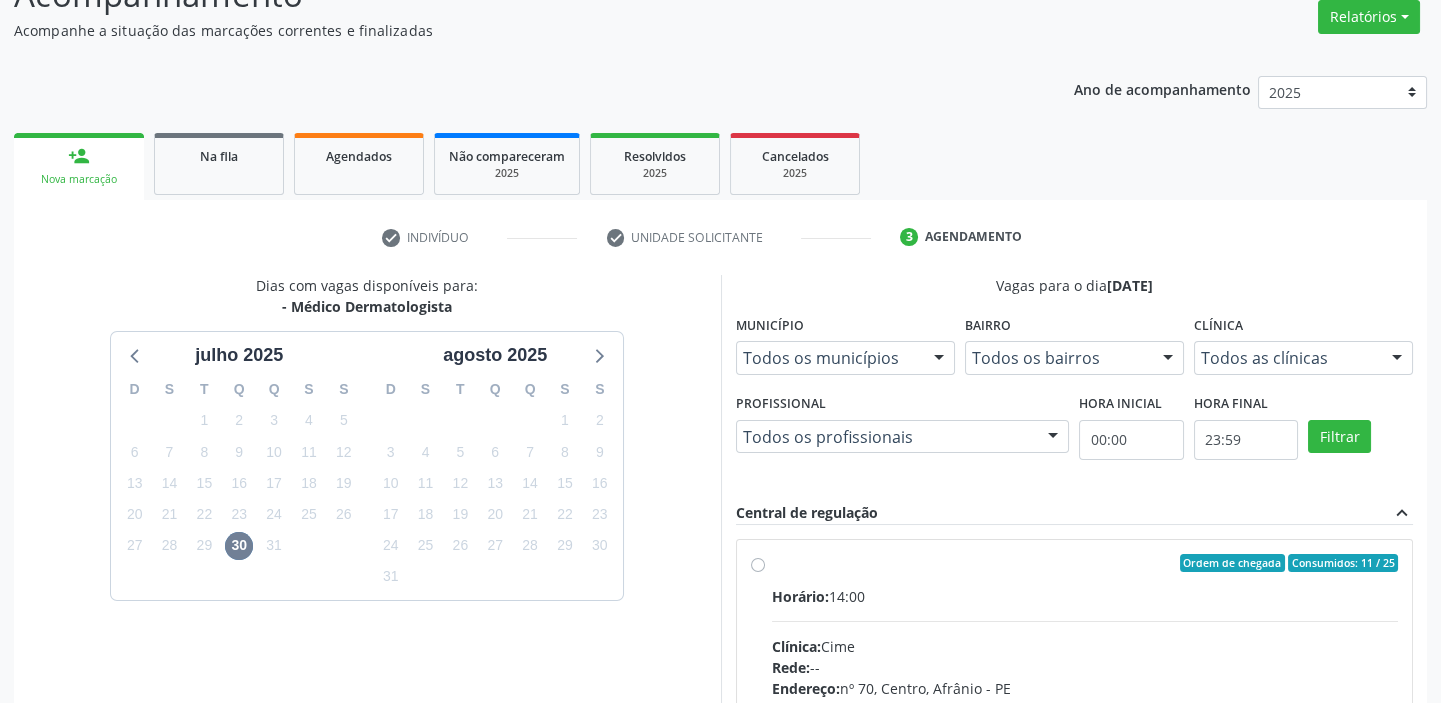click on "Ordem de chegada
Consumidos: 11 / 25
Horário:   14:00
Clínica:  Cime
Rede:
--
Endereço:   [STREET_ADDRESS]
Telefone:   [PHONE_NUMBER]
Profissional:
--
Informações adicionais sobre o atendimento
Idade de atendimento:
Sem restrição
Gênero(s) atendido(s):
Sem restrição
Informações adicionais:
--" at bounding box center (1085, 707) 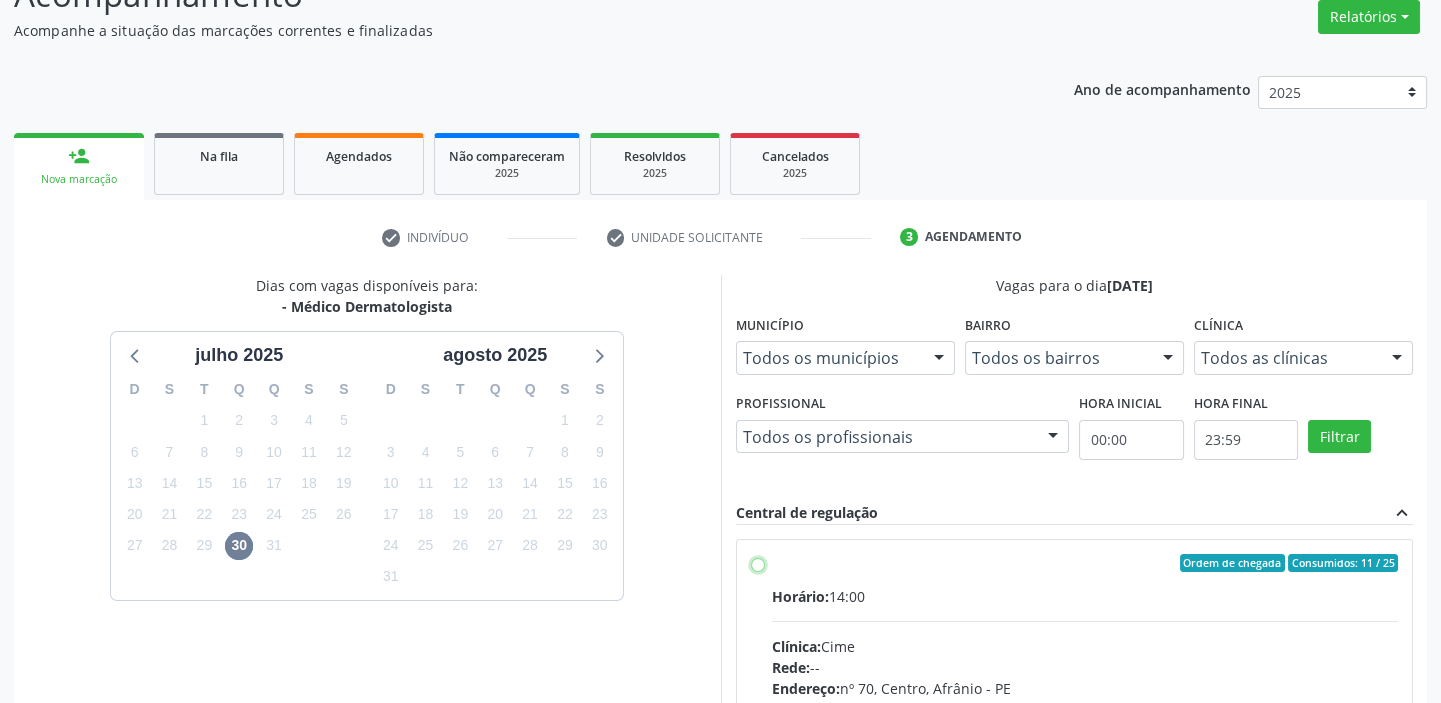 radio on "true" 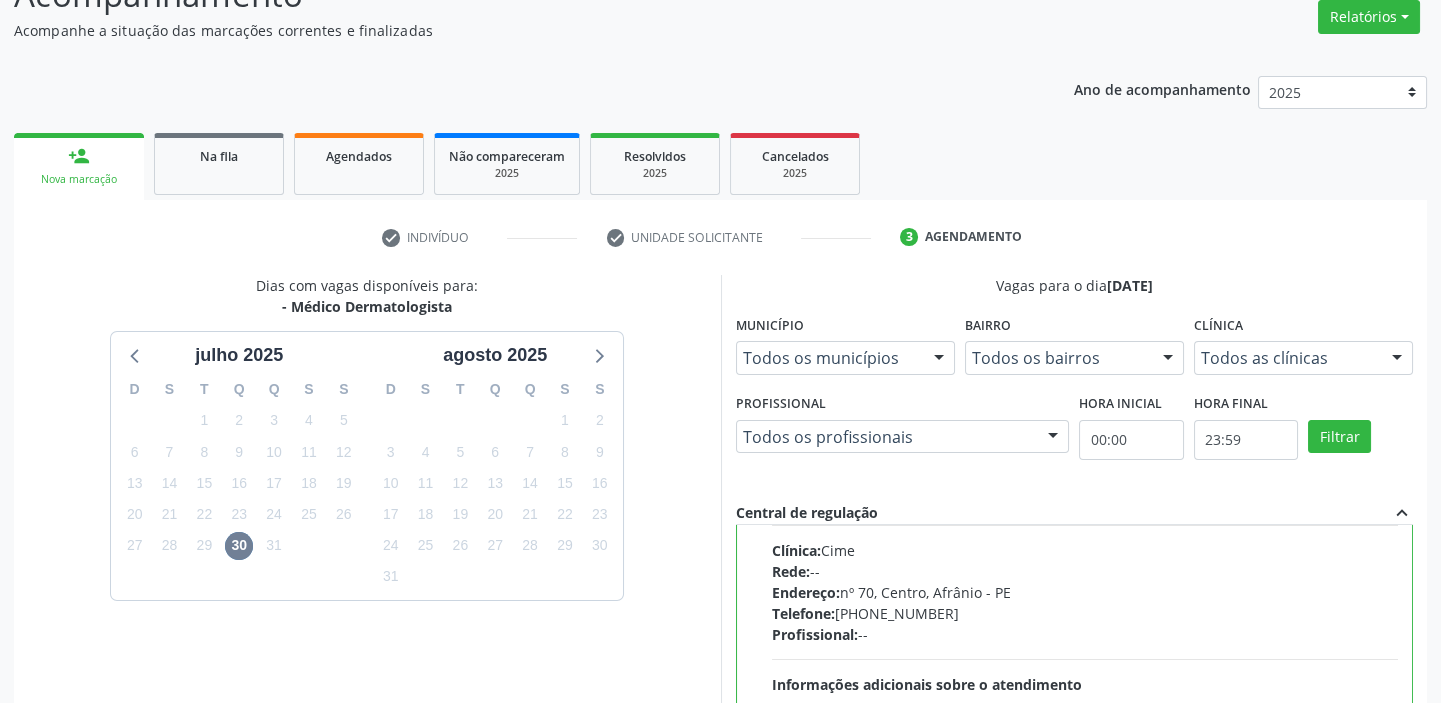 scroll, scrollTop: 99, scrollLeft: 0, axis: vertical 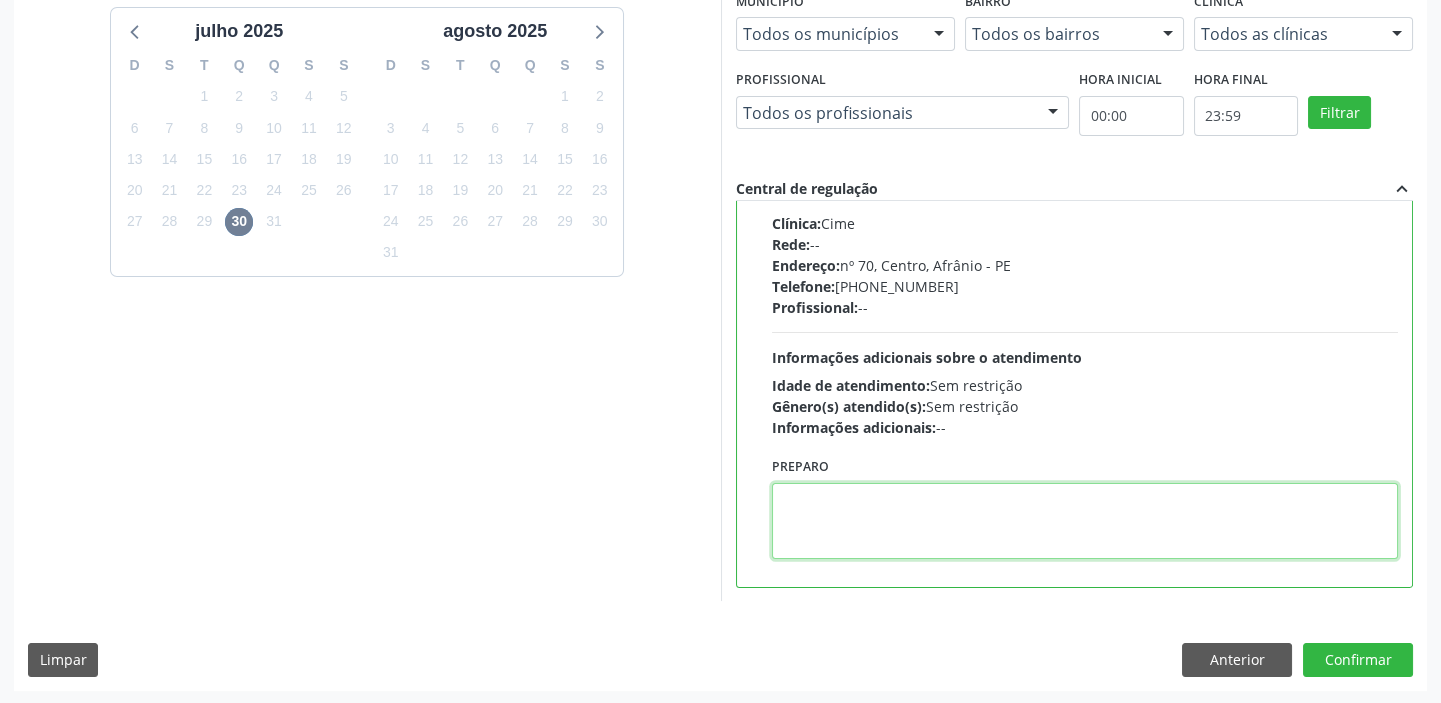 click at bounding box center (1085, 521) 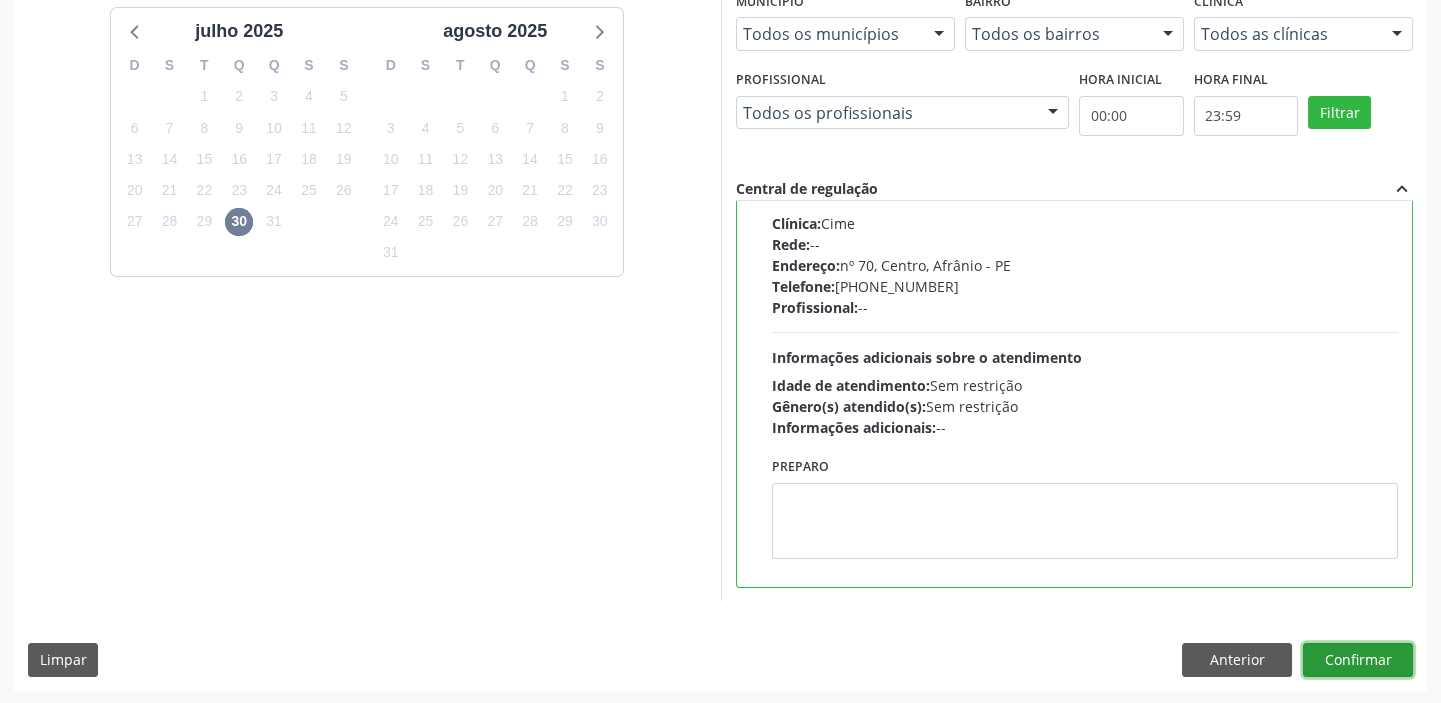 click on "Confirmar" at bounding box center (1358, 660) 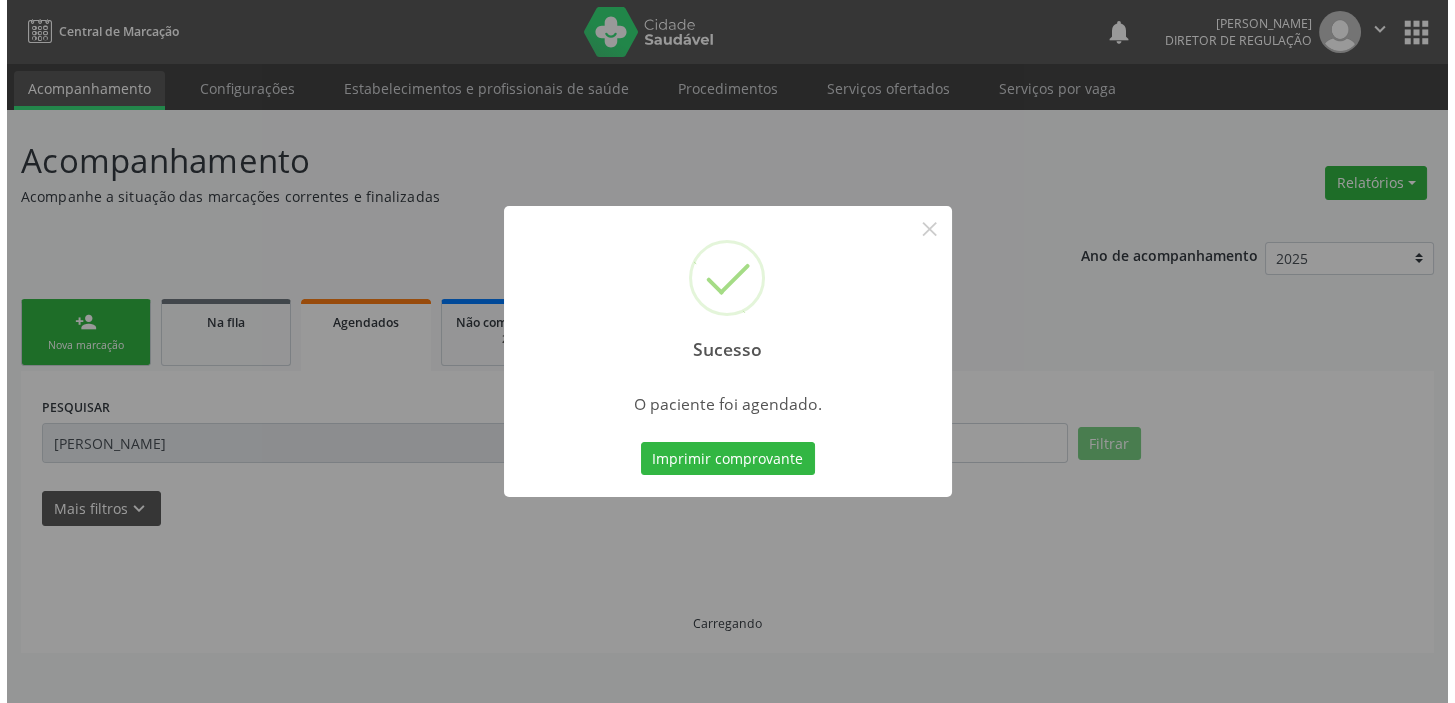 scroll, scrollTop: 0, scrollLeft: 0, axis: both 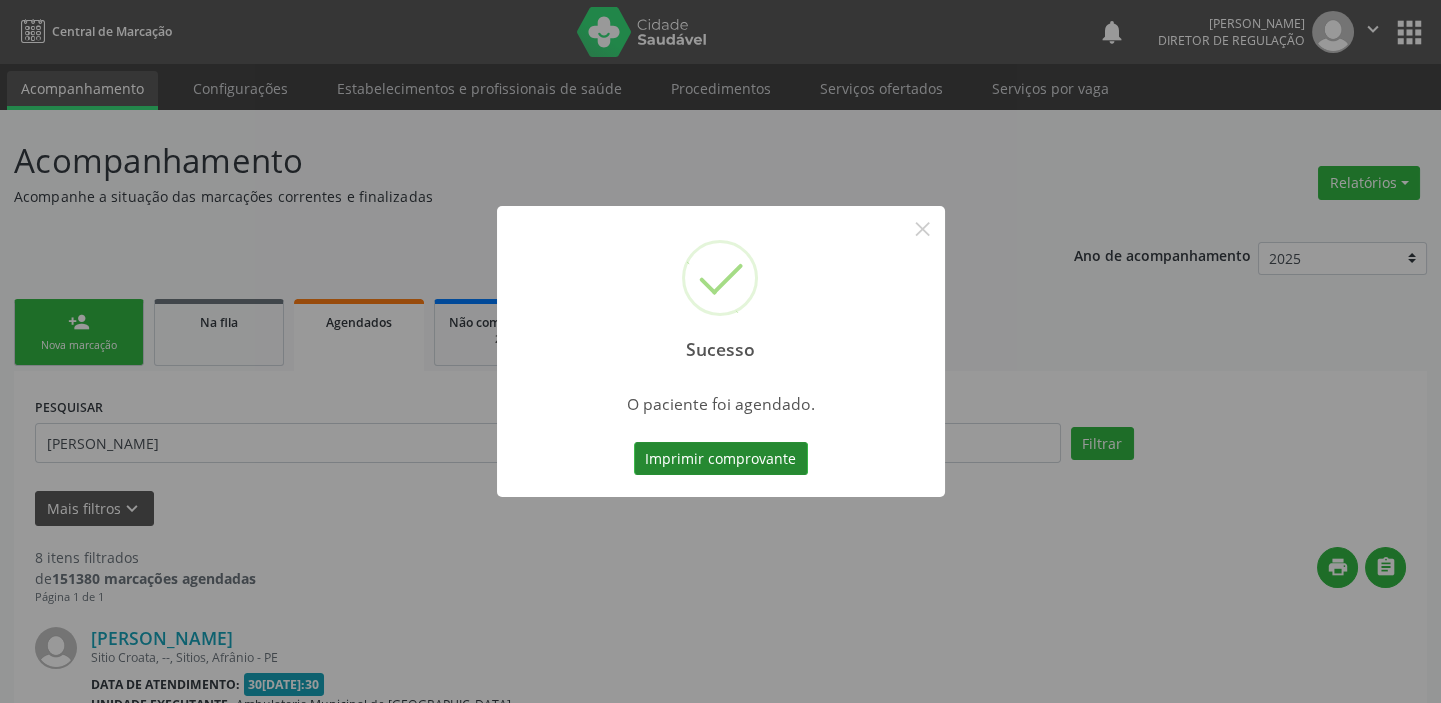 click on "Imprimir comprovante" at bounding box center [721, 459] 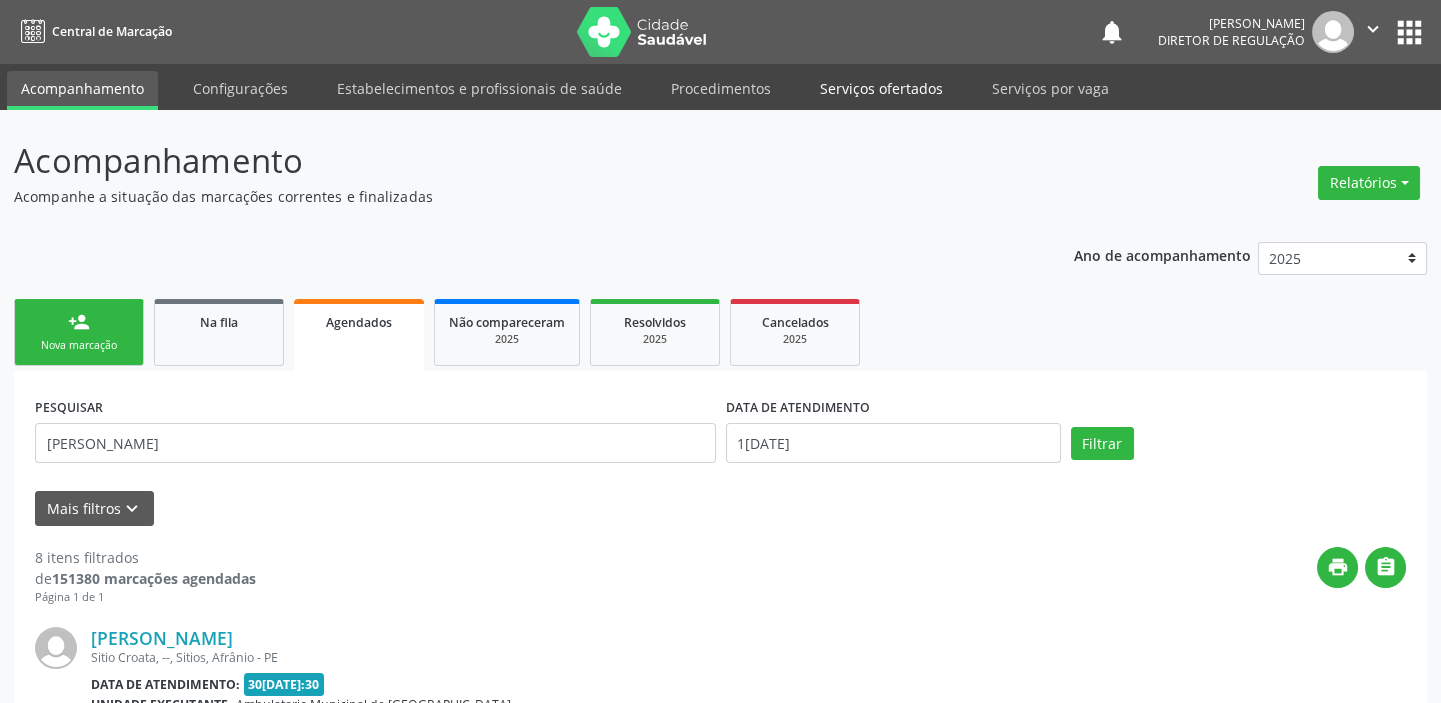 click on "Serviços ofertados" at bounding box center [881, 88] 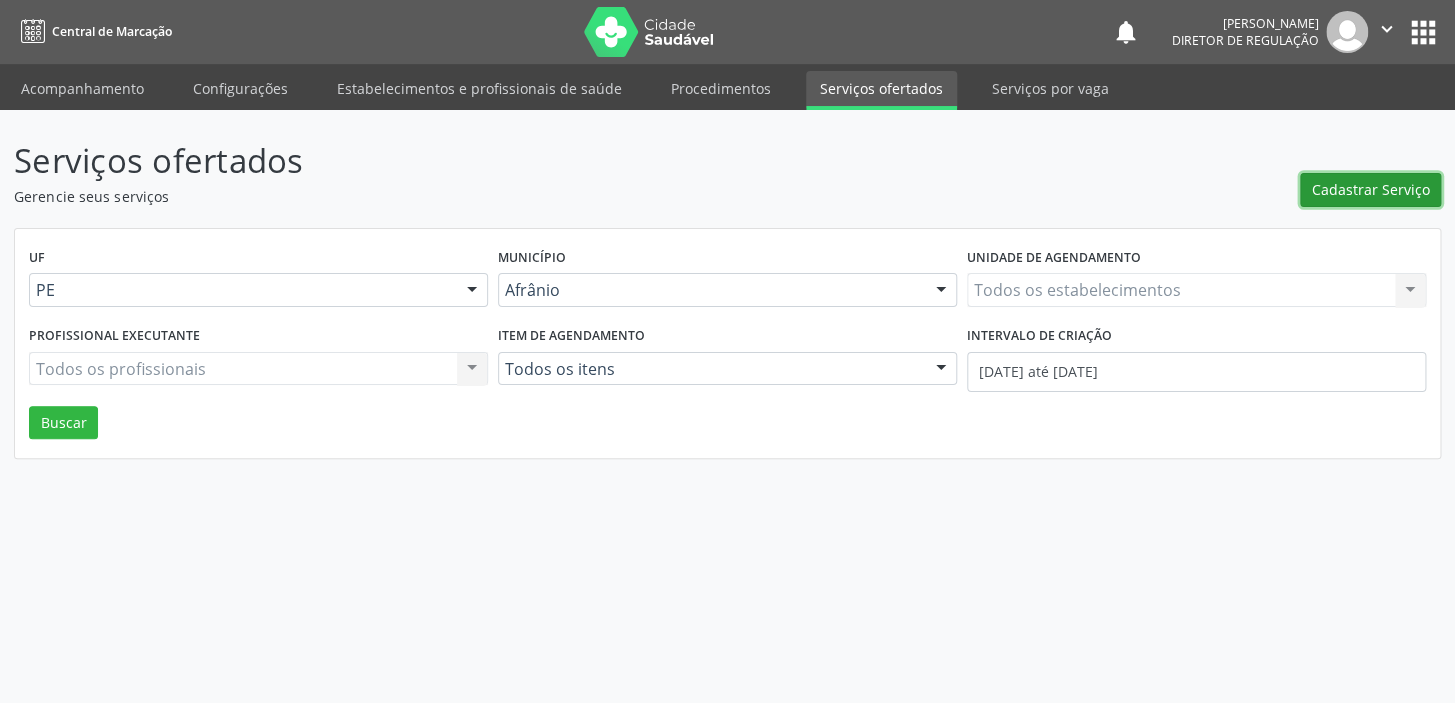 click on "Cadastrar Serviço" at bounding box center [1371, 189] 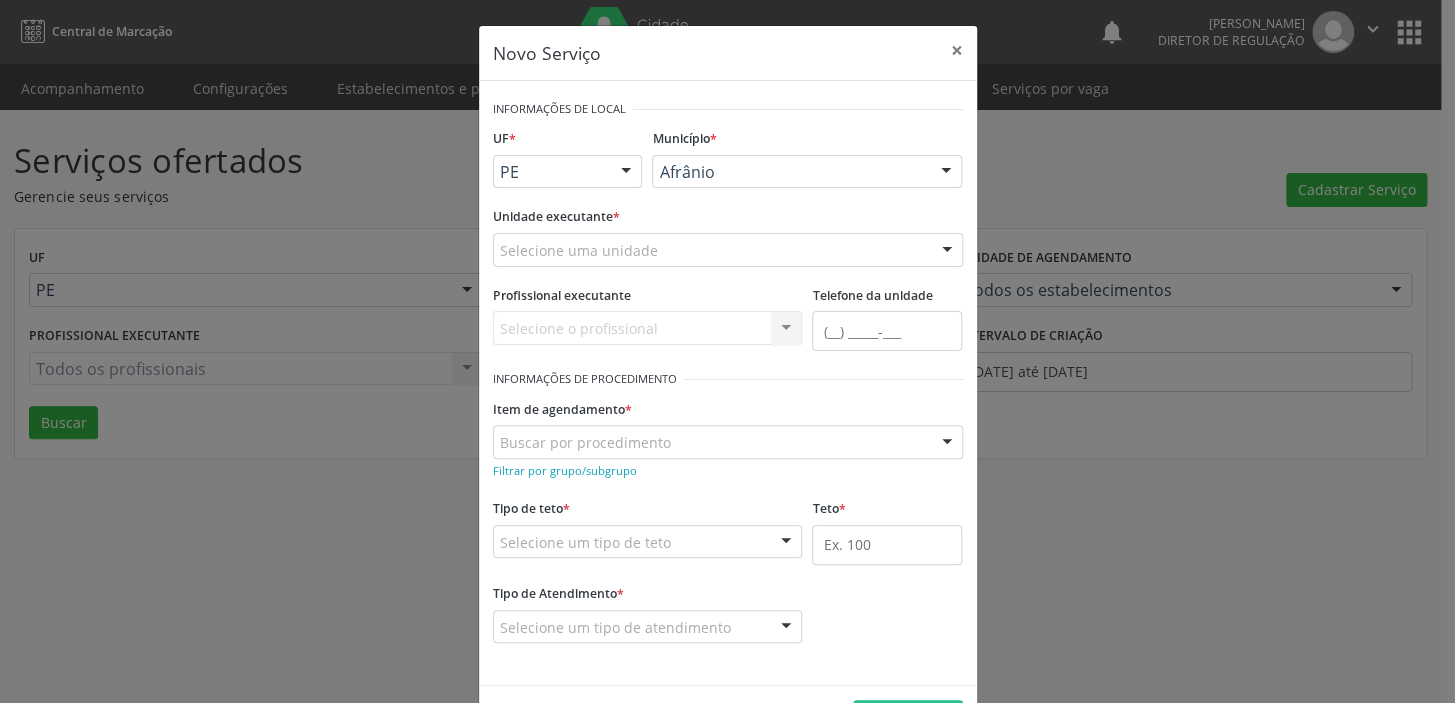 scroll, scrollTop: 0, scrollLeft: 0, axis: both 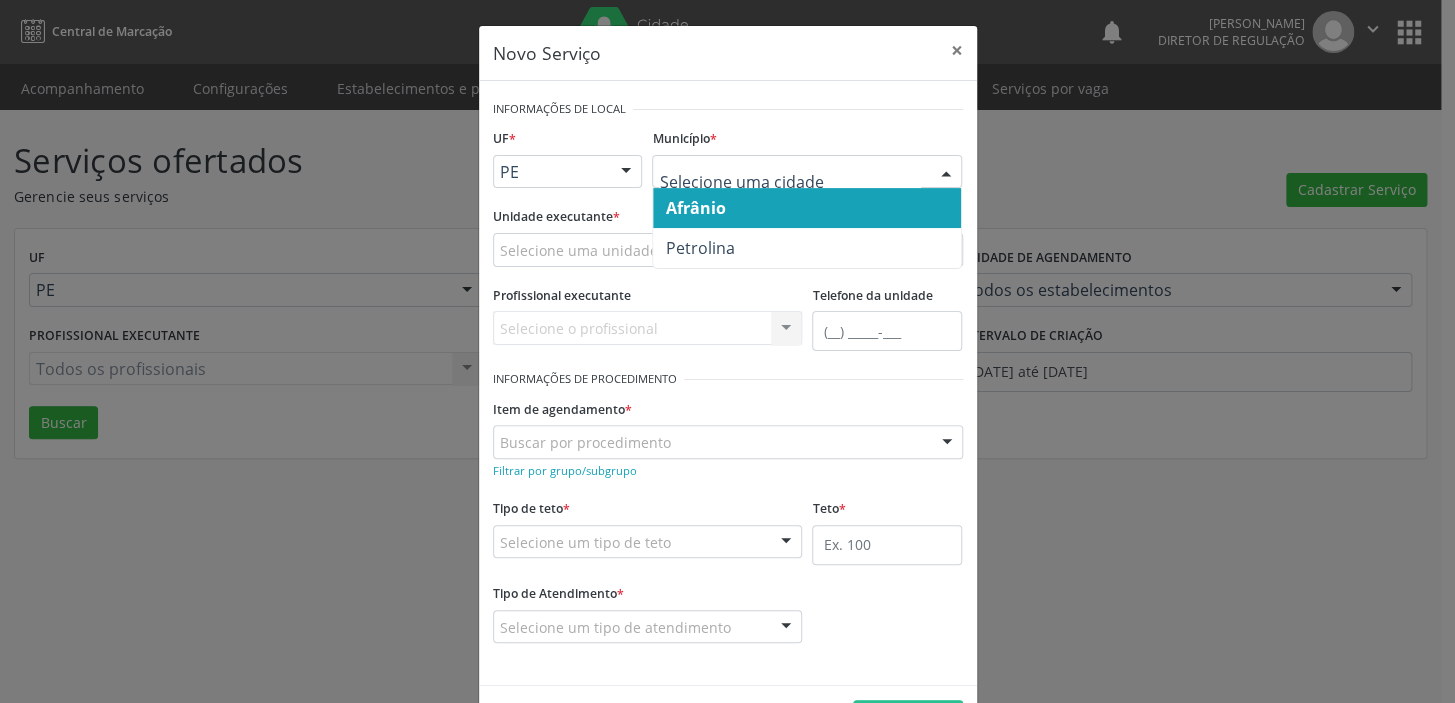 click on "Afrânio" at bounding box center (695, 208) 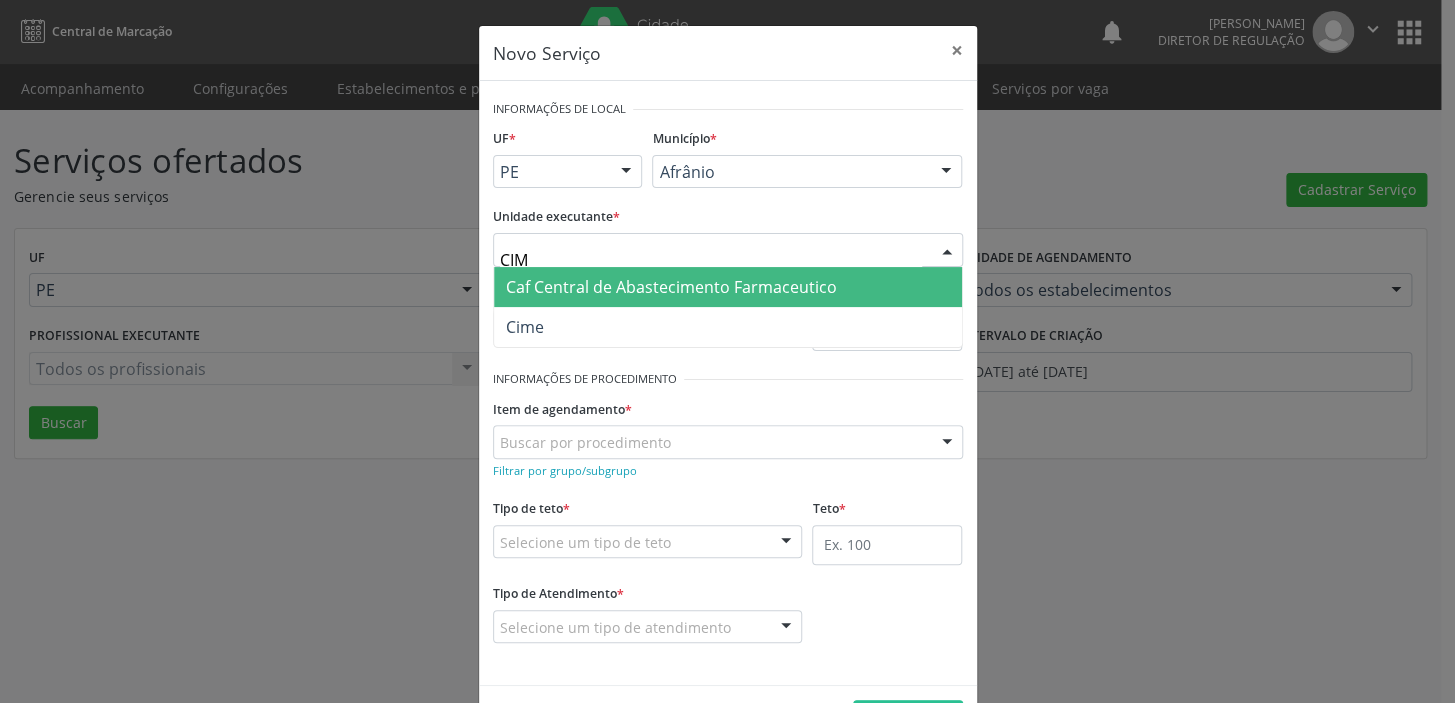 type on "CIME" 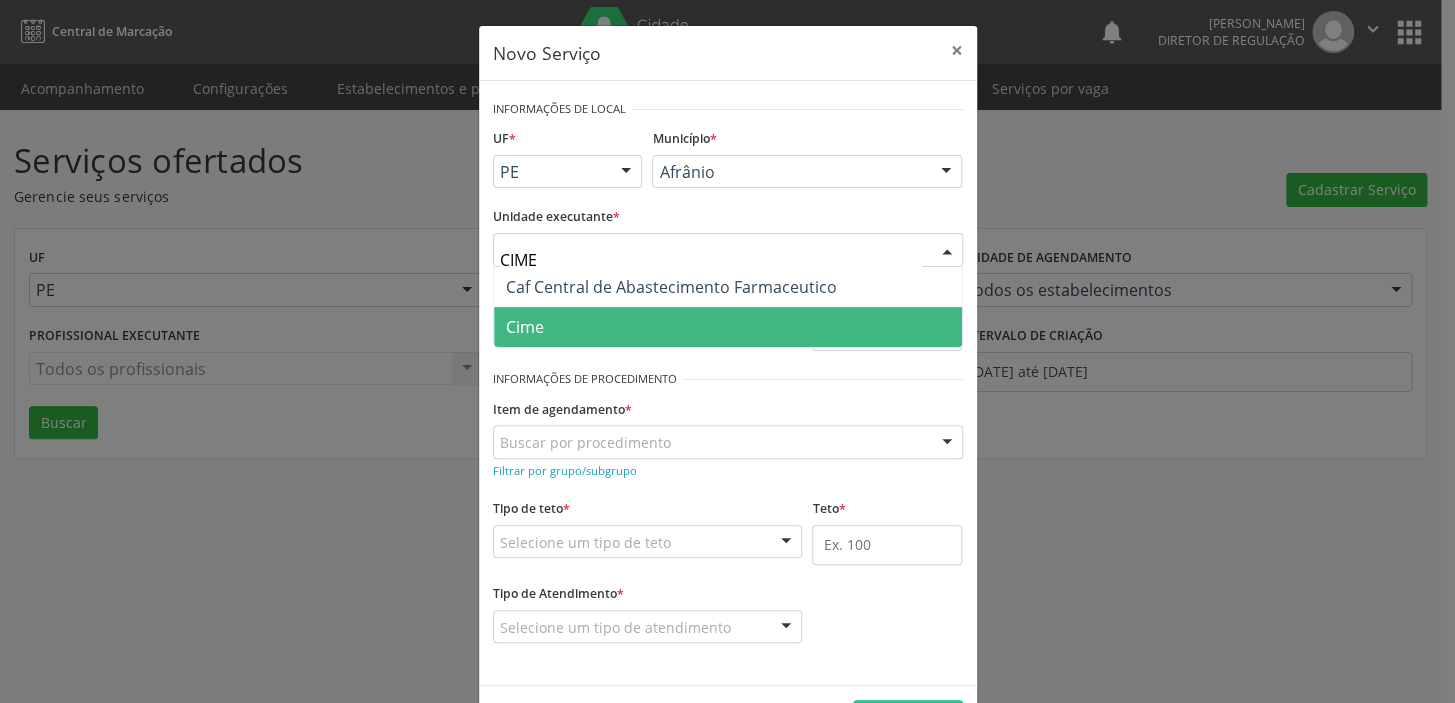 click on "Cime" at bounding box center (728, 327) 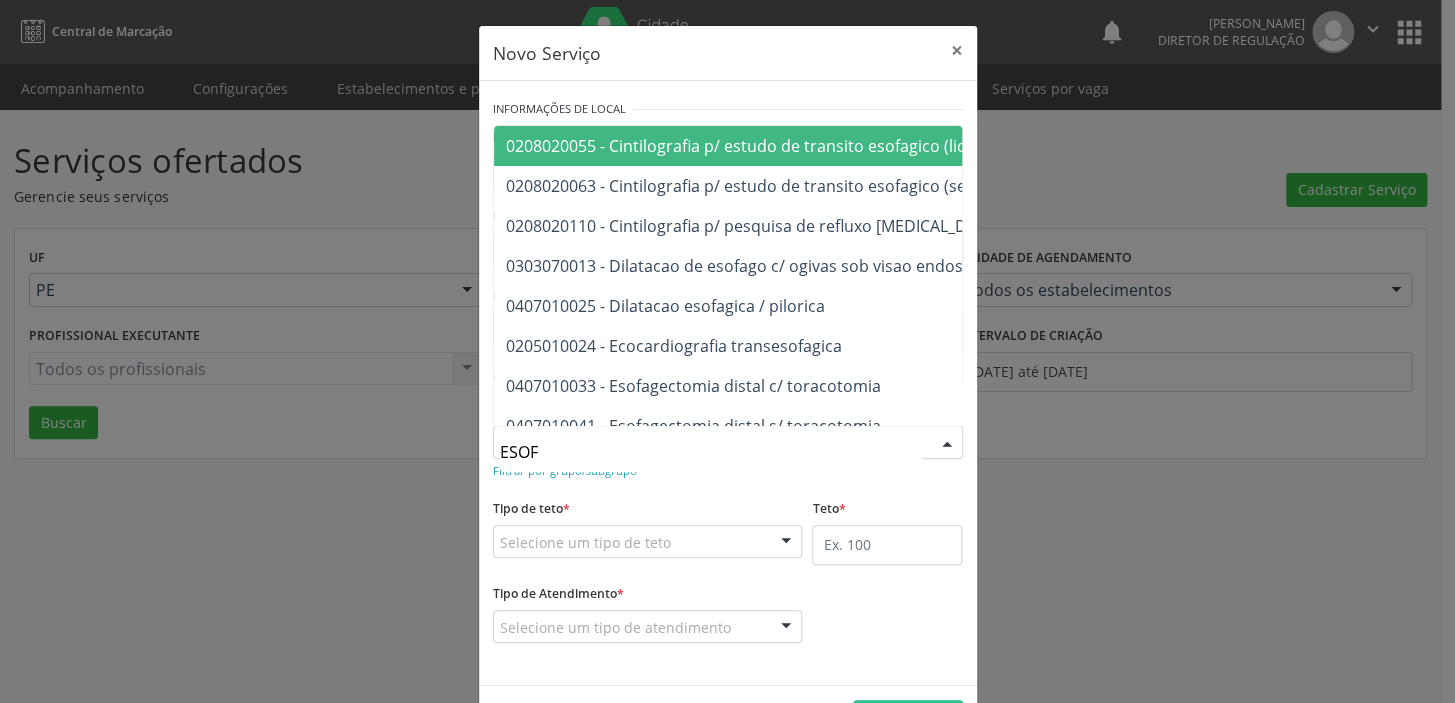 type on "ESOFA" 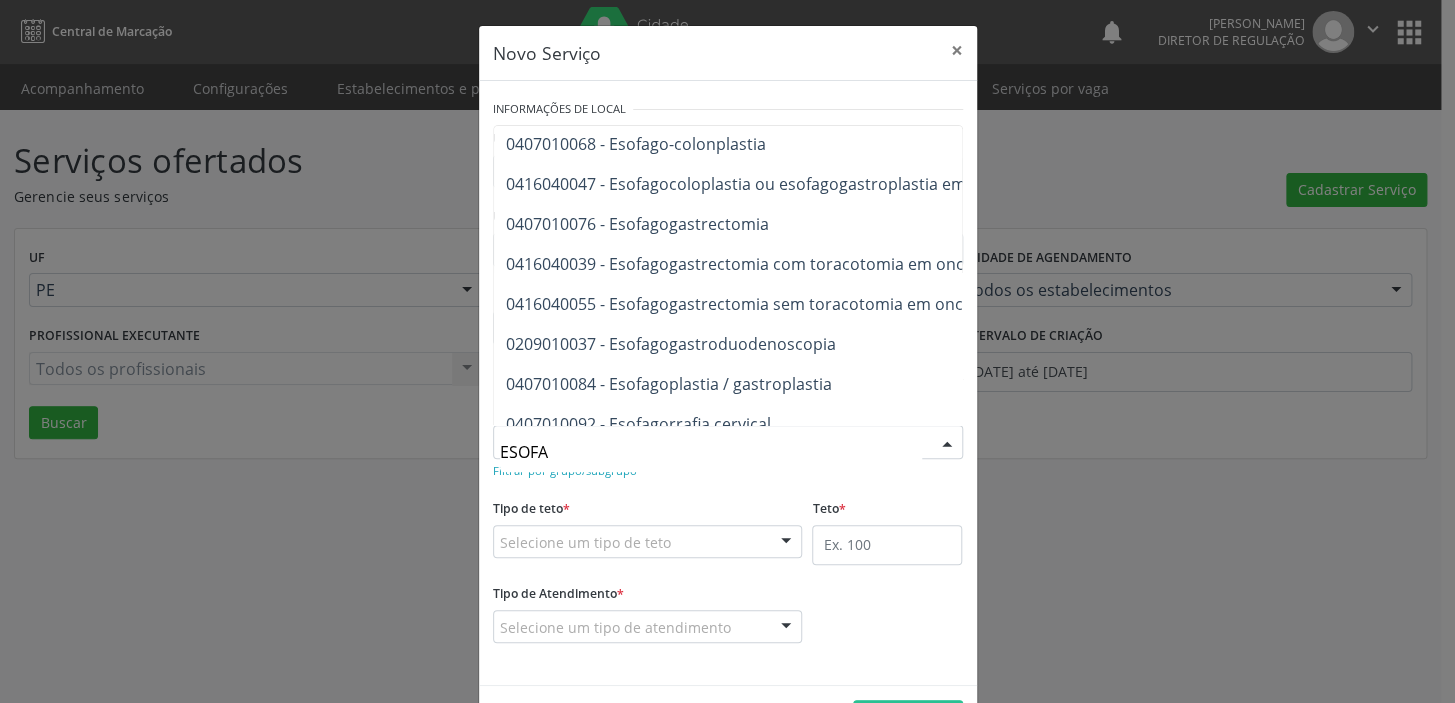 scroll, scrollTop: 363, scrollLeft: 0, axis: vertical 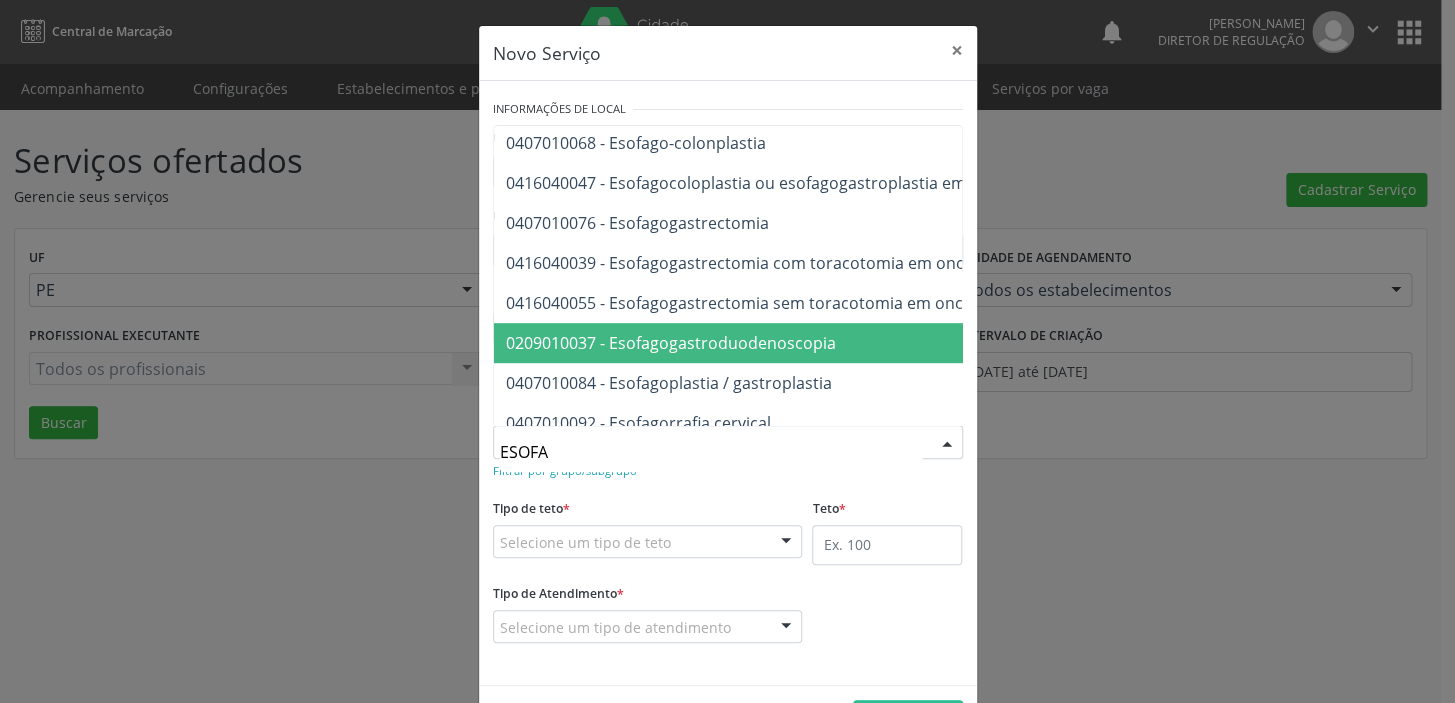 click on "0209010037 - Esofagogastroduodenoscopia" at bounding box center [671, 343] 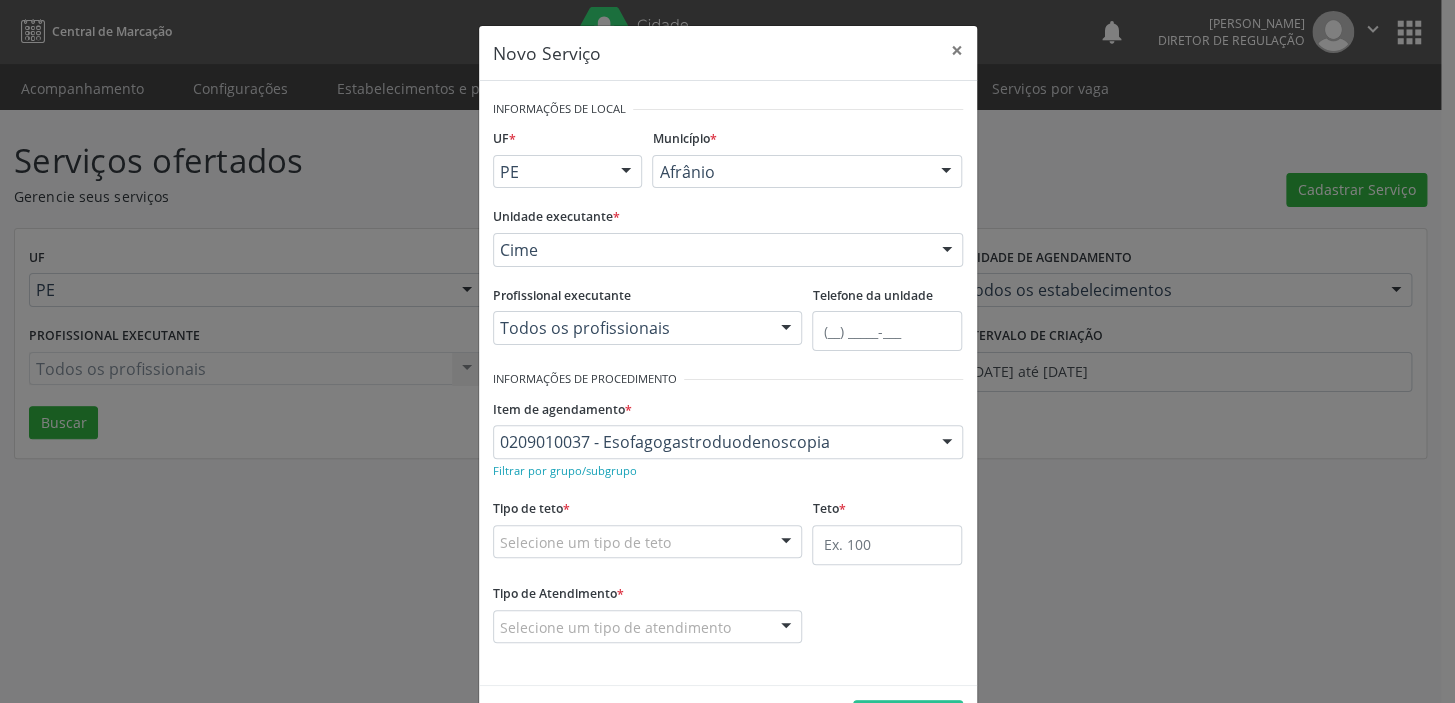 drag, startPoint x: 565, startPoint y: 534, endPoint x: 562, endPoint y: 547, distance: 13.341664 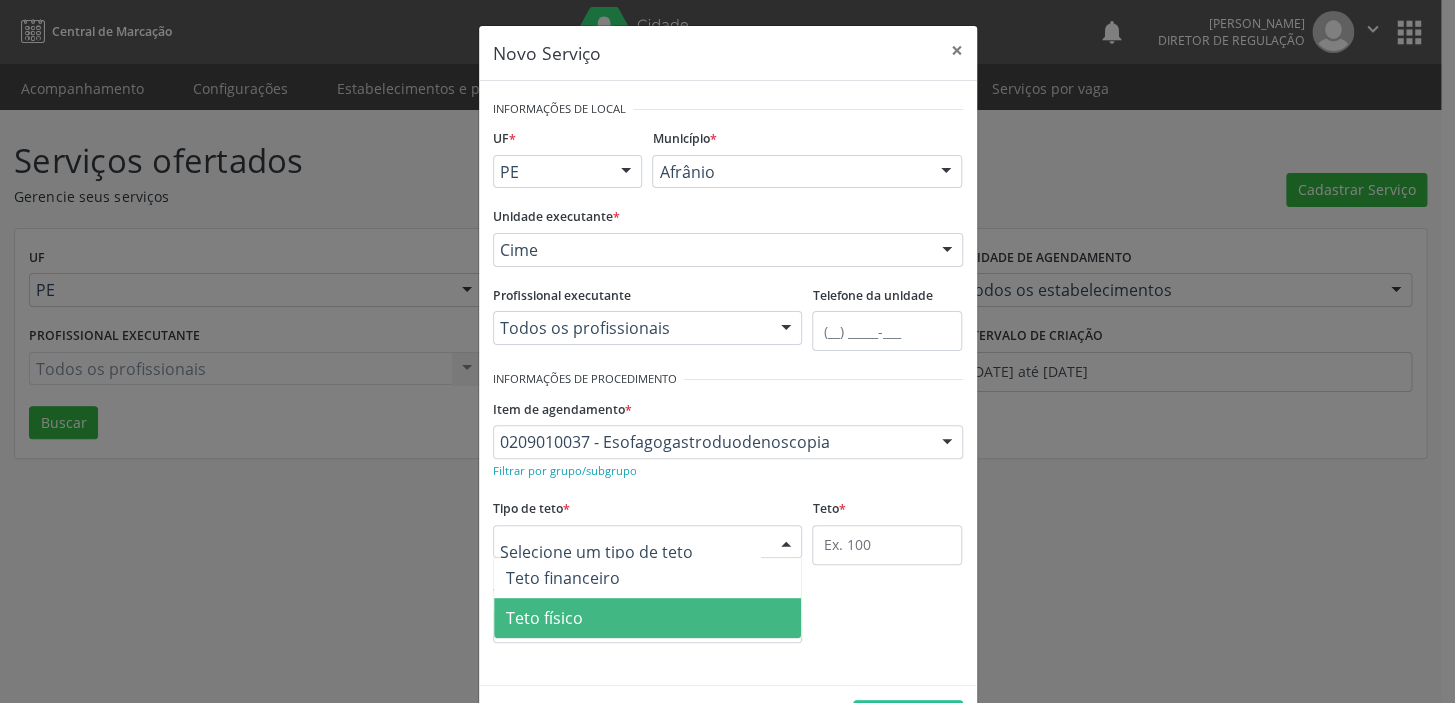 click on "Teto físico" at bounding box center (544, 618) 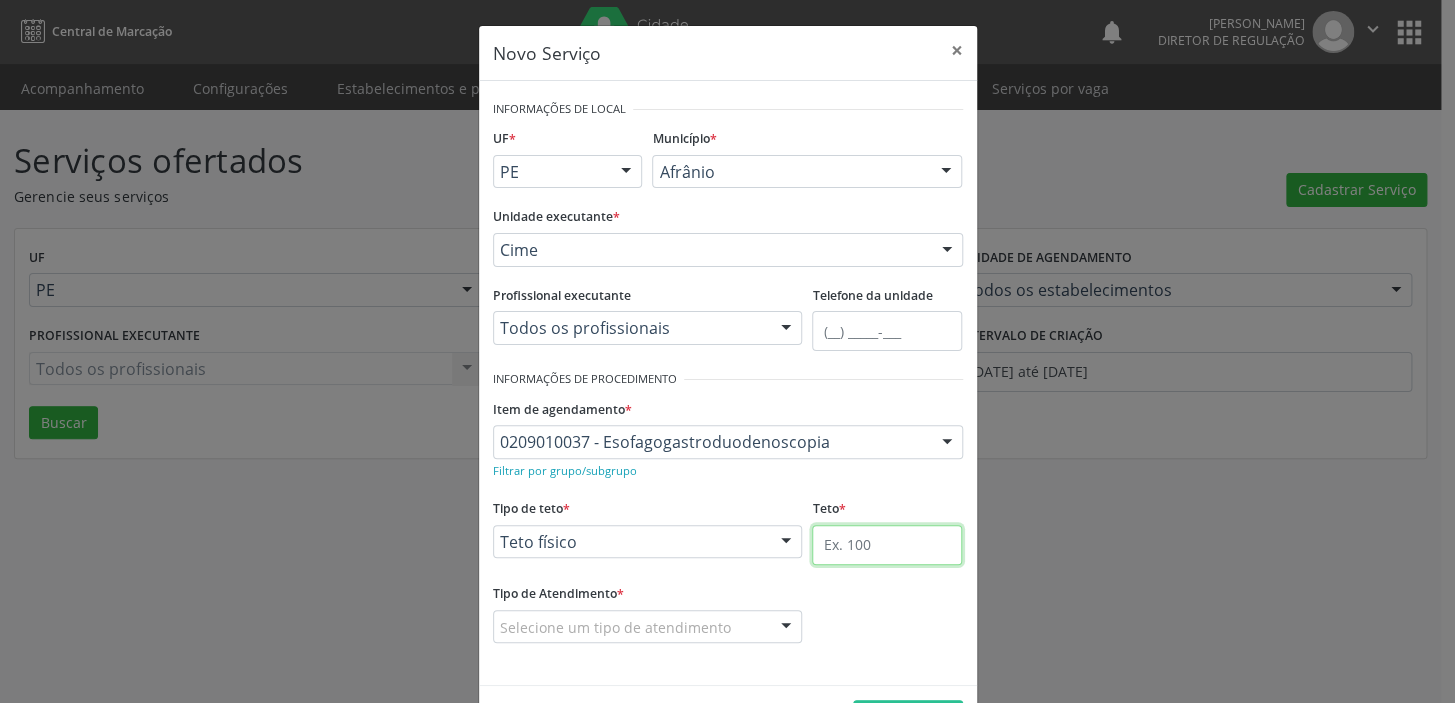 click at bounding box center [887, 545] 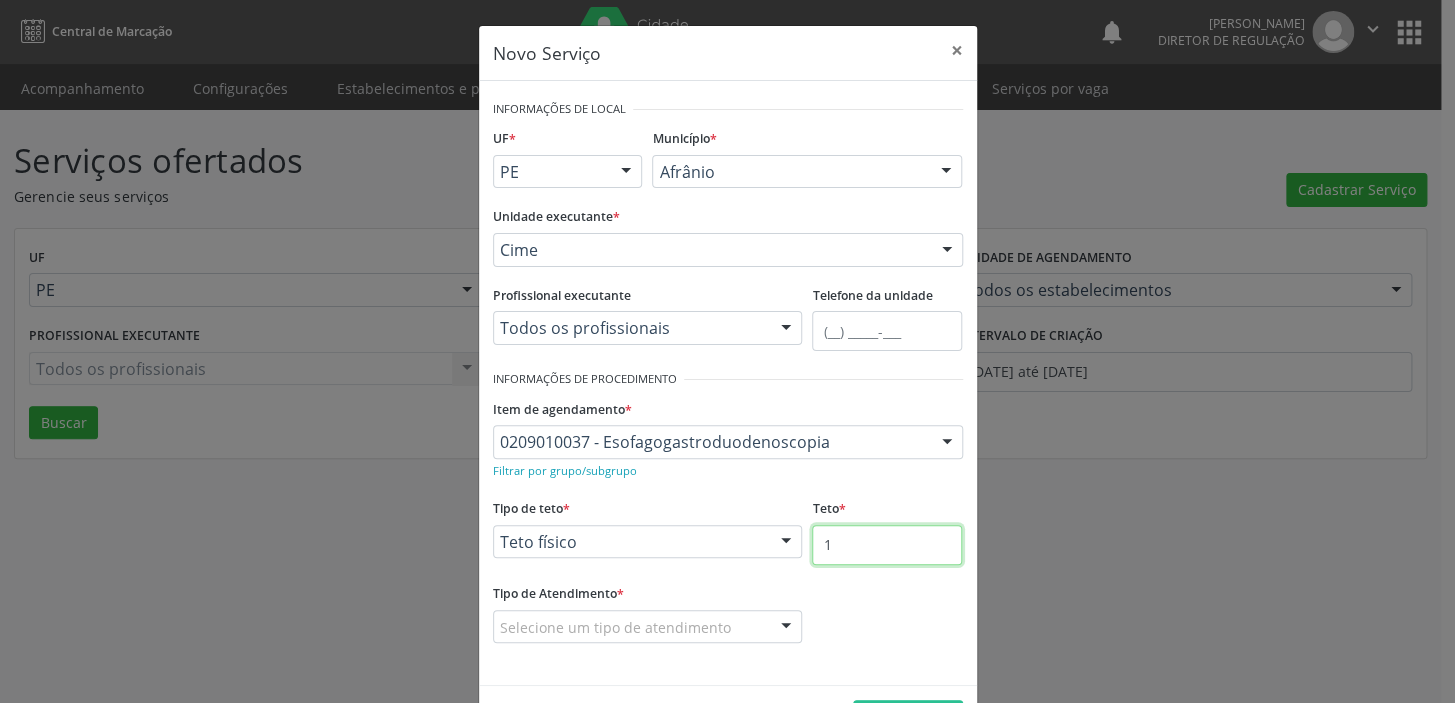 type on "1" 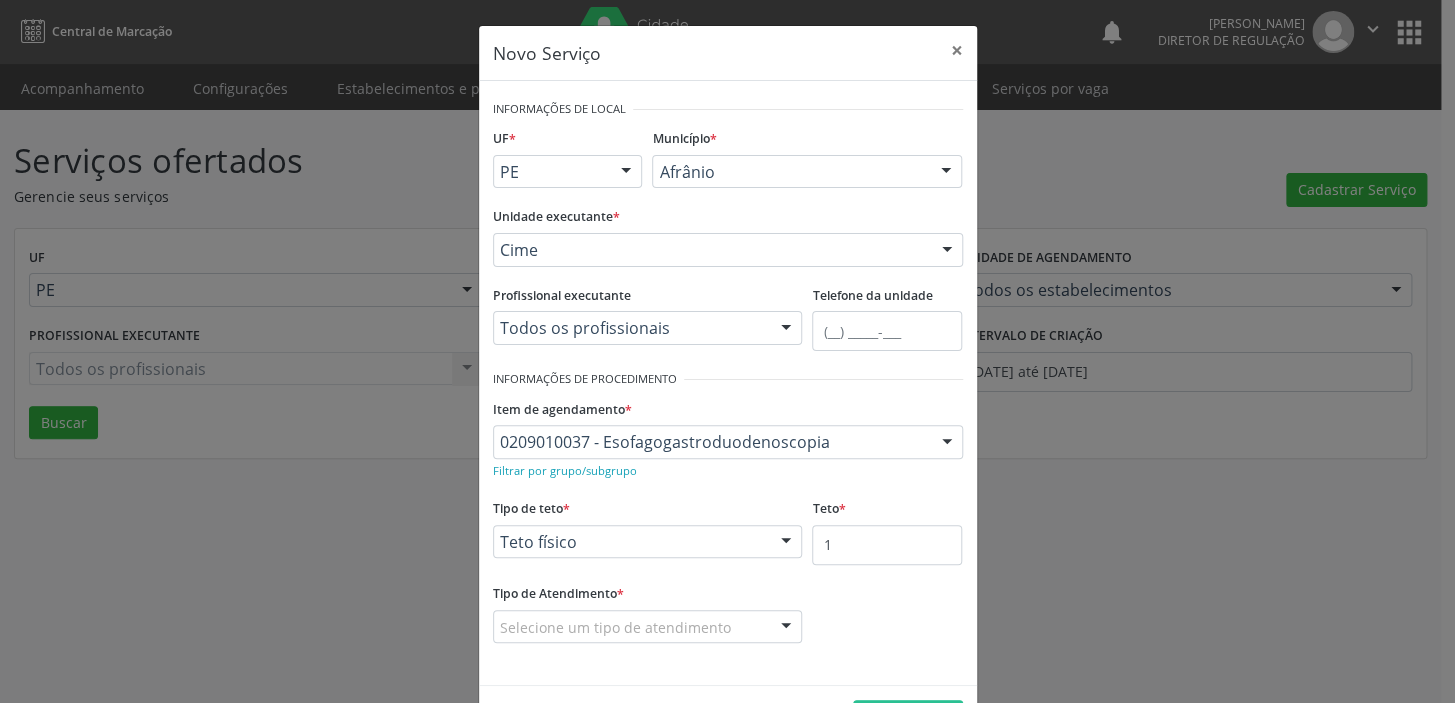 drag, startPoint x: 564, startPoint y: 634, endPoint x: 559, endPoint y: 657, distance: 23.537205 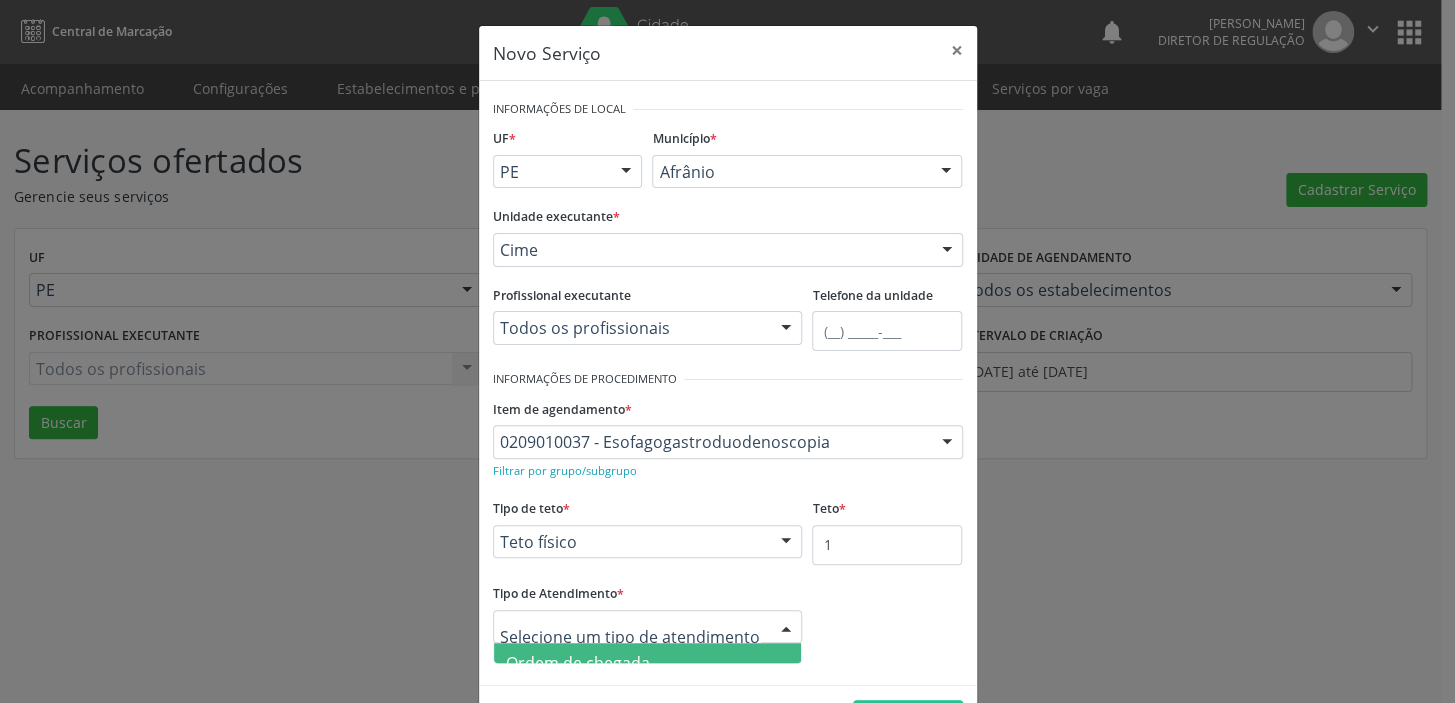 click on "Ordem de chegada" at bounding box center (578, 663) 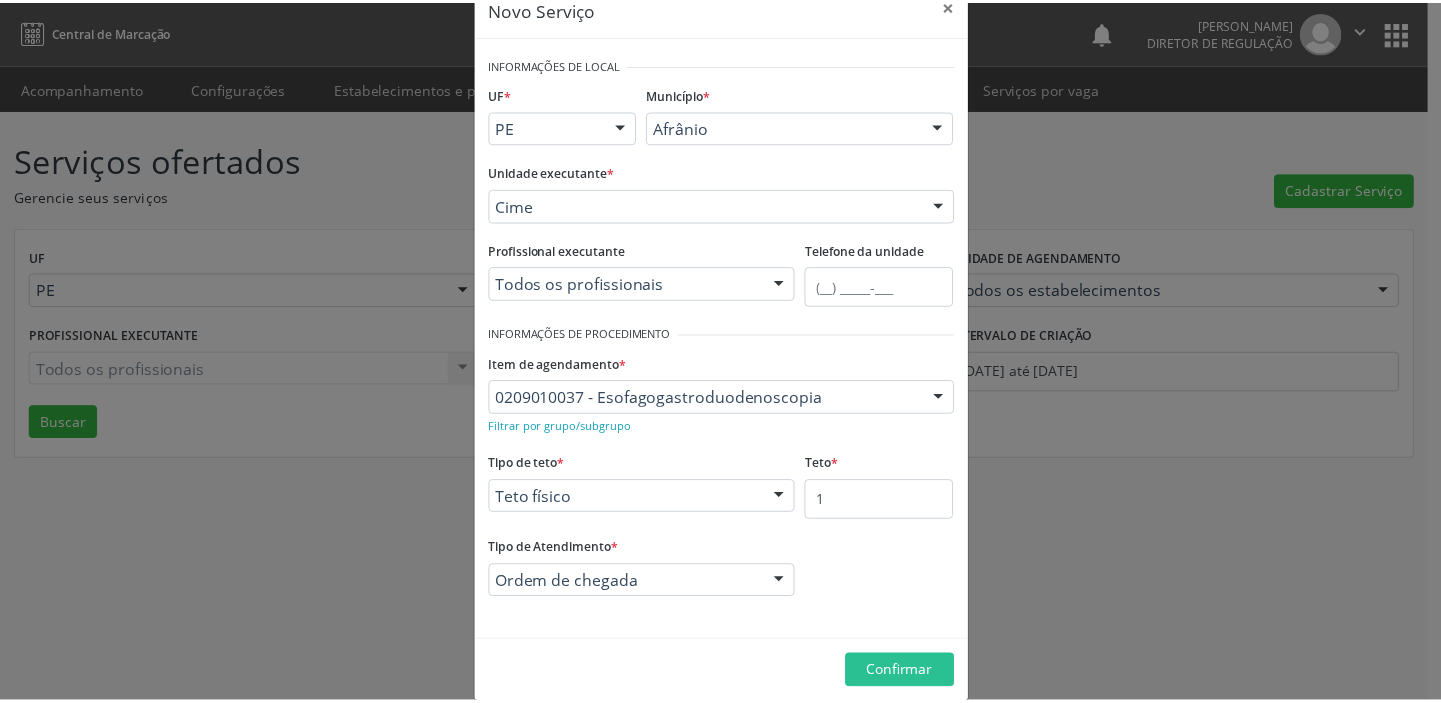 scroll, scrollTop: 69, scrollLeft: 0, axis: vertical 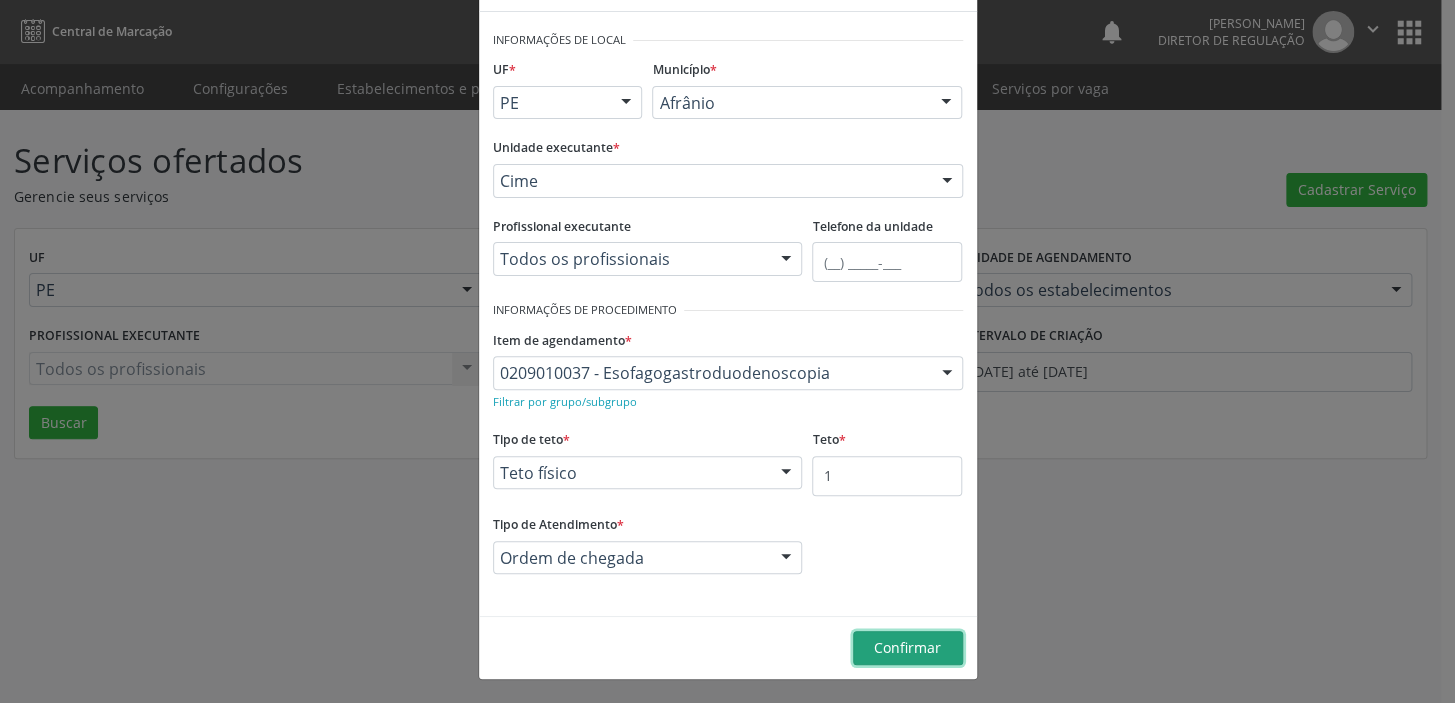 click on "Confirmar" at bounding box center (907, 647) 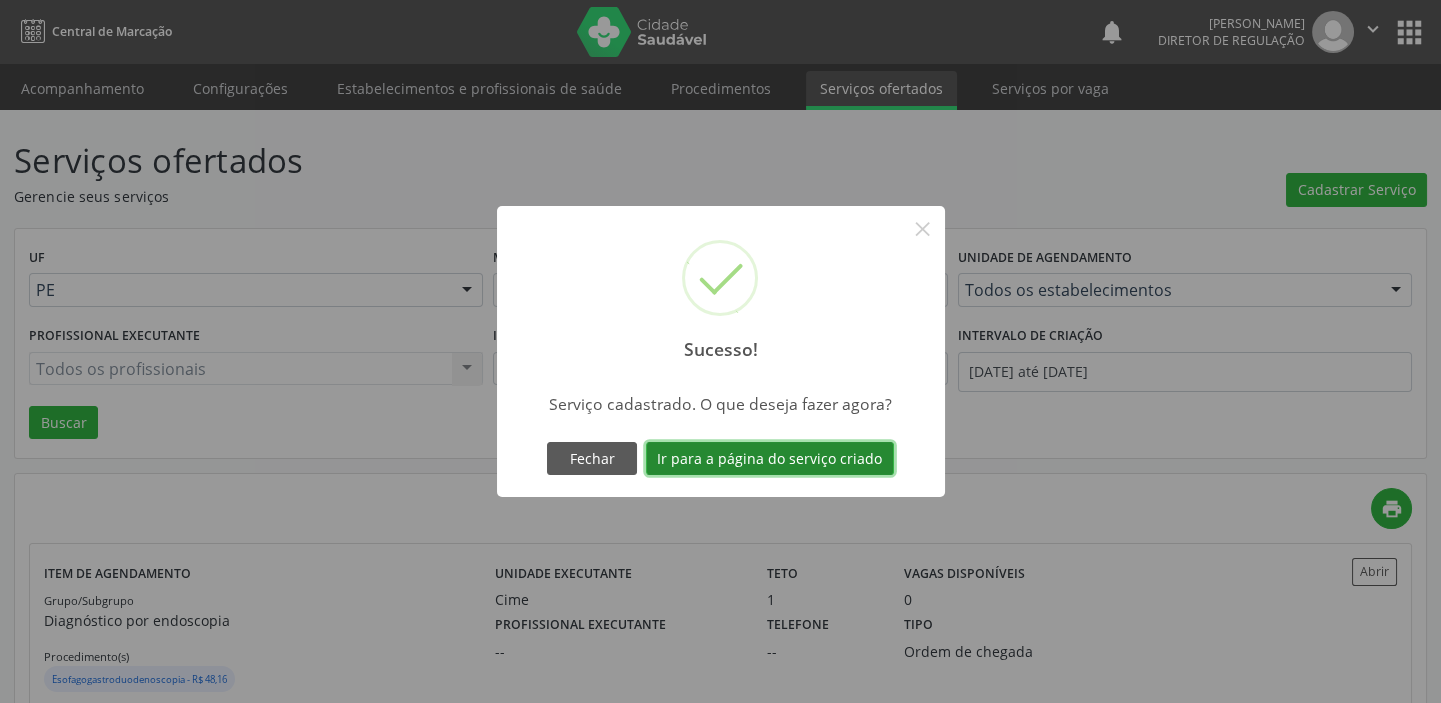 click on "Ir para a página do serviço criado" at bounding box center (770, 459) 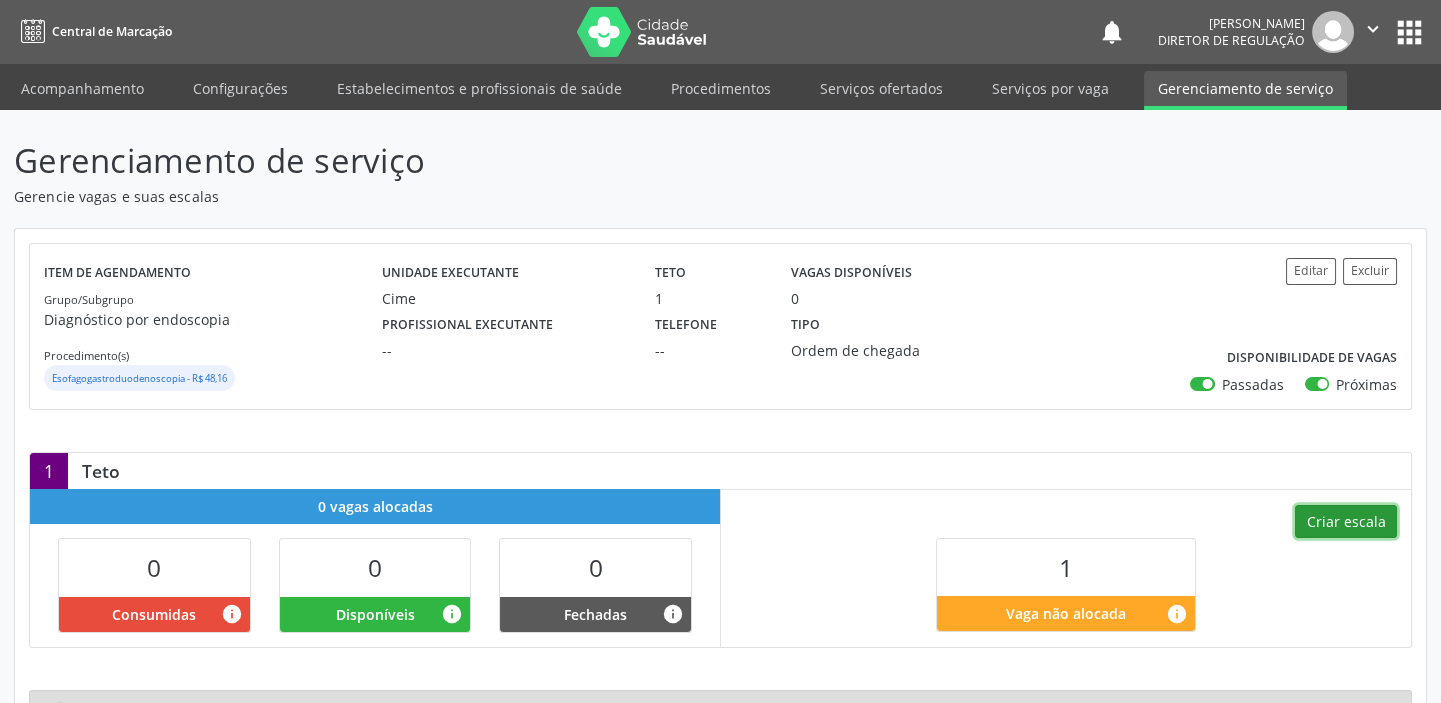 click on "Criar escala" at bounding box center (1346, 522) 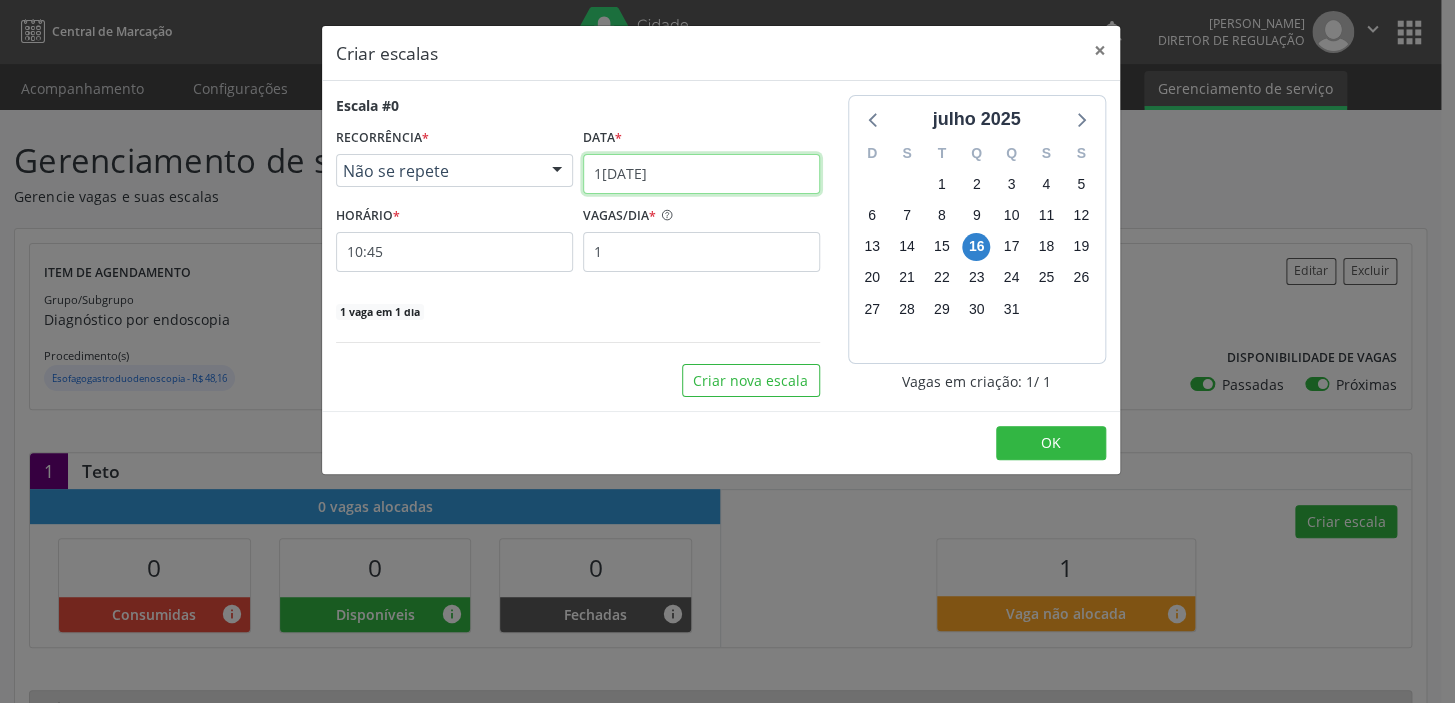click on "1[DATE]" at bounding box center [701, 174] 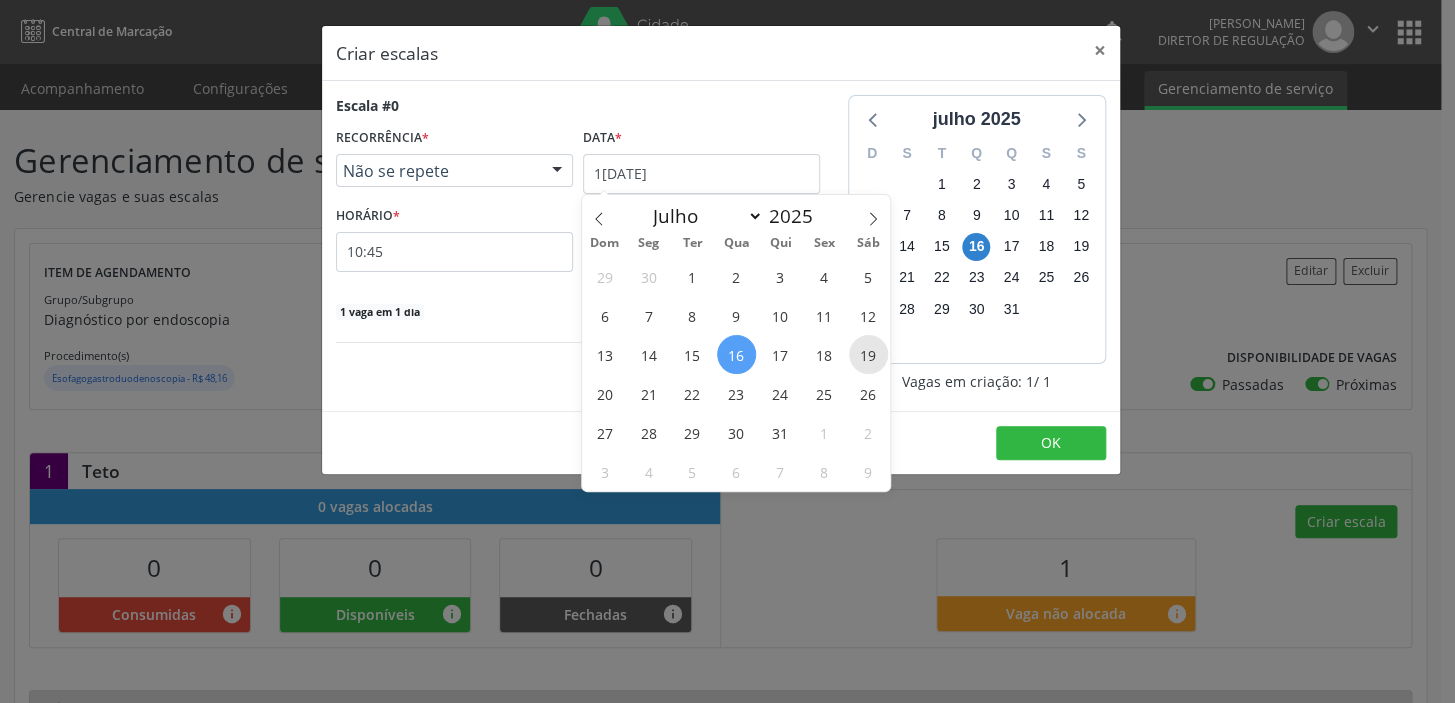 click on "19" at bounding box center (868, 354) 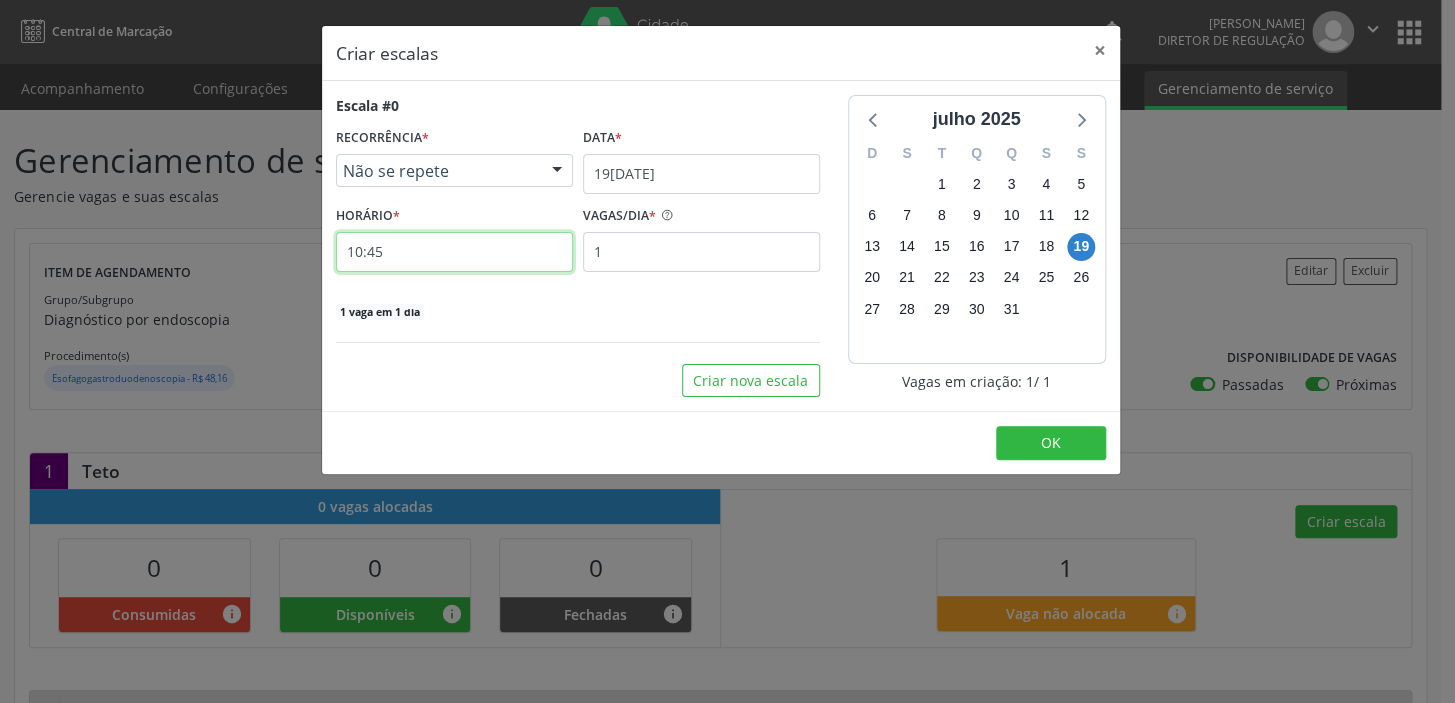 click on "10:45" at bounding box center [454, 252] 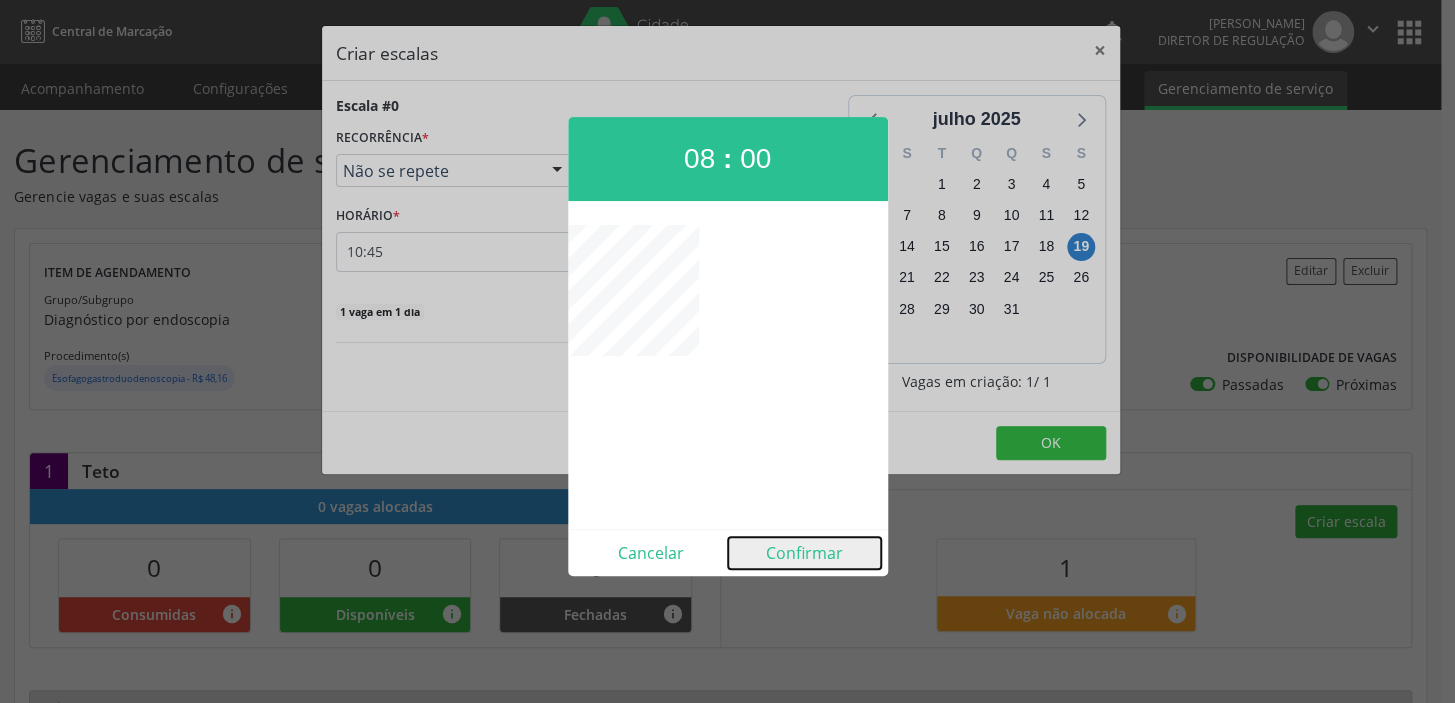 click on "Confirmar" at bounding box center [804, 553] 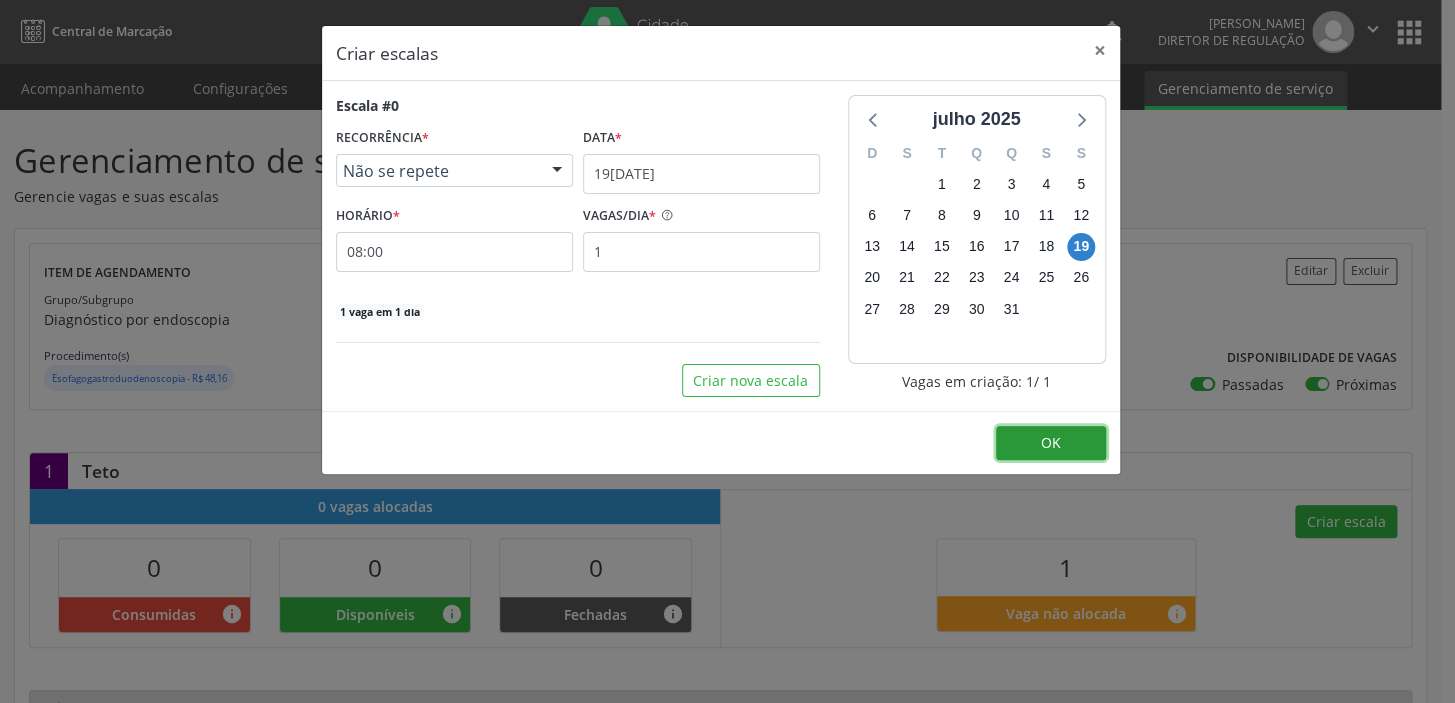 click on "OK" at bounding box center (1051, 442) 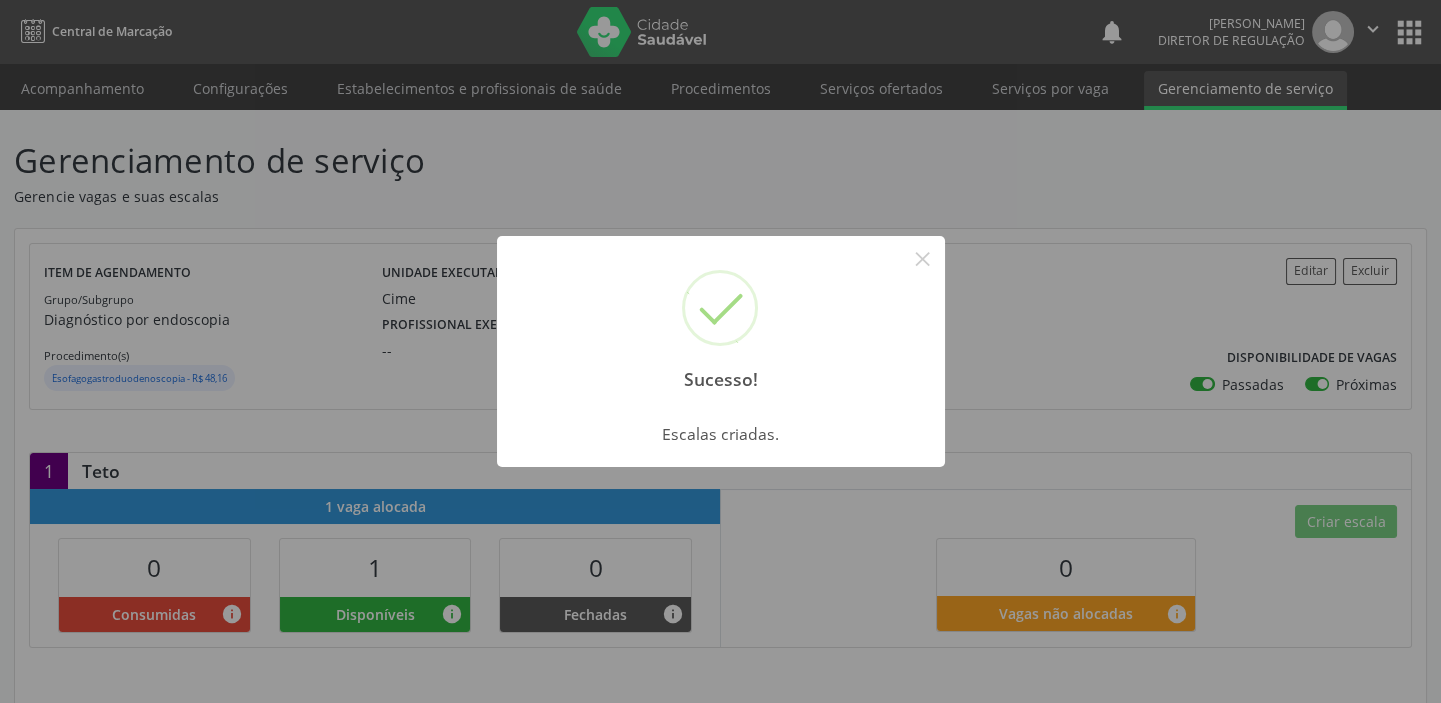 click on "×" at bounding box center [923, 258] 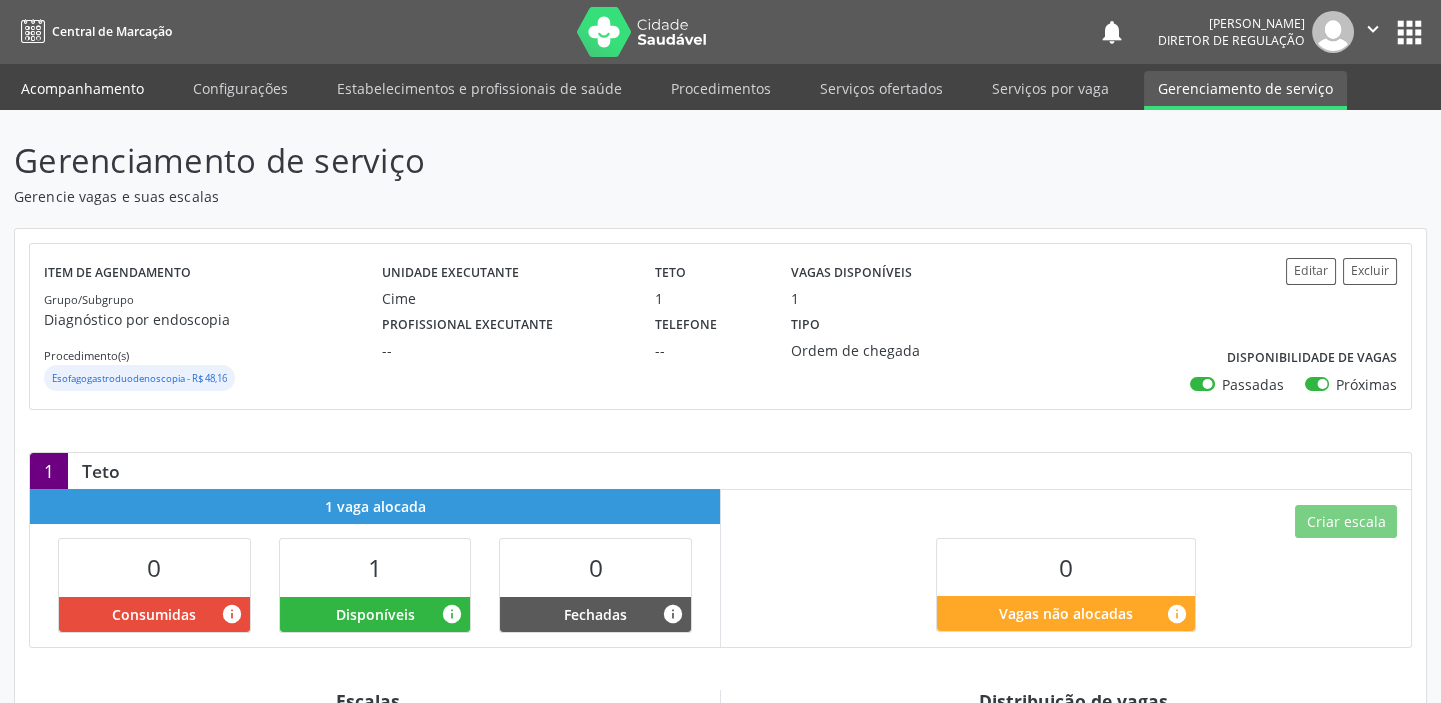 click on "Acompanhamento" at bounding box center (82, 88) 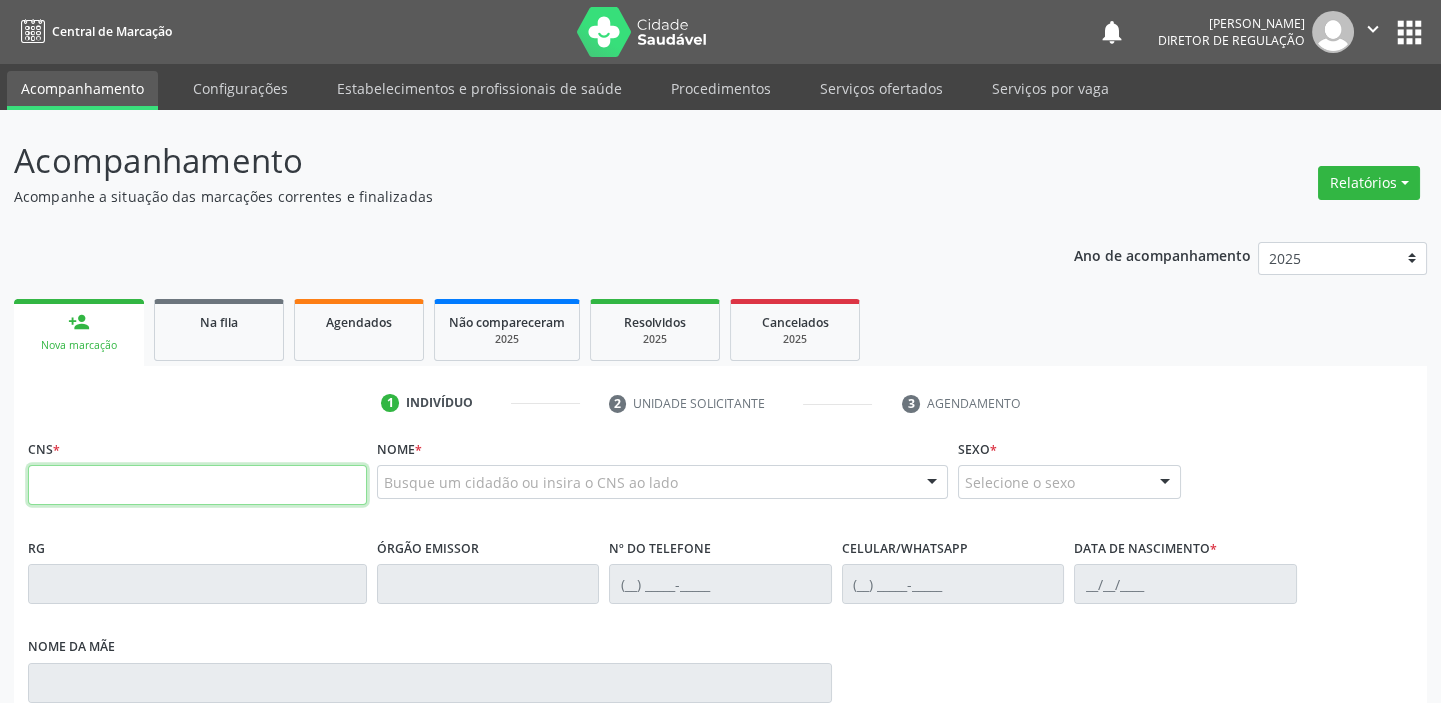 click at bounding box center (197, 485) 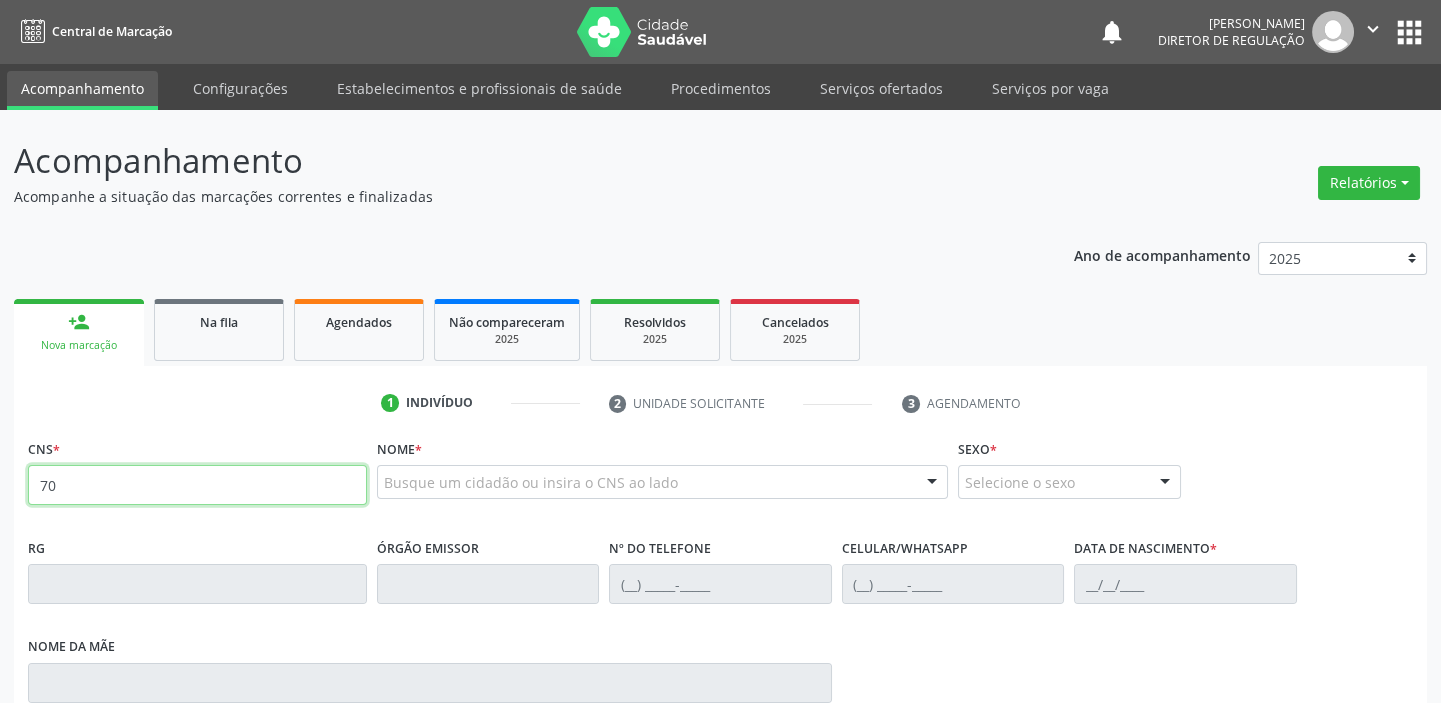 type on "7" 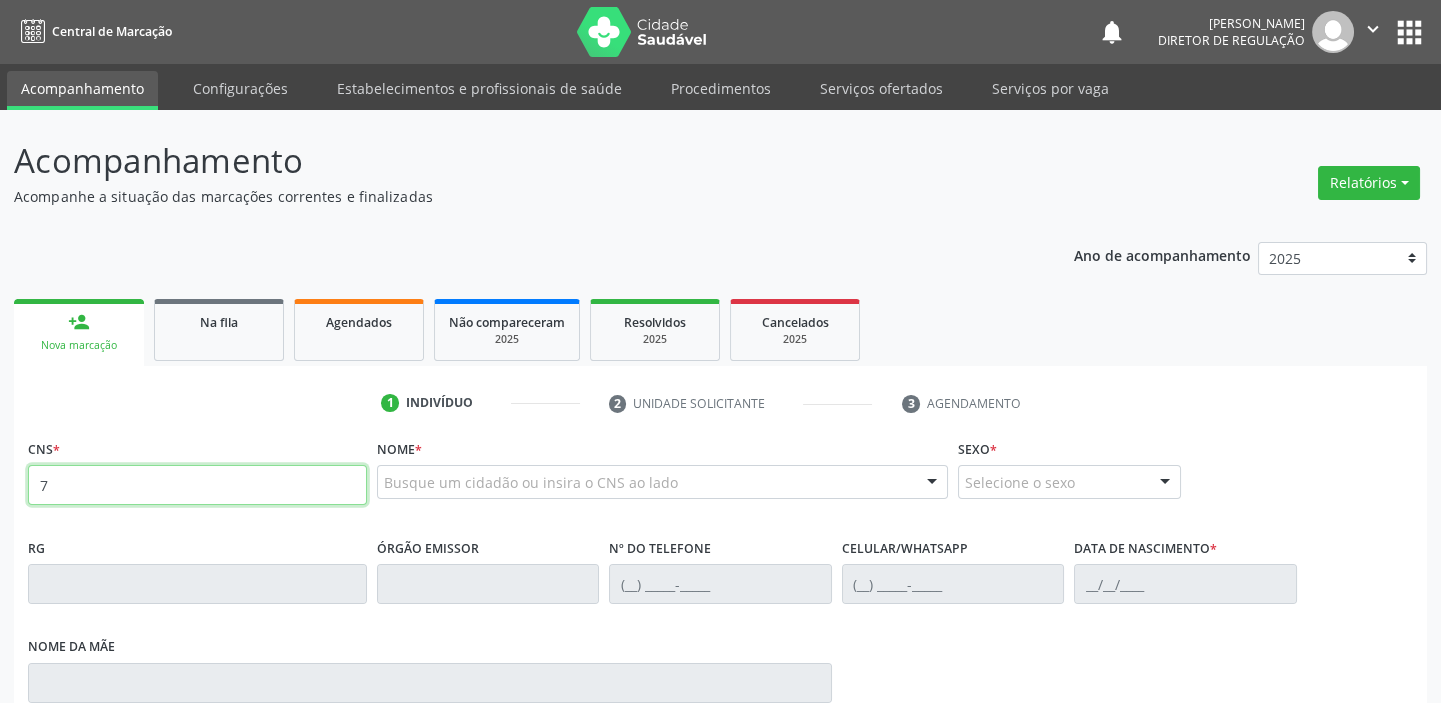 type 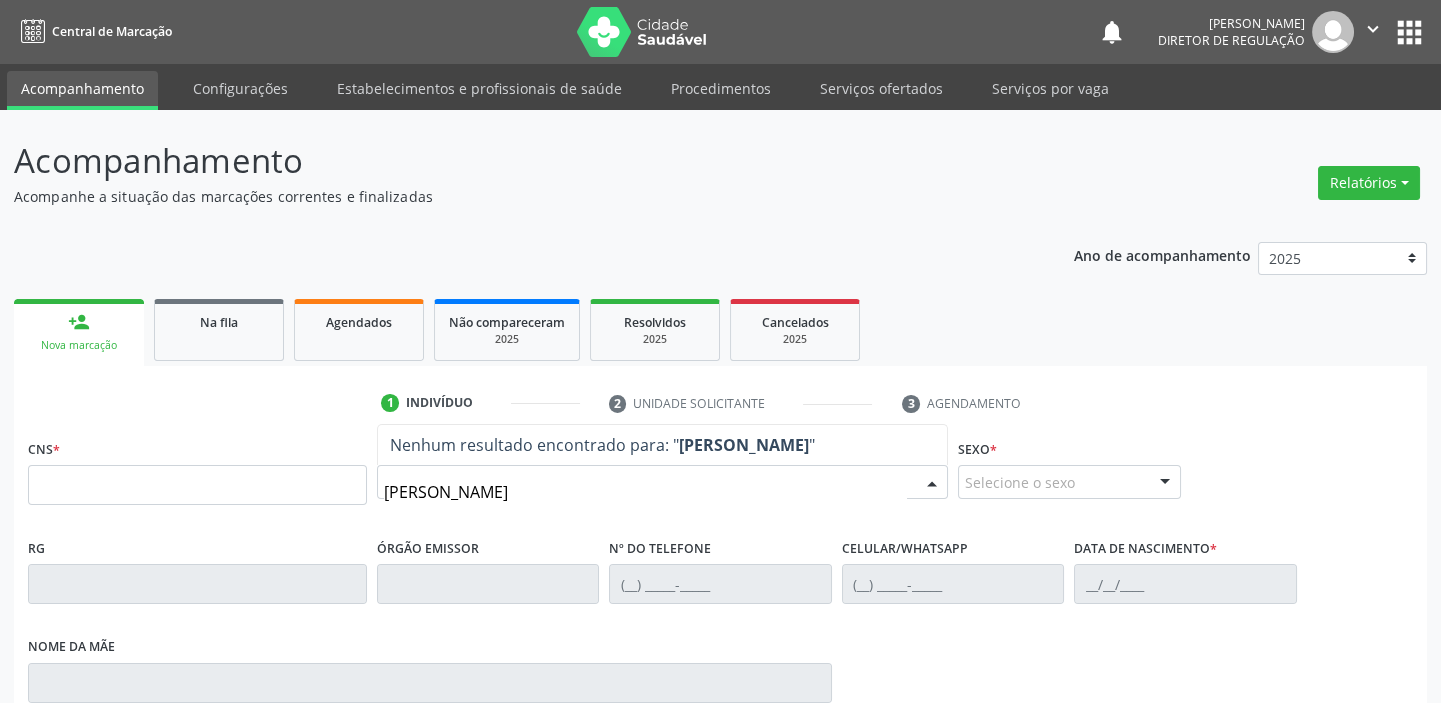 type on "[PERSON_NAME]" 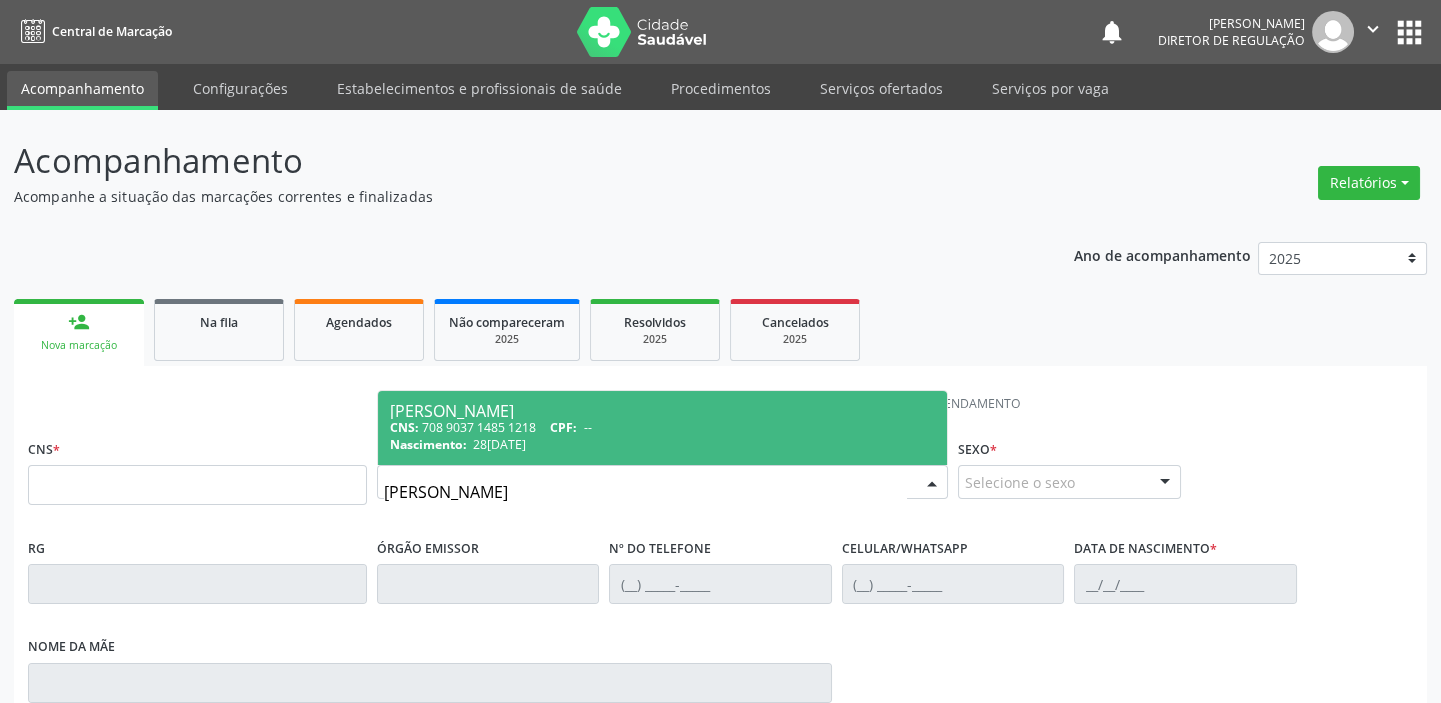click on "[PERSON_NAME]" at bounding box center (662, 411) 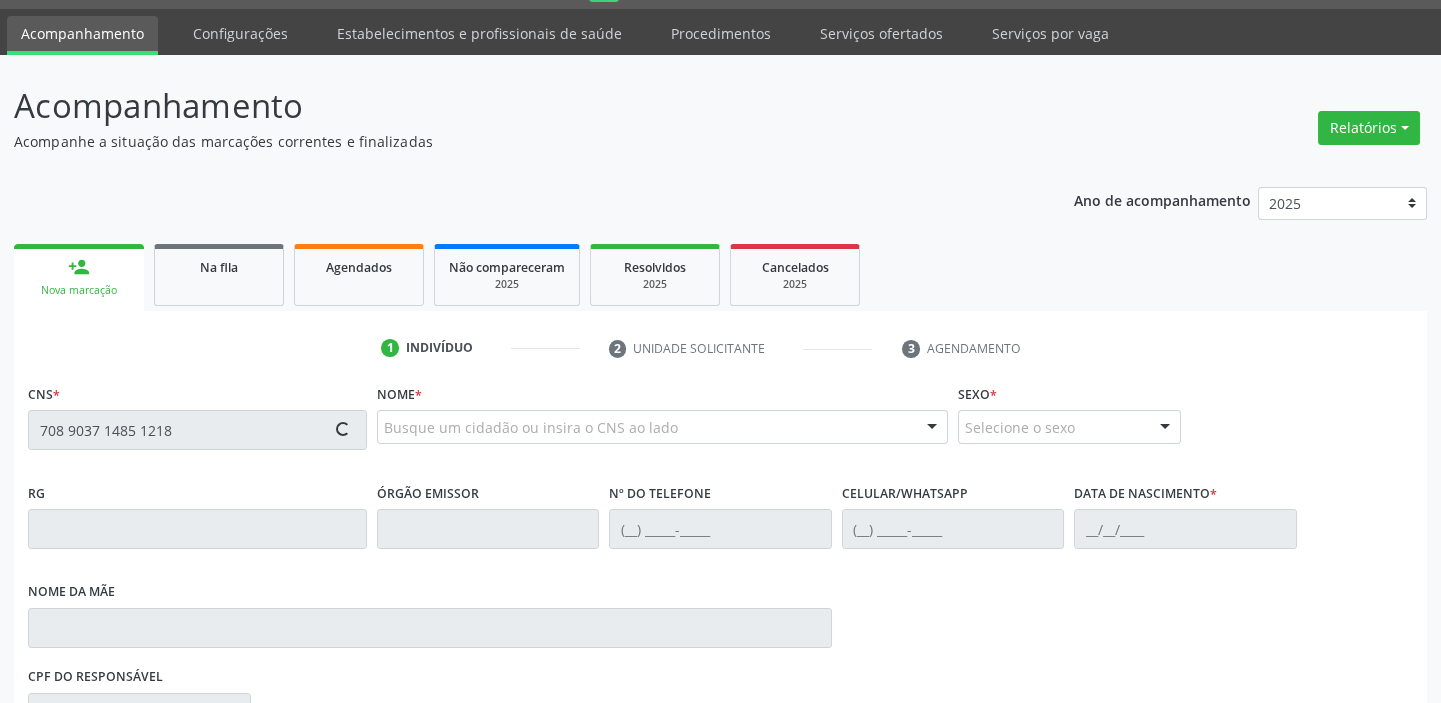 scroll, scrollTop: 366, scrollLeft: 0, axis: vertical 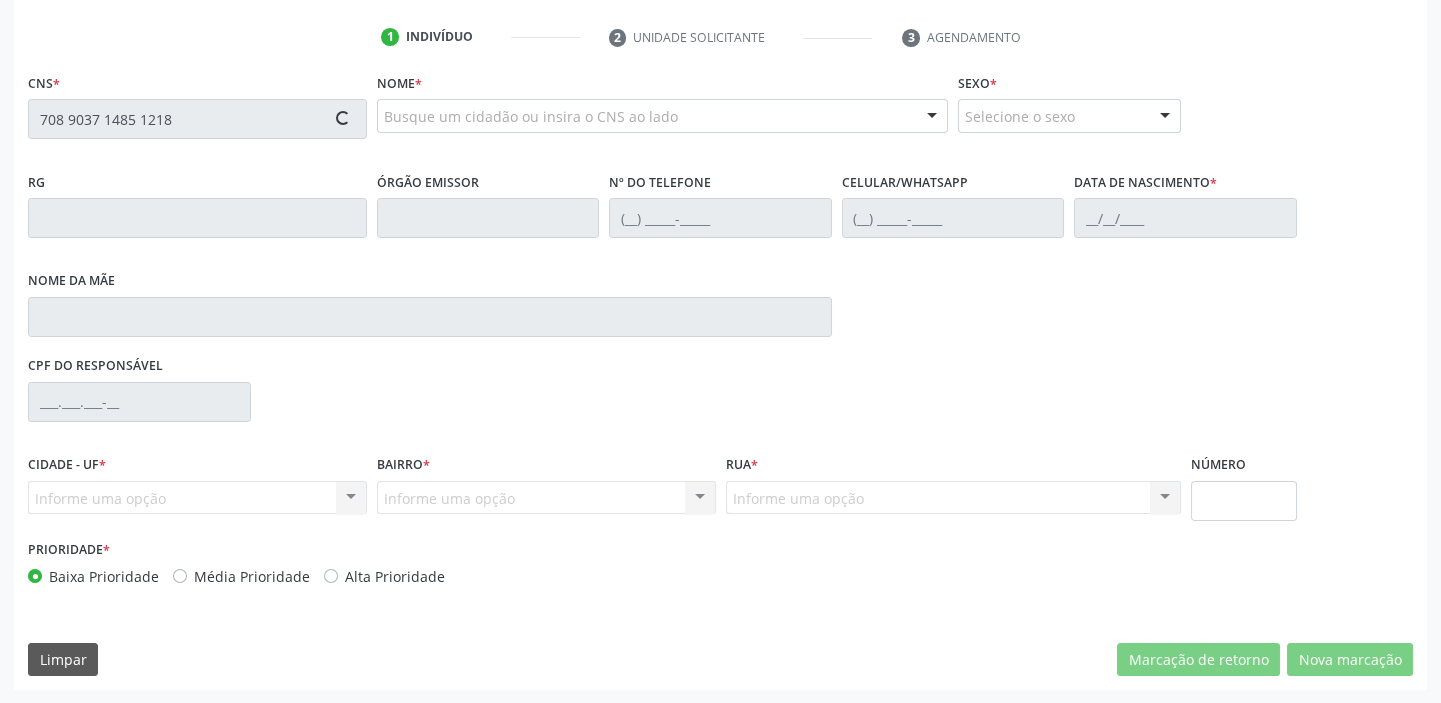 type on "708 9037 1485 1218" 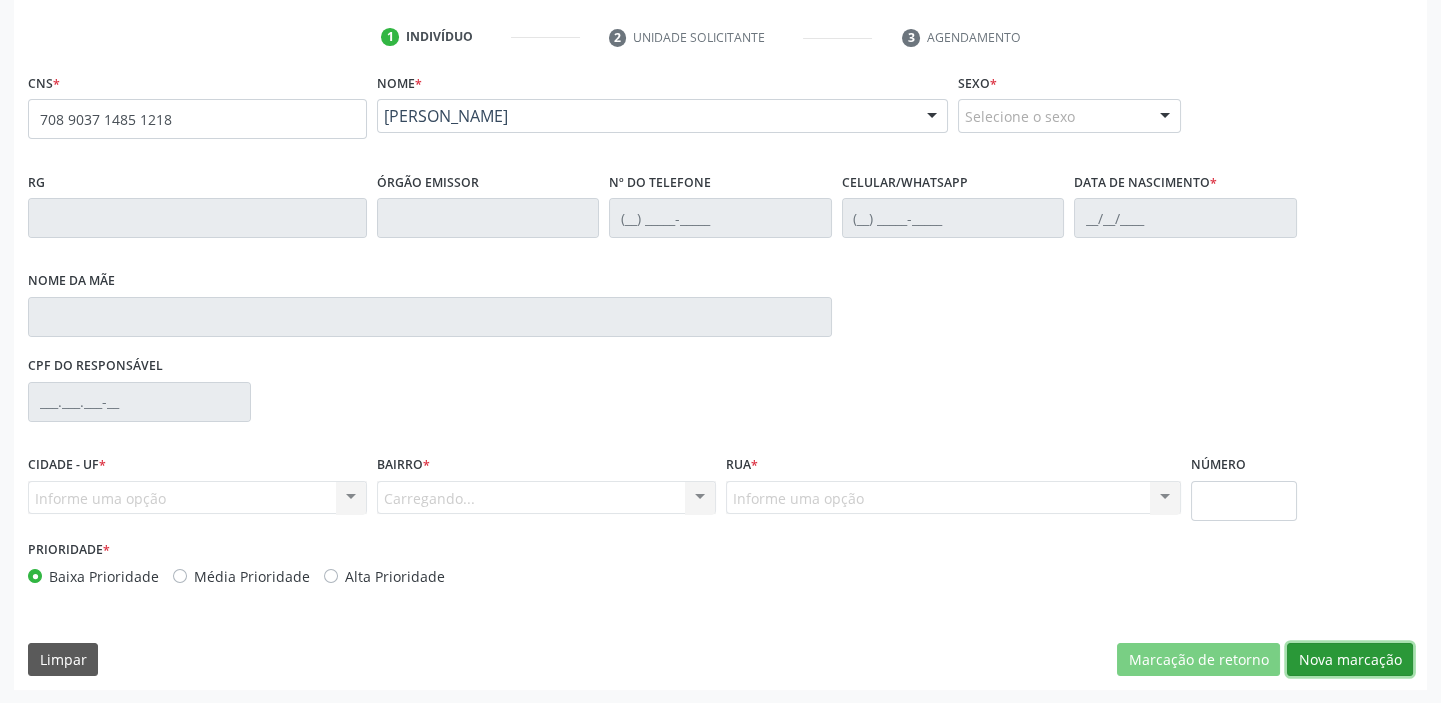 click on "Nova marcação" at bounding box center [1350, 660] 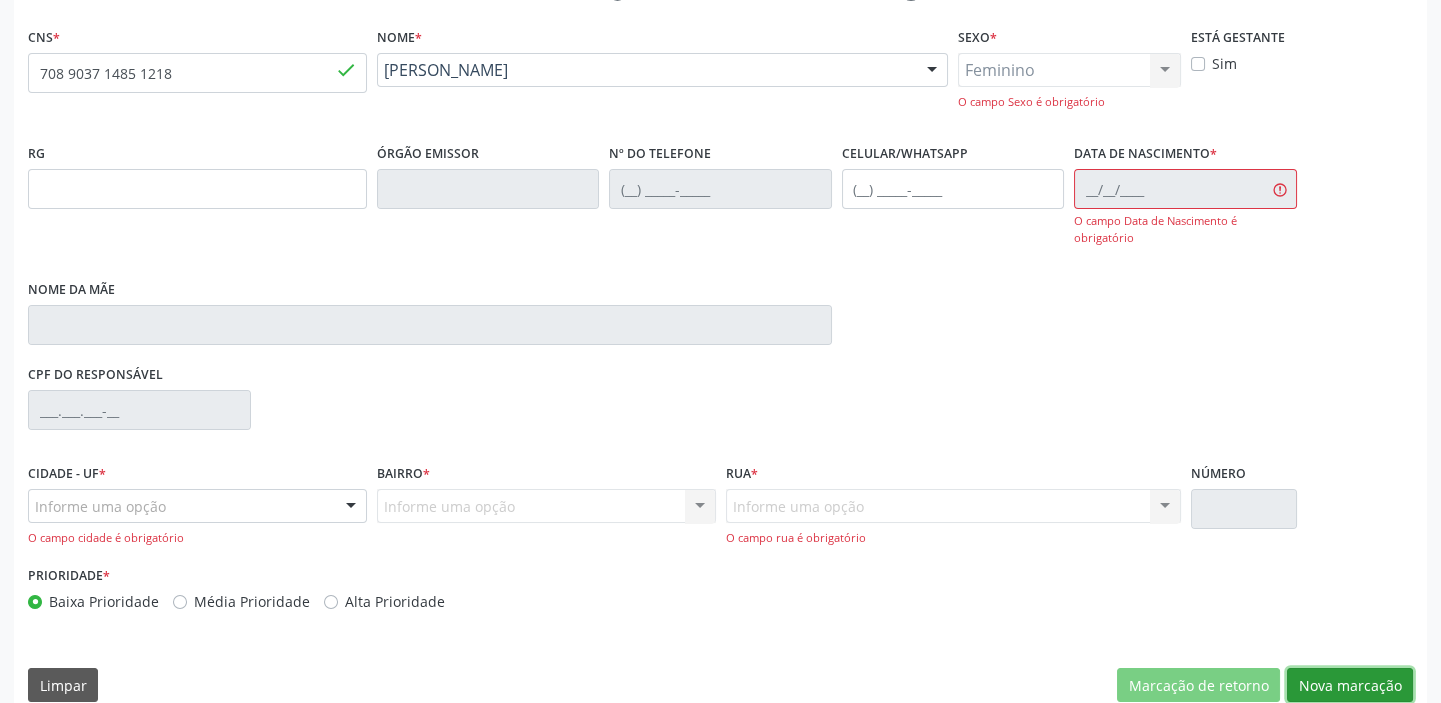 type on "[PHONE_NUMBER]" 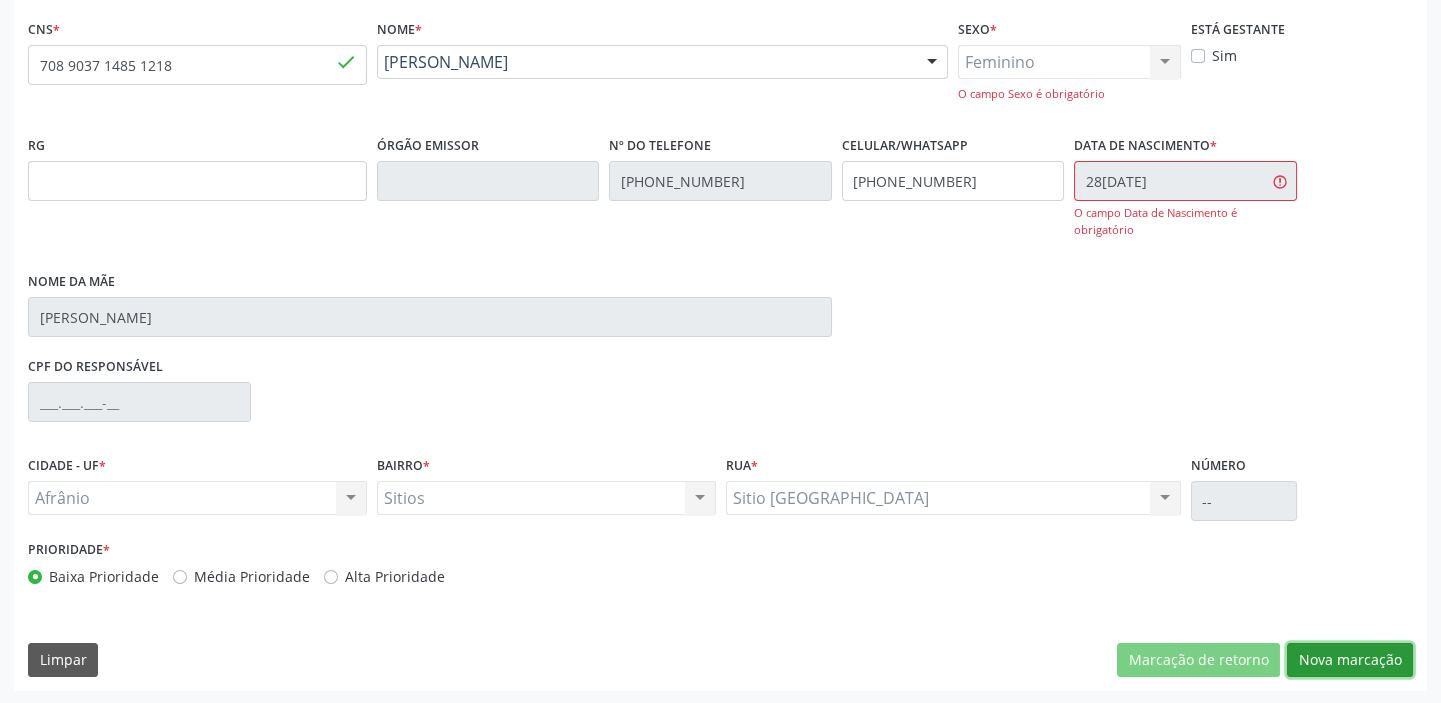 click on "Nova marcação" at bounding box center (1350, 660) 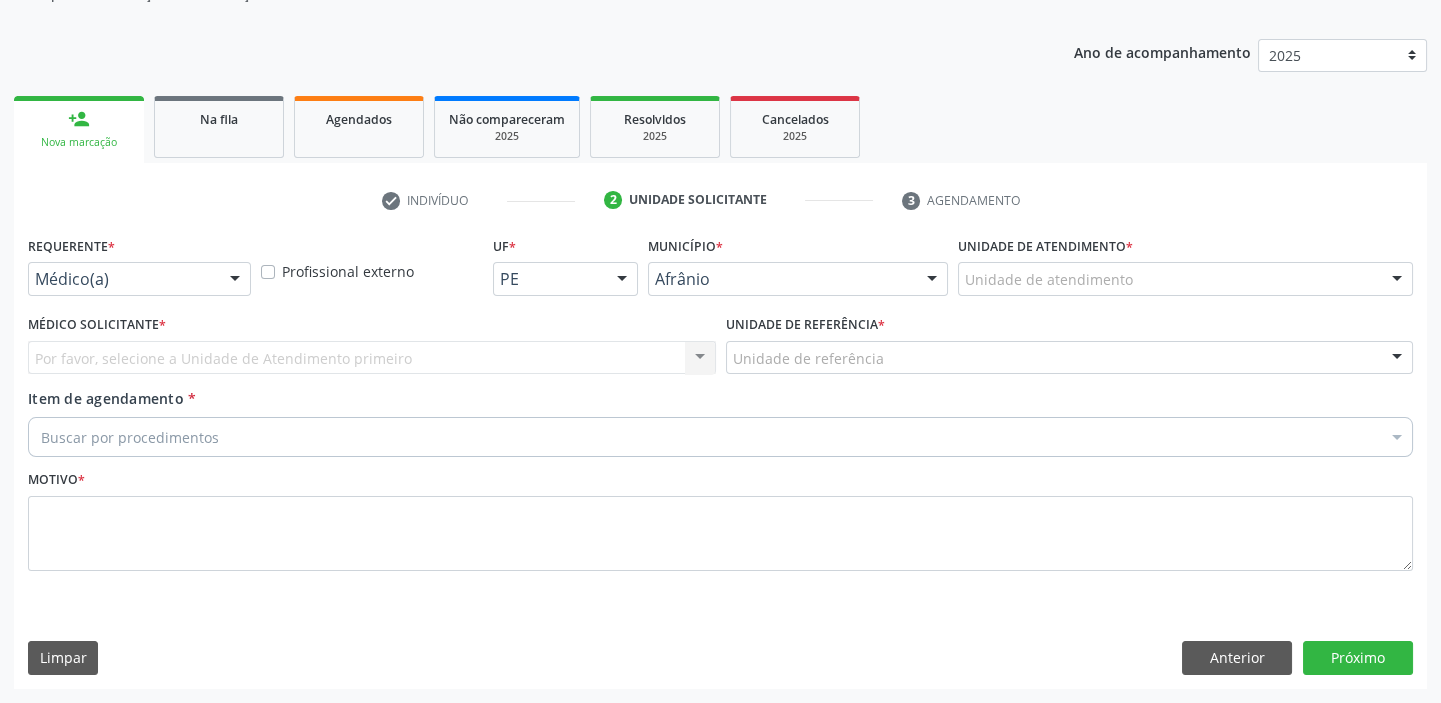 scroll, scrollTop: 201, scrollLeft: 0, axis: vertical 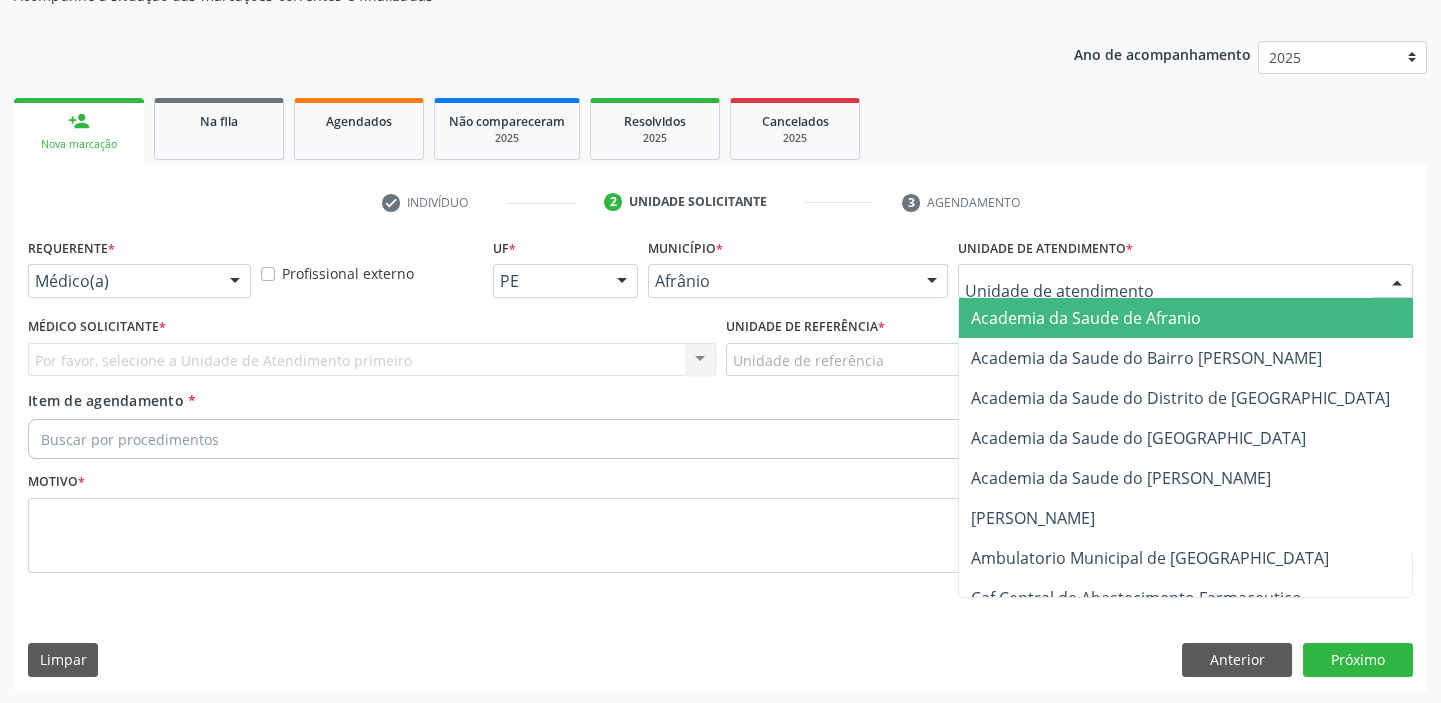 drag, startPoint x: 984, startPoint y: 276, endPoint x: 990, endPoint y: 407, distance: 131.13733 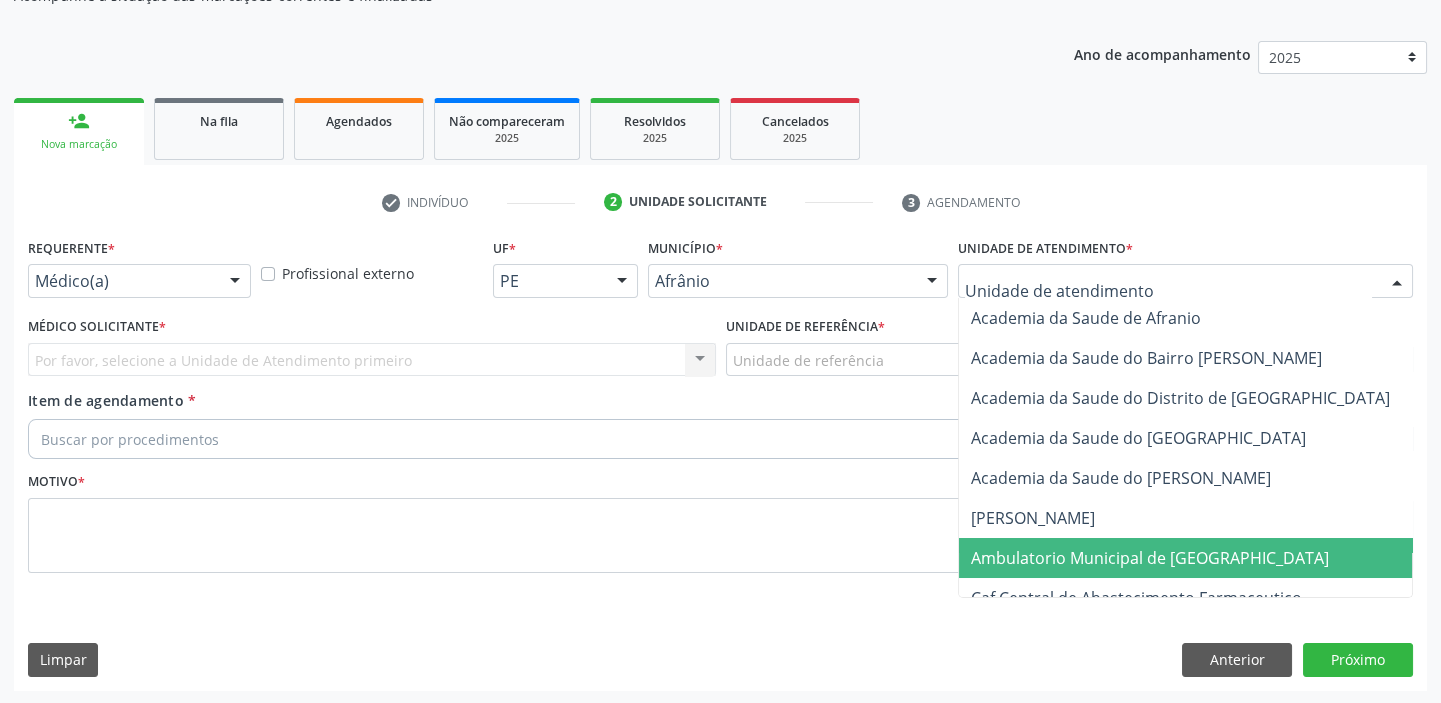 drag, startPoint x: 990, startPoint y: 549, endPoint x: 963, endPoint y: 530, distance: 33.01515 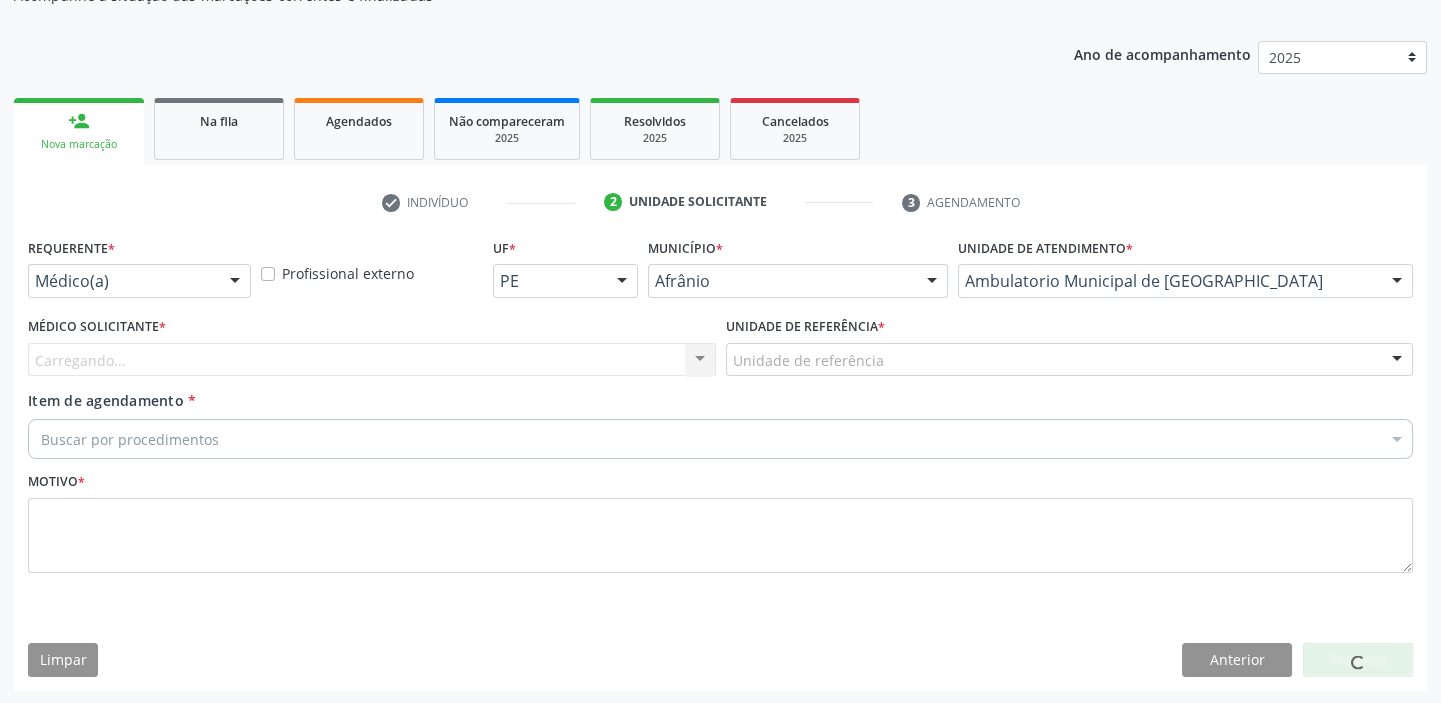 drag, startPoint x: 747, startPoint y: 362, endPoint x: 768, endPoint y: 446, distance: 86.58522 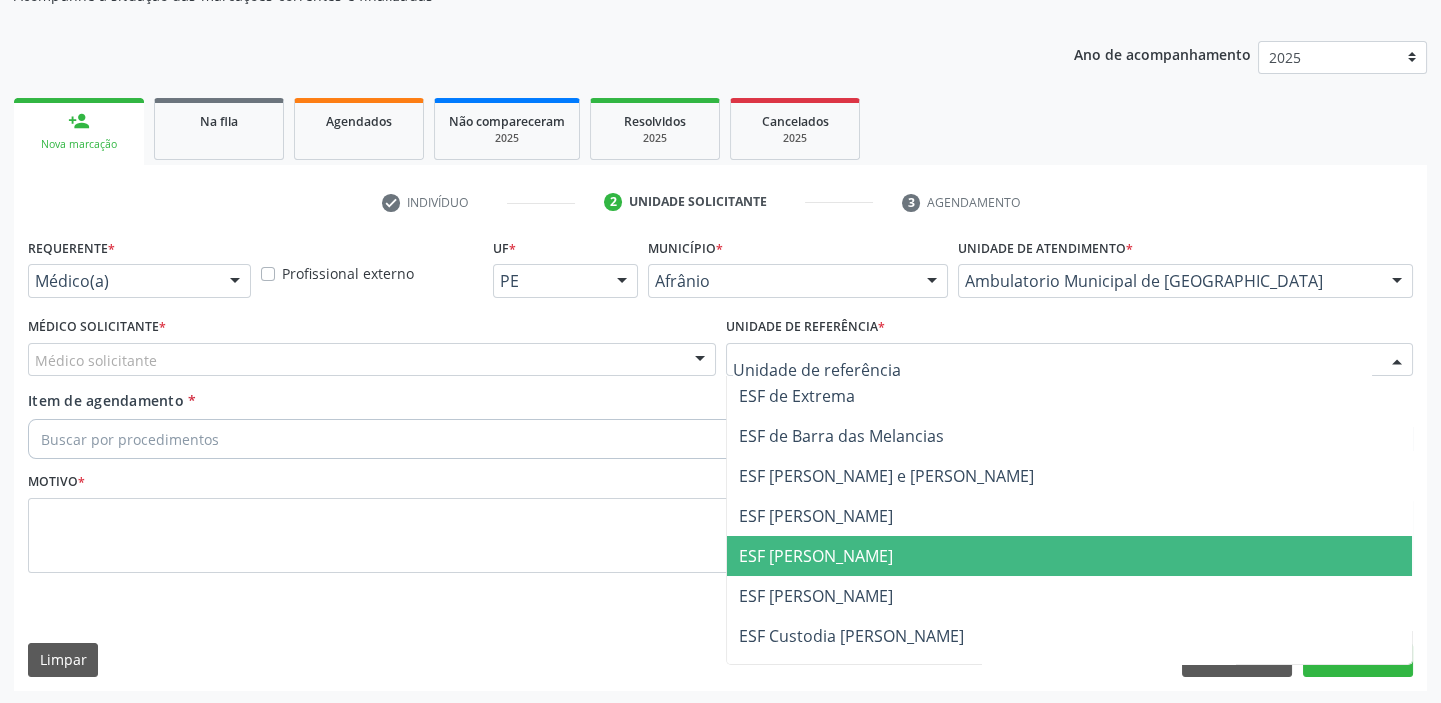 click on "ESF [PERSON_NAME]" at bounding box center [1070, 556] 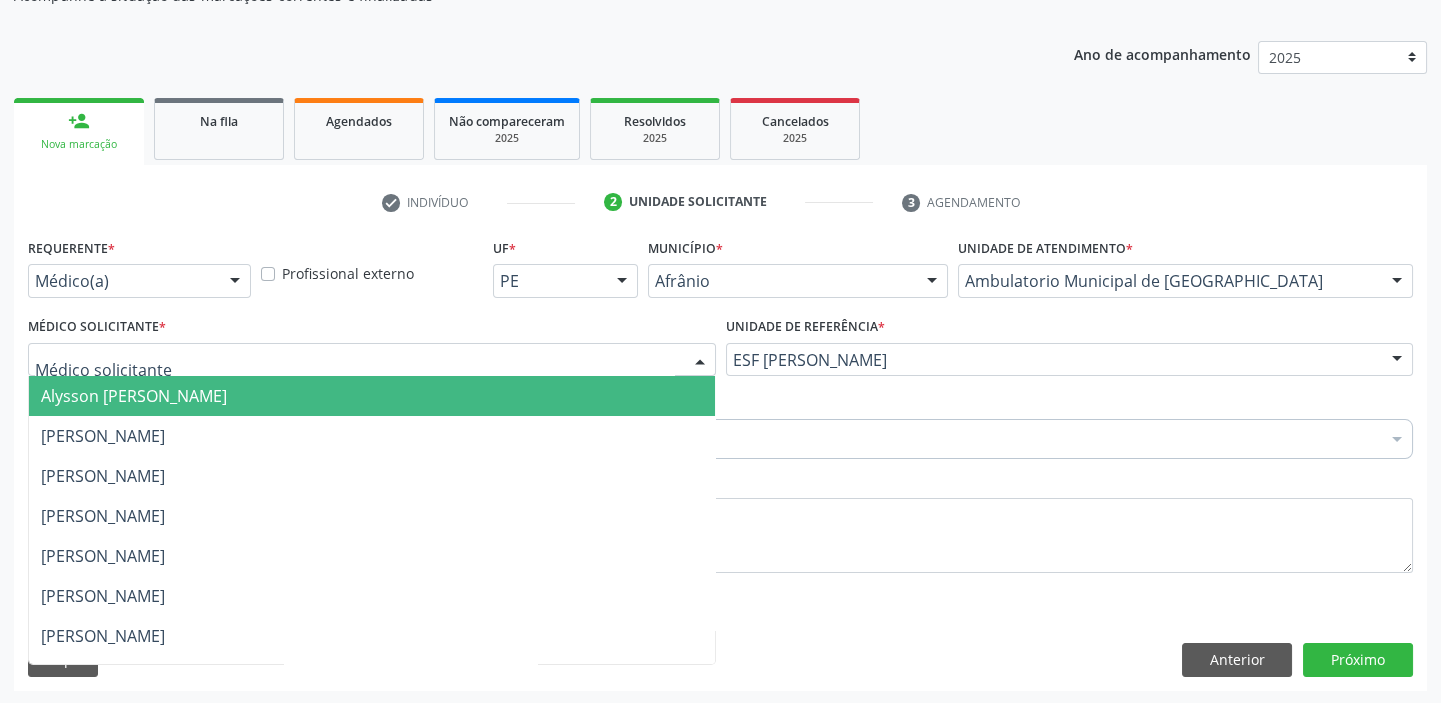 drag, startPoint x: 91, startPoint y: 364, endPoint x: 93, endPoint y: 381, distance: 17.117243 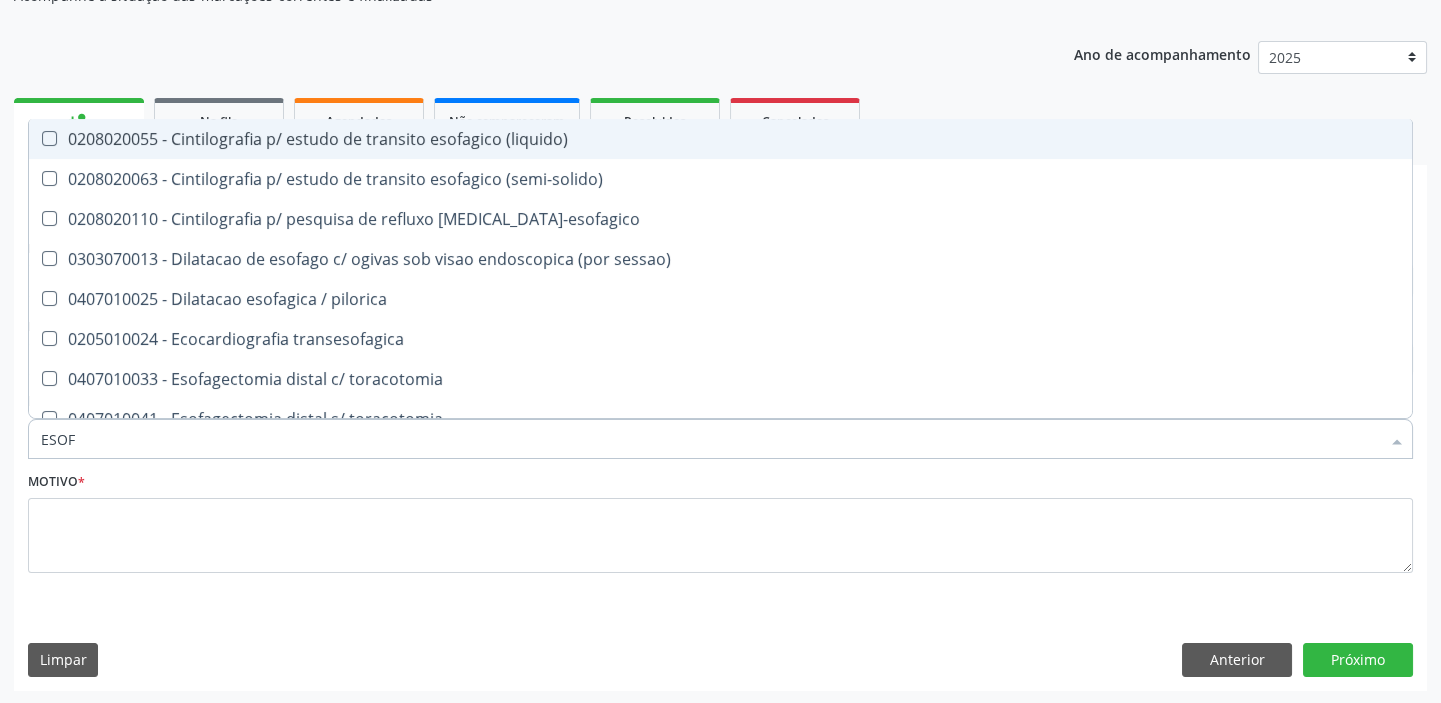 type on "ESOFA" 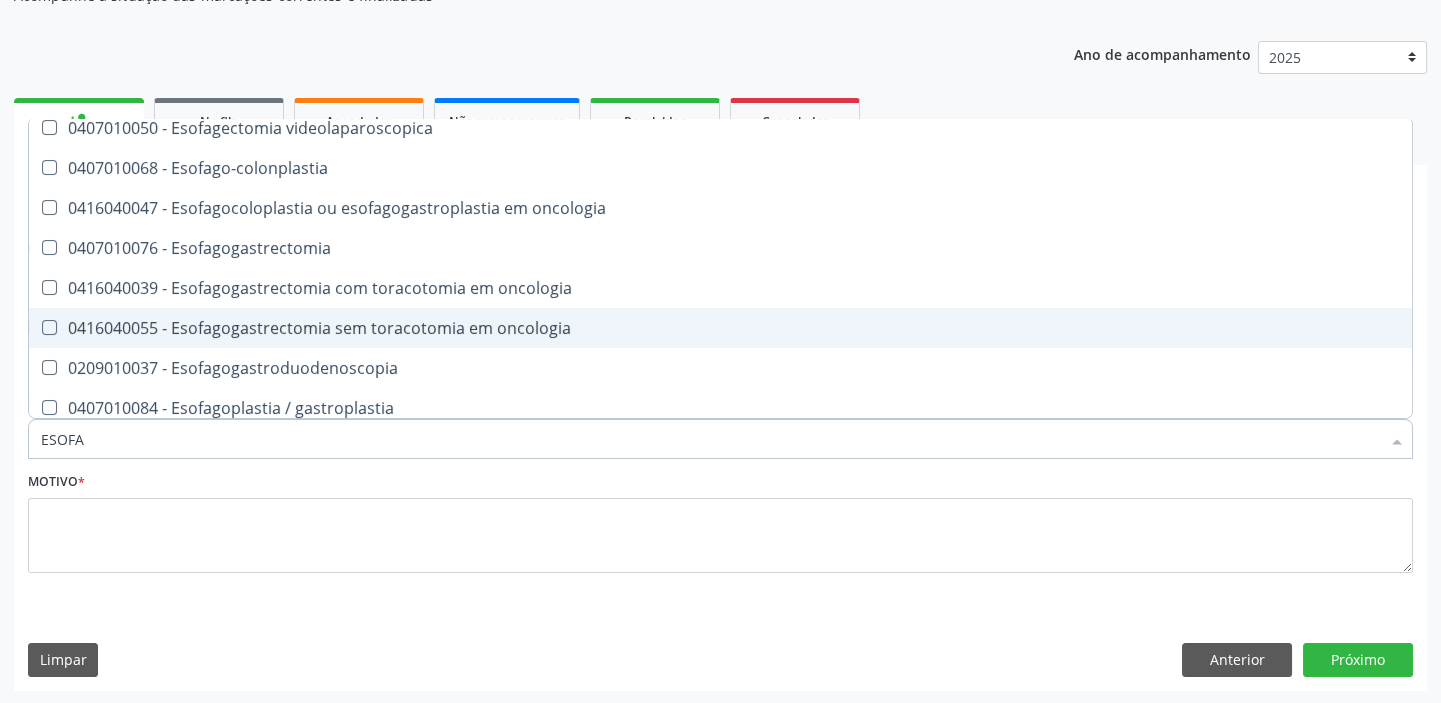 scroll, scrollTop: 363, scrollLeft: 0, axis: vertical 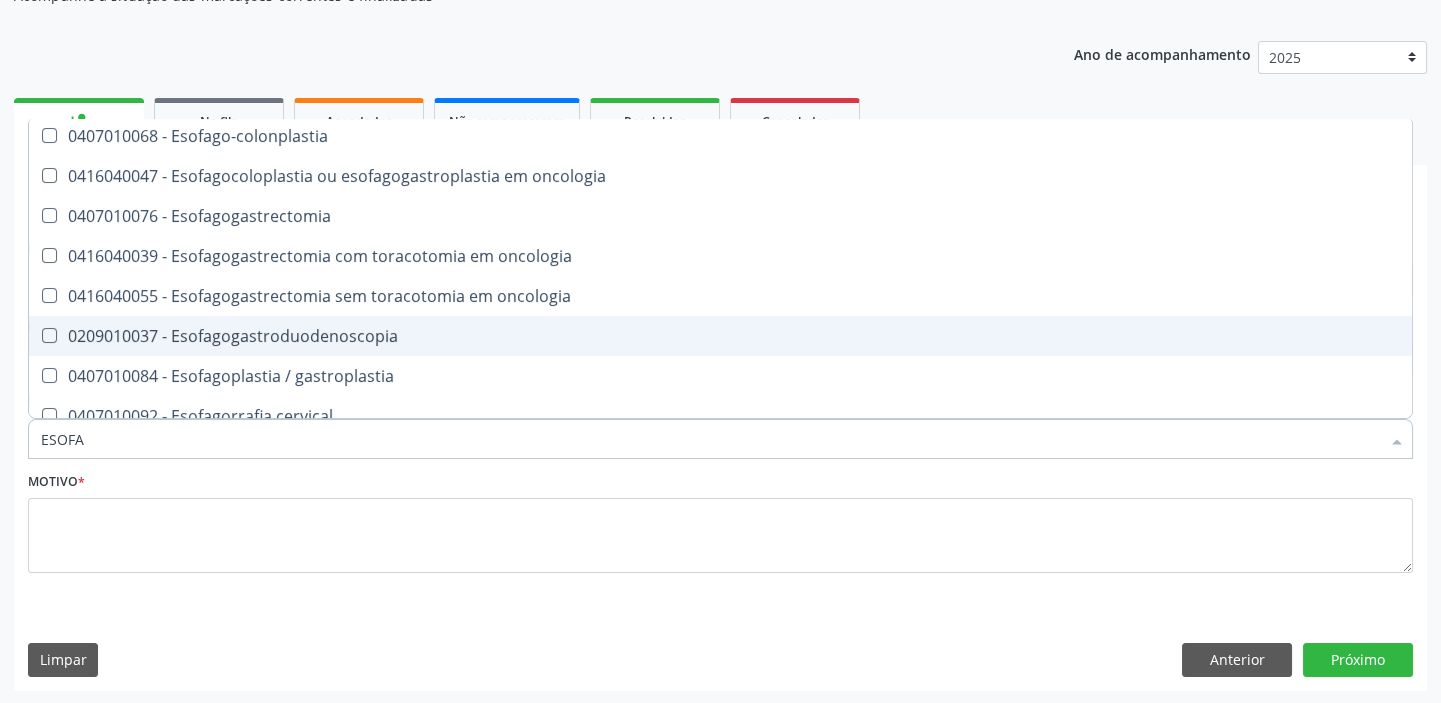 click on "0209010037 - Esofagogastroduodenoscopia" at bounding box center [720, 336] 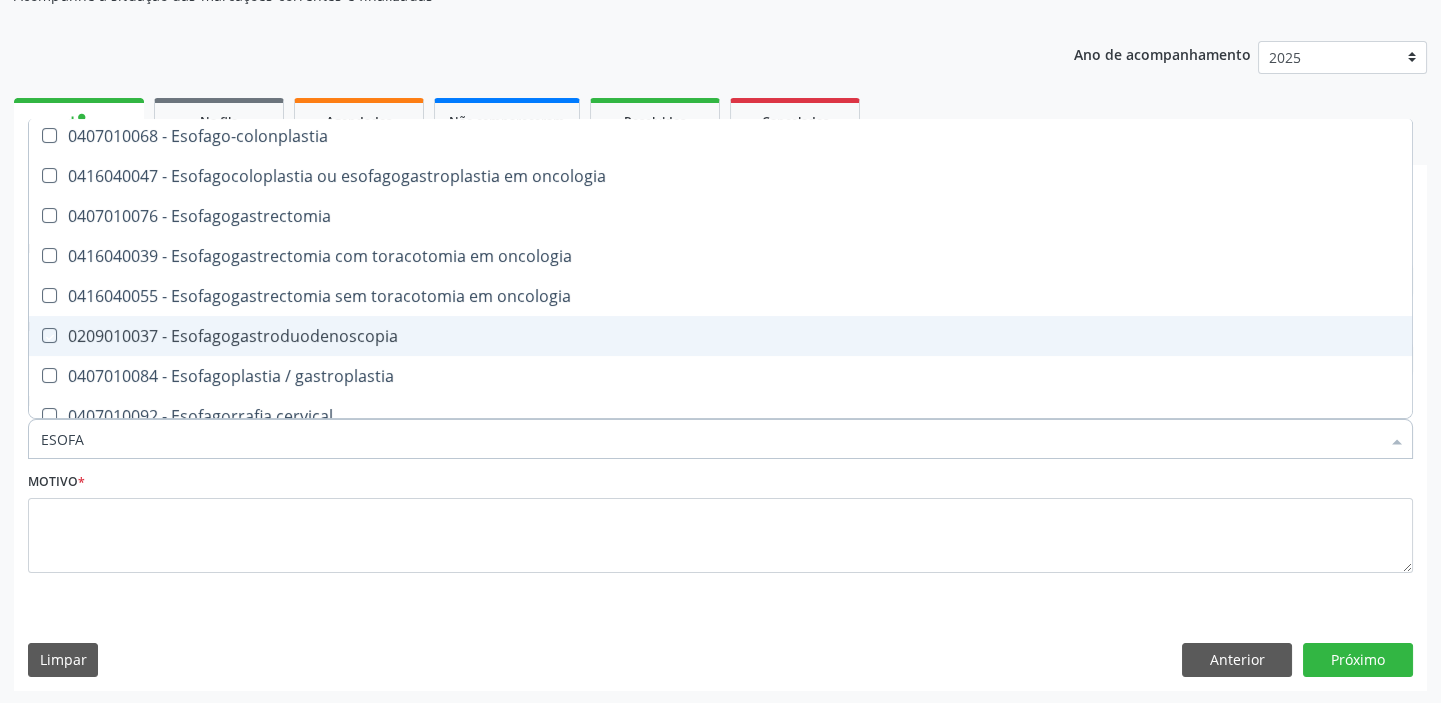 checkbox on "true" 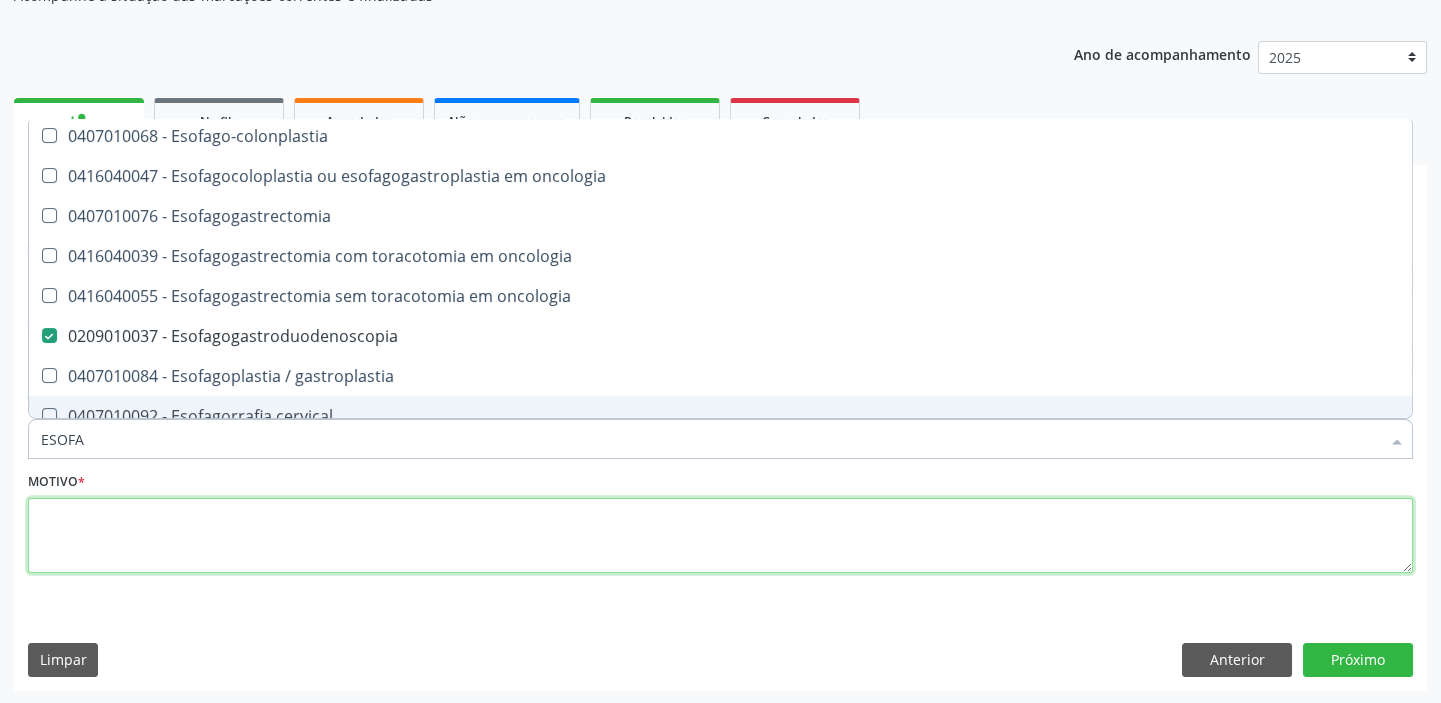 click at bounding box center [720, 536] 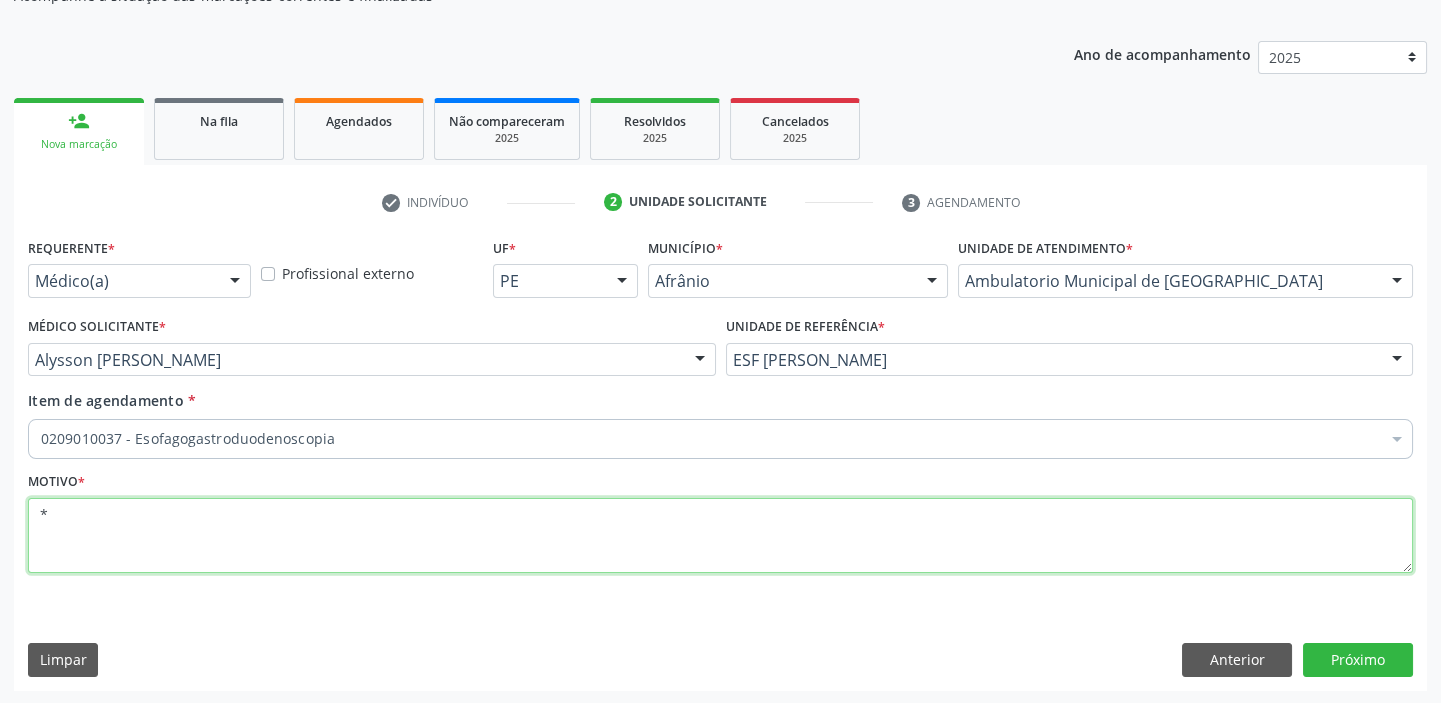 scroll, scrollTop: 0, scrollLeft: 0, axis: both 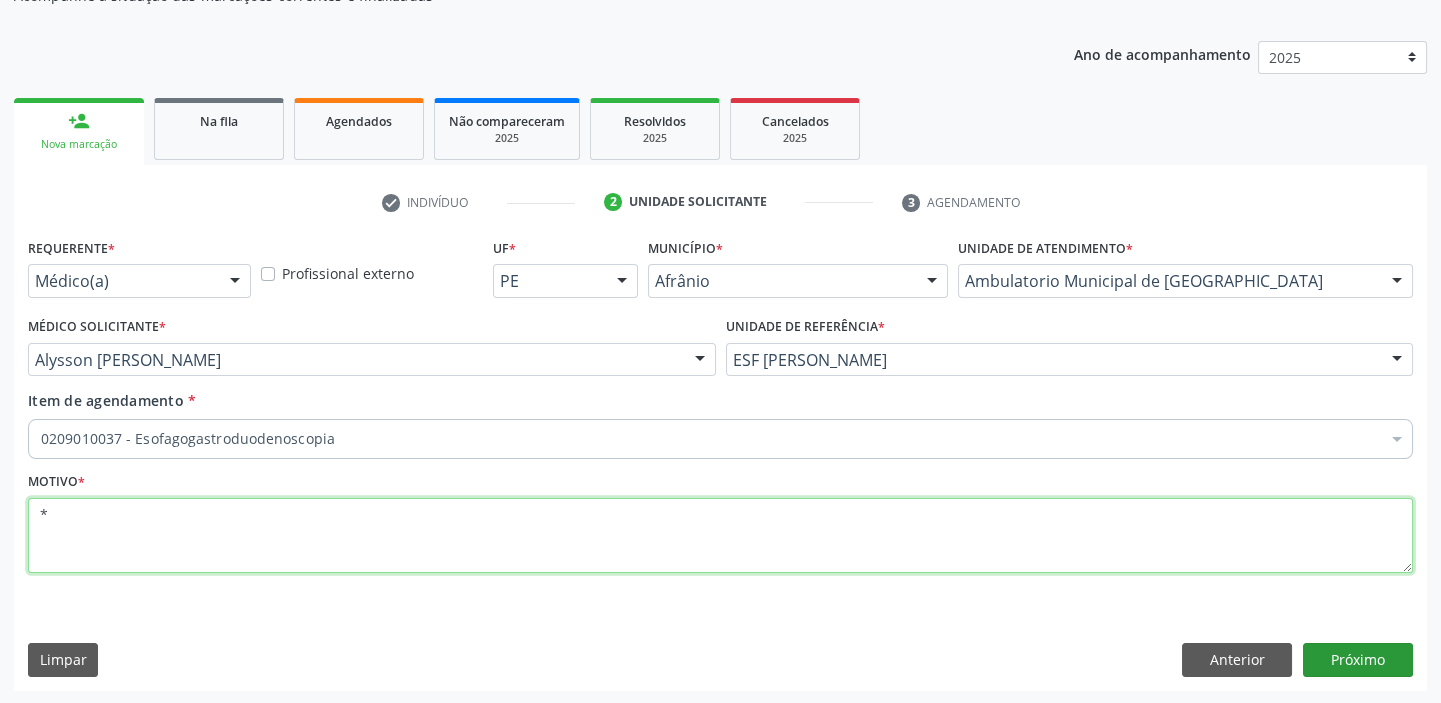 type on "*" 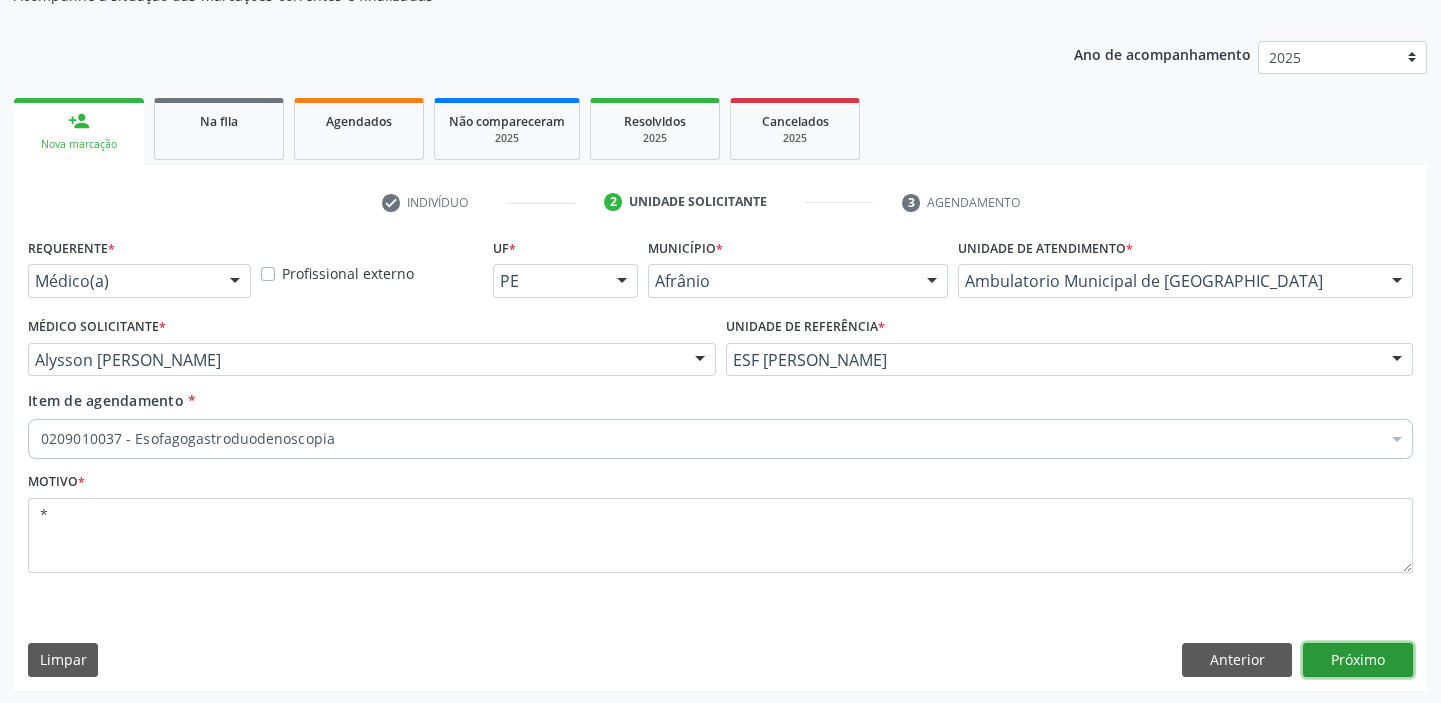 click on "Próximo" at bounding box center (1358, 660) 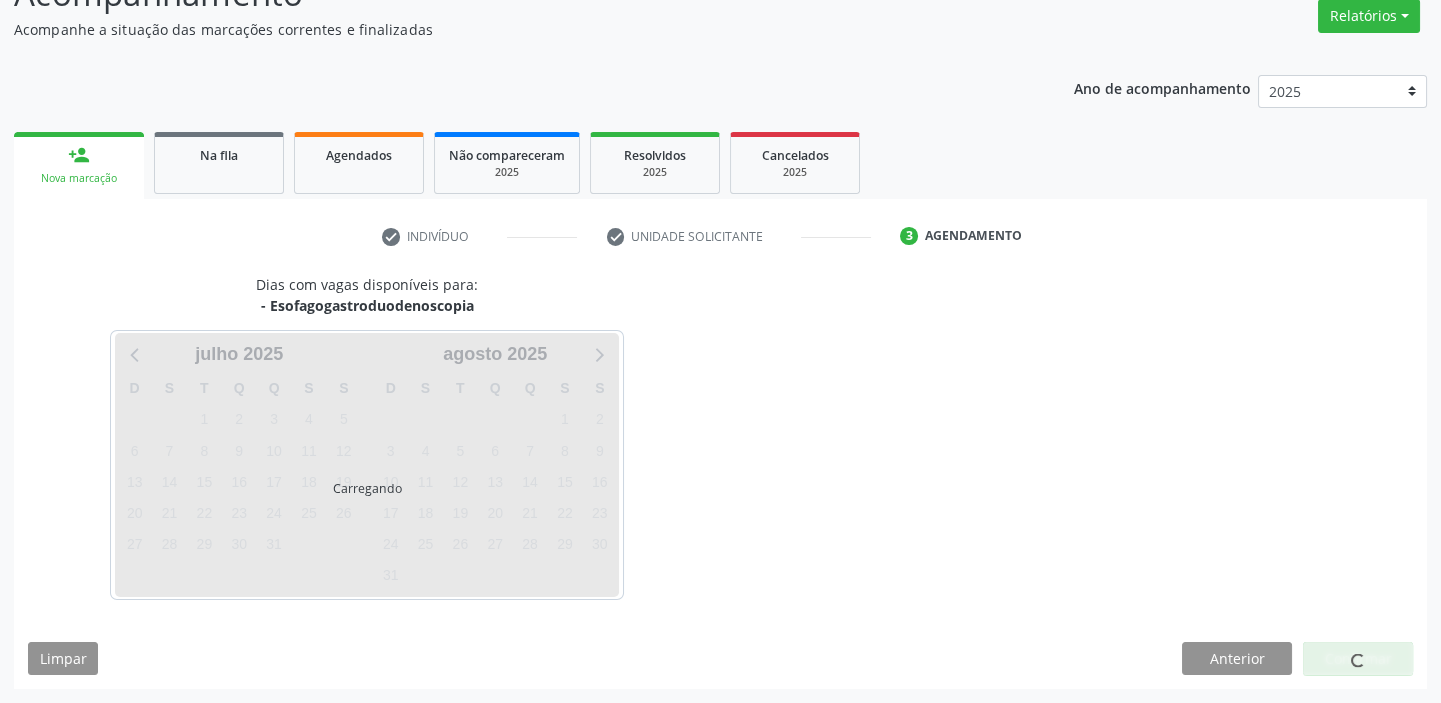 scroll, scrollTop: 166, scrollLeft: 0, axis: vertical 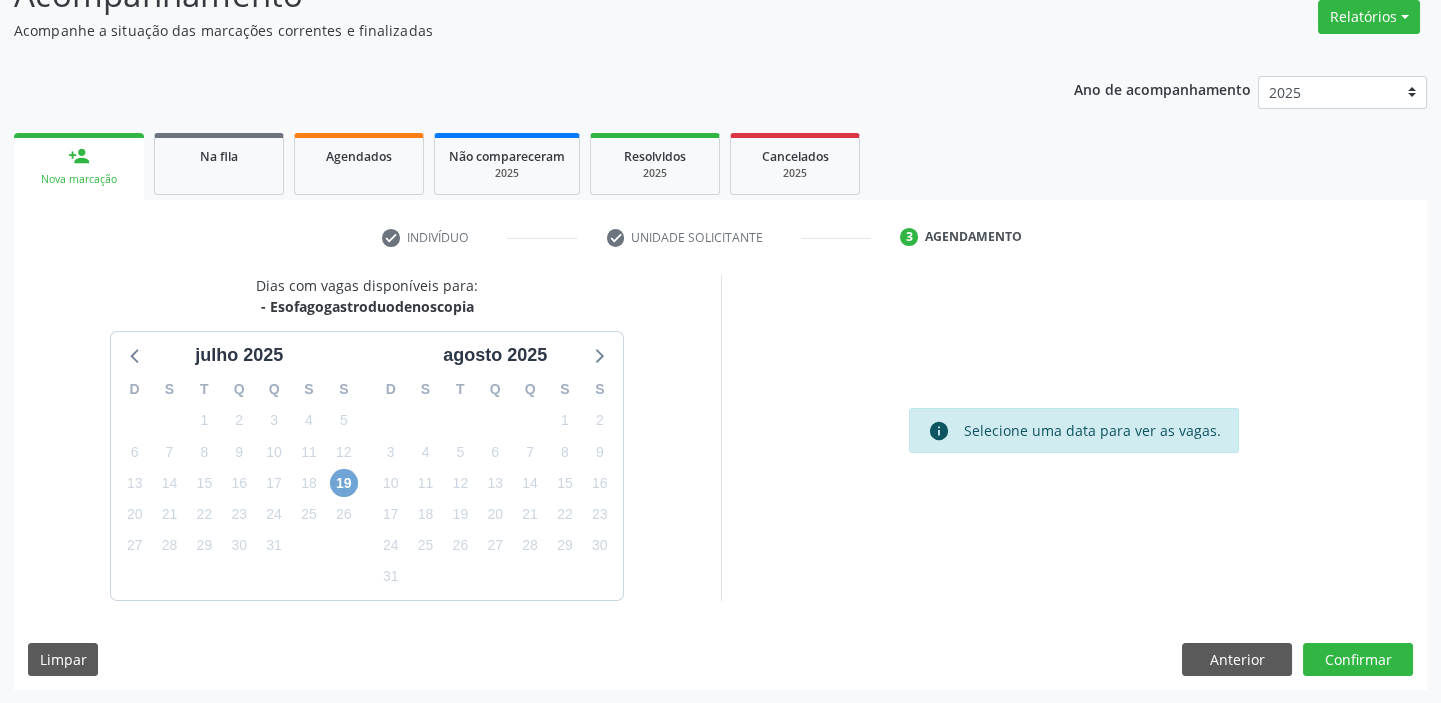 click on "19" at bounding box center (344, 483) 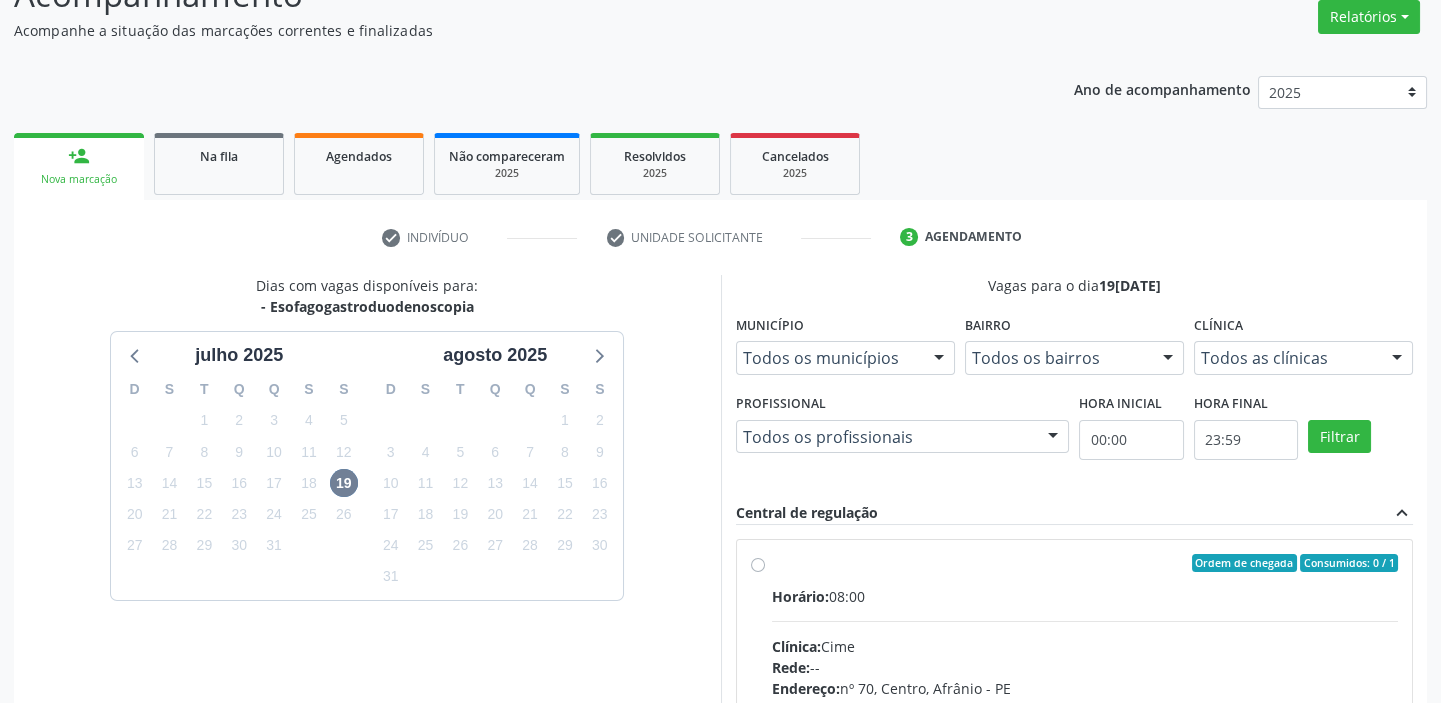 click on "Ordem de chegada
Consumidos: 0 / 1" at bounding box center [1085, 563] 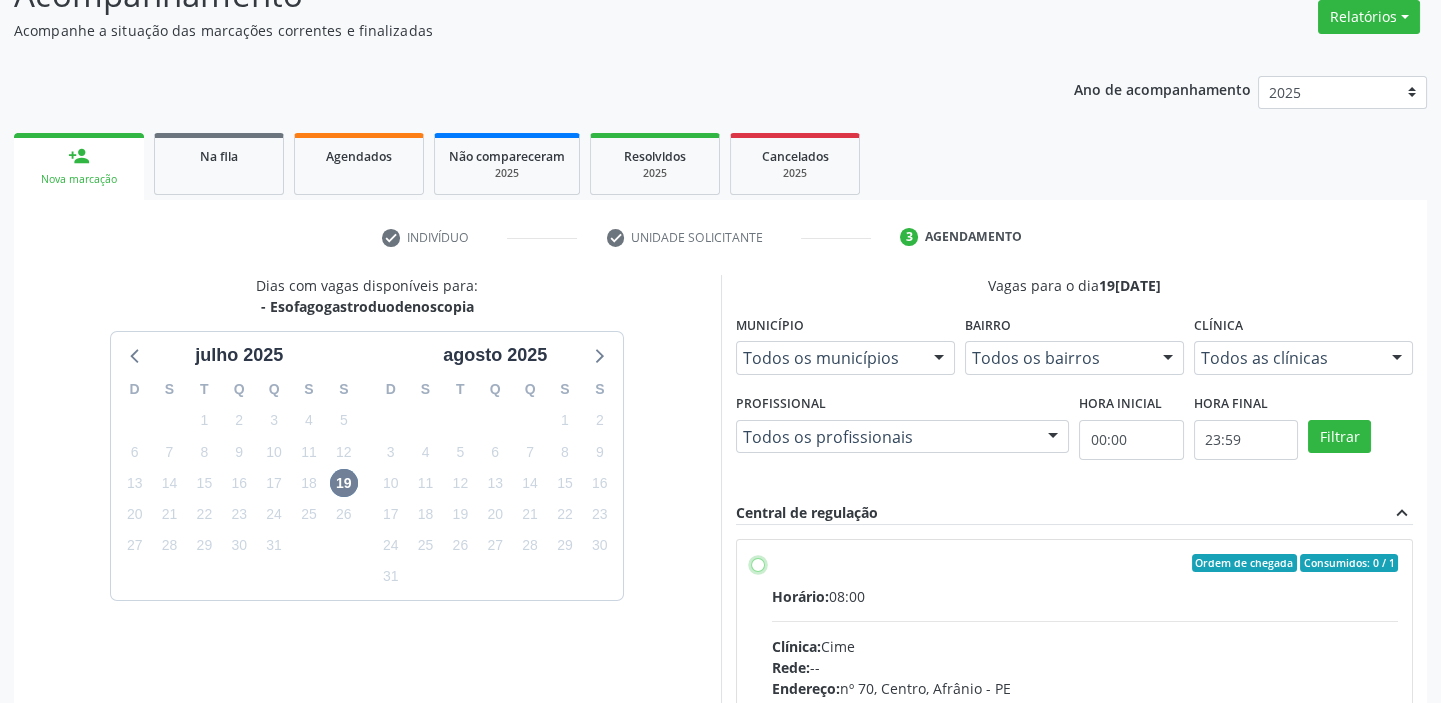 click on "Ordem de chegada
Consumidos: 0 / 1
Horário:   08:00
Clínica:  Cime
Rede:
--
Endereço:   [STREET_ADDRESS]
Telefone:   [PHONE_NUMBER]
Profissional:
--
Informações adicionais sobre o atendimento
Idade de atendimento:
Sem restrição
Gênero(s) atendido(s):
Sem restrição
Informações adicionais:
--" at bounding box center [758, 563] 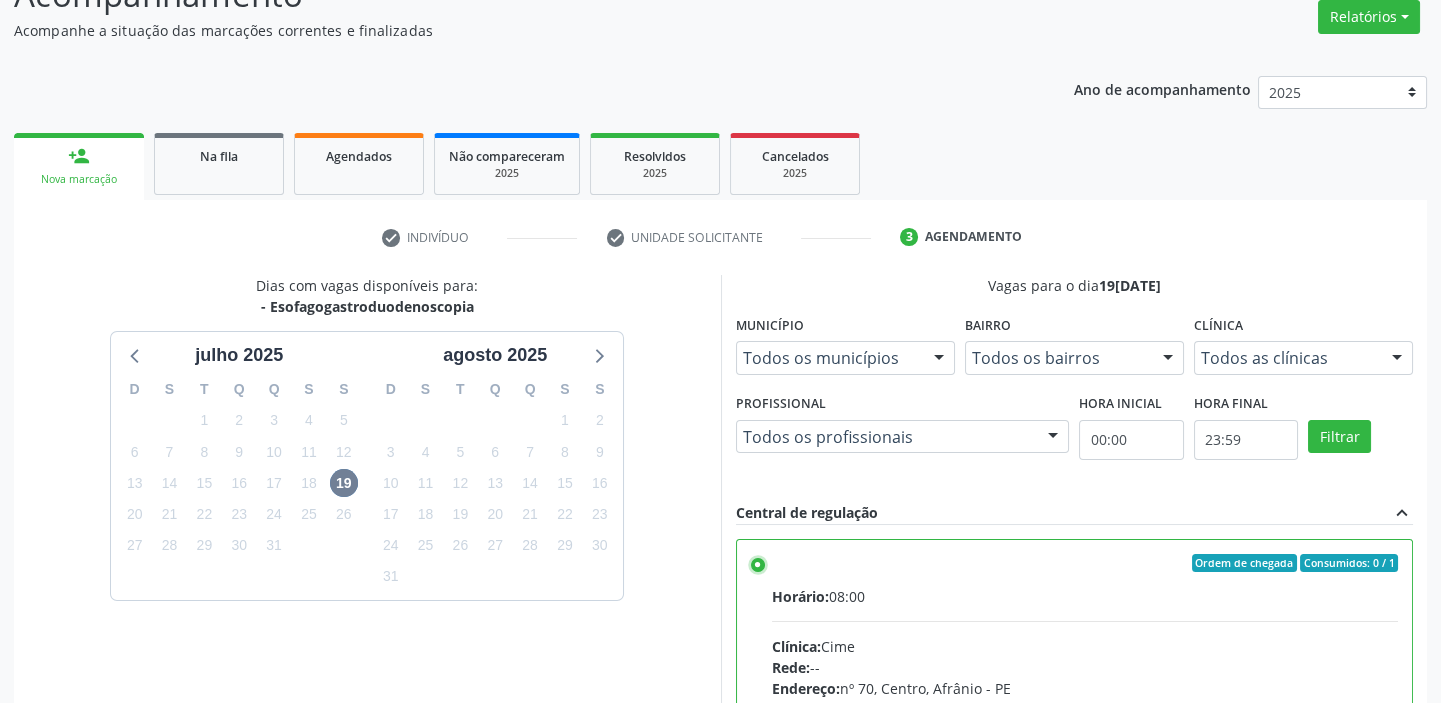 scroll, scrollTop: 99, scrollLeft: 0, axis: vertical 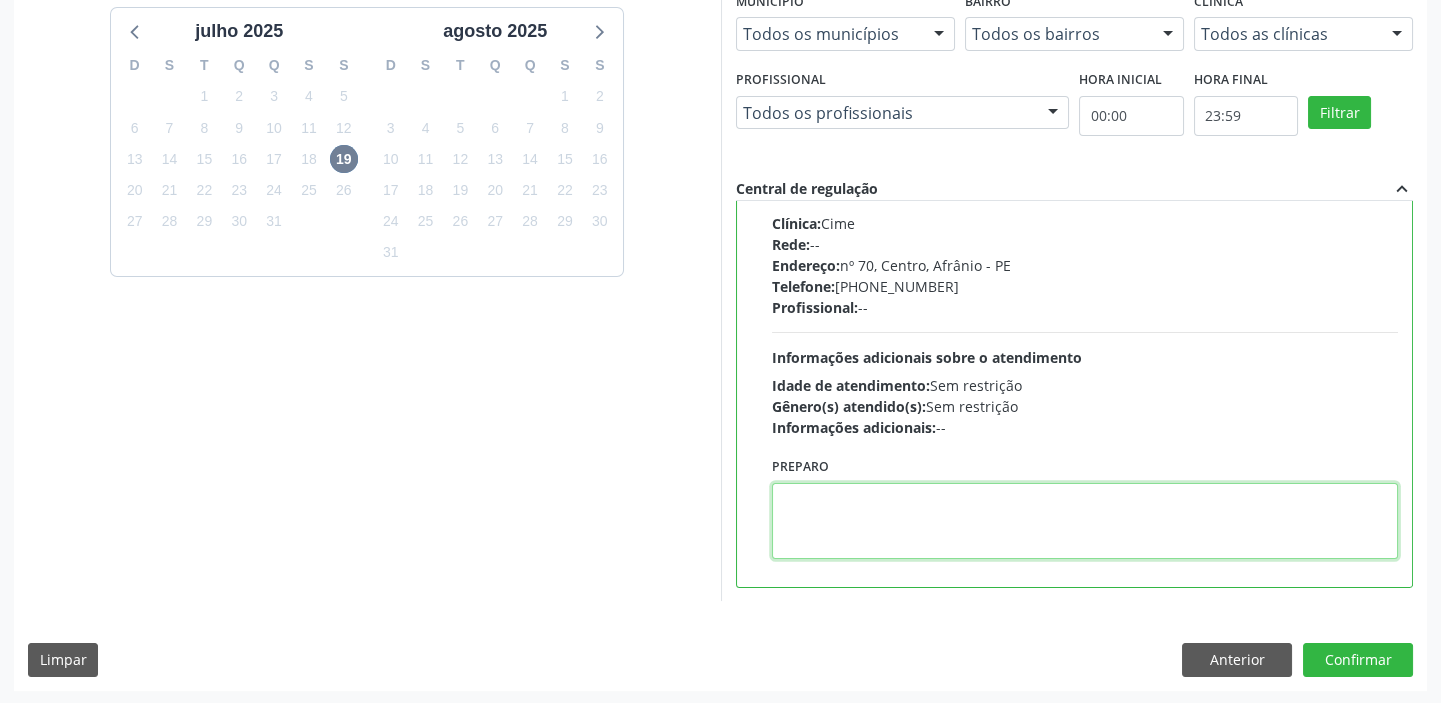 click at bounding box center (1085, 521) 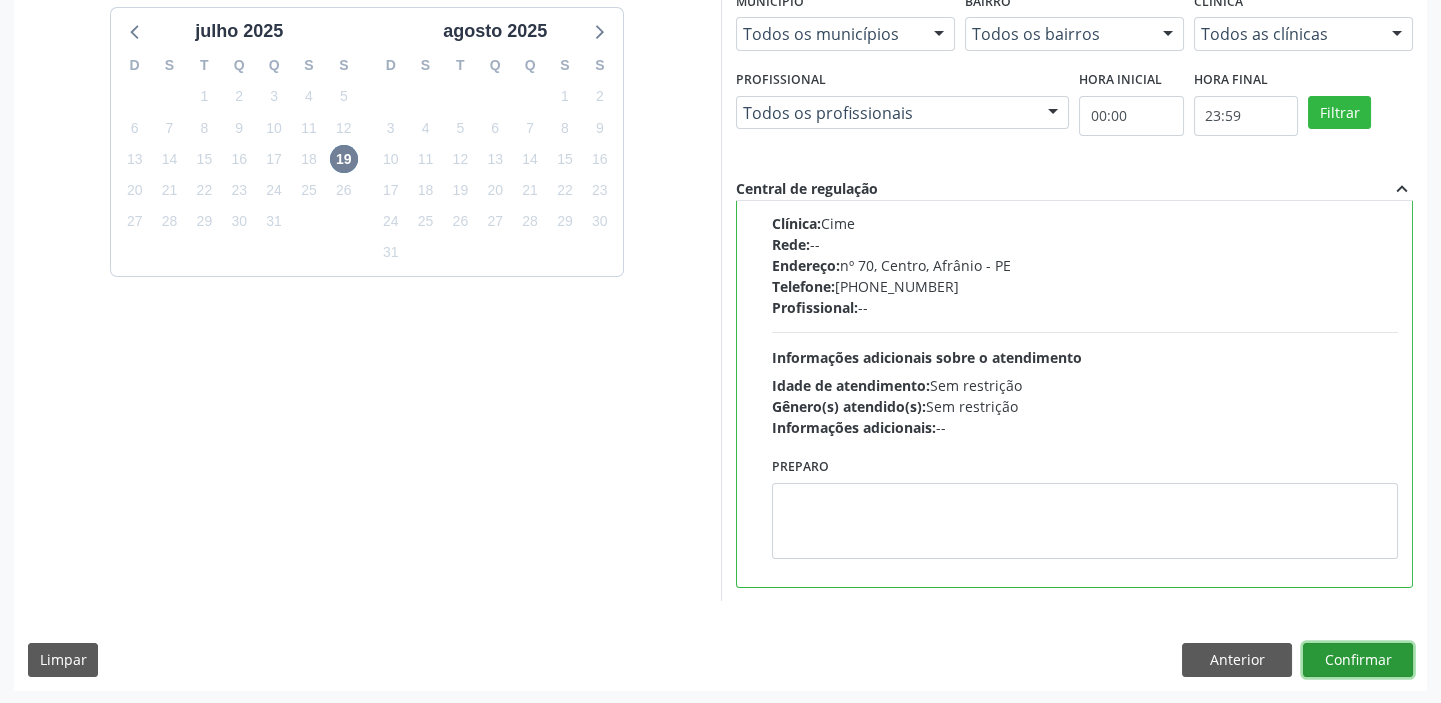 click on "Confirmar" at bounding box center [1358, 660] 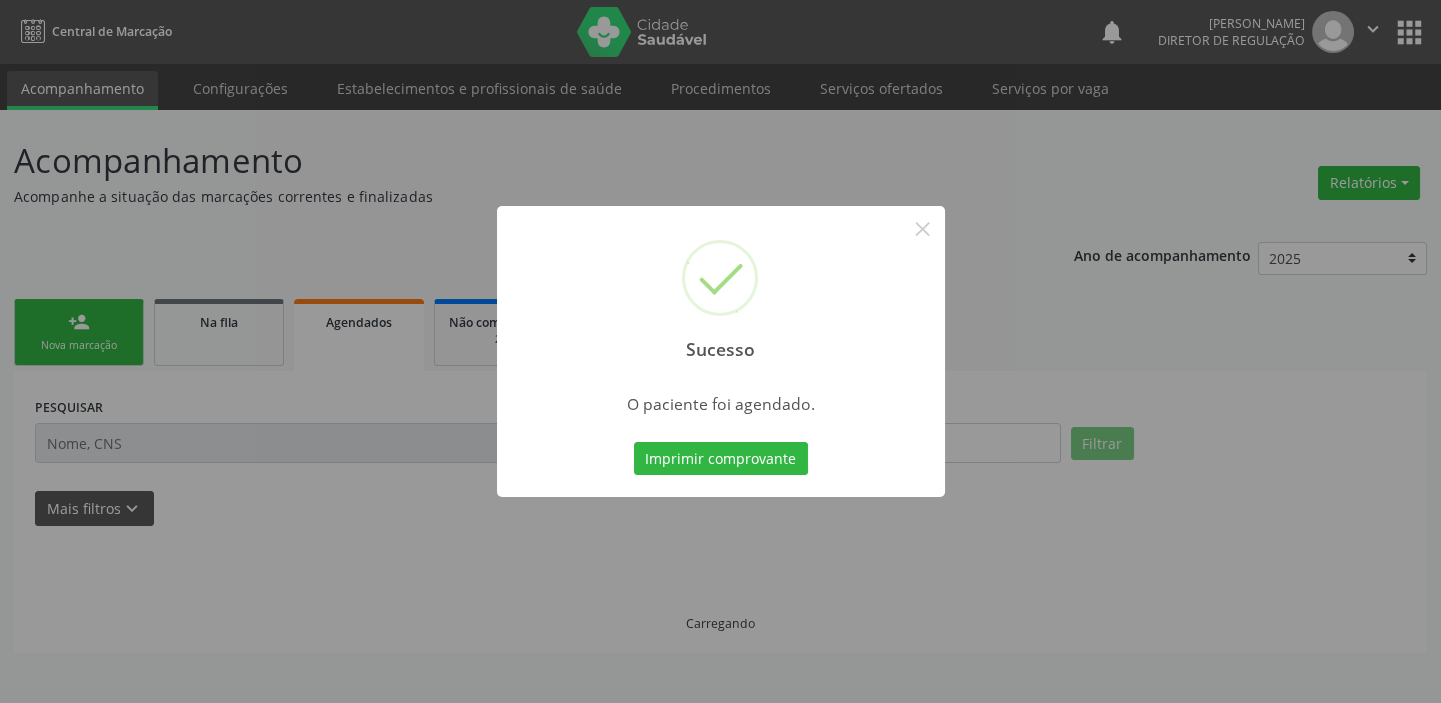 scroll, scrollTop: 0, scrollLeft: 0, axis: both 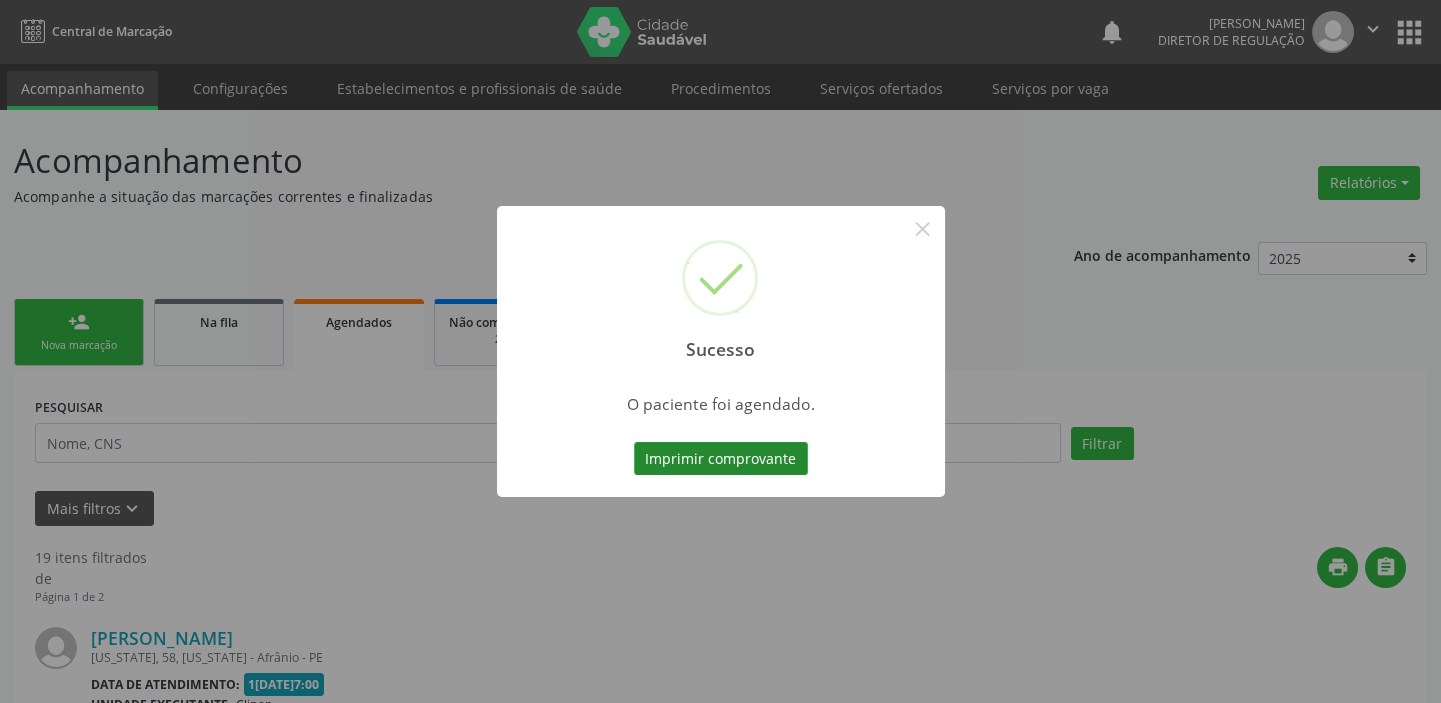 click on "Imprimir comprovante" at bounding box center [721, 459] 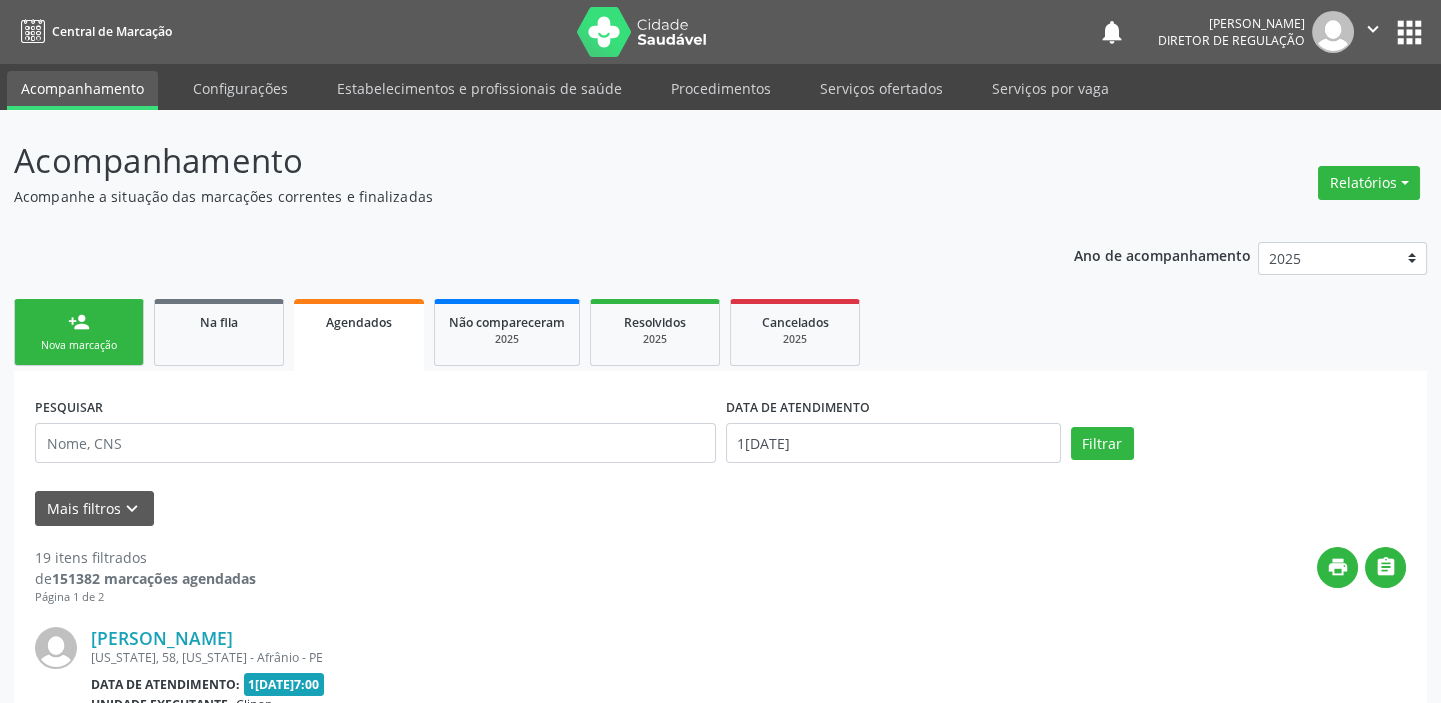 click on "Nova marcação" at bounding box center (79, 345) 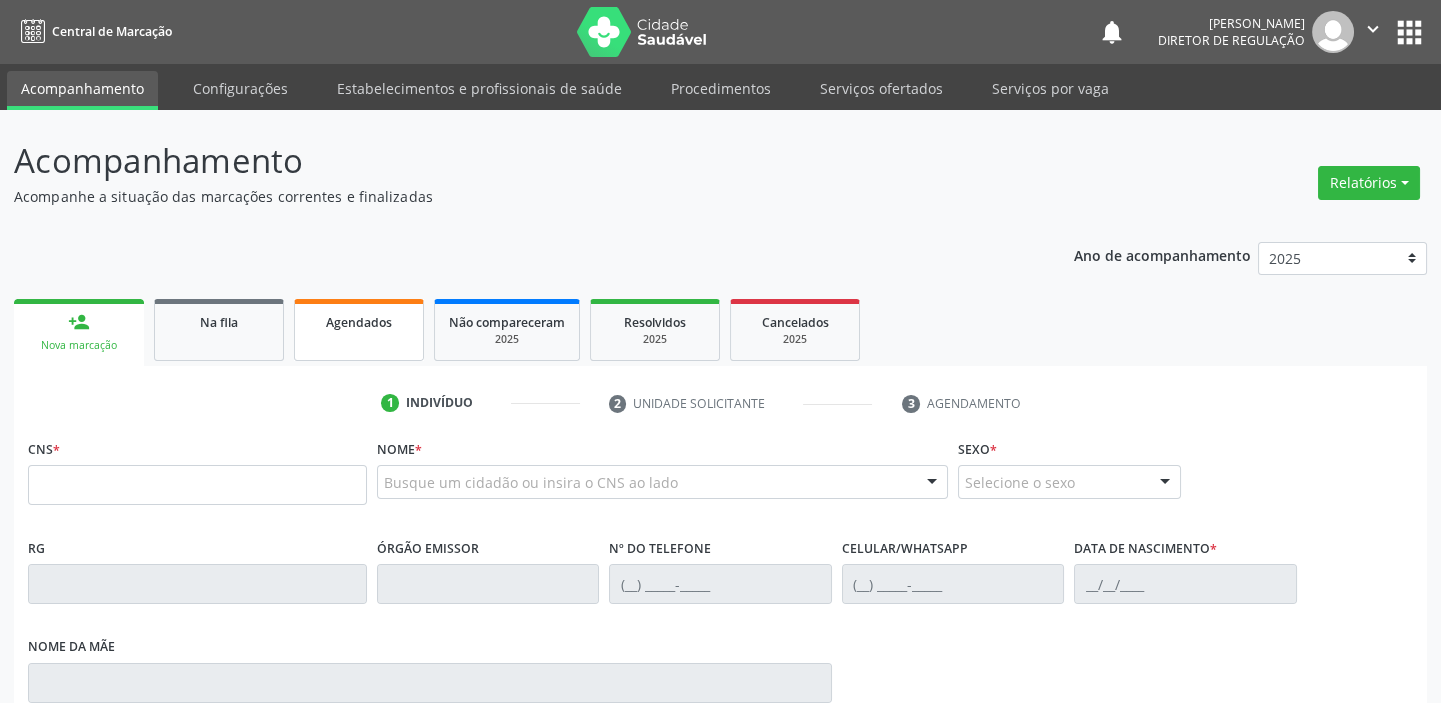 click on "Agendados" at bounding box center (359, 330) 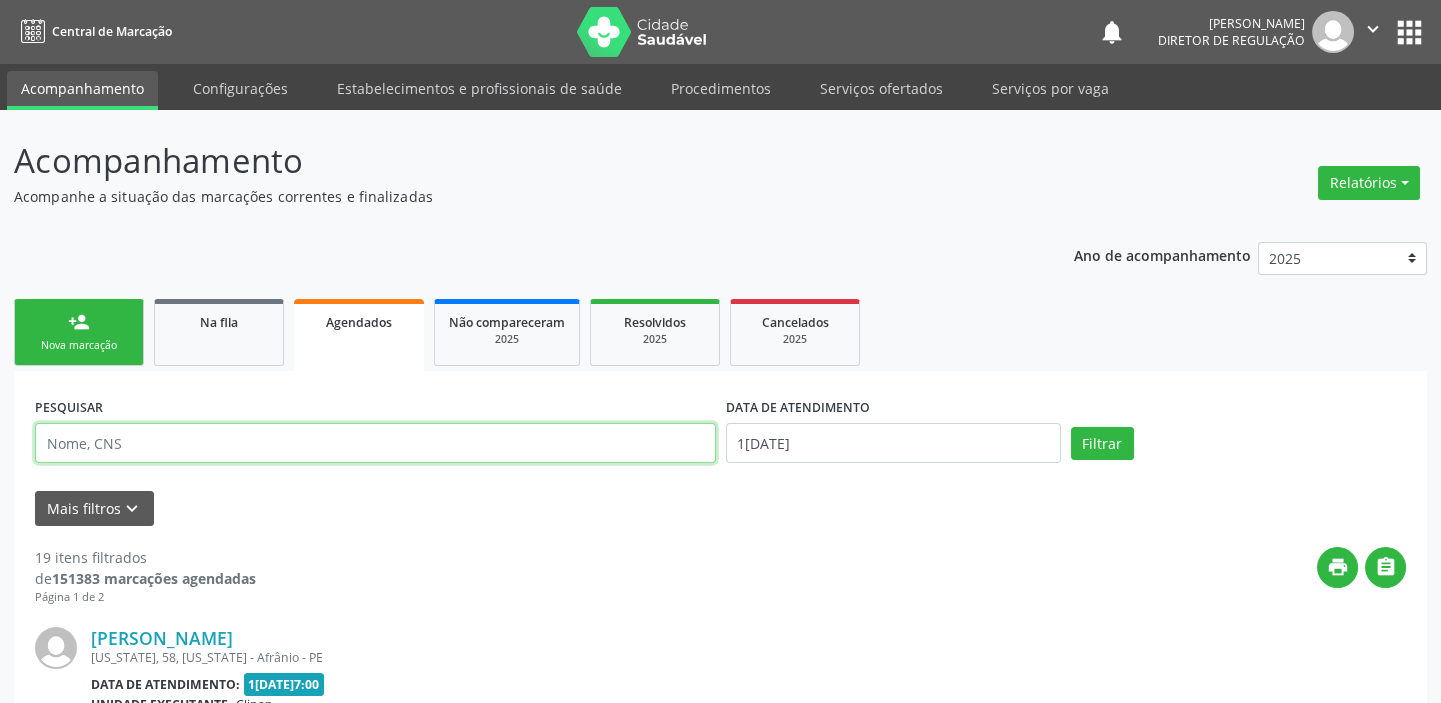 click at bounding box center [375, 443] 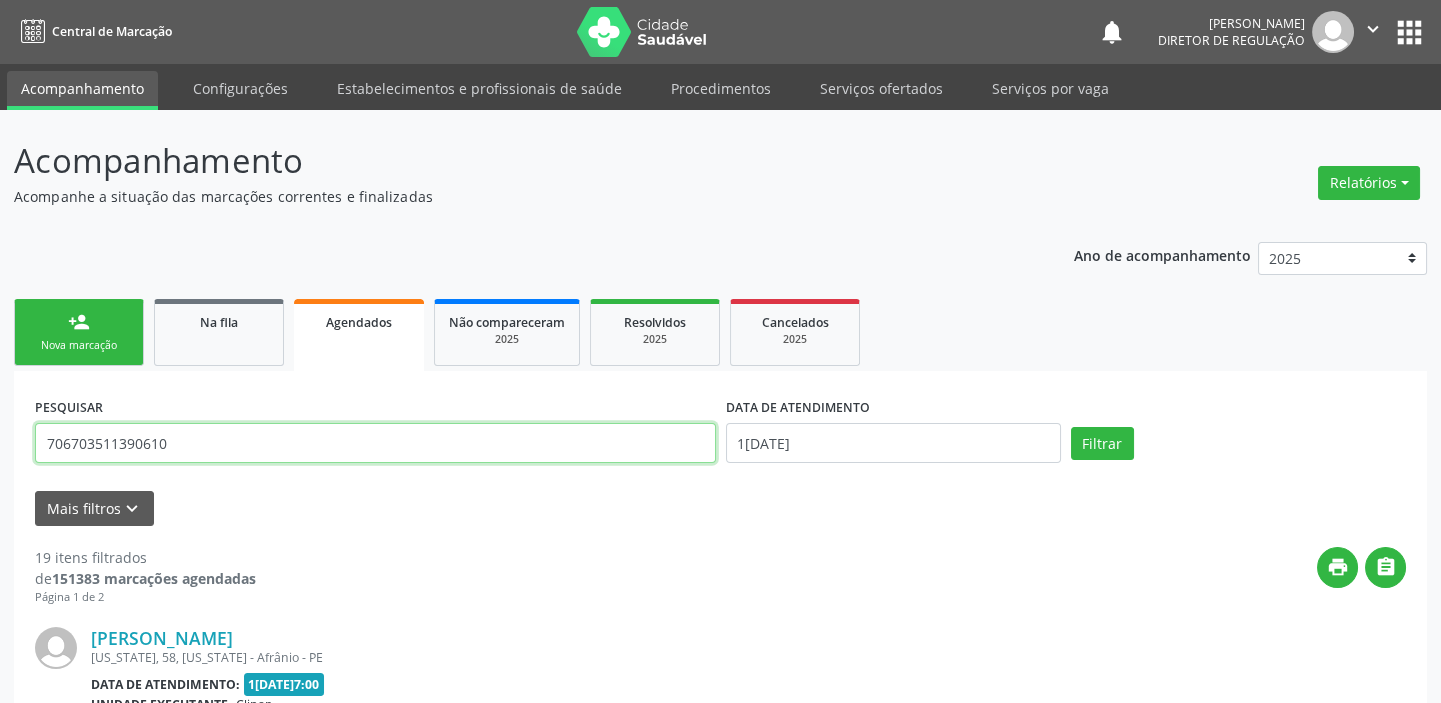 type on "706703511390610" 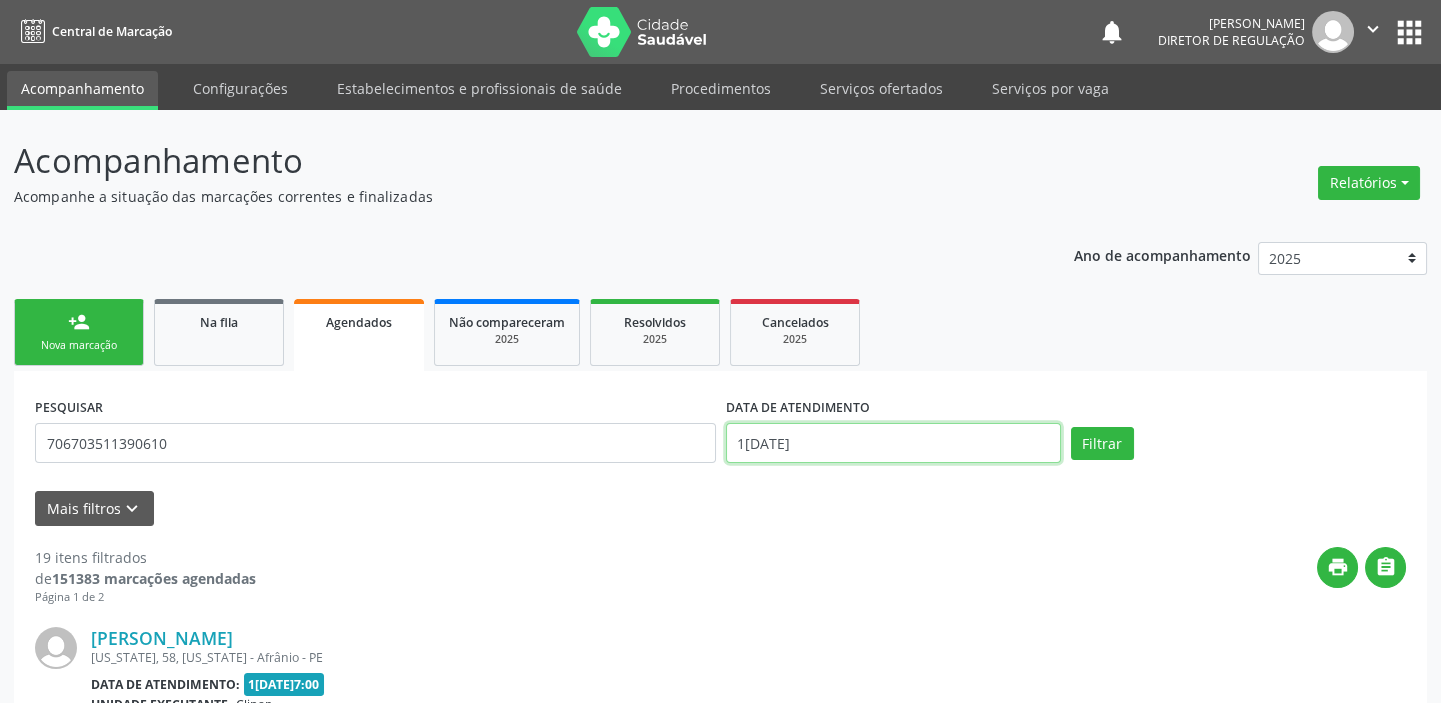 click on "1[DATE]" at bounding box center [893, 443] 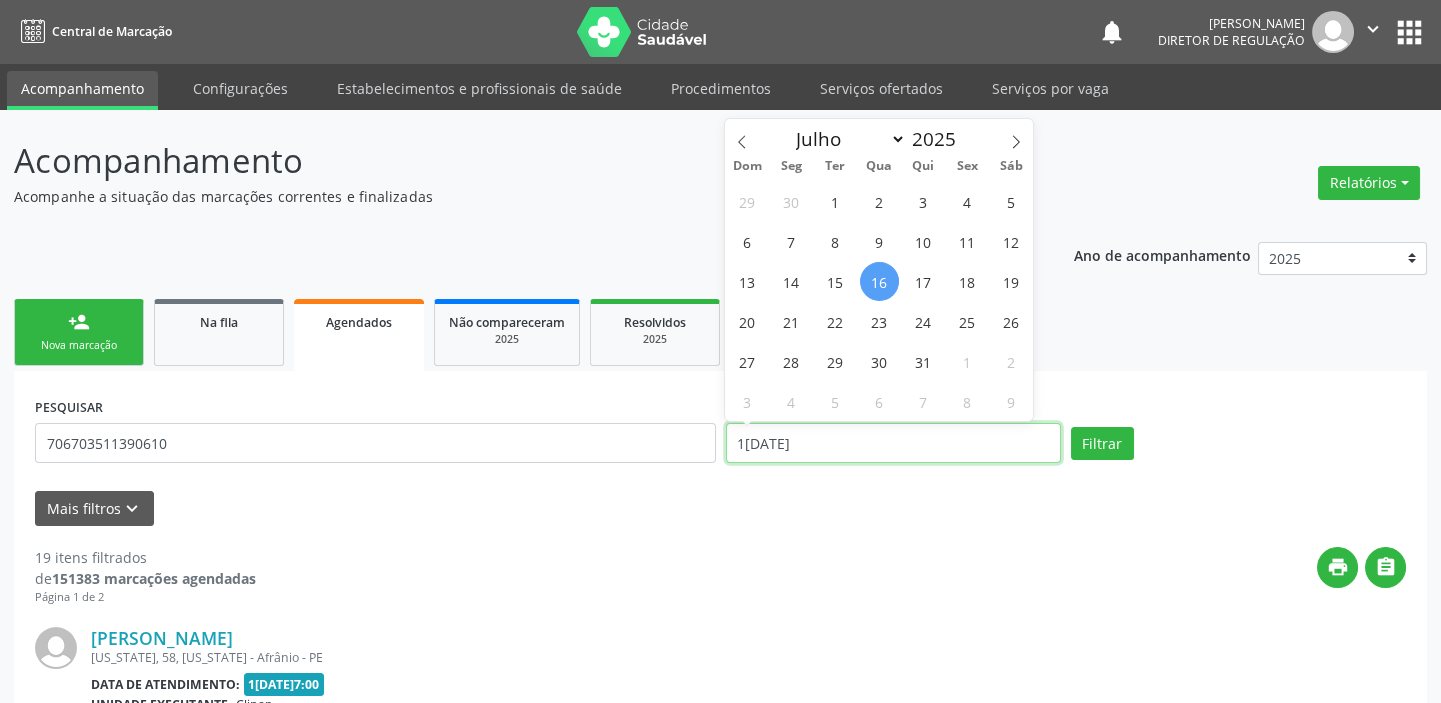 type 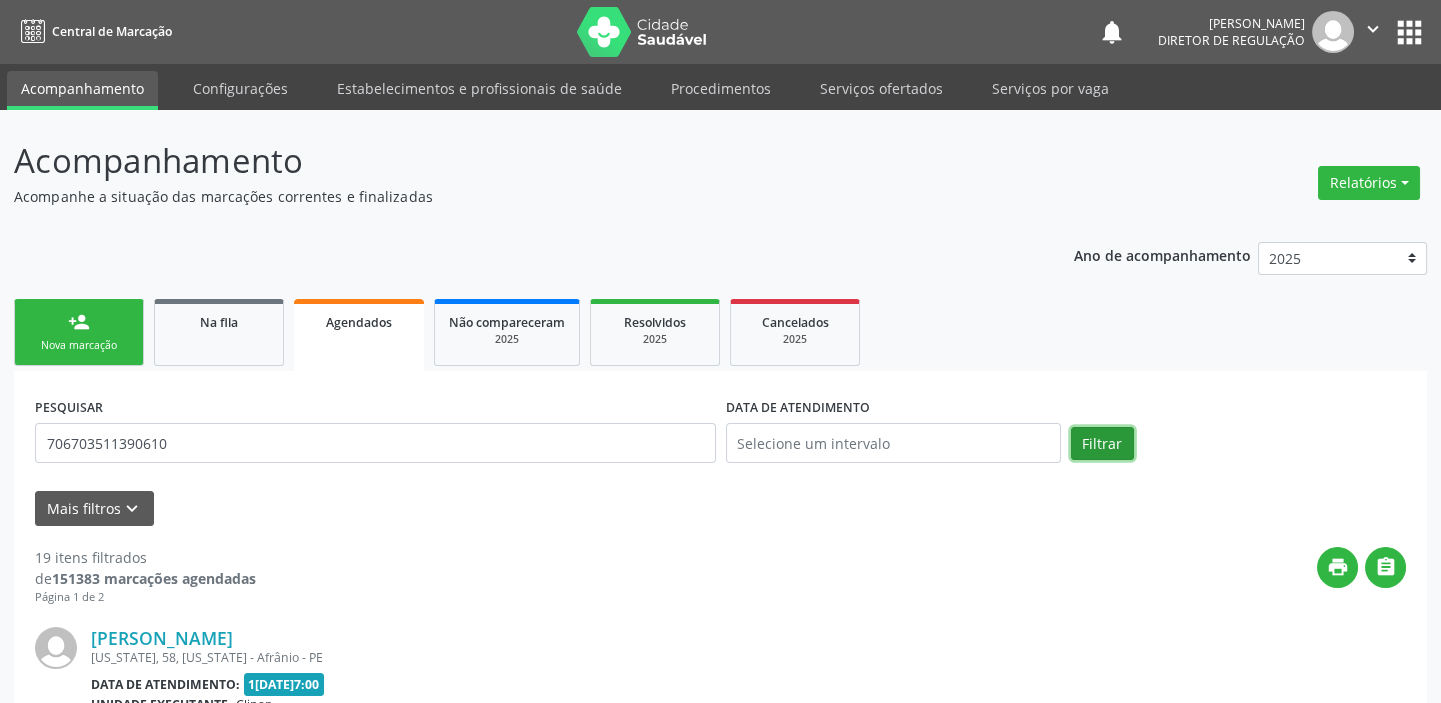click on "Filtrar" at bounding box center [1102, 444] 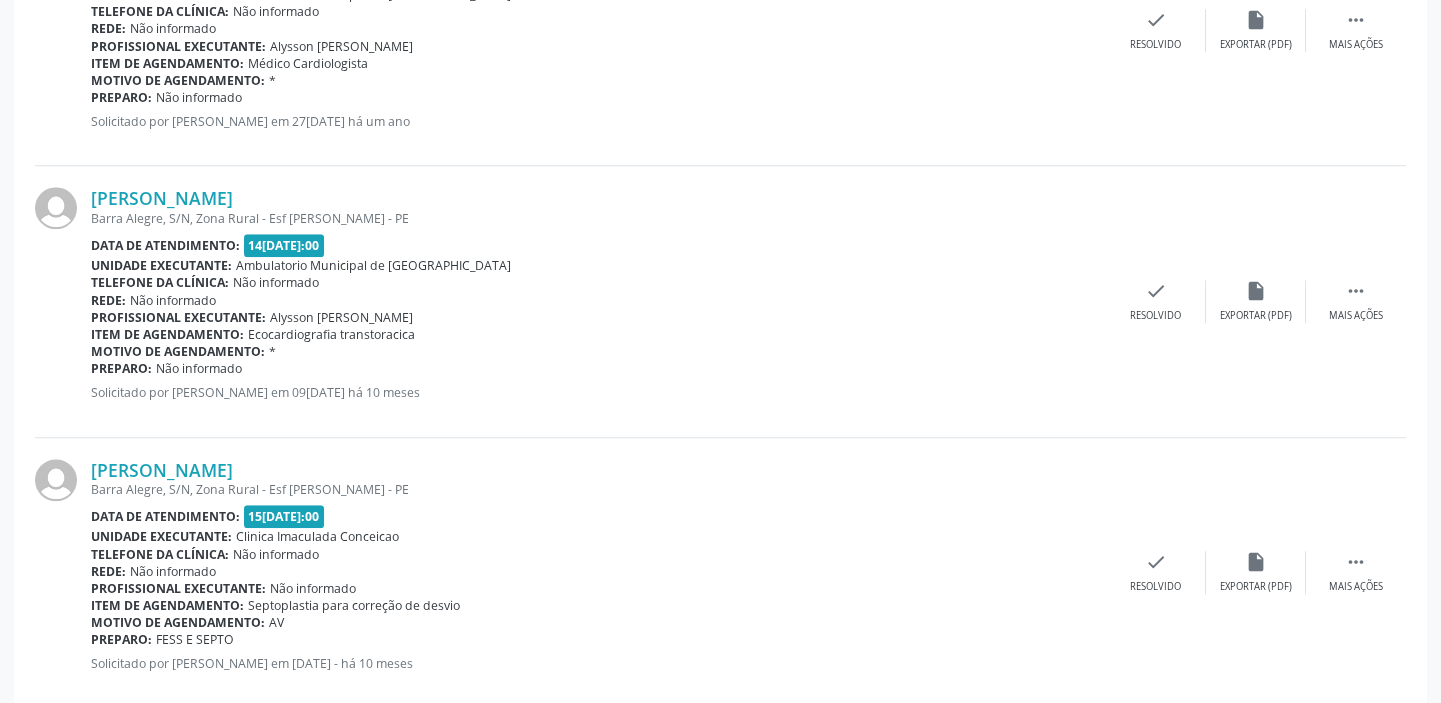 scroll, scrollTop: 4124, scrollLeft: 0, axis: vertical 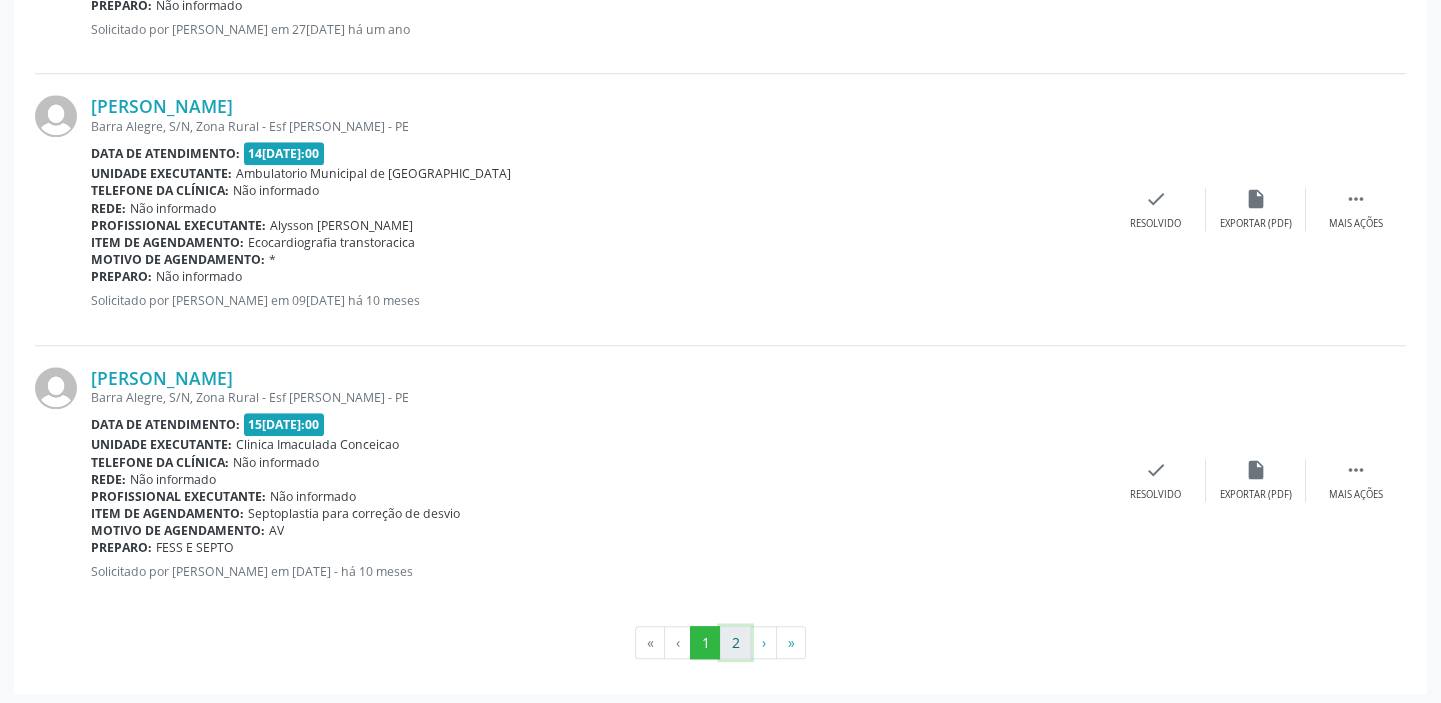 click on "2" at bounding box center [735, 643] 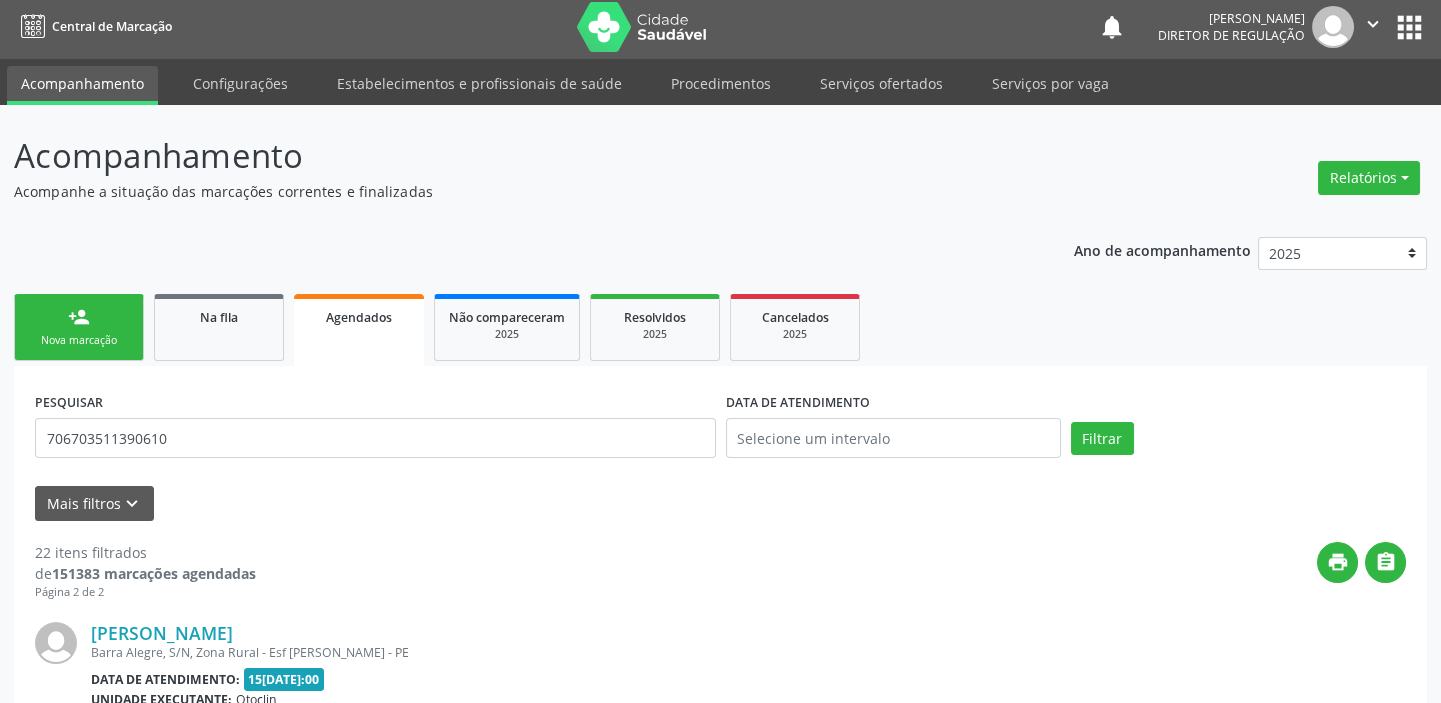 scroll, scrollTop: 0, scrollLeft: 0, axis: both 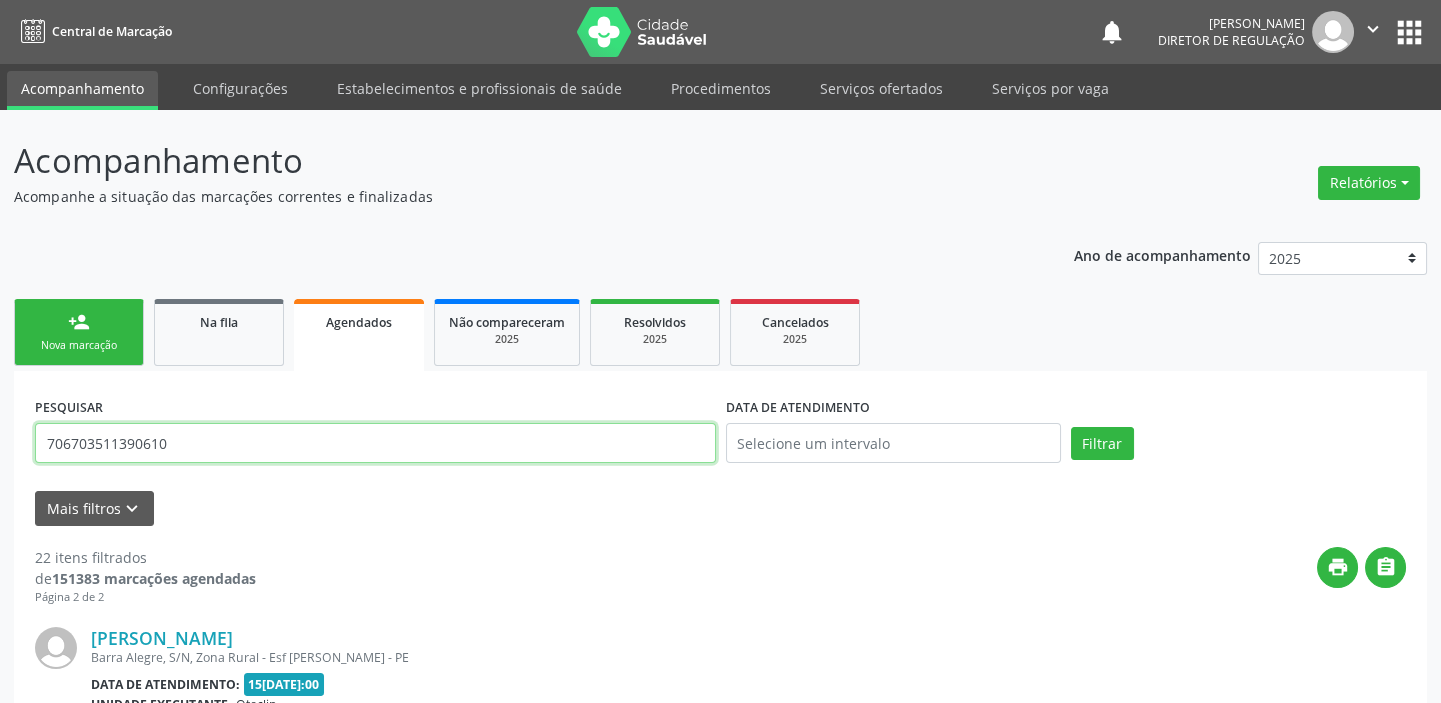 click on "706703511390610" at bounding box center [375, 443] 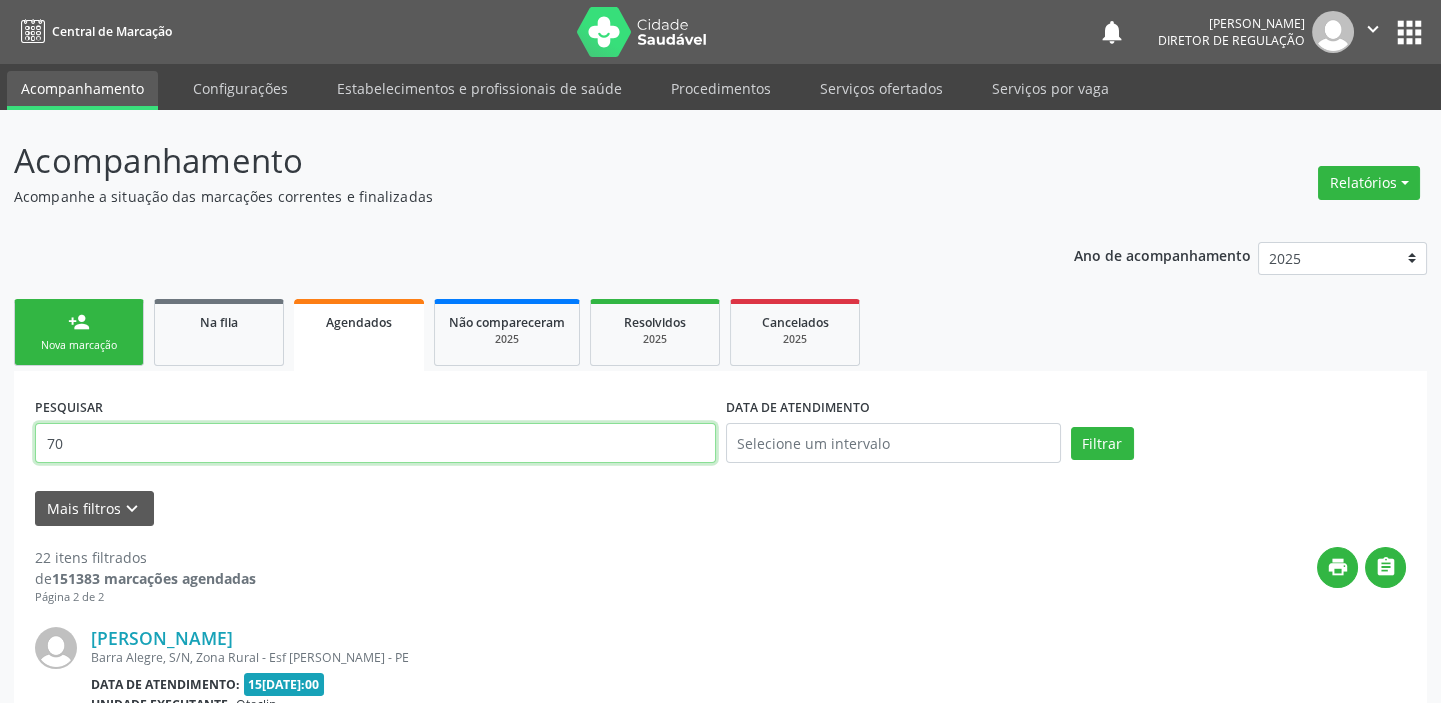 type on "7" 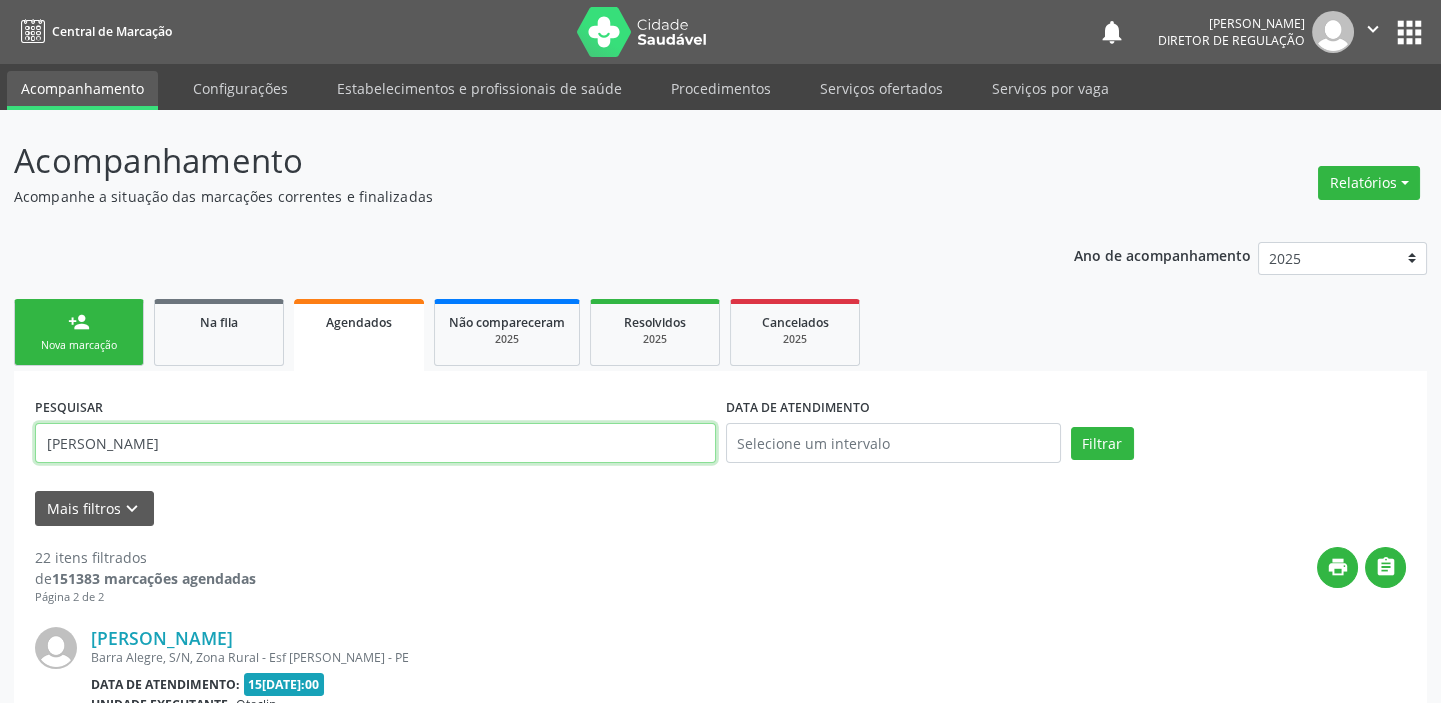 type on "[PERSON_NAME]" 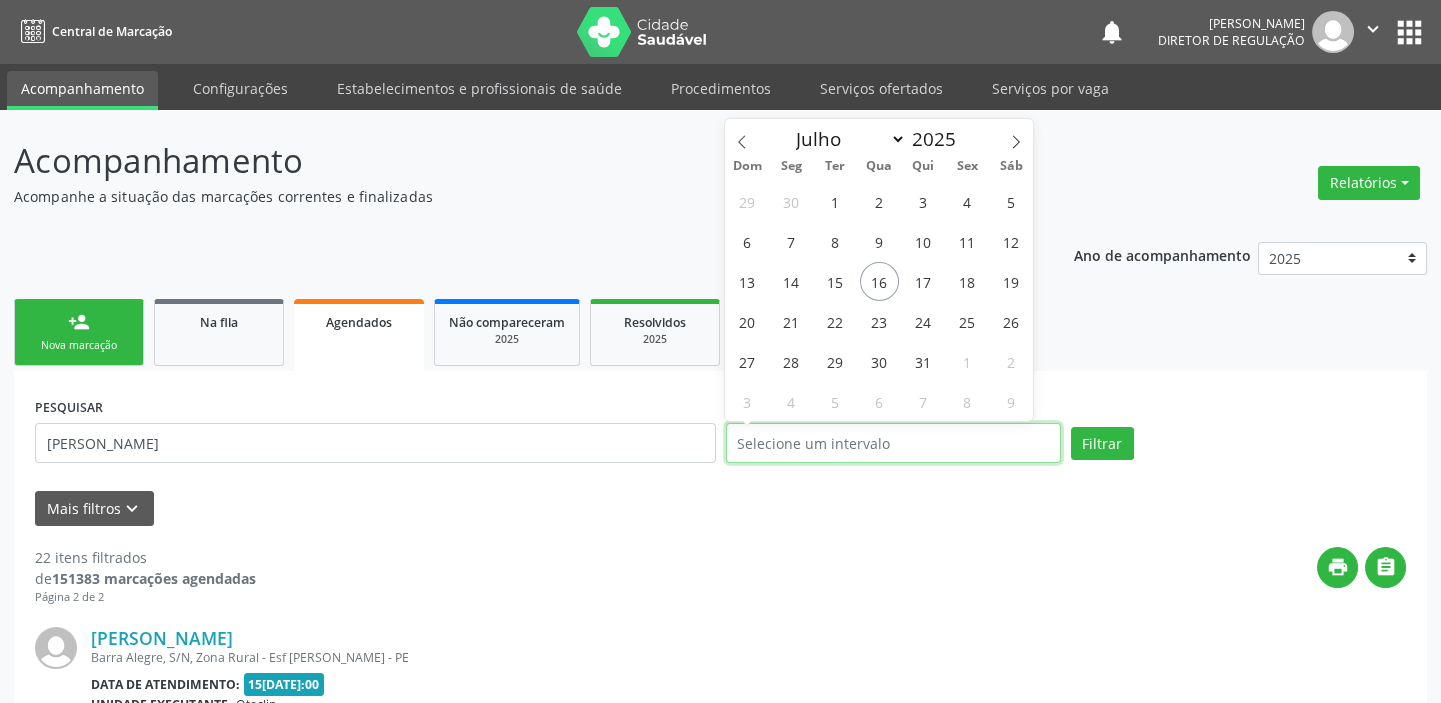 drag, startPoint x: 927, startPoint y: 447, endPoint x: 854, endPoint y: 448, distance: 73.00685 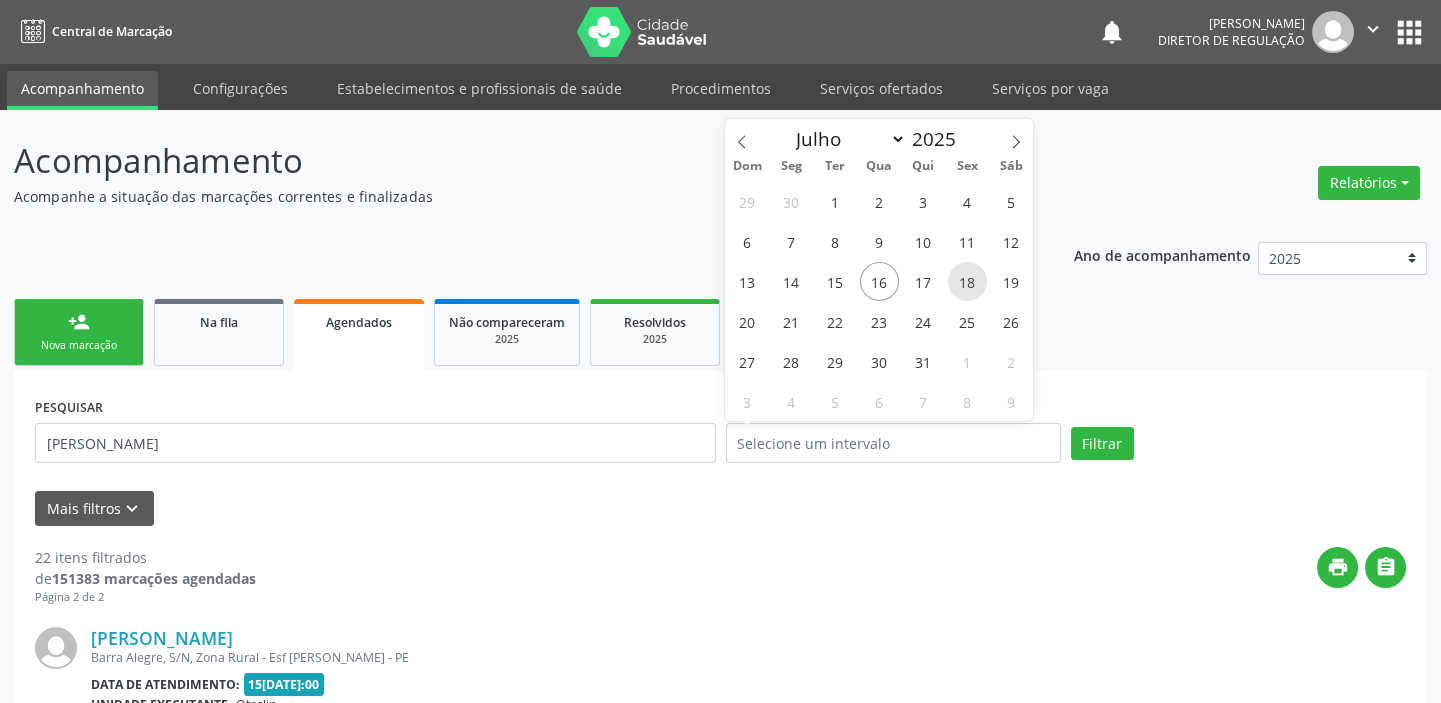 click on "18" at bounding box center [967, 281] 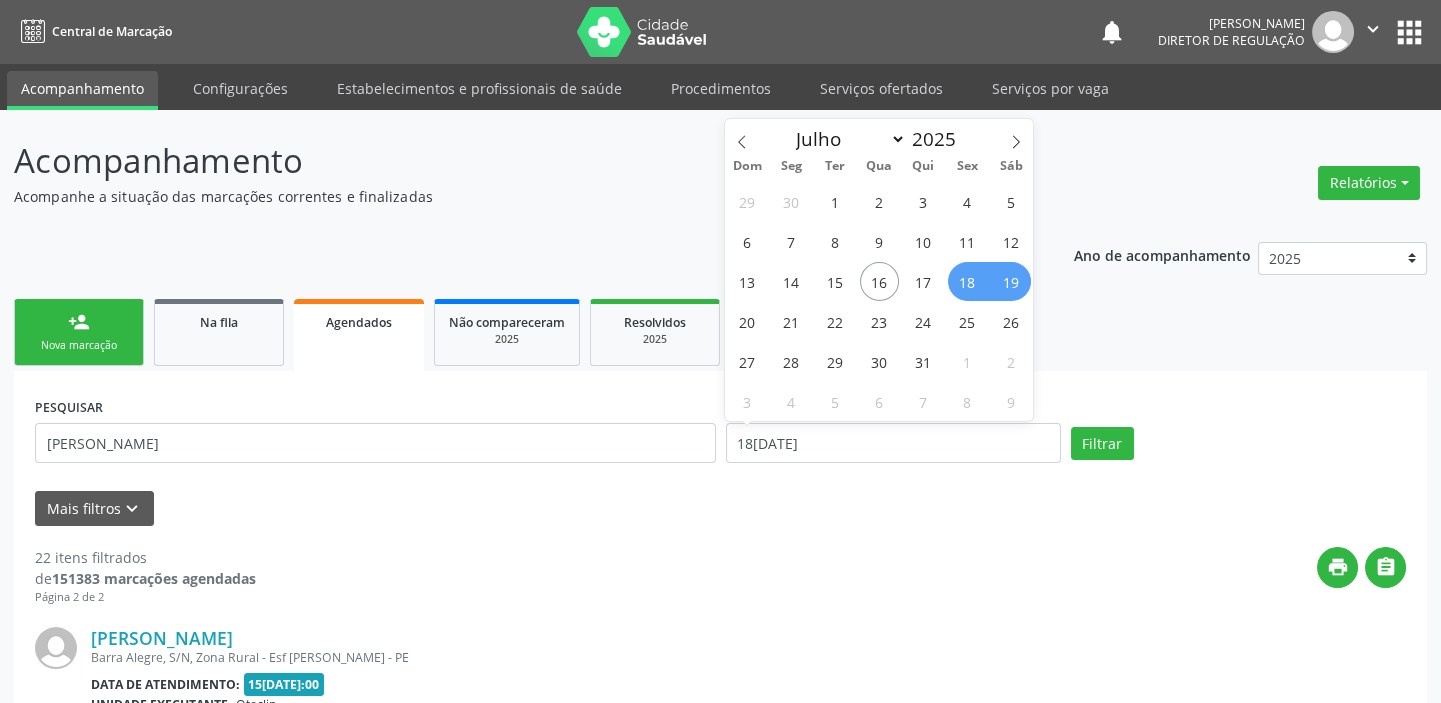 click on "19" at bounding box center [1011, 281] 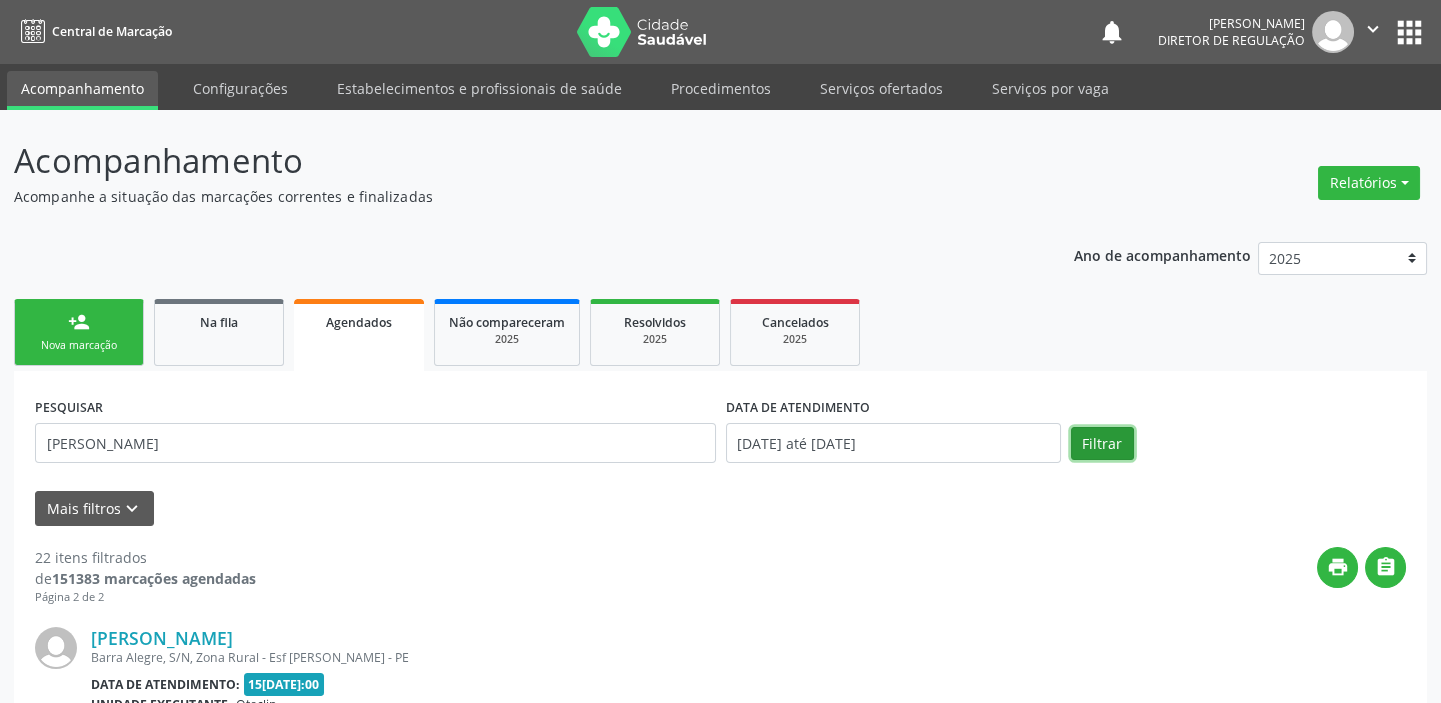 click on "Filtrar" at bounding box center [1102, 444] 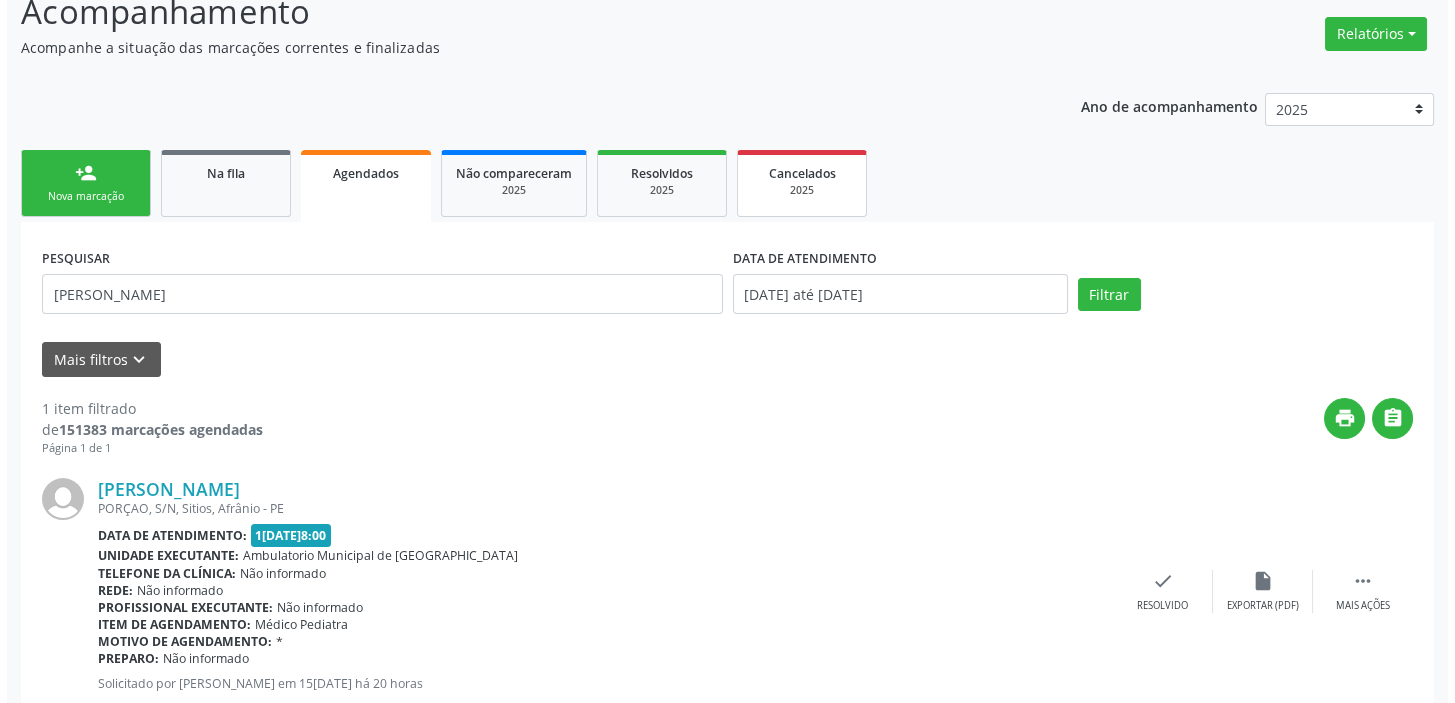 scroll, scrollTop: 0, scrollLeft: 0, axis: both 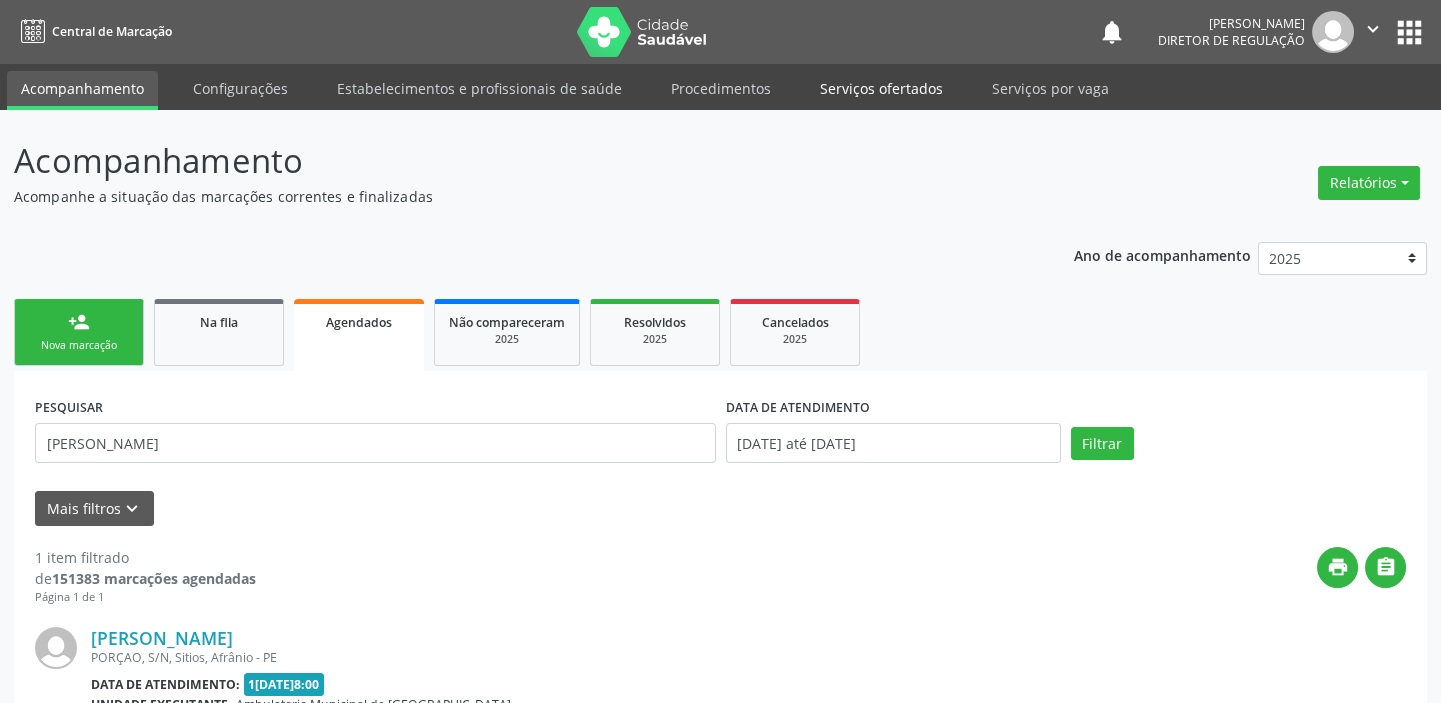 click on "Serviços ofertados" at bounding box center (881, 88) 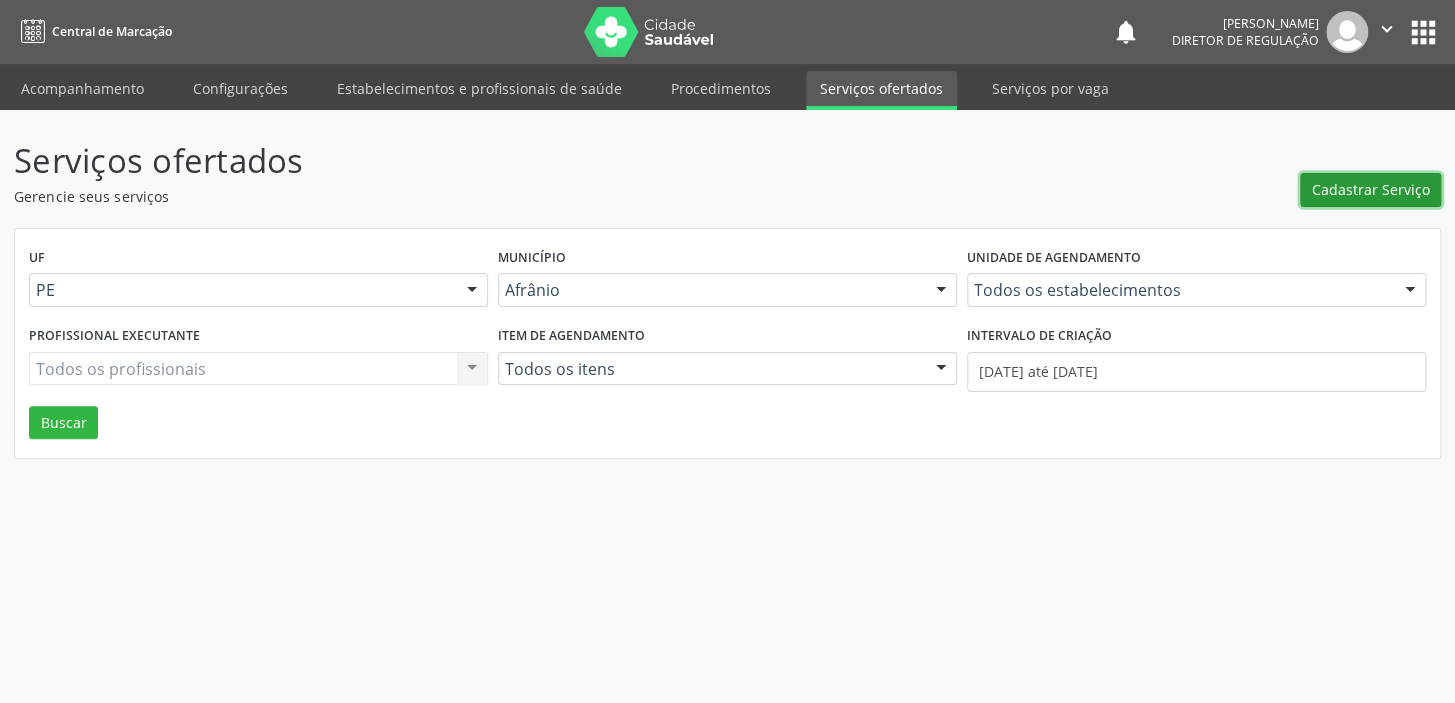 click on "Cadastrar Serviço" at bounding box center (1371, 189) 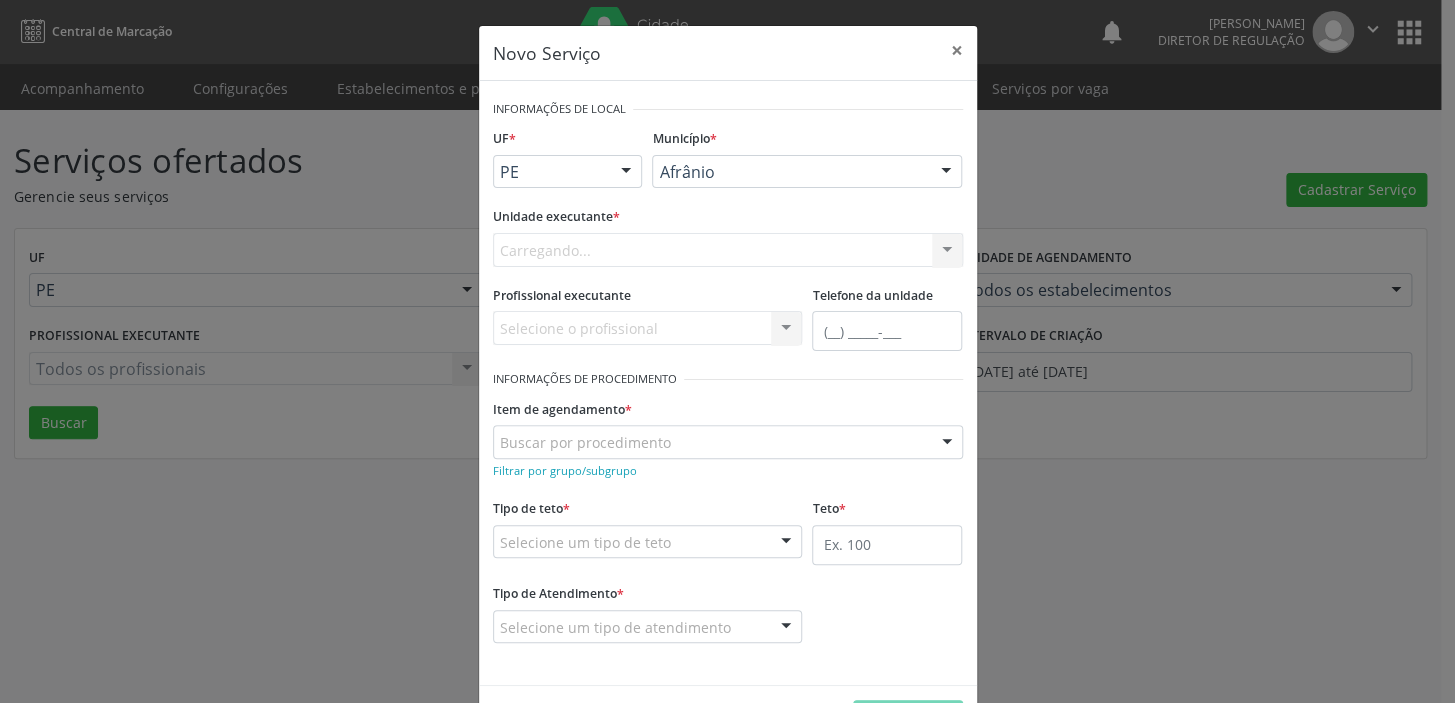 scroll, scrollTop: 0, scrollLeft: 0, axis: both 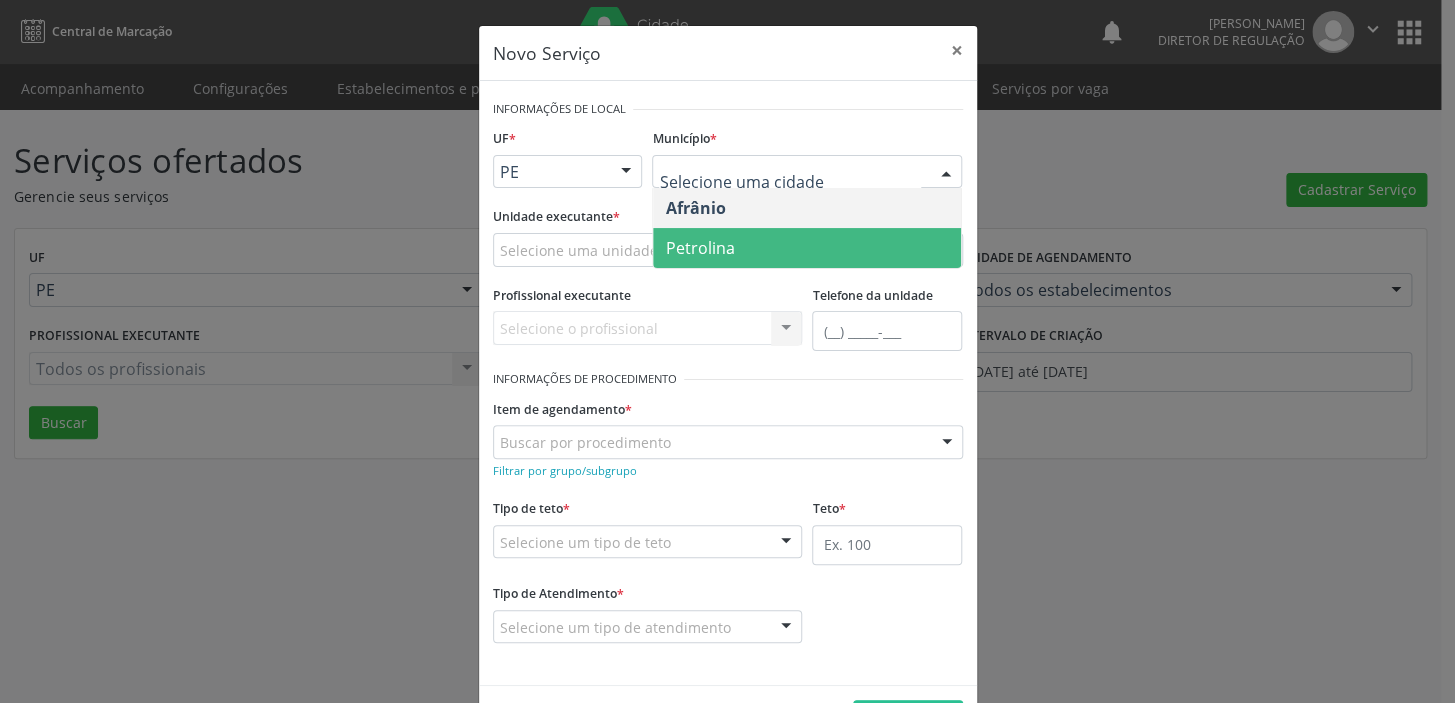 click on "Petrolina" at bounding box center (699, 248) 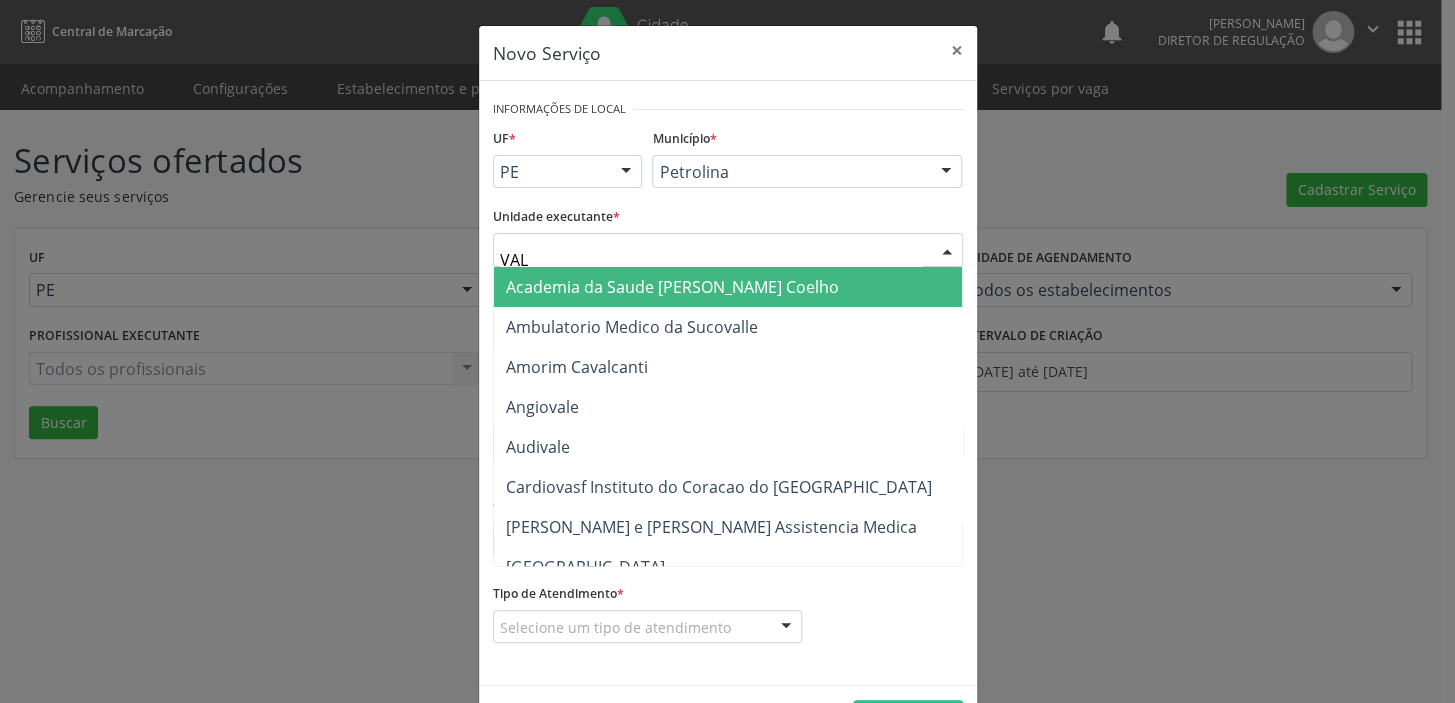 type on "VALE" 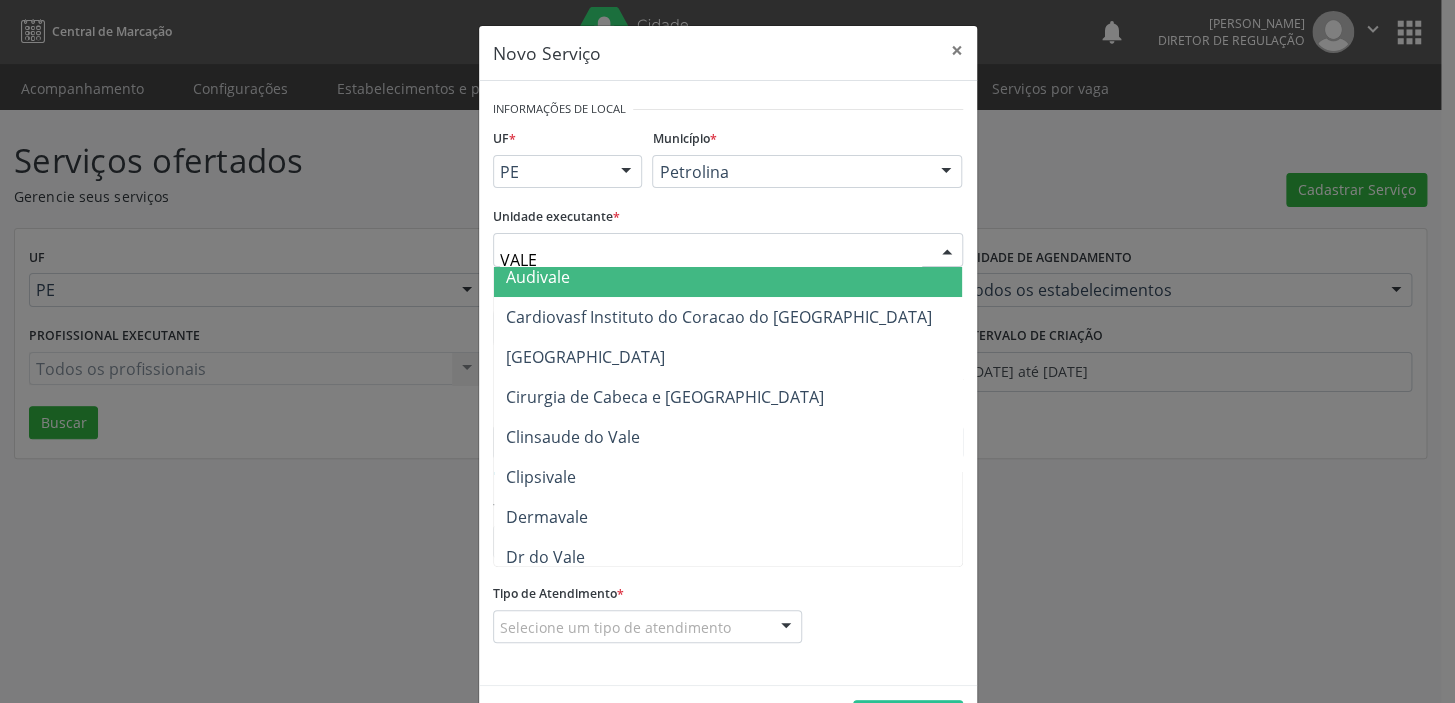 scroll, scrollTop: 90, scrollLeft: 0, axis: vertical 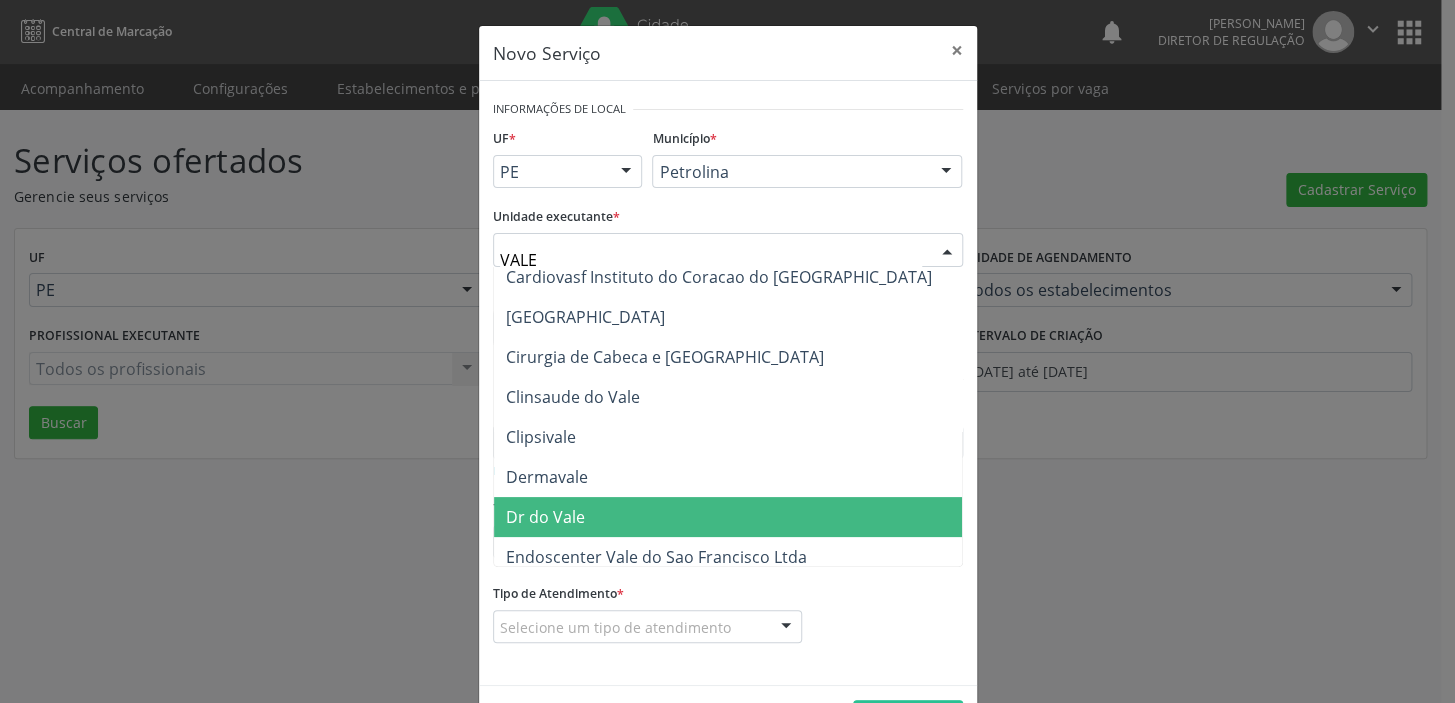 click on "Dr do Vale" at bounding box center [728, 517] 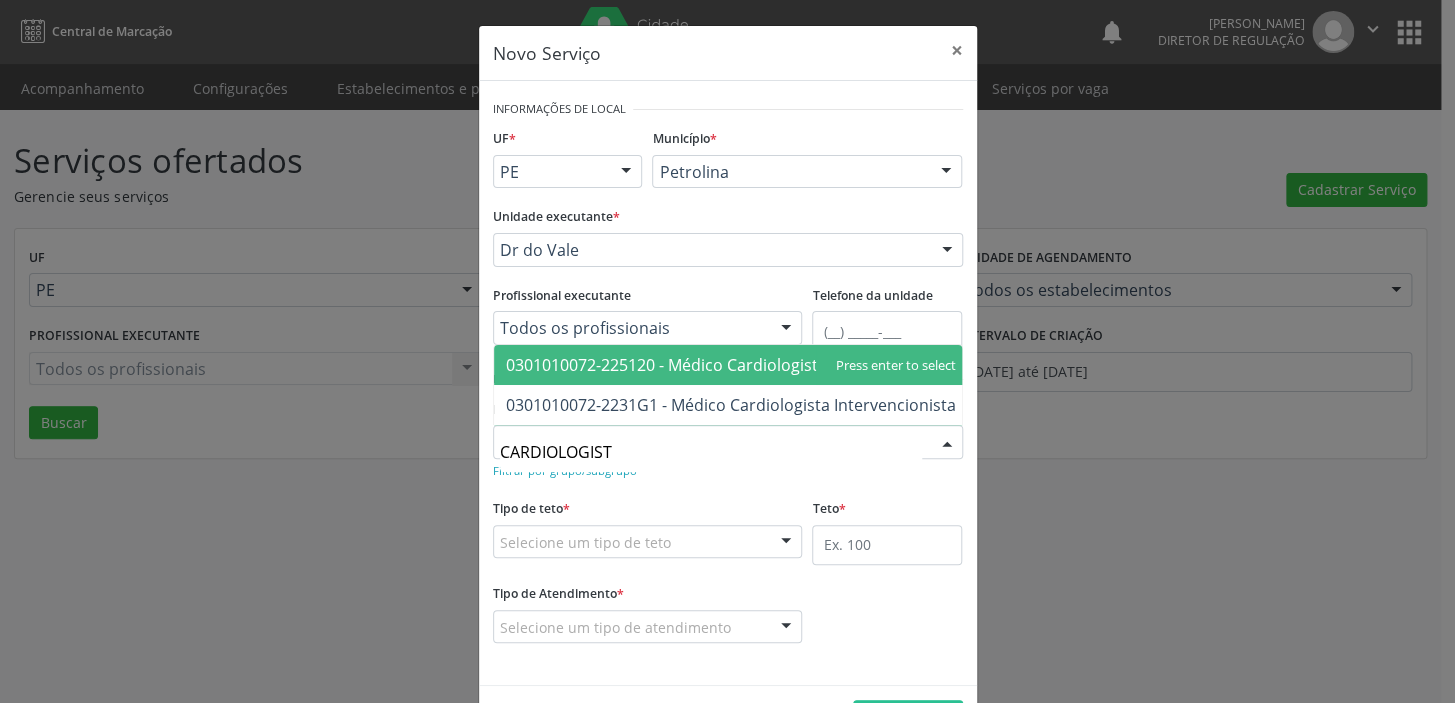 type on "CARDIOLOGISTA" 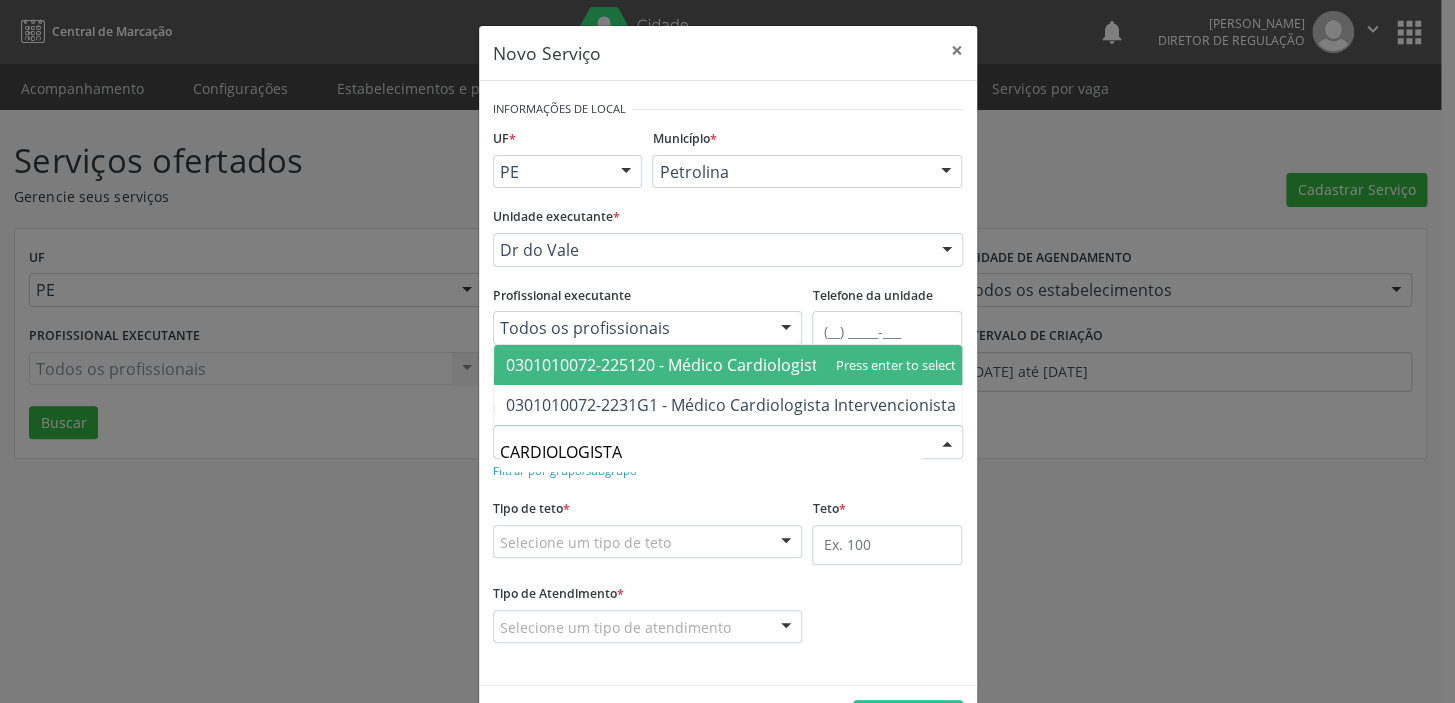 click on "0301010072-225120 - Médico Cardiologista" at bounding box center (666, 365) 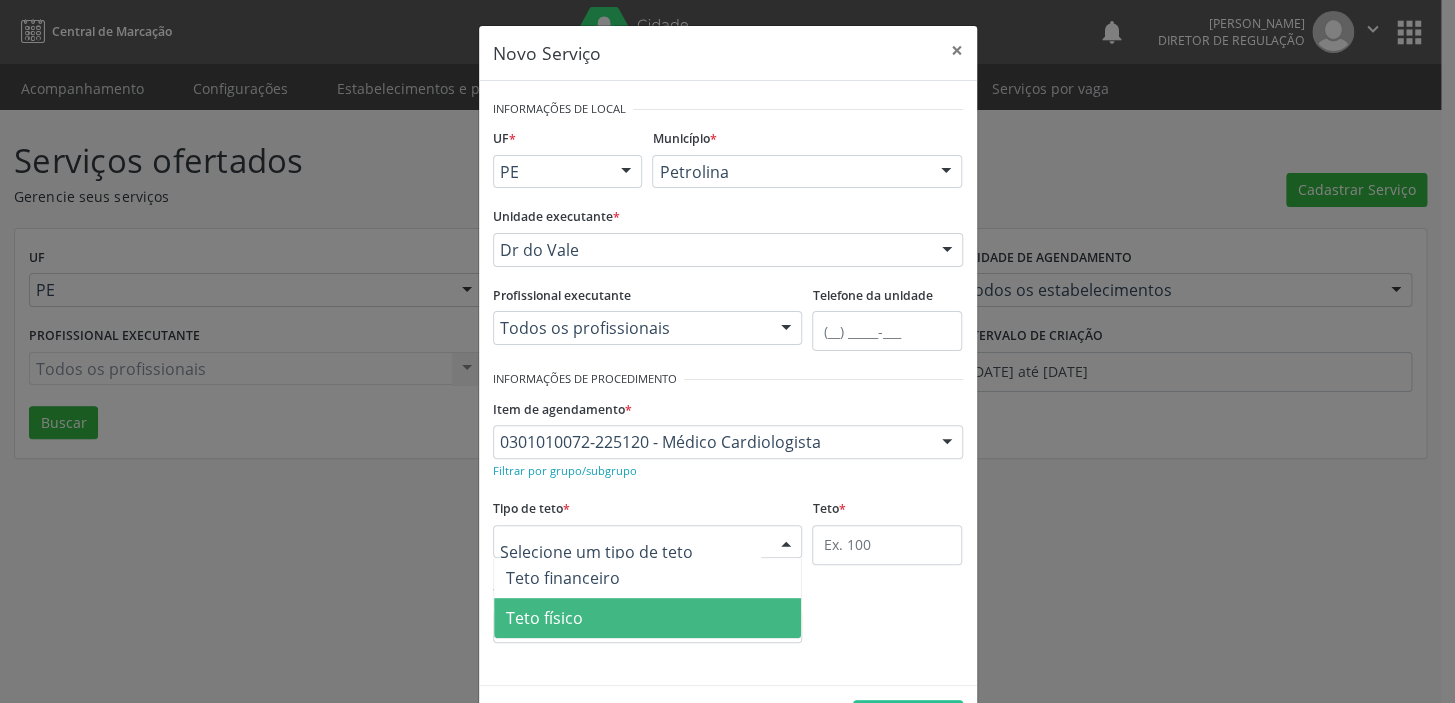 click on "Teto físico" at bounding box center [544, 618] 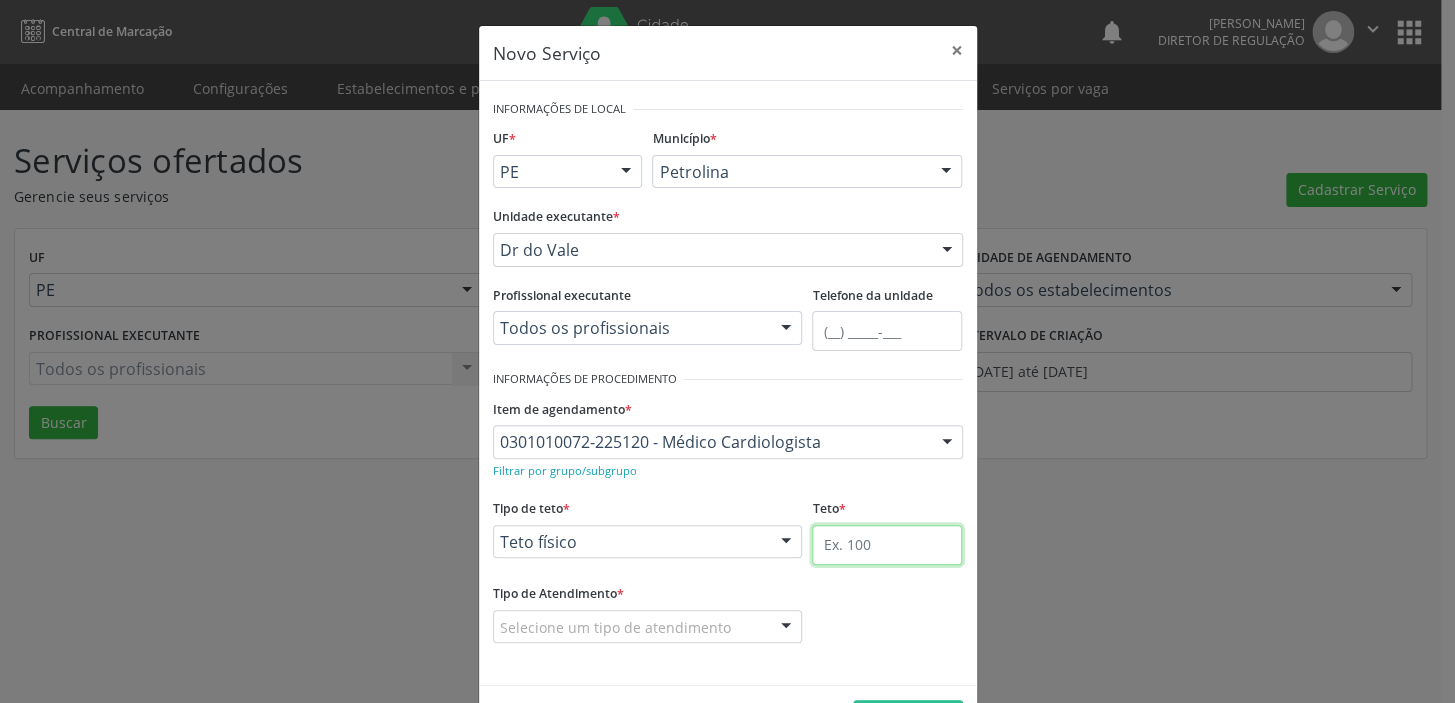 click at bounding box center [887, 545] 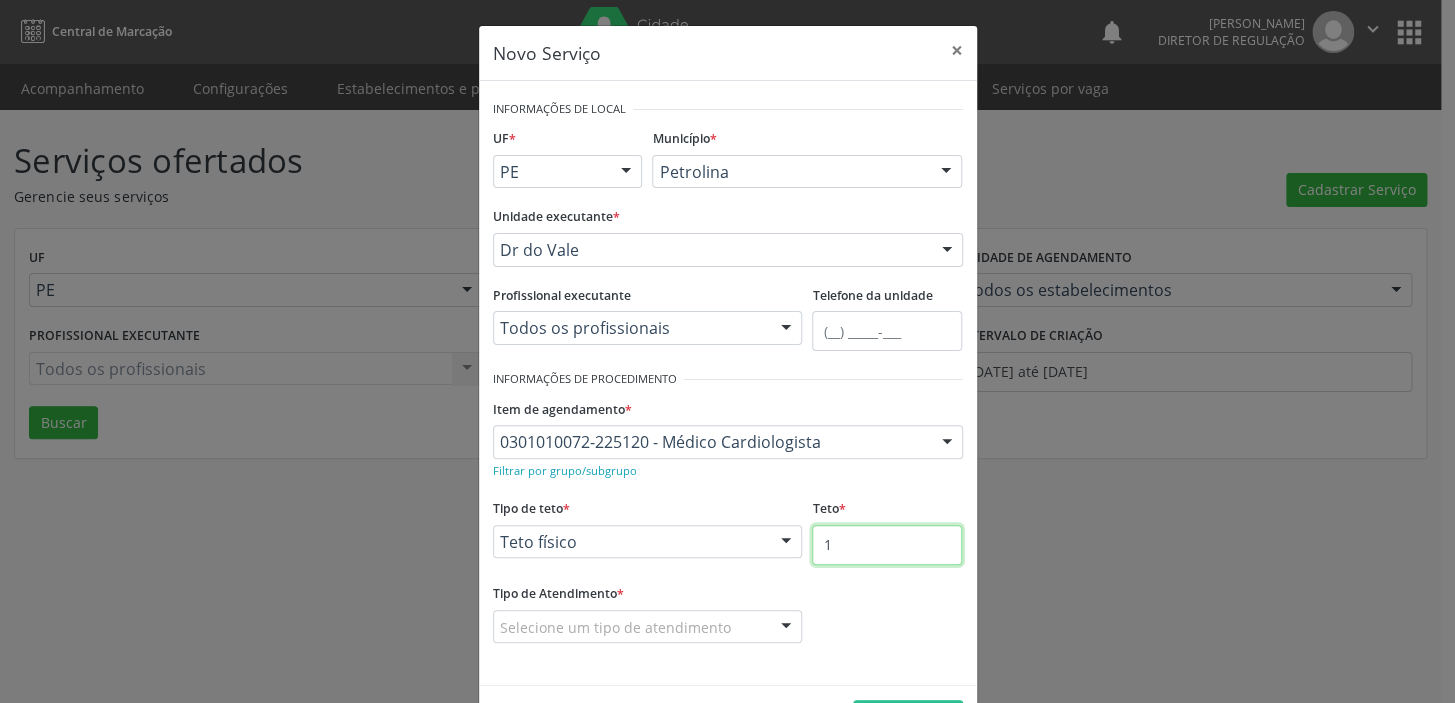 type on "1" 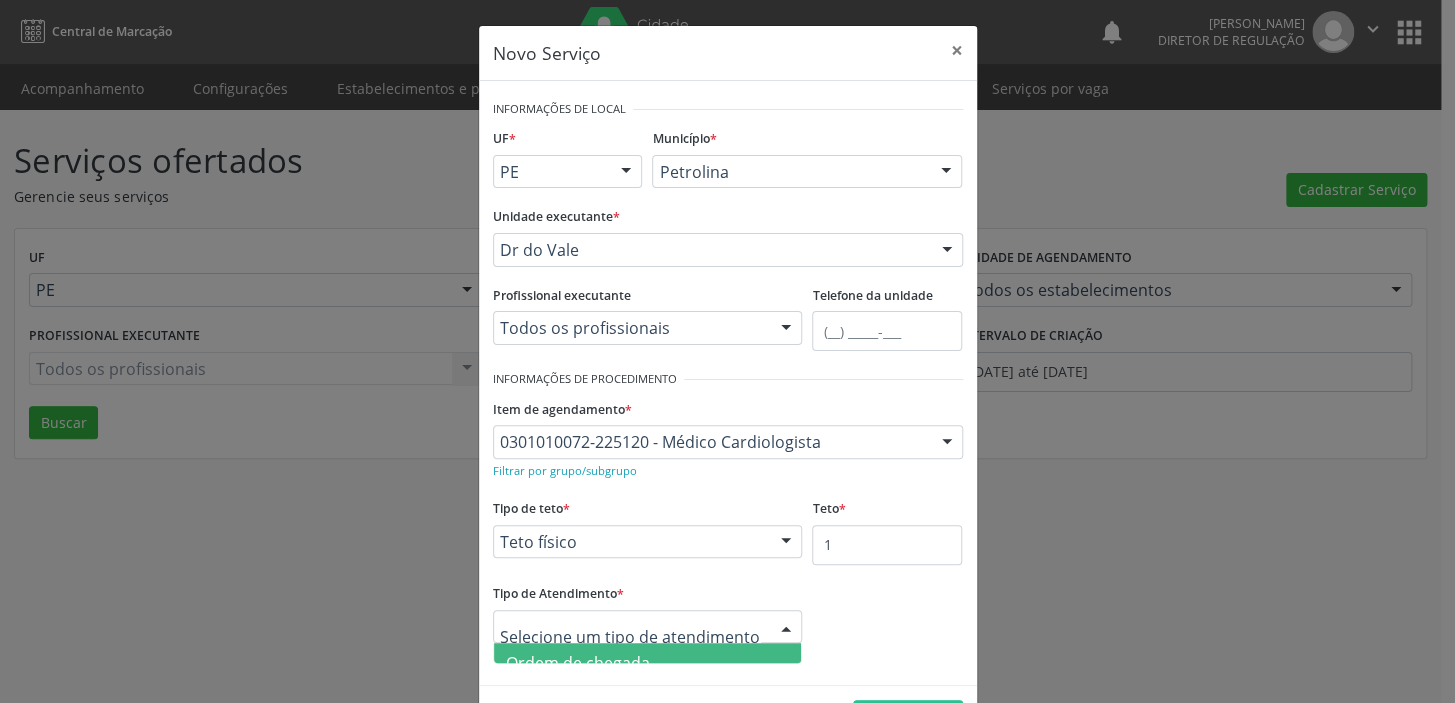 drag, startPoint x: 565, startPoint y: 650, endPoint x: 583, endPoint y: 652, distance: 18.110771 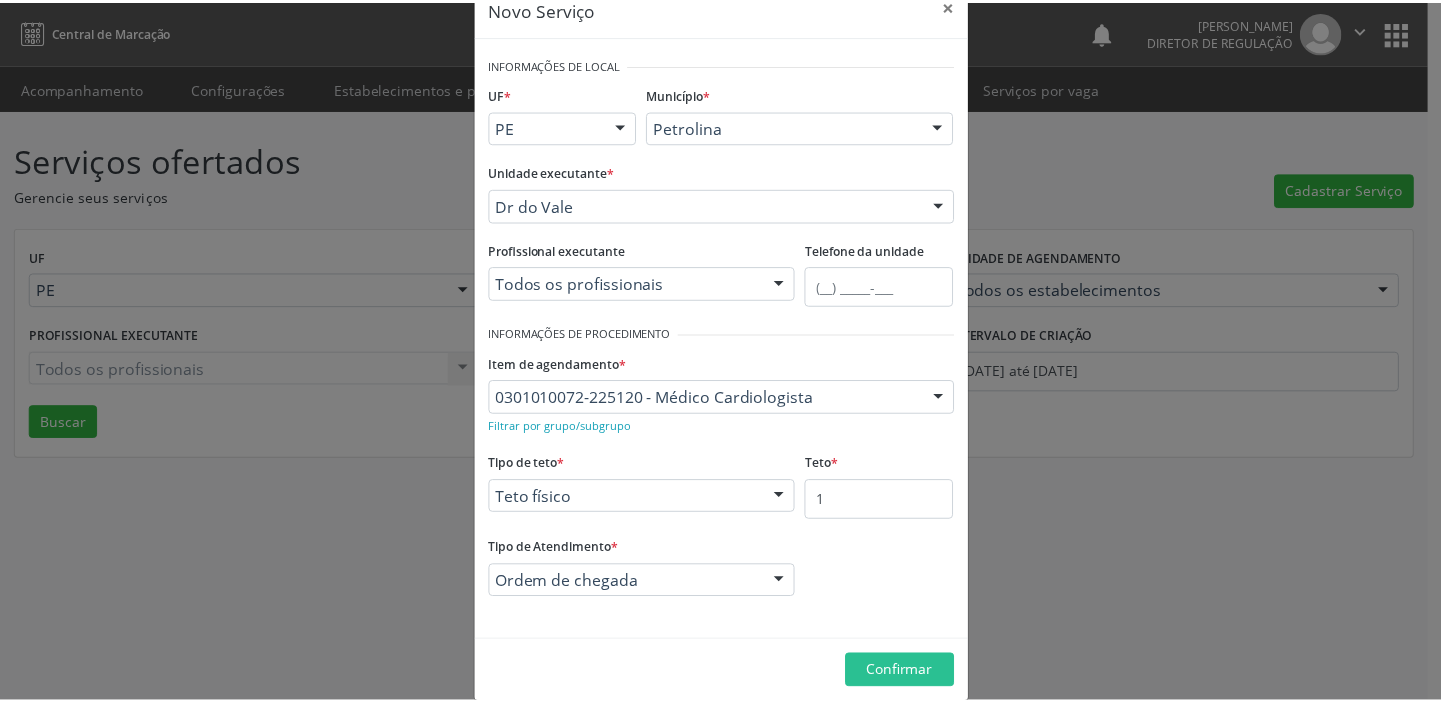 scroll, scrollTop: 69, scrollLeft: 0, axis: vertical 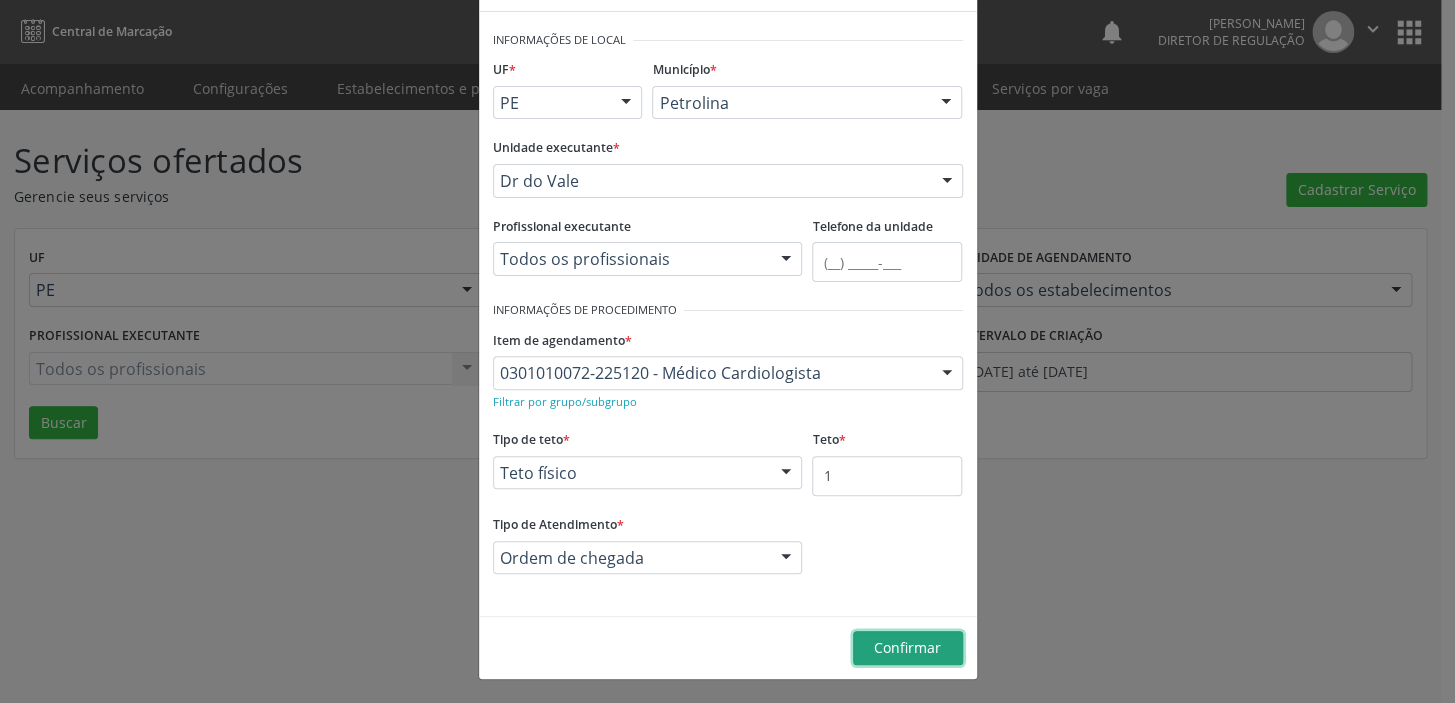 click on "Confirmar" at bounding box center [907, 647] 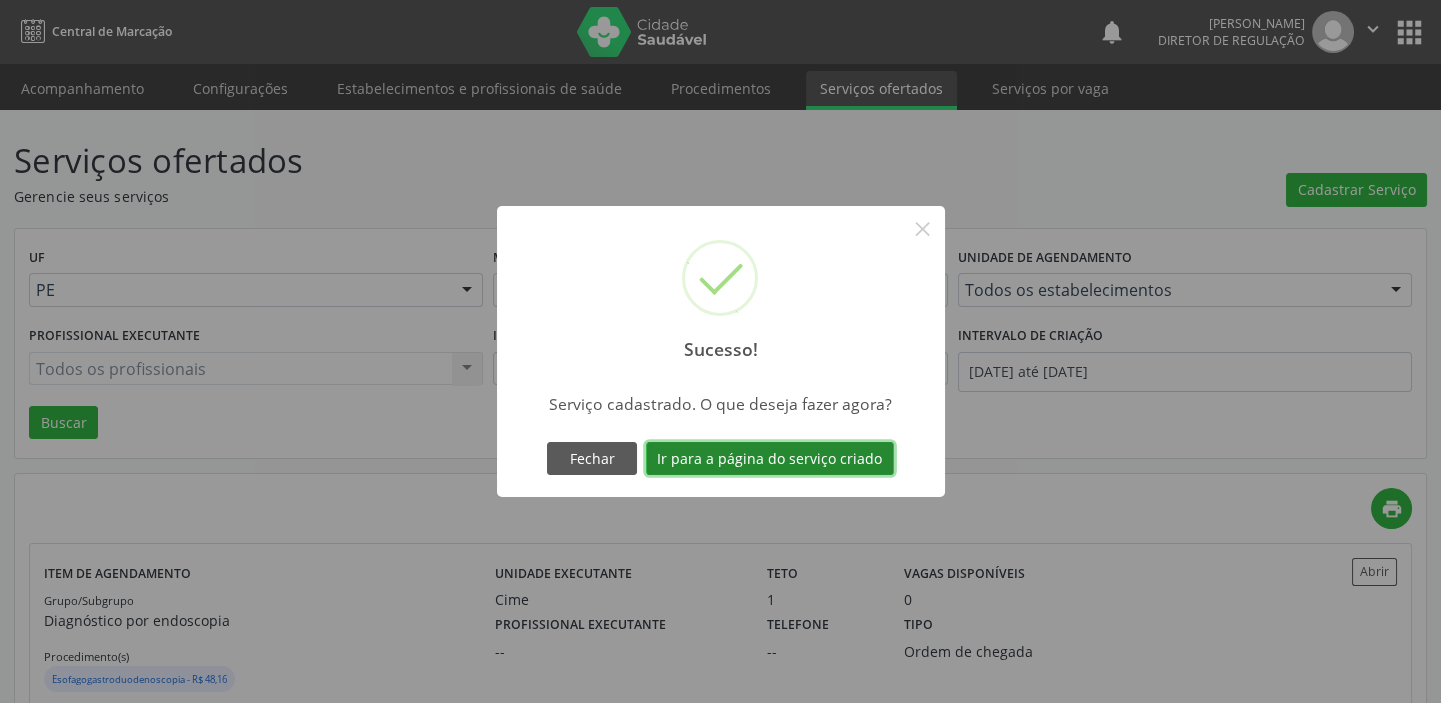 click on "Ir para a página do serviço criado" at bounding box center (770, 459) 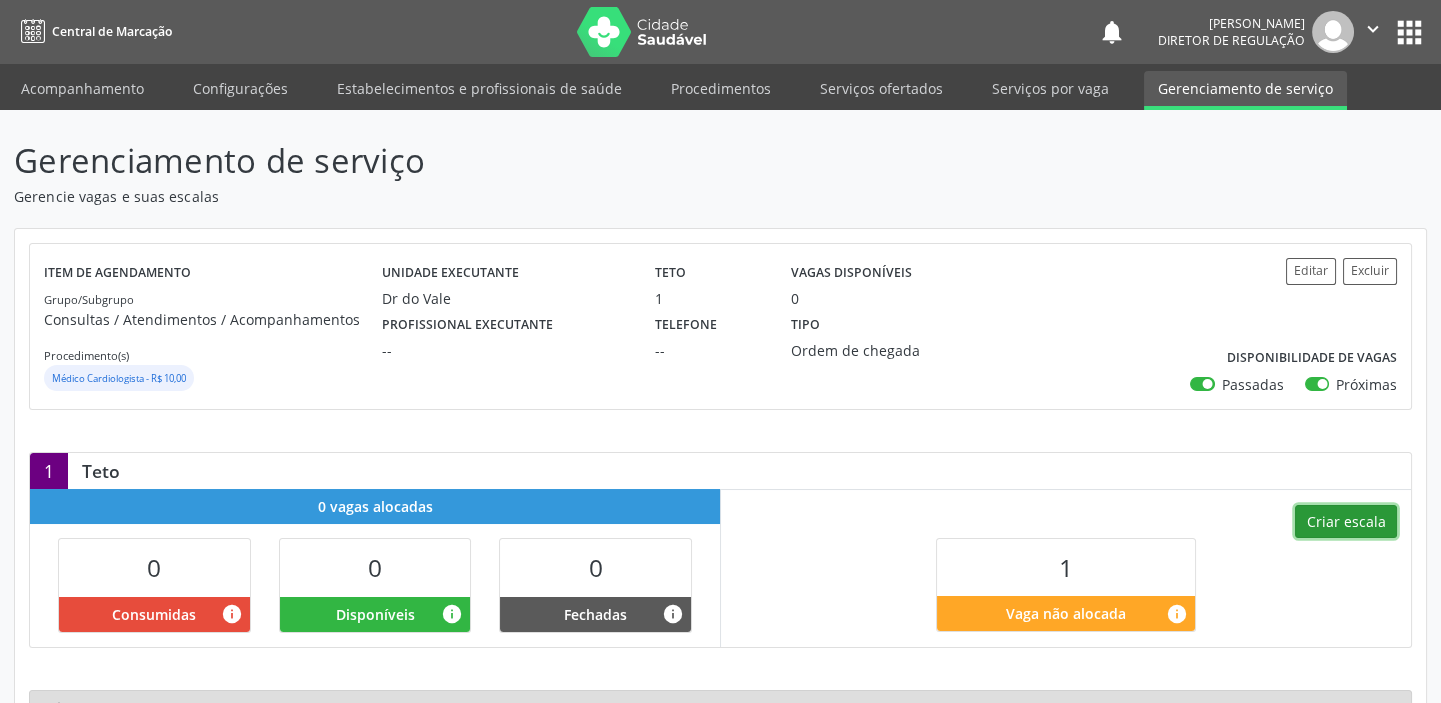 click on "Criar escala" at bounding box center (1346, 522) 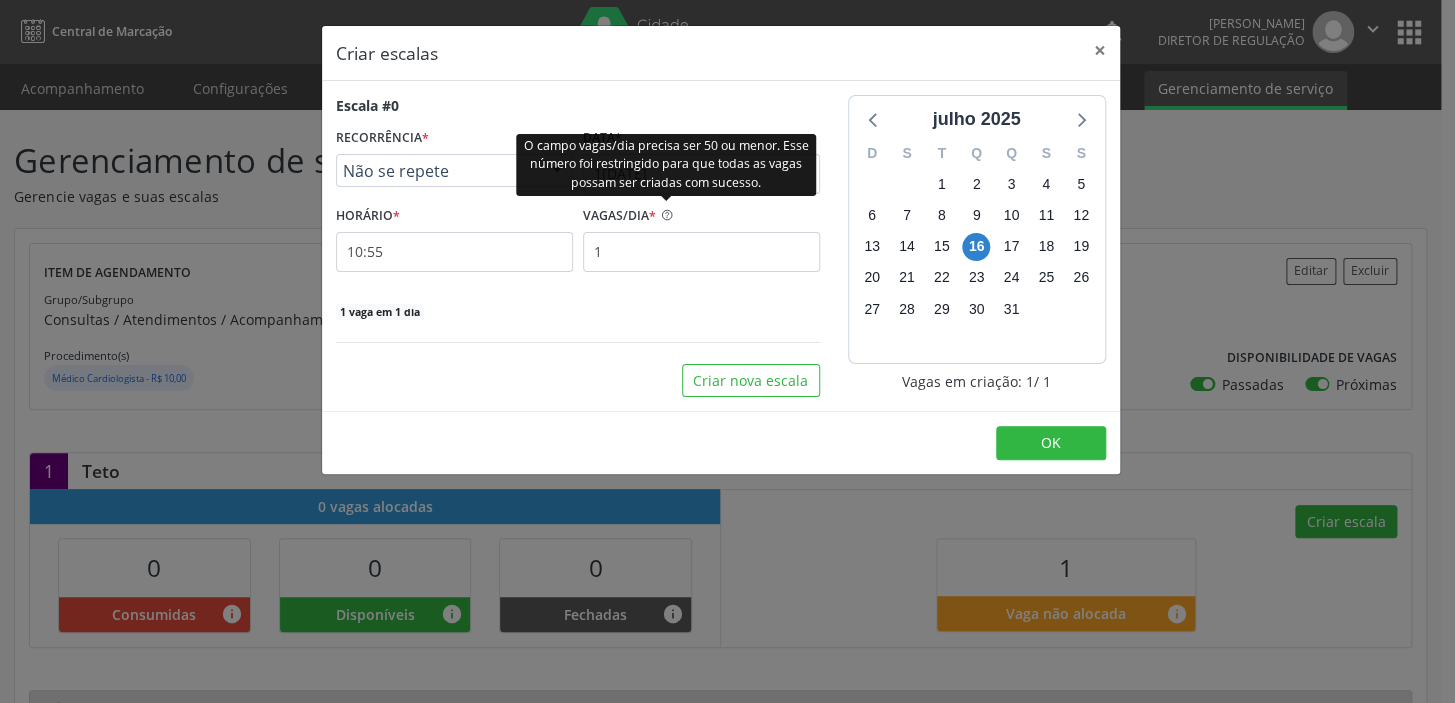 click on "O campo vagas/dia precisa ser 50 ou menor.
Esse número foi restringido para que todas as vagas
possam ser criadas com sucesso." at bounding box center (666, 164) 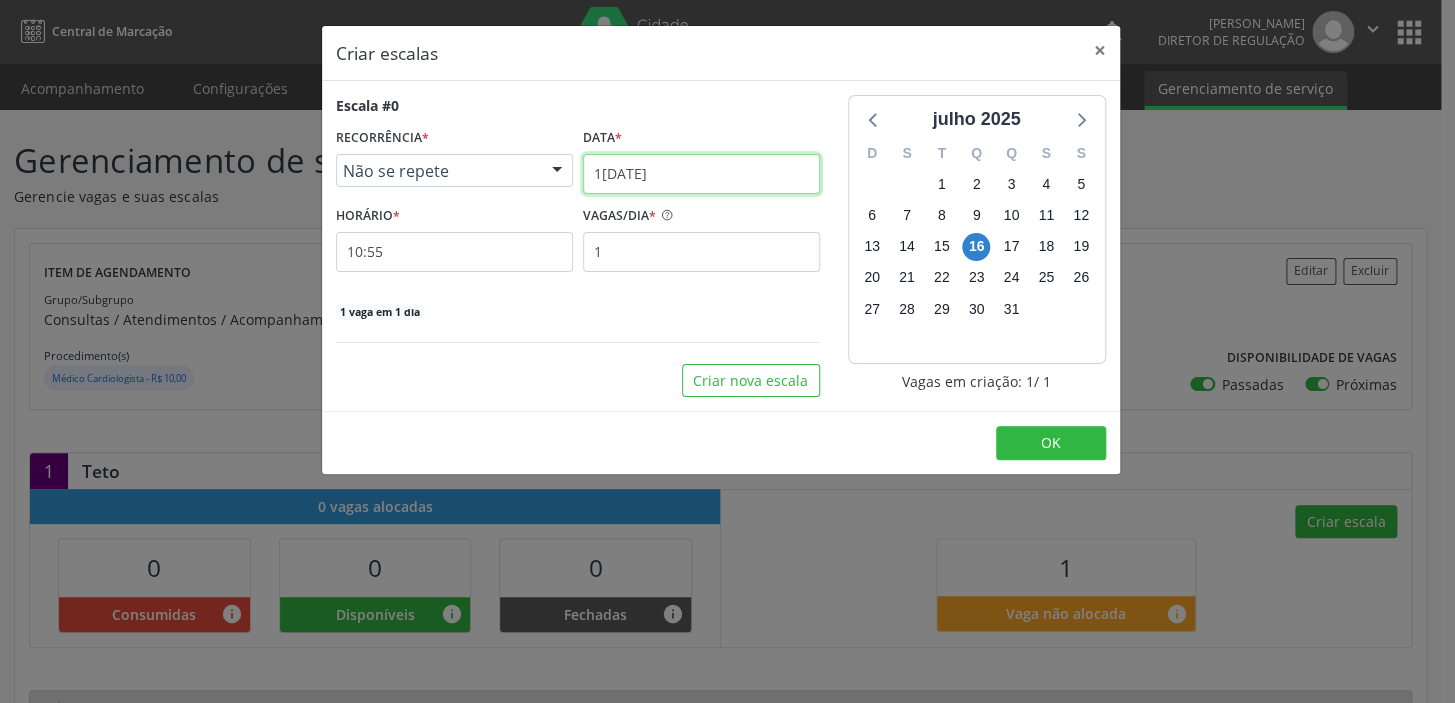click on "1[DATE]" at bounding box center [701, 174] 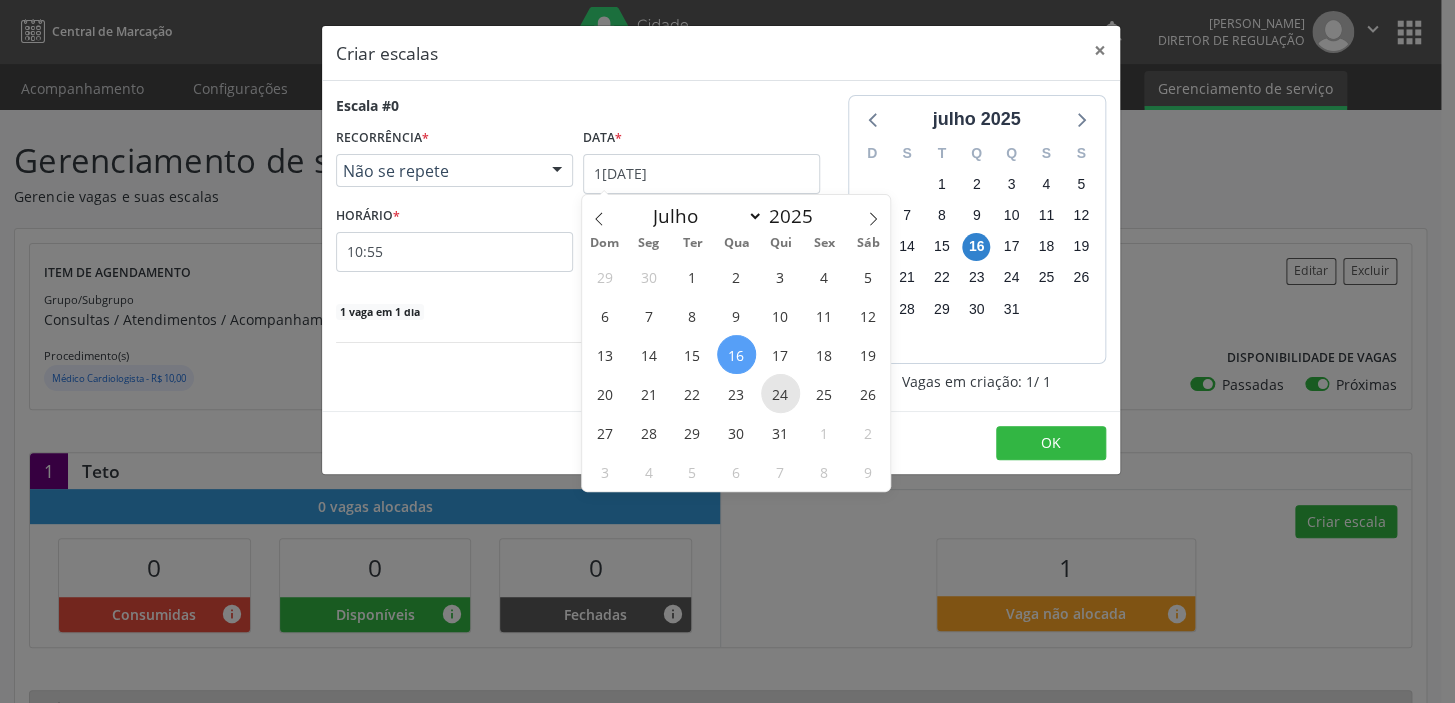 click on "24" at bounding box center [780, 393] 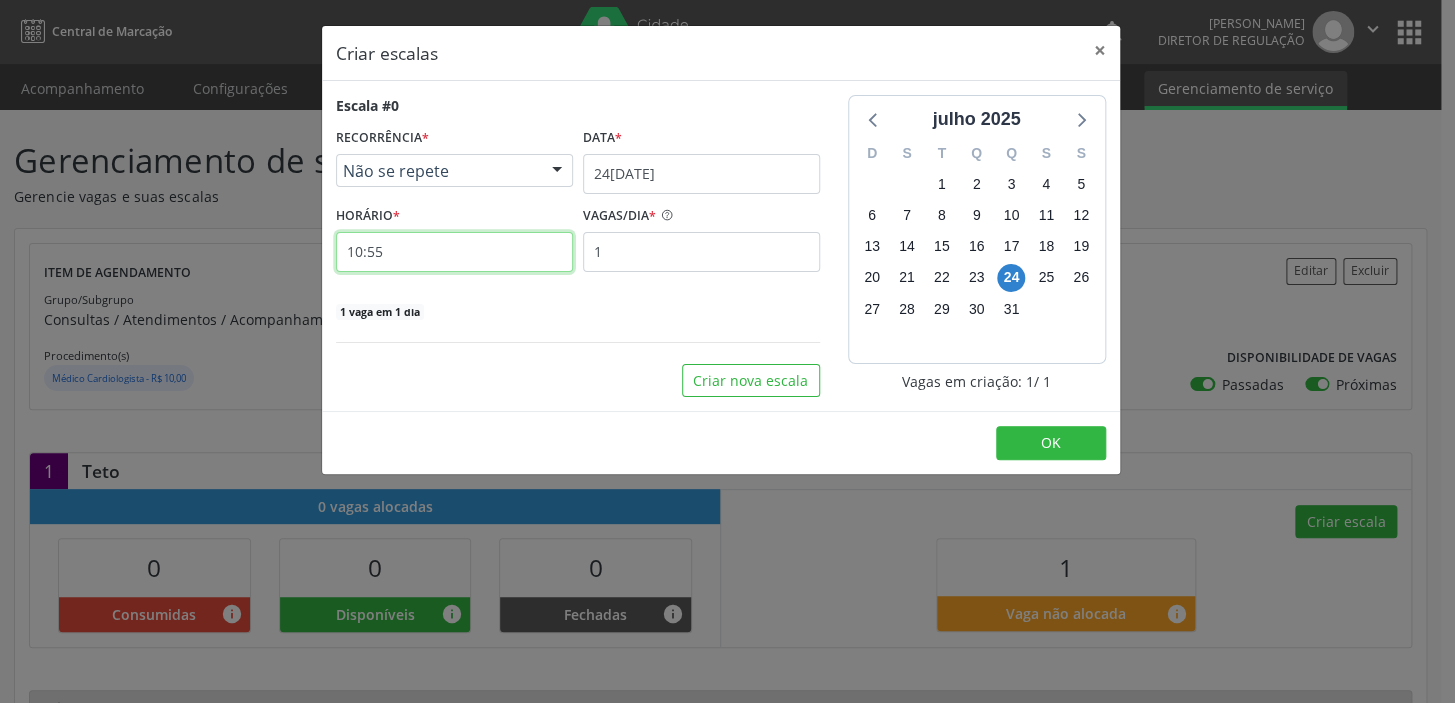 click on "10:55" at bounding box center [454, 252] 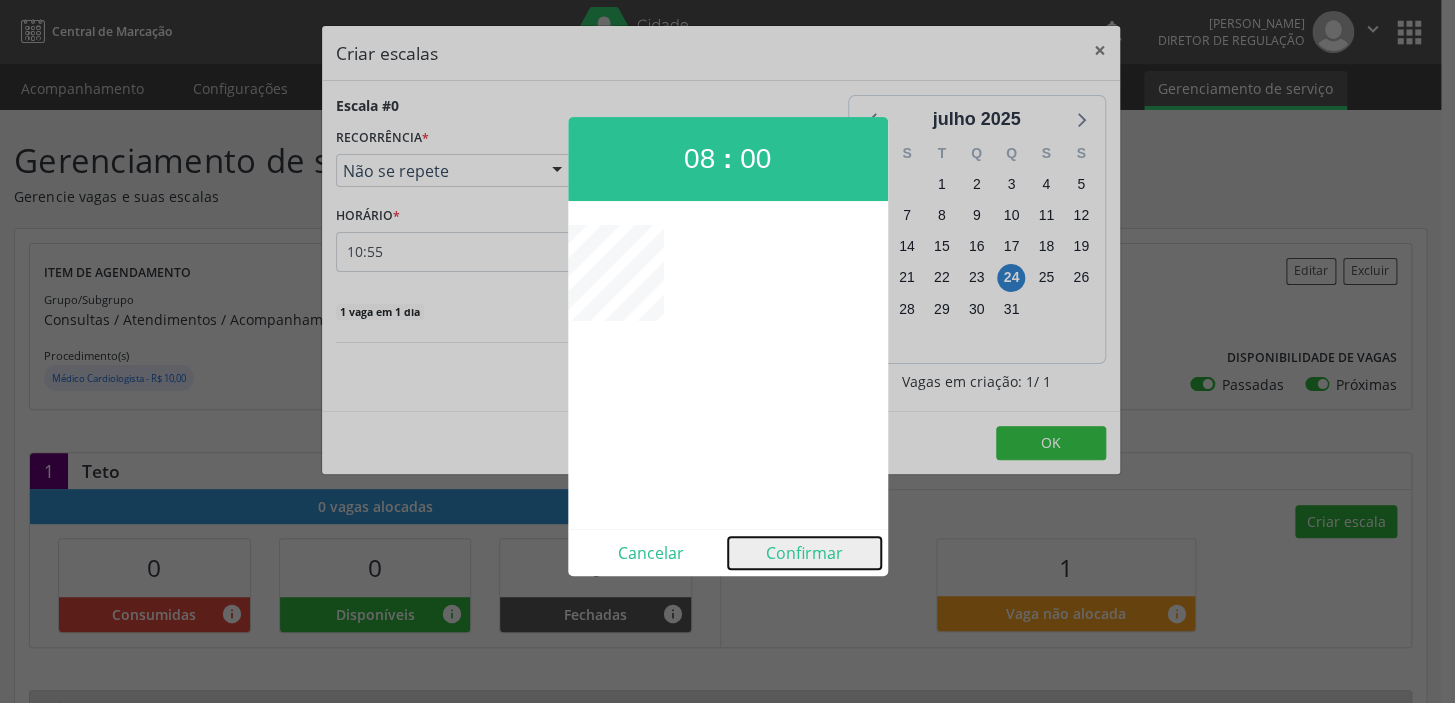 click on "Confirmar" at bounding box center [804, 553] 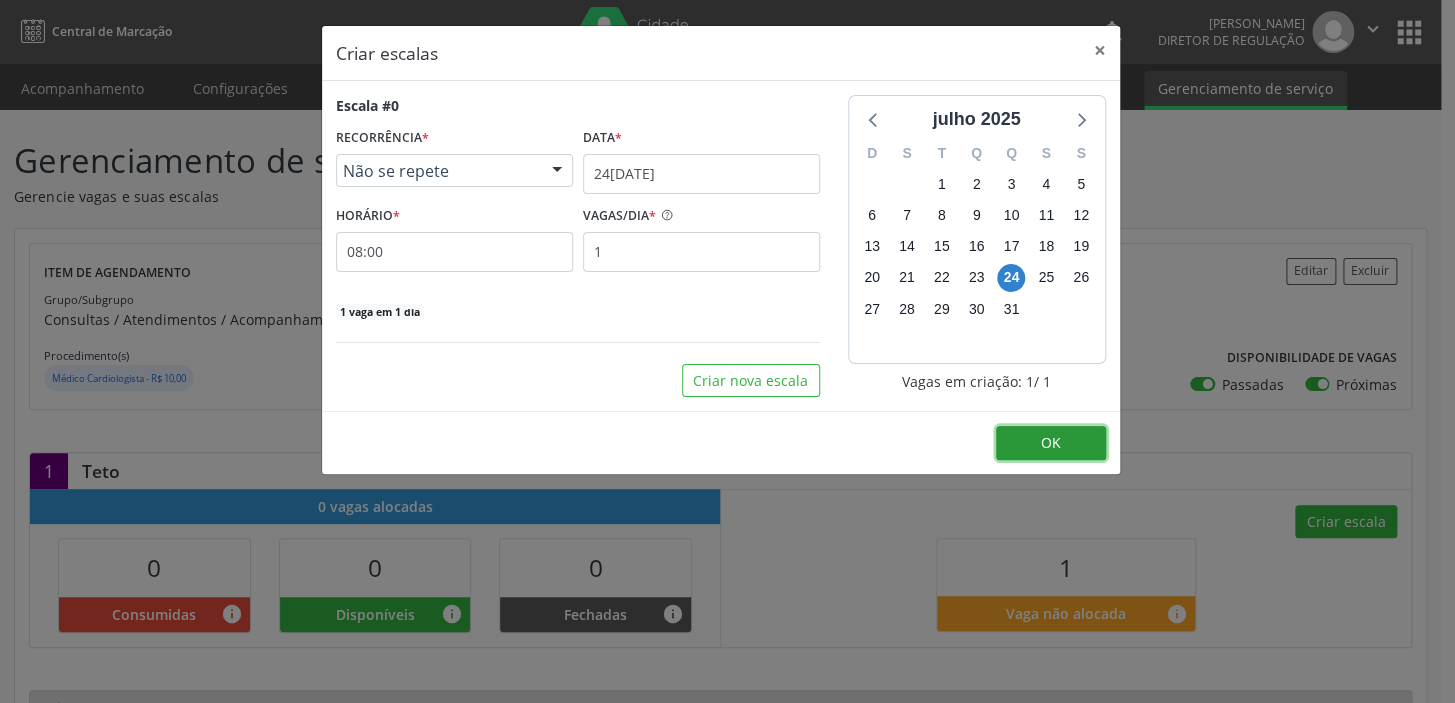 click on "OK" at bounding box center [1051, 443] 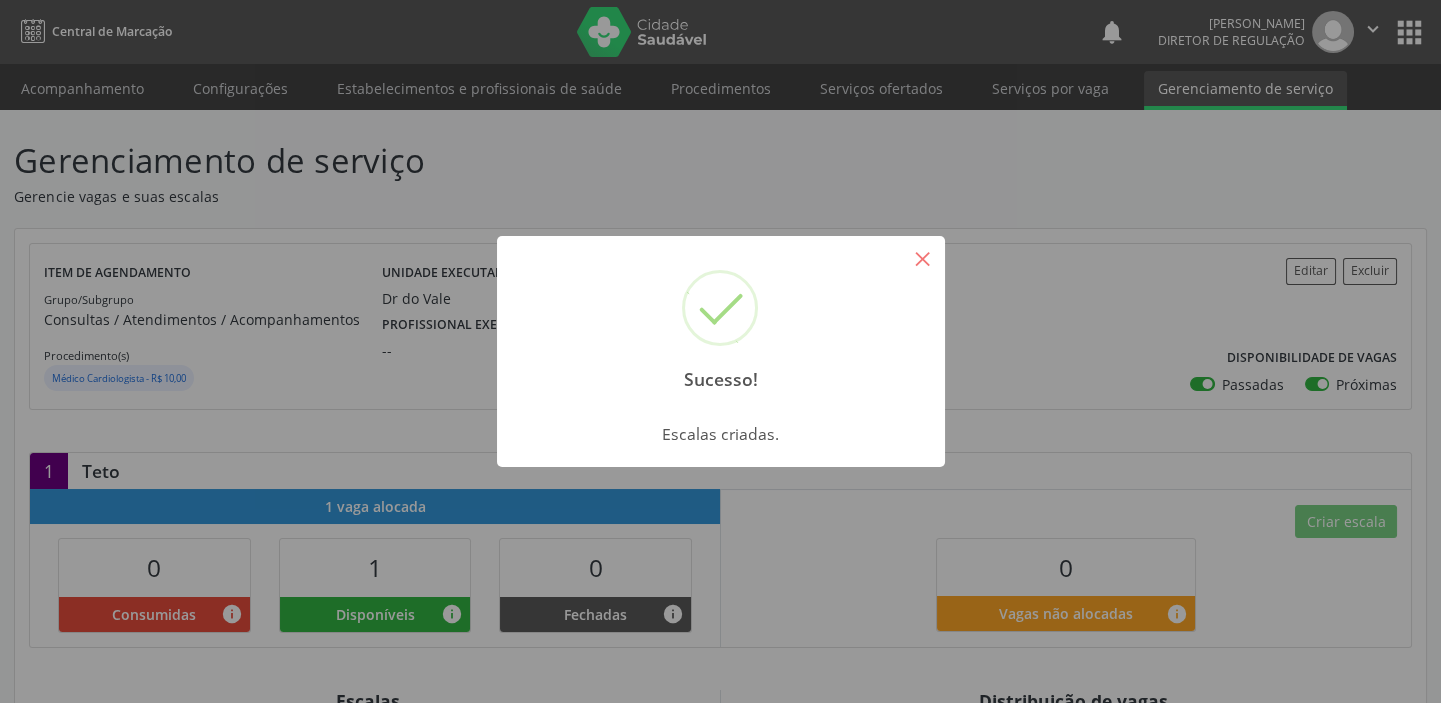 click on "×" at bounding box center (923, 258) 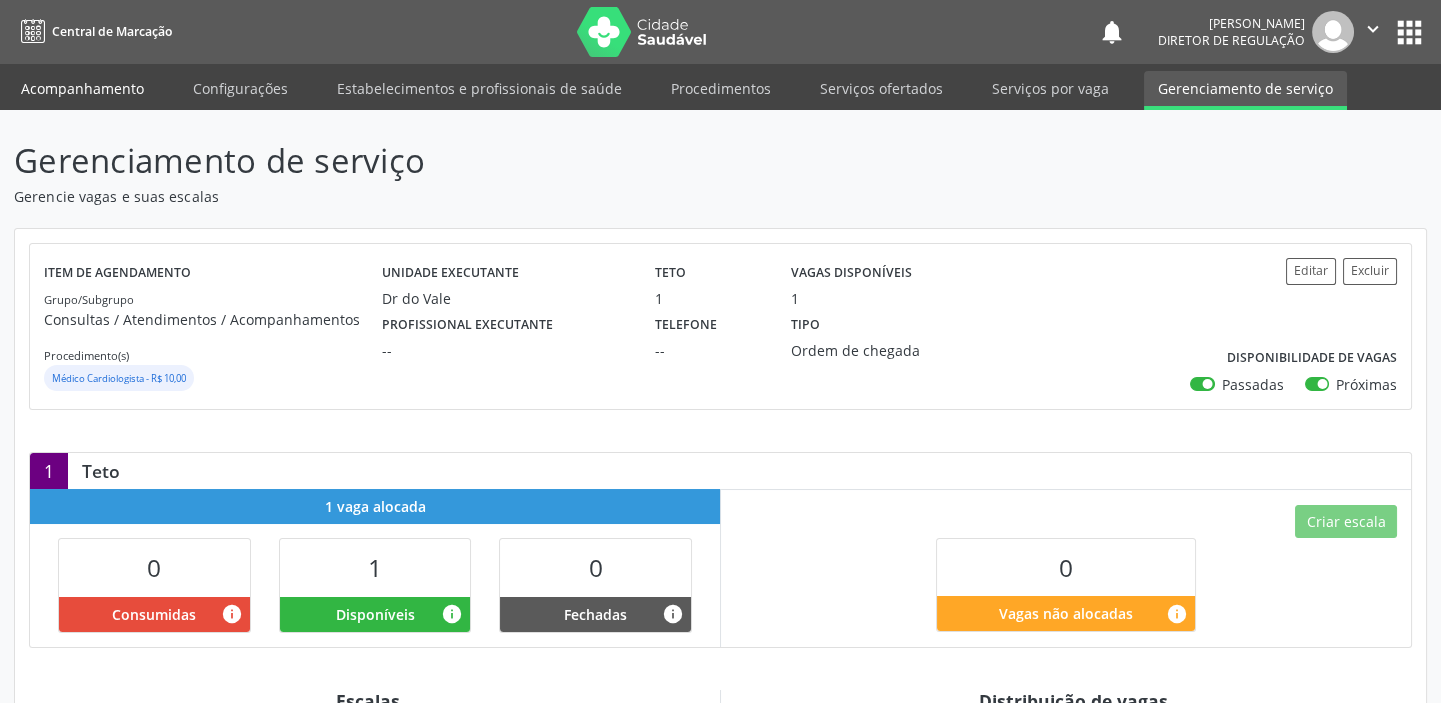 click on "Acompanhamento" at bounding box center (82, 88) 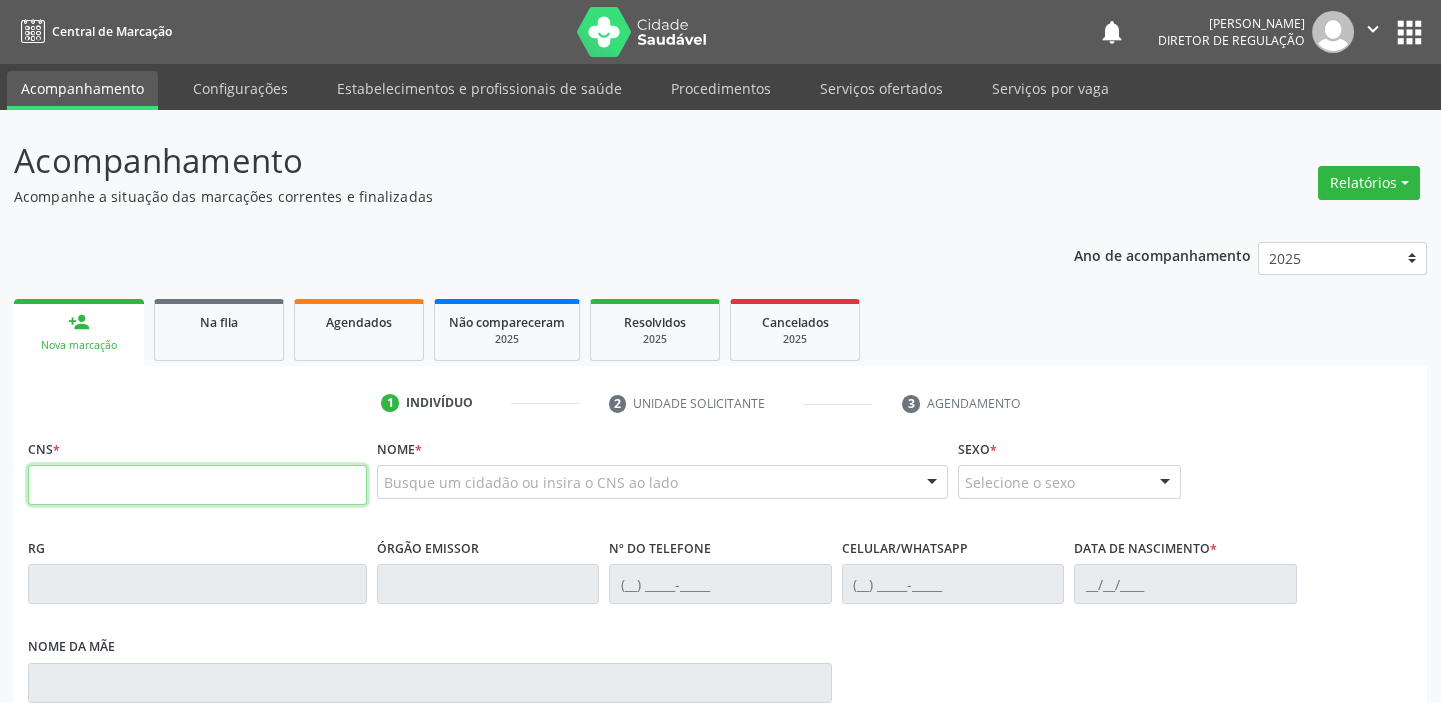 click at bounding box center [197, 485] 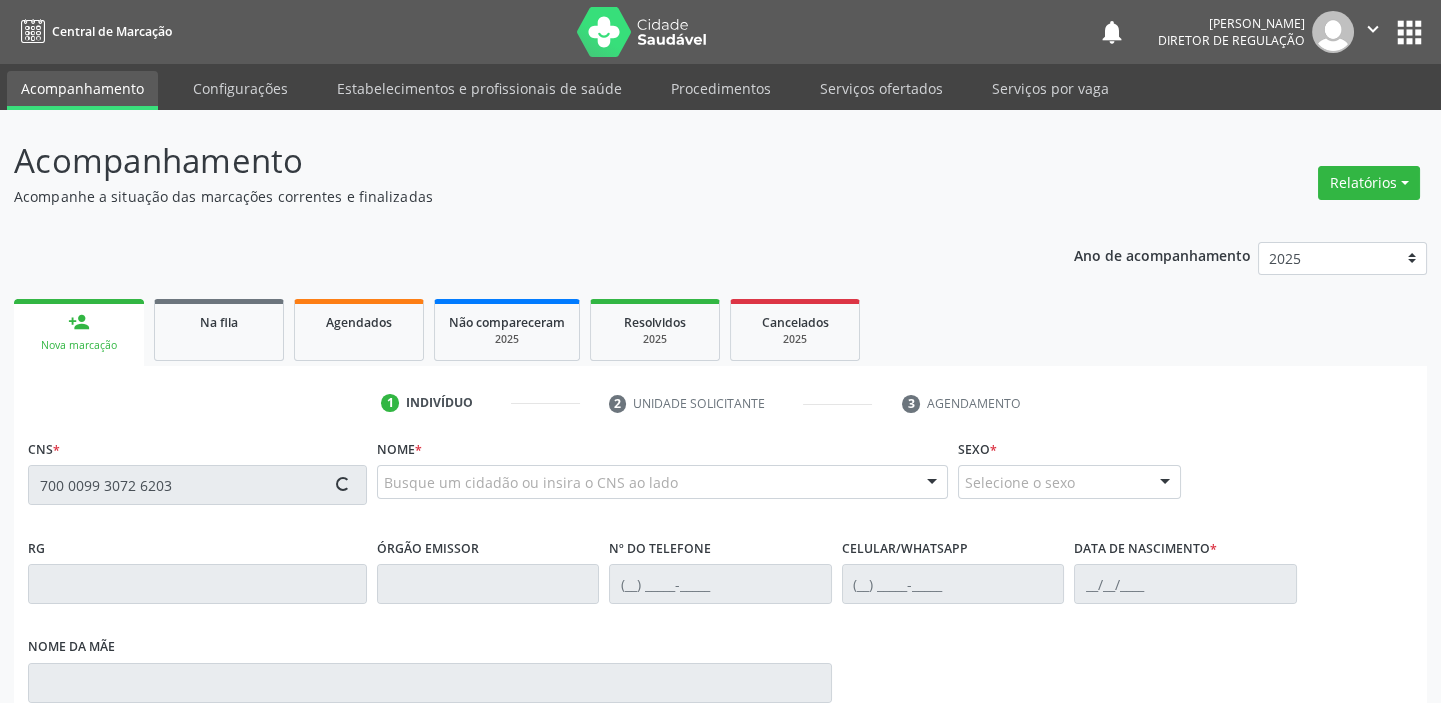 type on "700 0099 3072 6203" 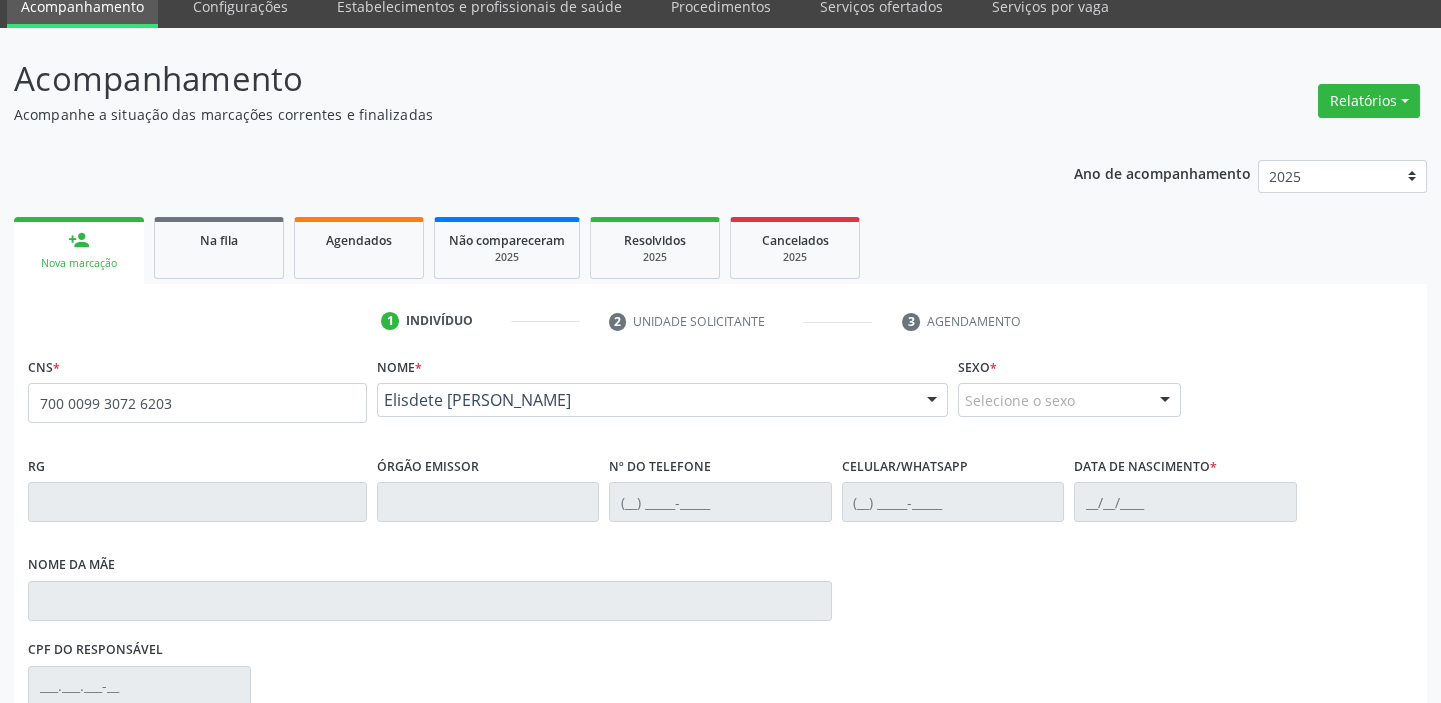 scroll, scrollTop: 90, scrollLeft: 0, axis: vertical 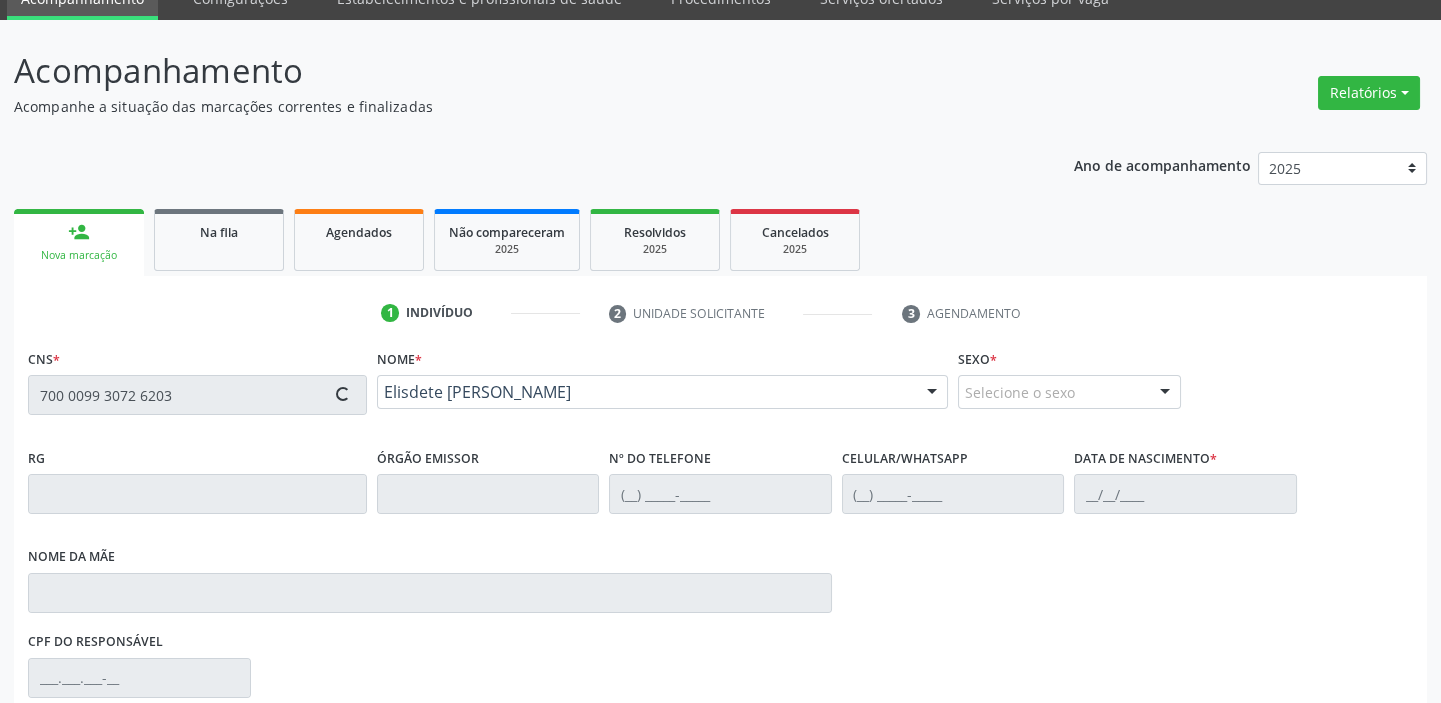 type on "[PHONE_NUMBER]" 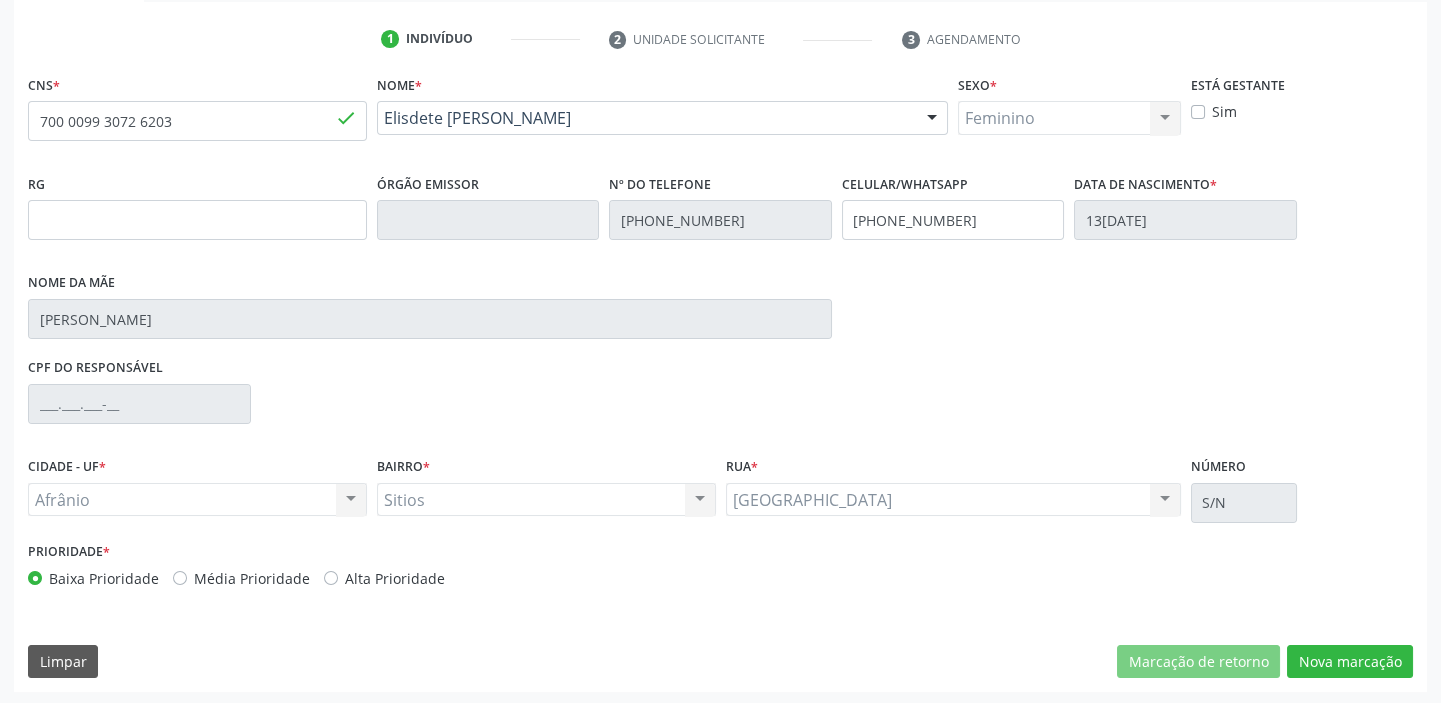 scroll, scrollTop: 366, scrollLeft: 0, axis: vertical 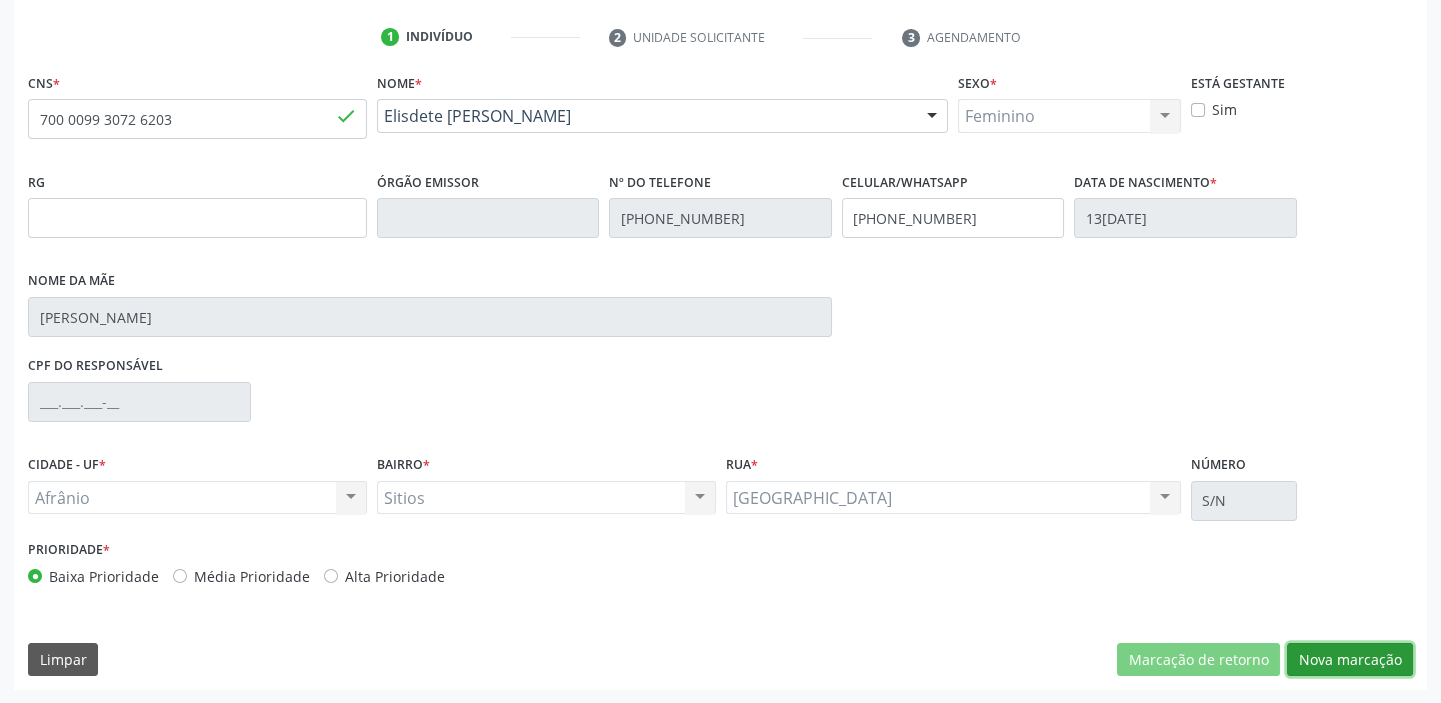 click on "Nova marcação" at bounding box center (1350, 660) 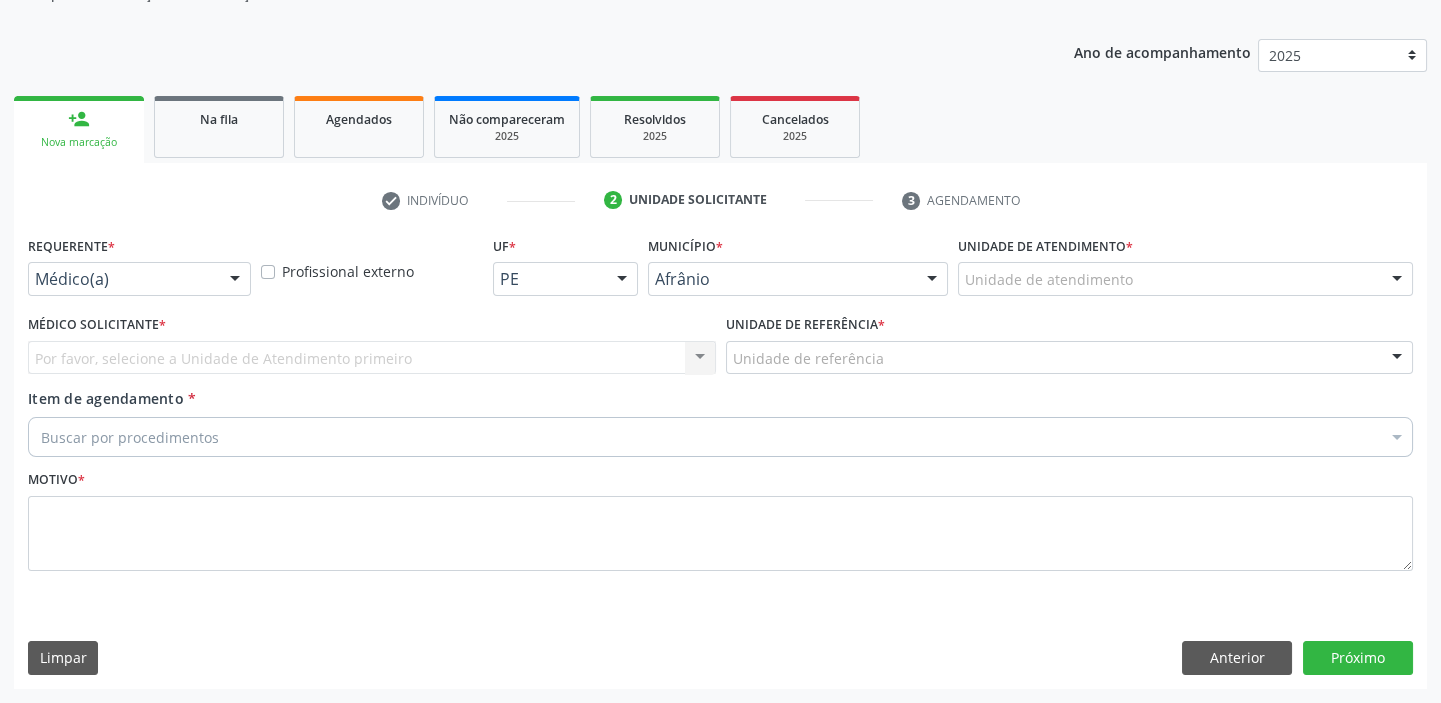 scroll, scrollTop: 201, scrollLeft: 0, axis: vertical 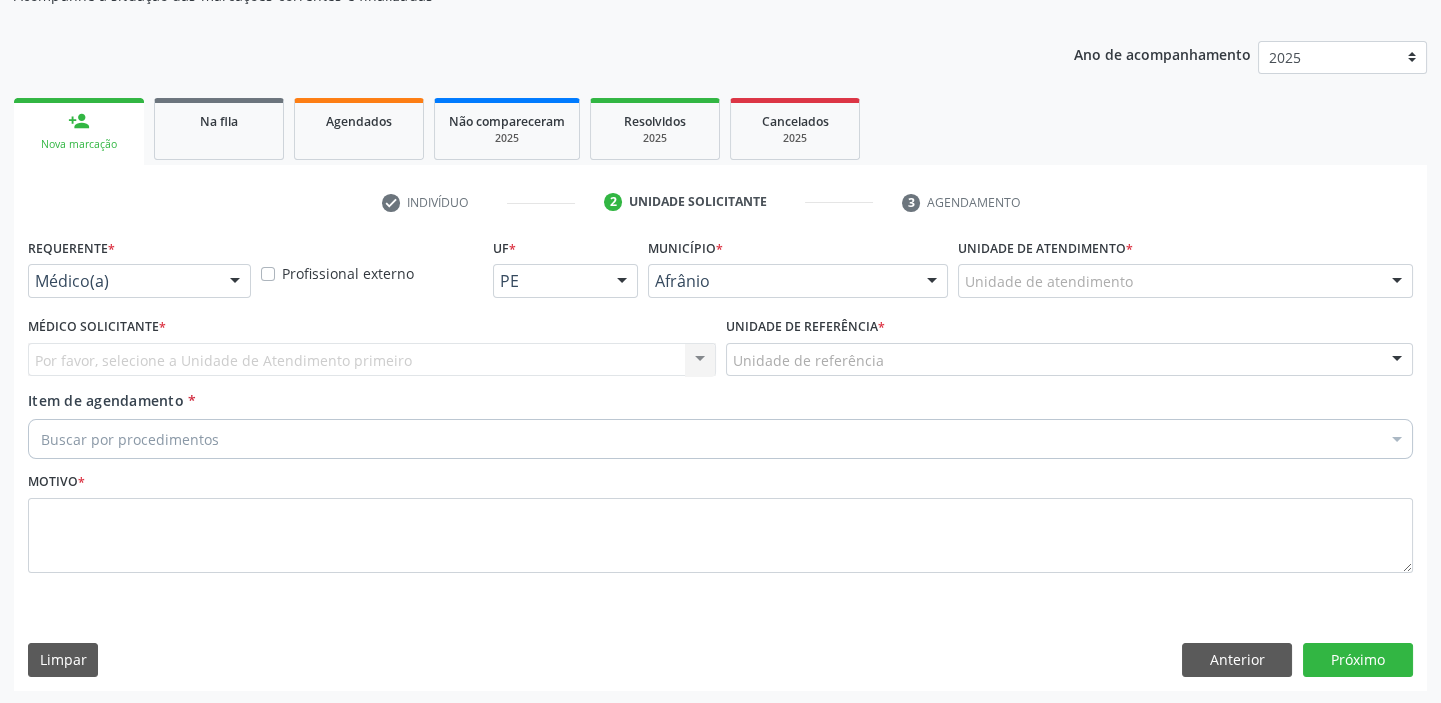 click on "Unidade de atendimento" at bounding box center (1185, 281) 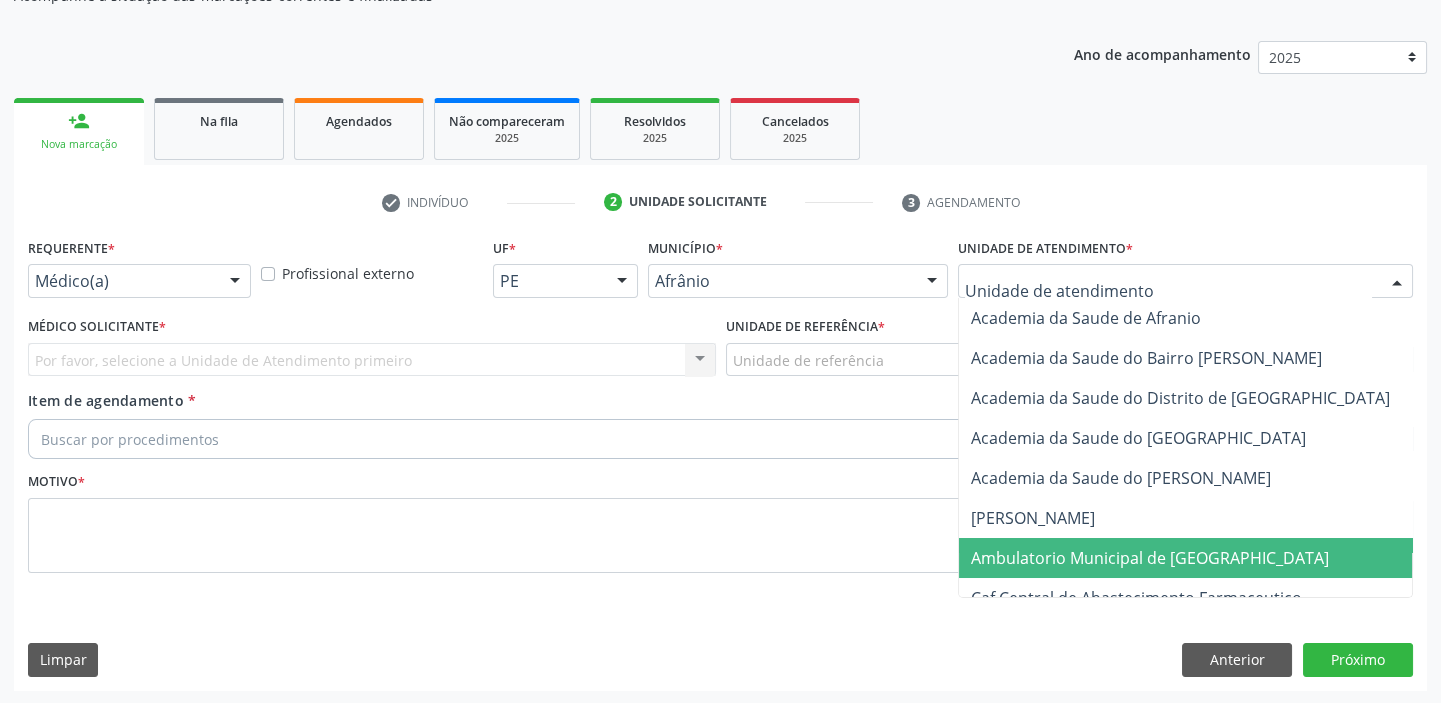 click on "Ambulatorio Municipal de [GEOGRAPHIC_DATA]" at bounding box center (1150, 558) 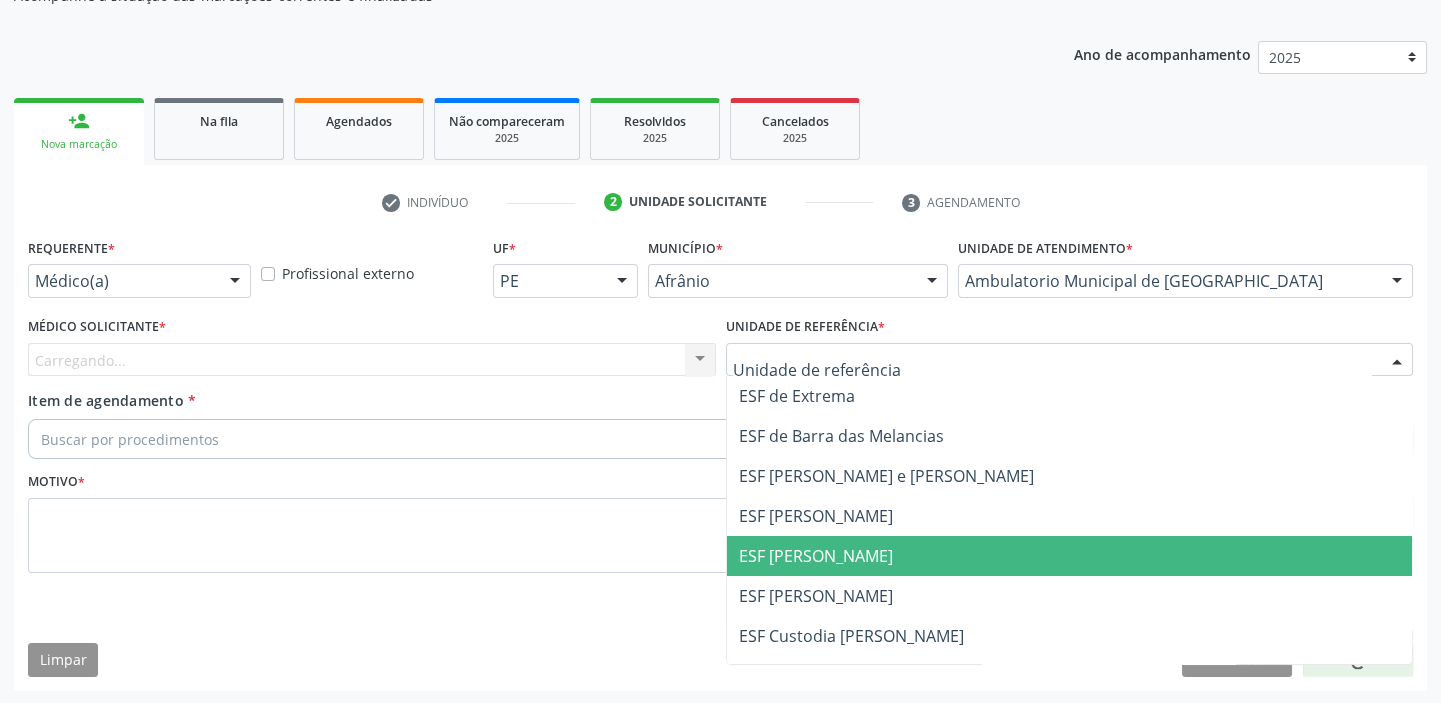 click on "ESF [PERSON_NAME]" at bounding box center (816, 556) 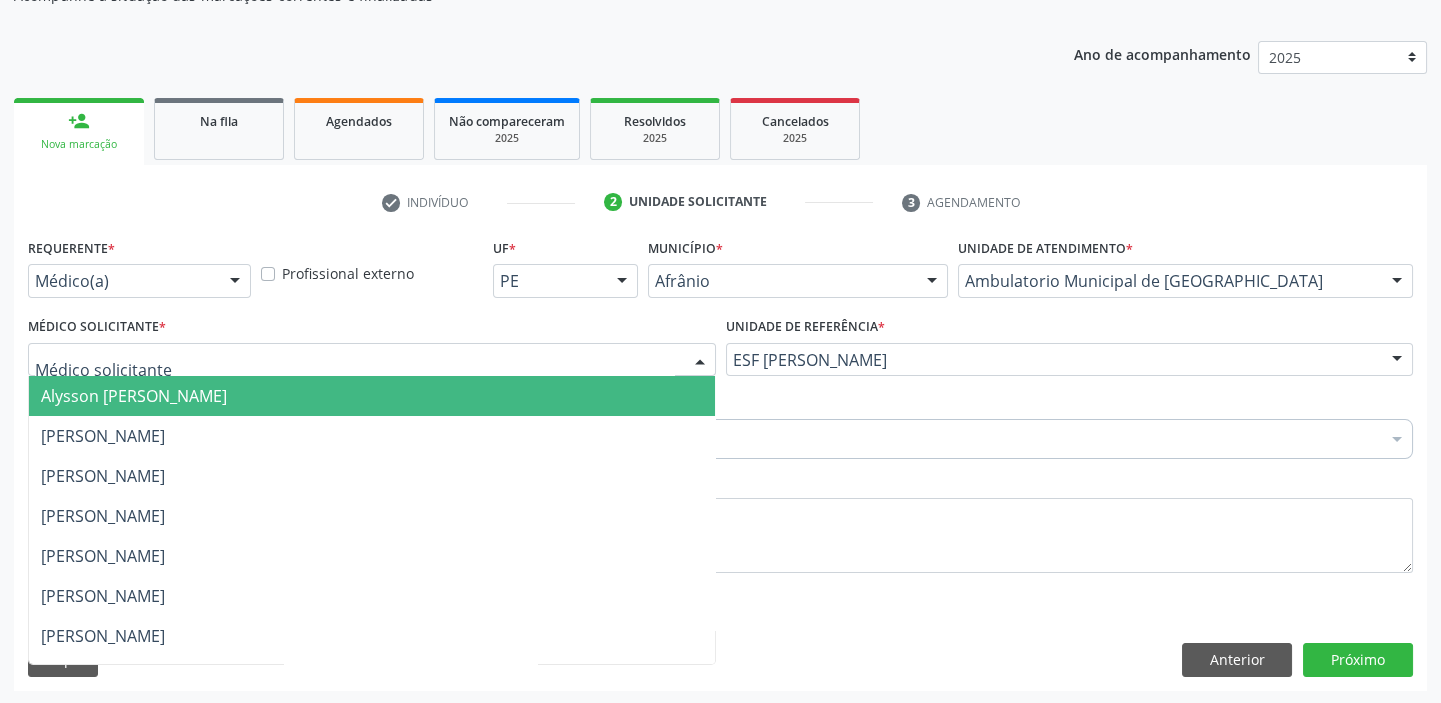 drag, startPoint x: 65, startPoint y: 353, endPoint x: 66, endPoint y: 390, distance: 37.01351 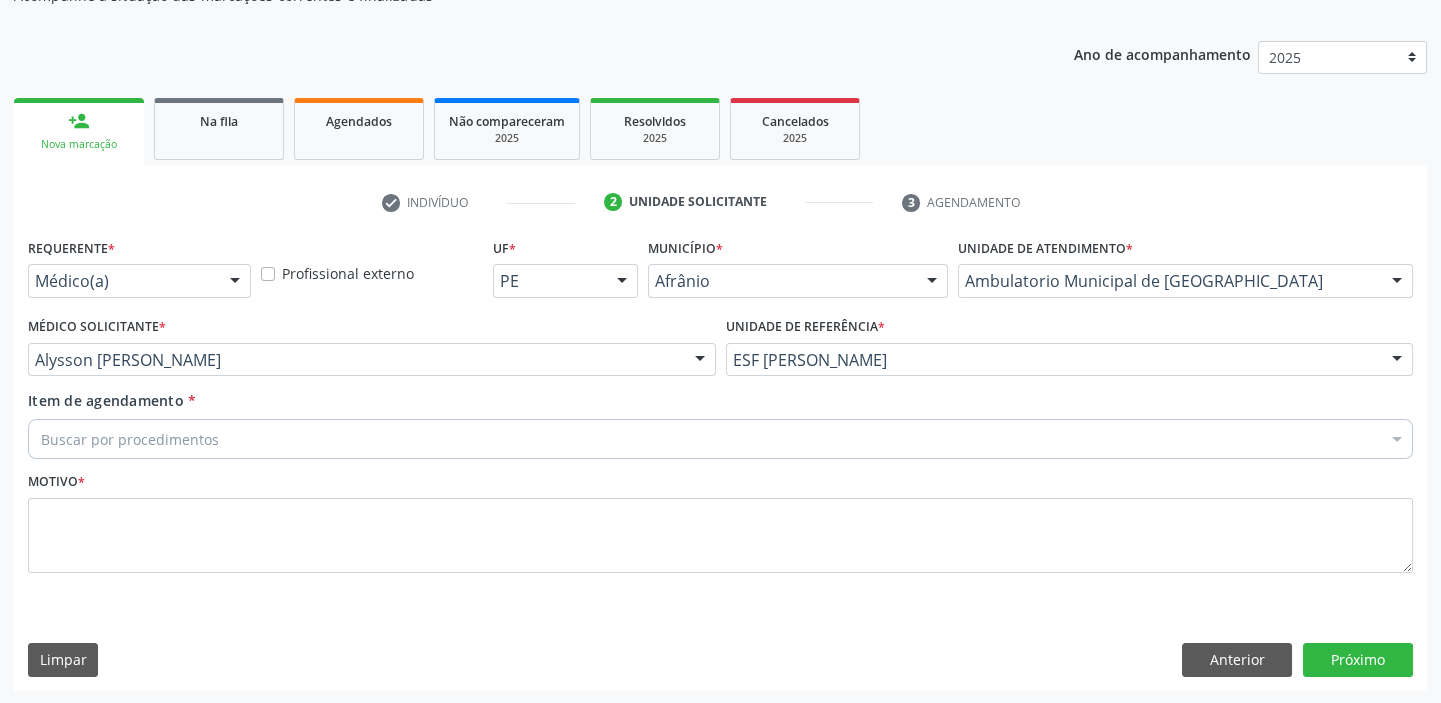 click on "Buscar por procedimentos" at bounding box center [720, 439] 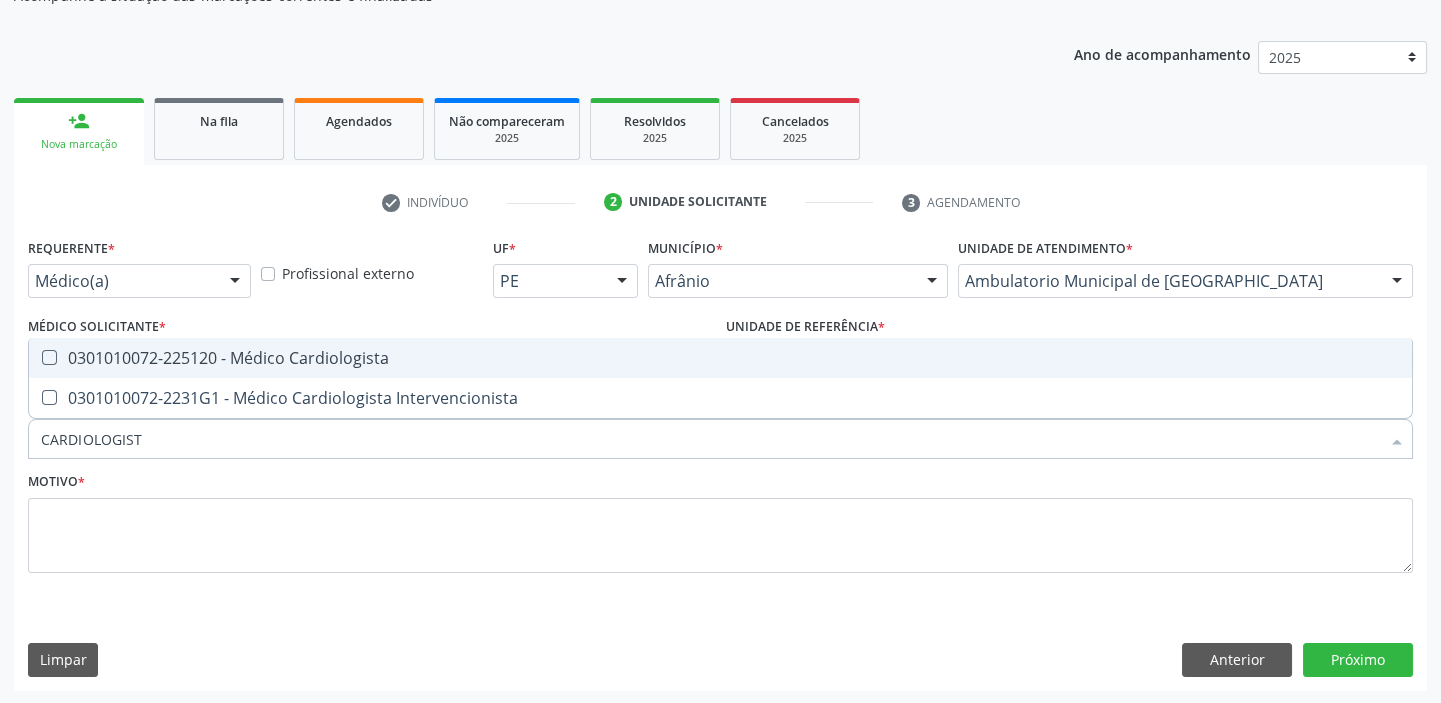 type on "CARDIOLOGISTA" 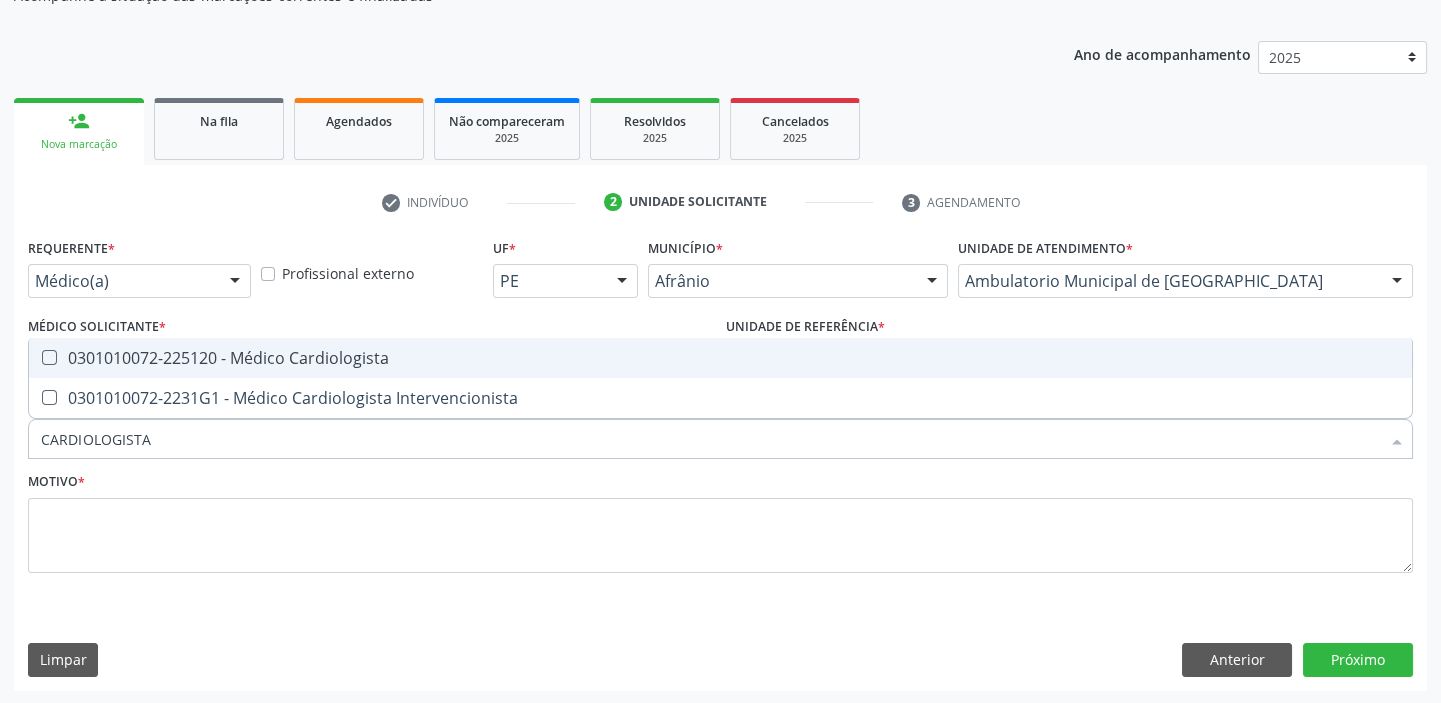 click on "0301010072-225120 - Médico Cardiologista" at bounding box center (720, 358) 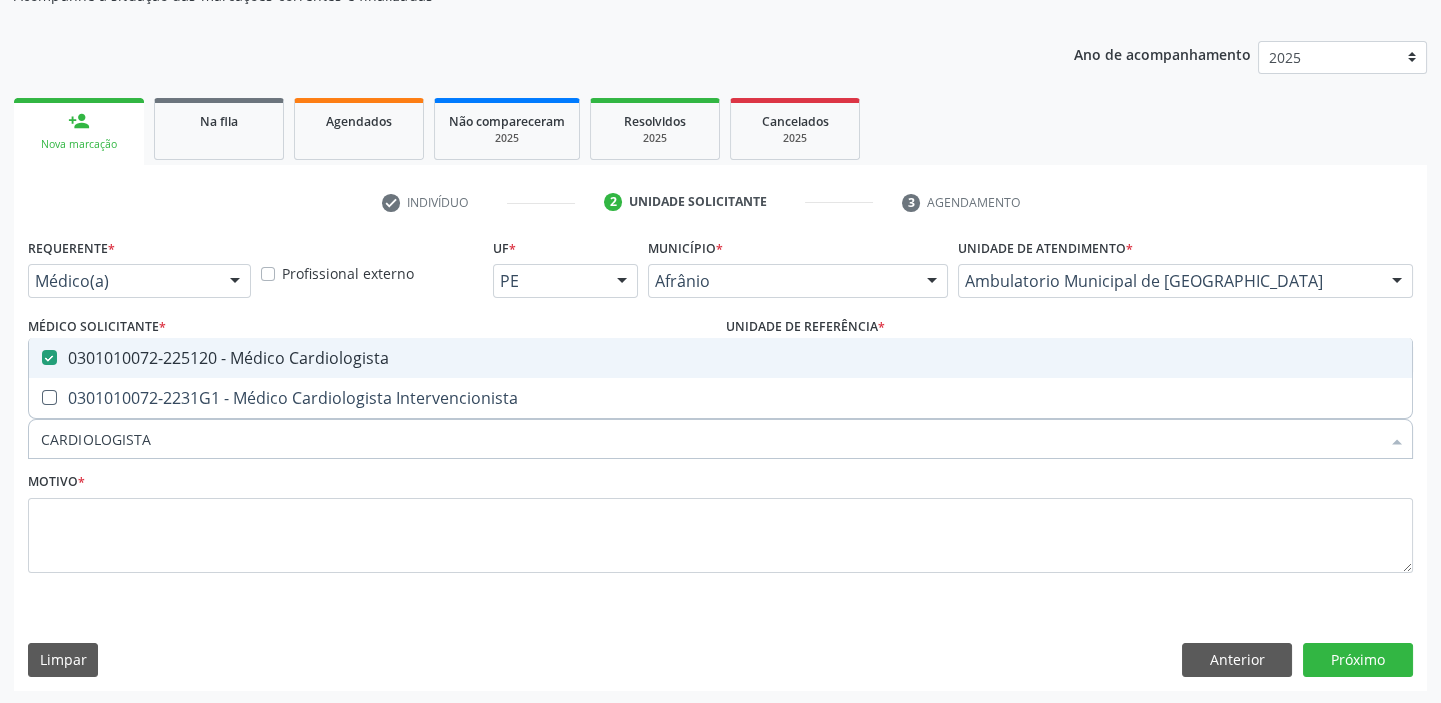 checkbox on "true" 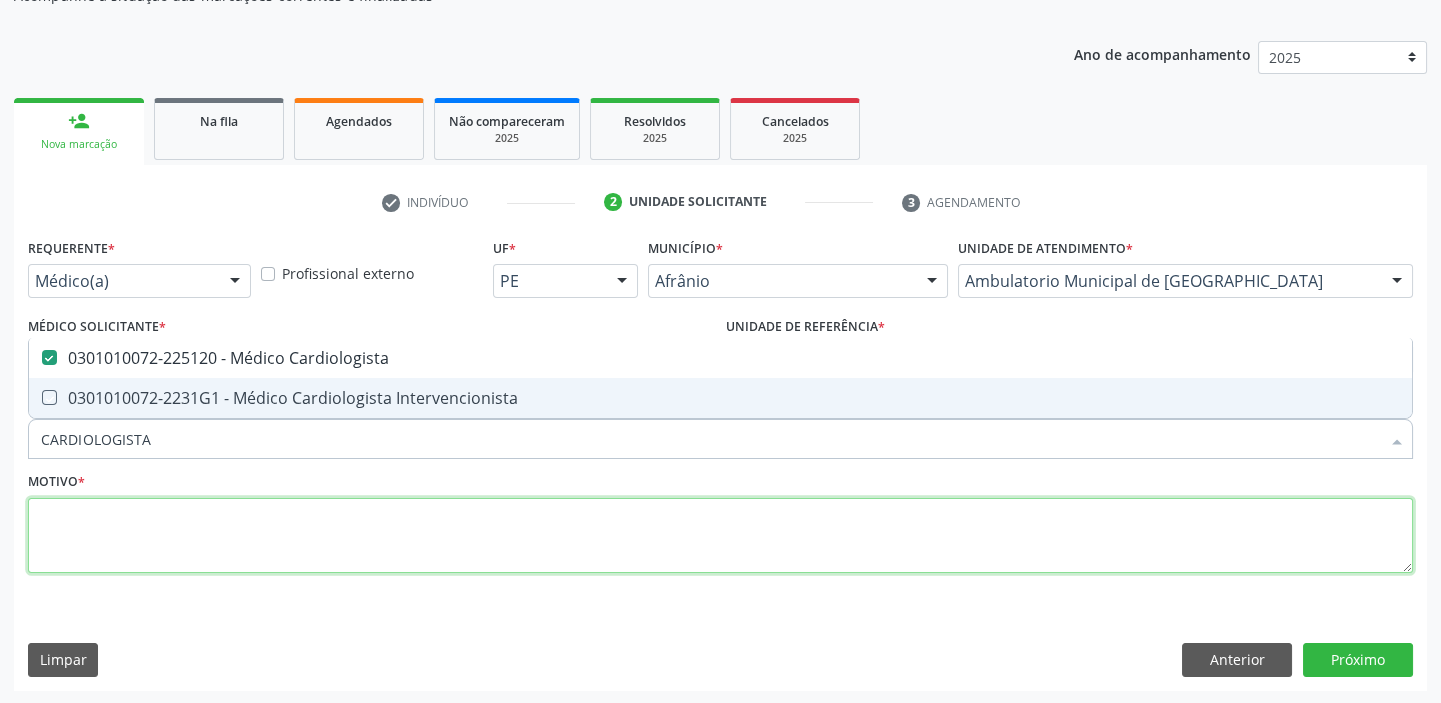 click at bounding box center [720, 536] 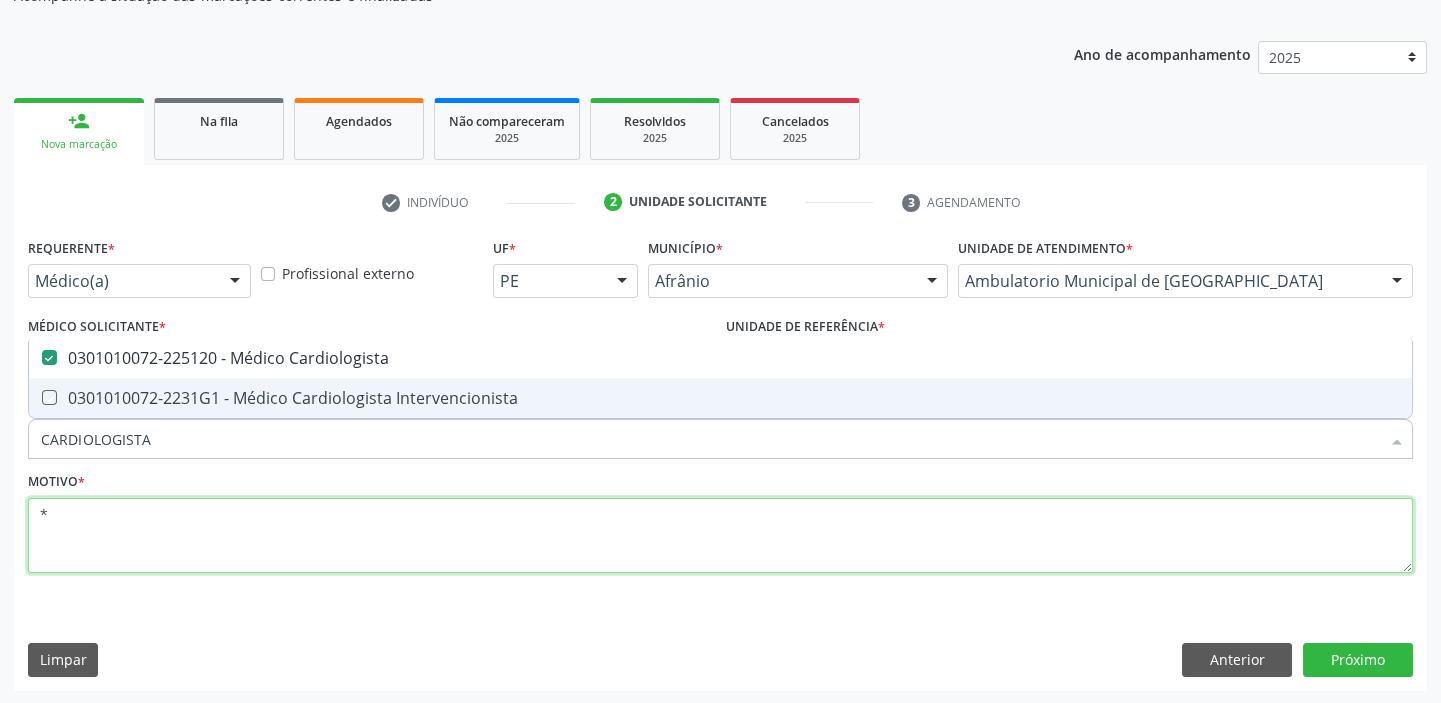 checkbox on "true" 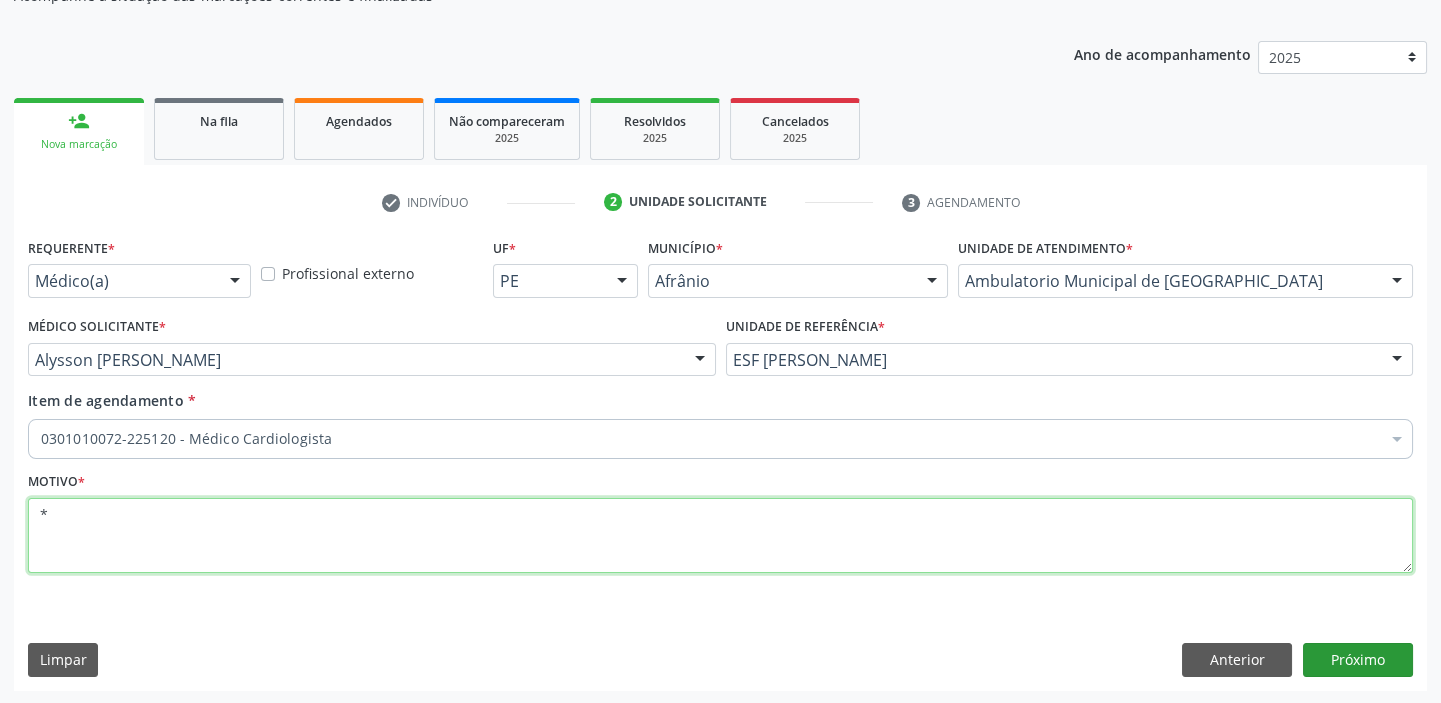 type on "*" 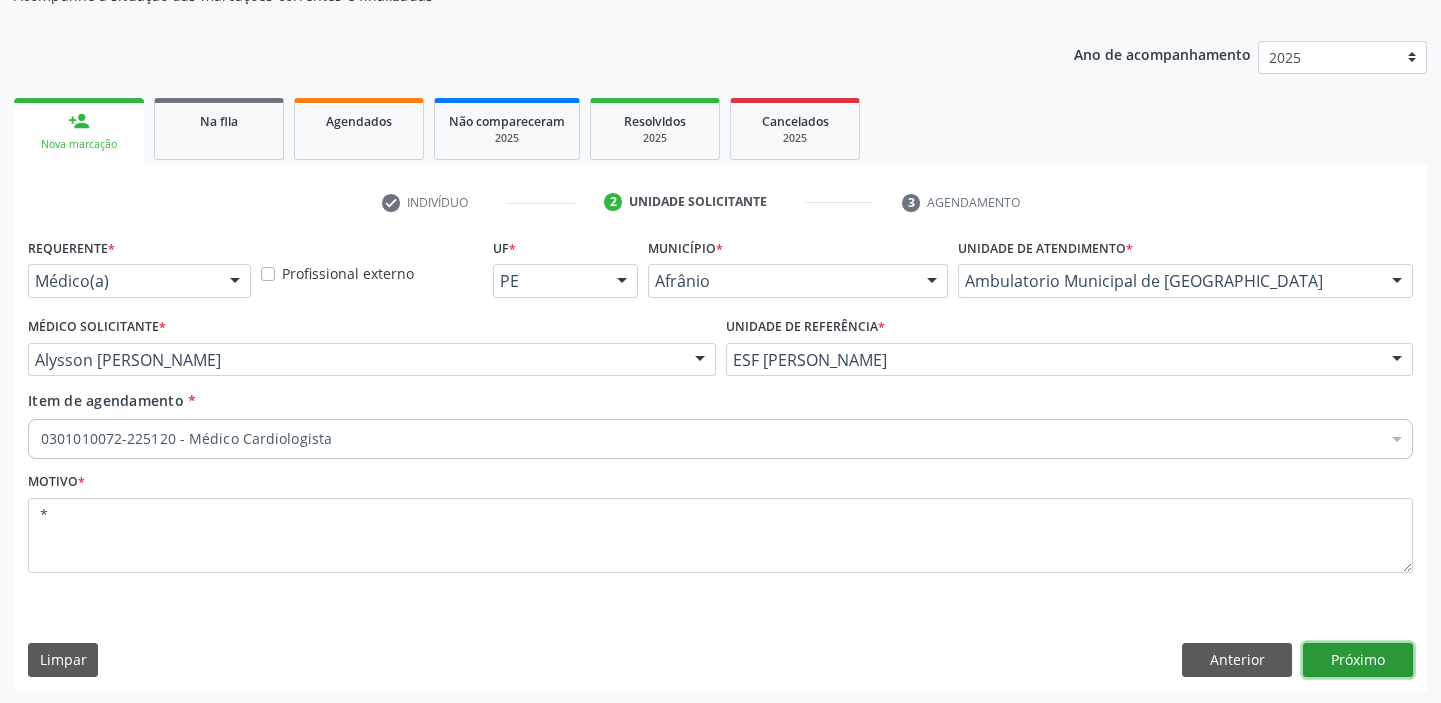 click on "Próximo" at bounding box center [1358, 660] 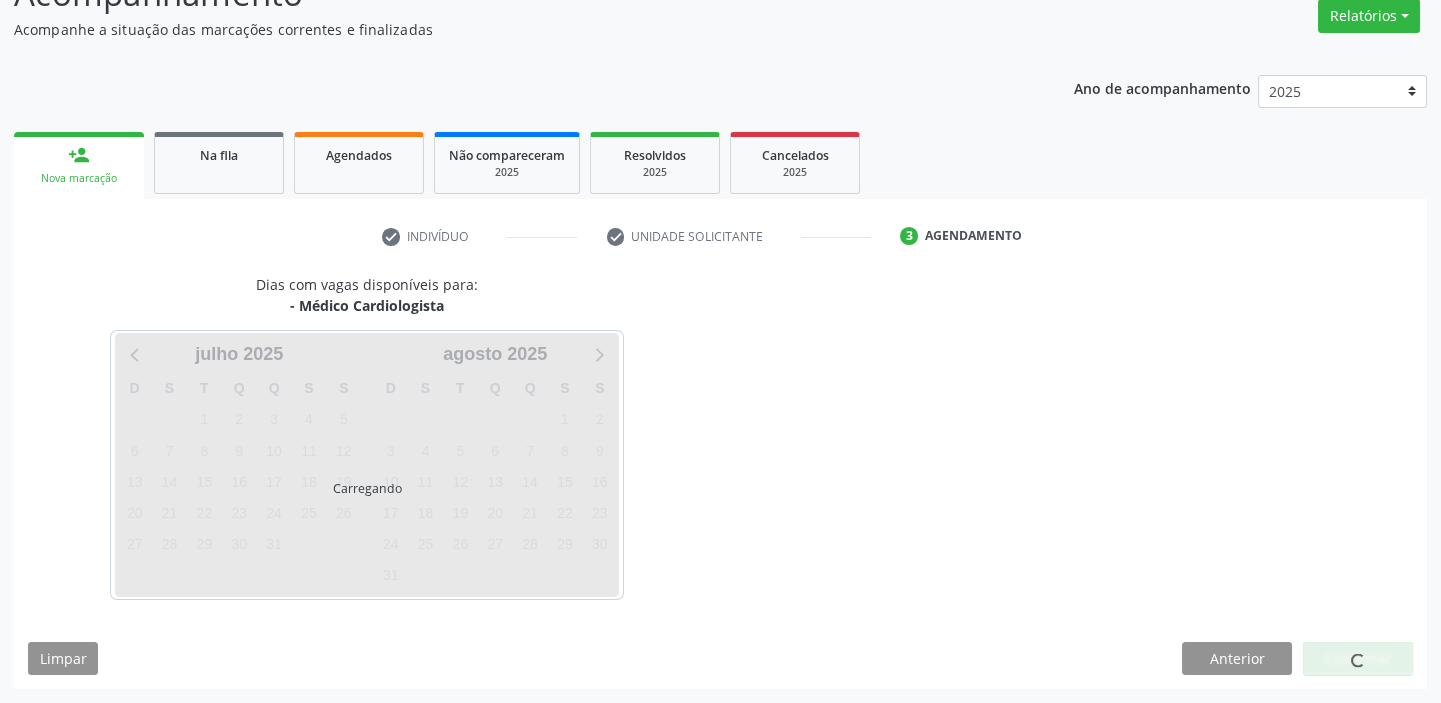 scroll, scrollTop: 166, scrollLeft: 0, axis: vertical 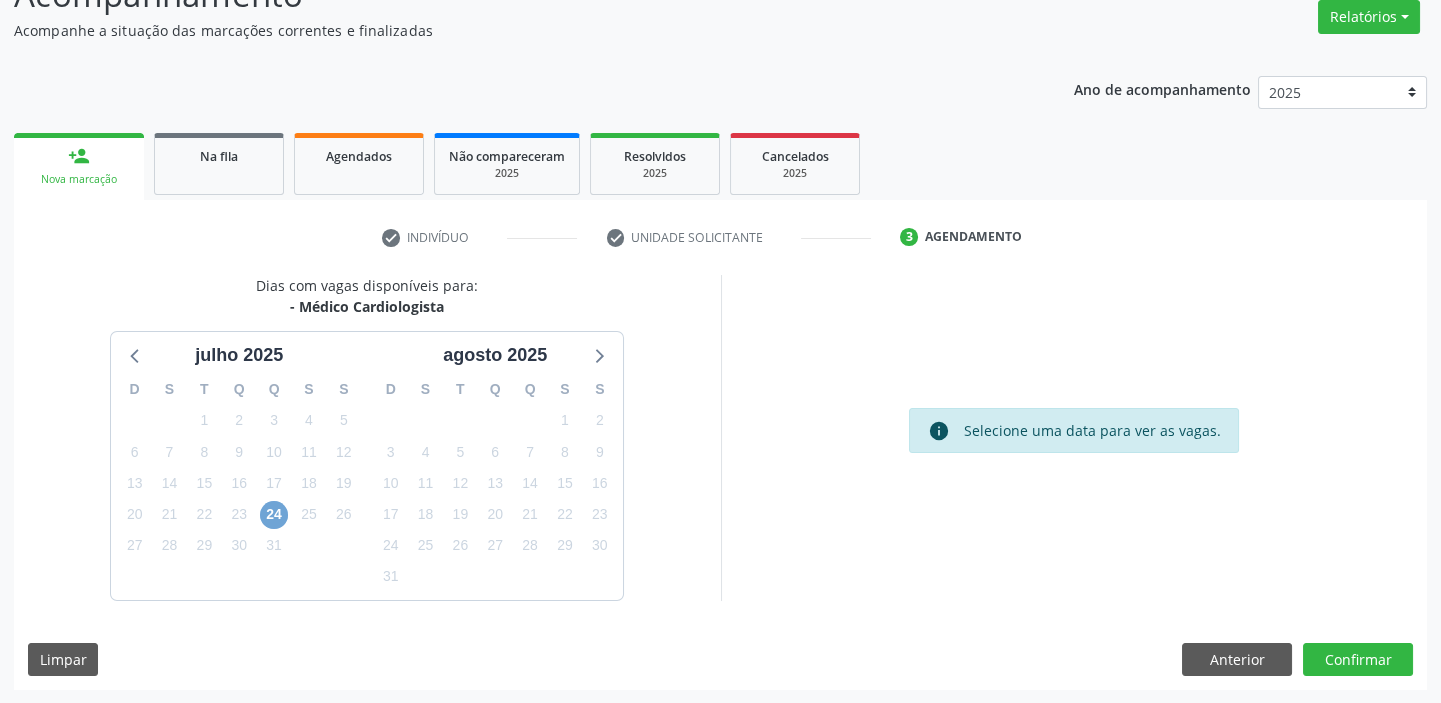 click on "24" at bounding box center (274, 515) 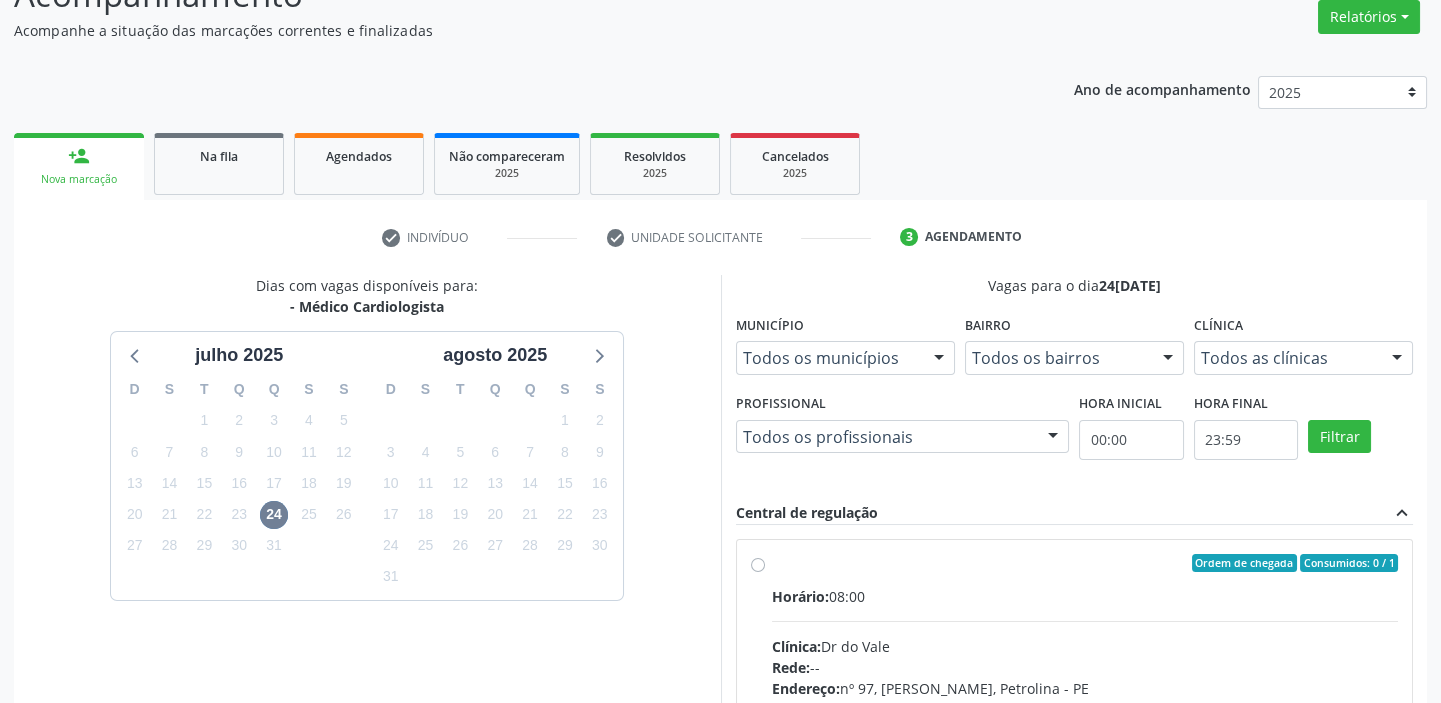 click on "Horário:   08:00" at bounding box center (1085, 596) 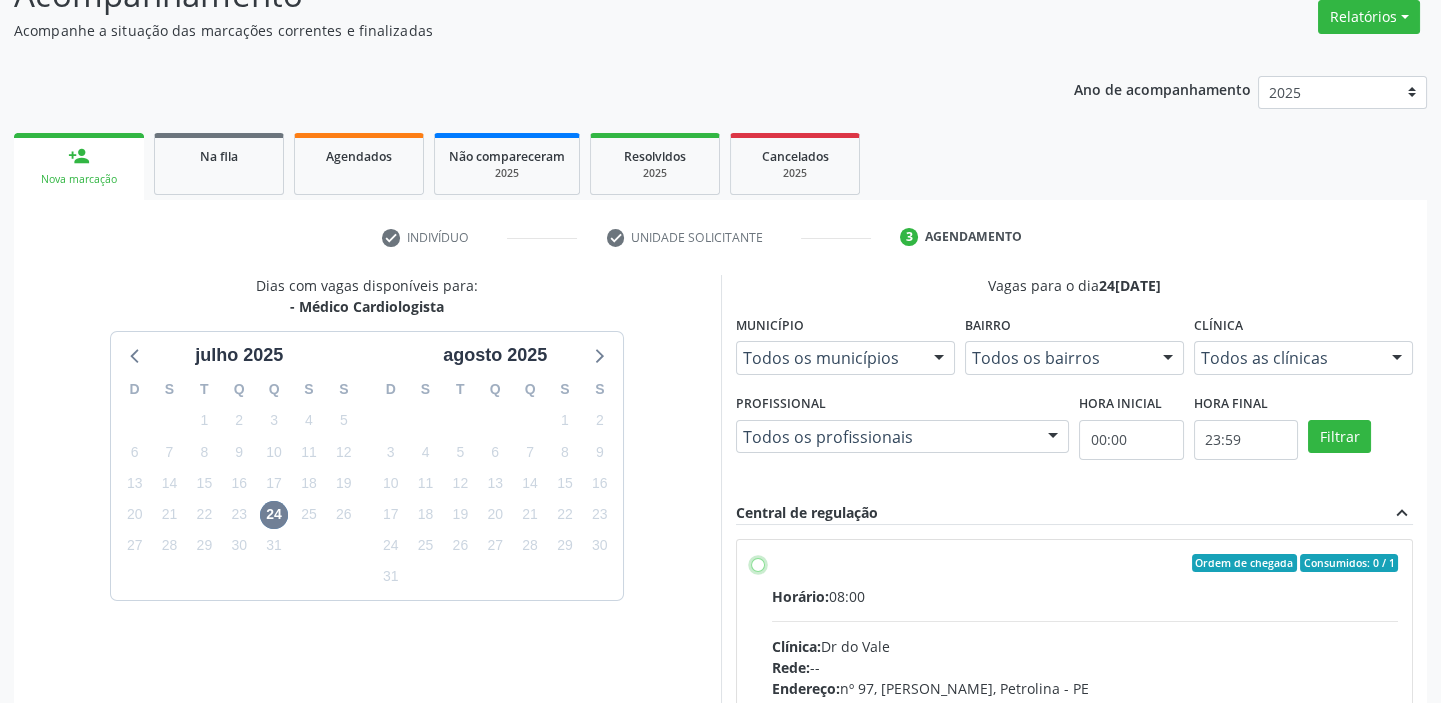 click on "Ordem de chegada
Consumidos: 0 / 1
Horário:   08:00
Clínica:  Dr do Vale
Rede:
--
Endereço:   [STREET_ADDRESS][PERSON_NAME]
Telefone:   [PHONE_NUMBER]
Profissional:
--
Informações adicionais sobre o atendimento
Idade de atendimento:
Sem restrição
Gênero(s) atendido(s):
Sem restrição
Informações adicionais:
--" at bounding box center [758, 563] 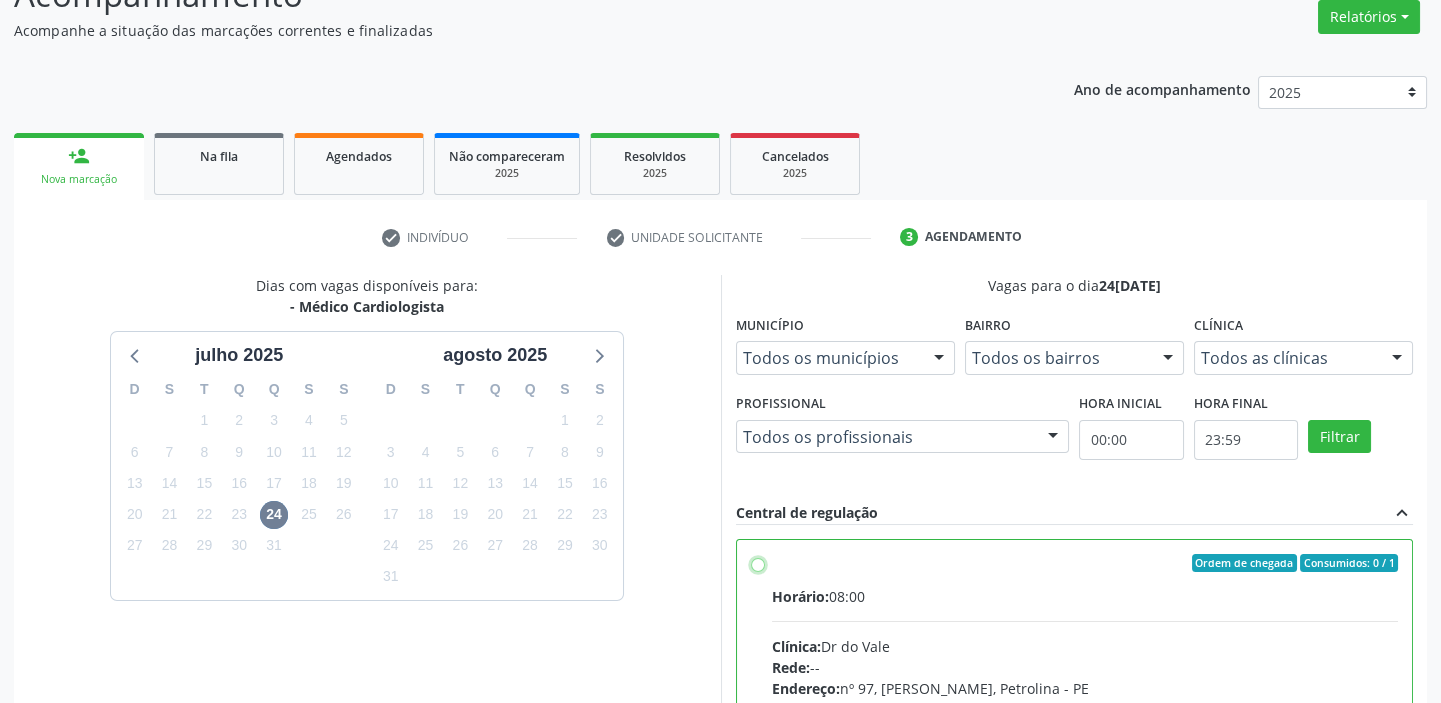 radio on "true" 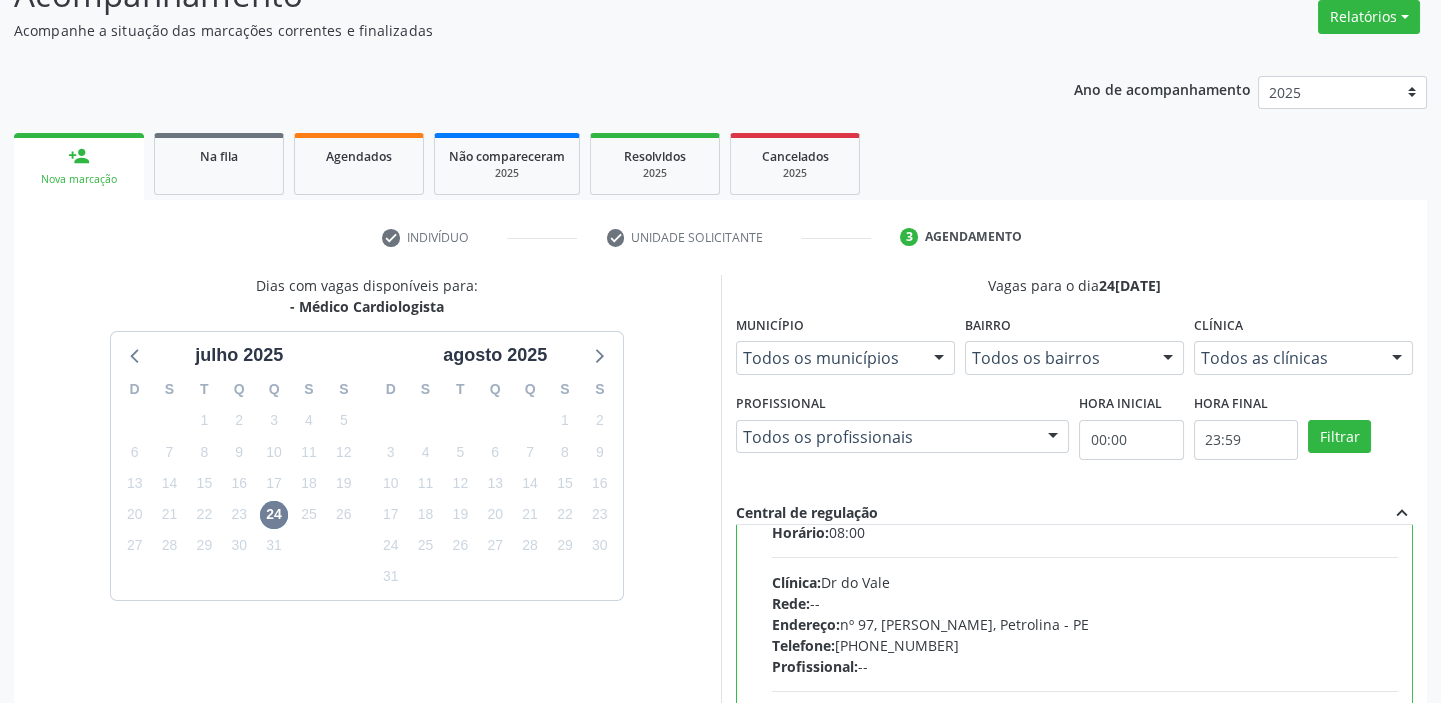scroll, scrollTop: 99, scrollLeft: 0, axis: vertical 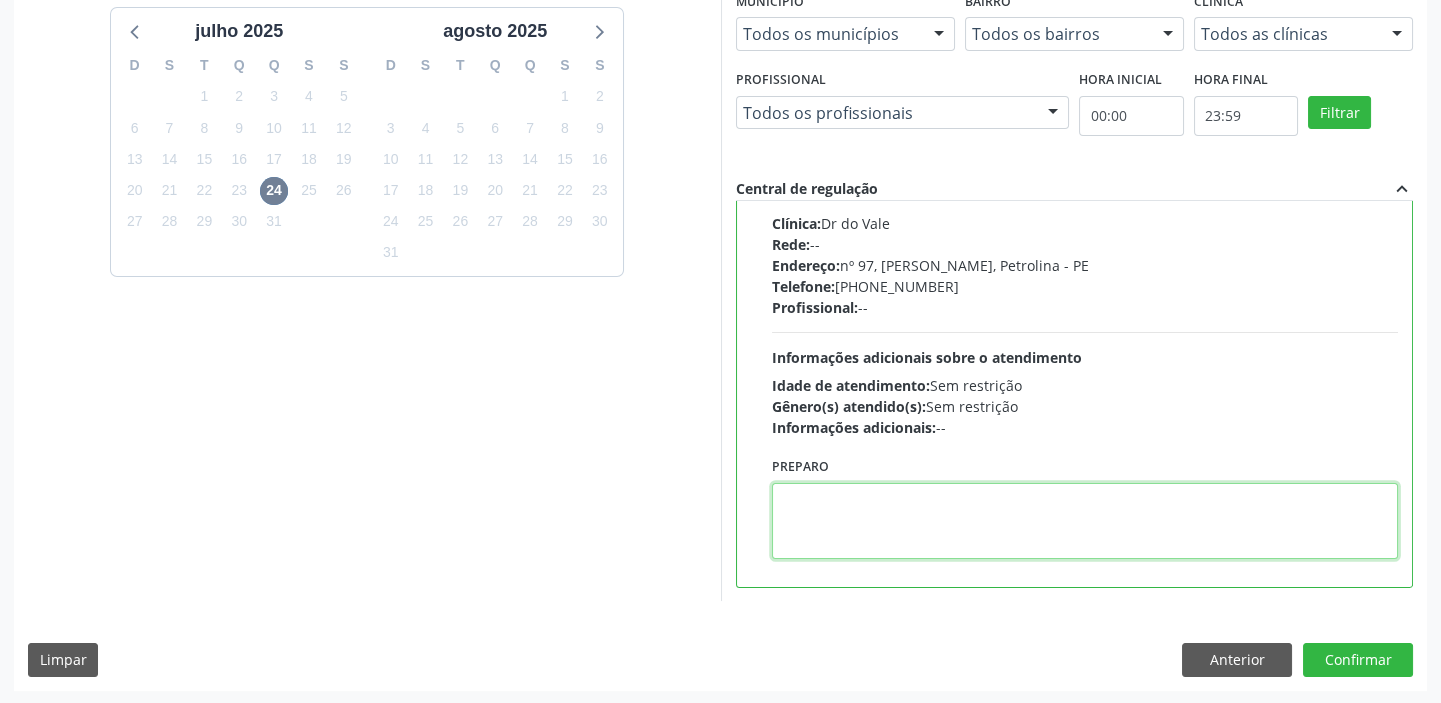 click at bounding box center (1085, 521) 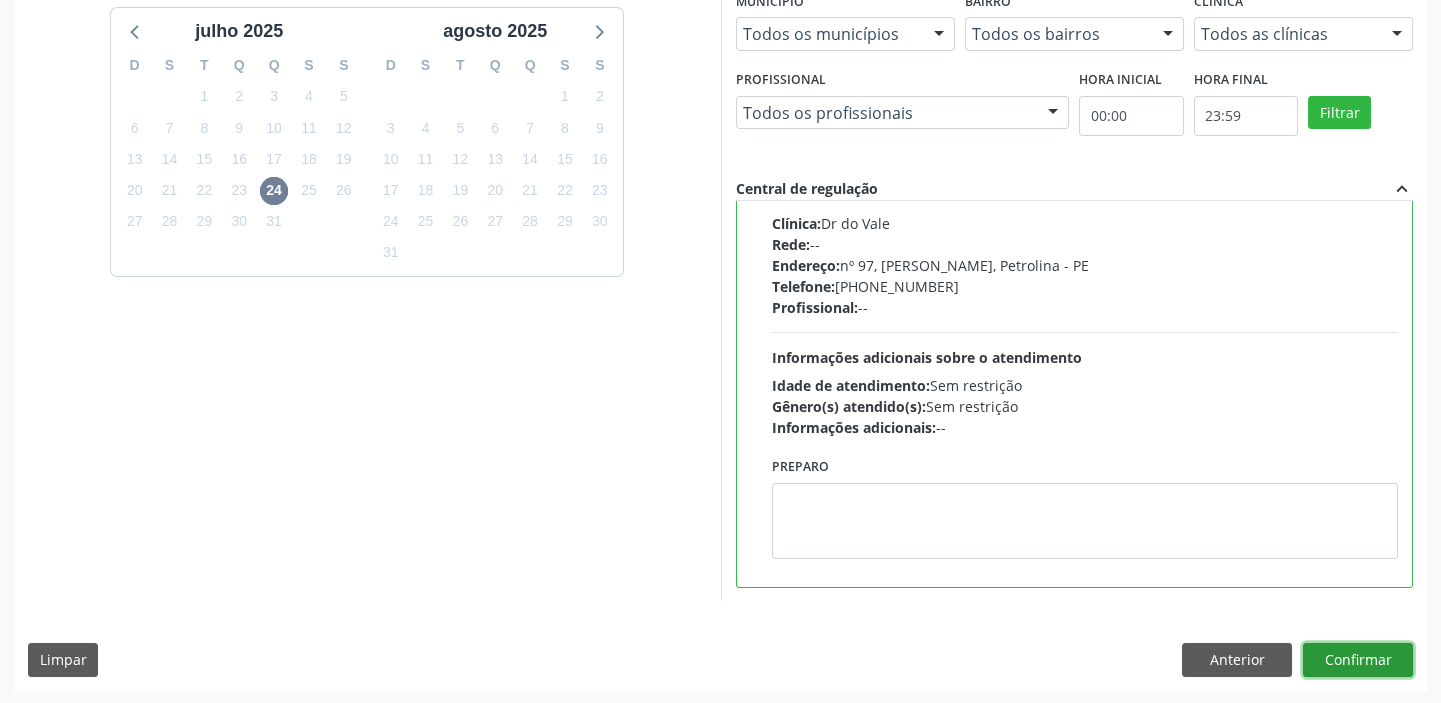 click on "Confirmar" at bounding box center (1358, 660) 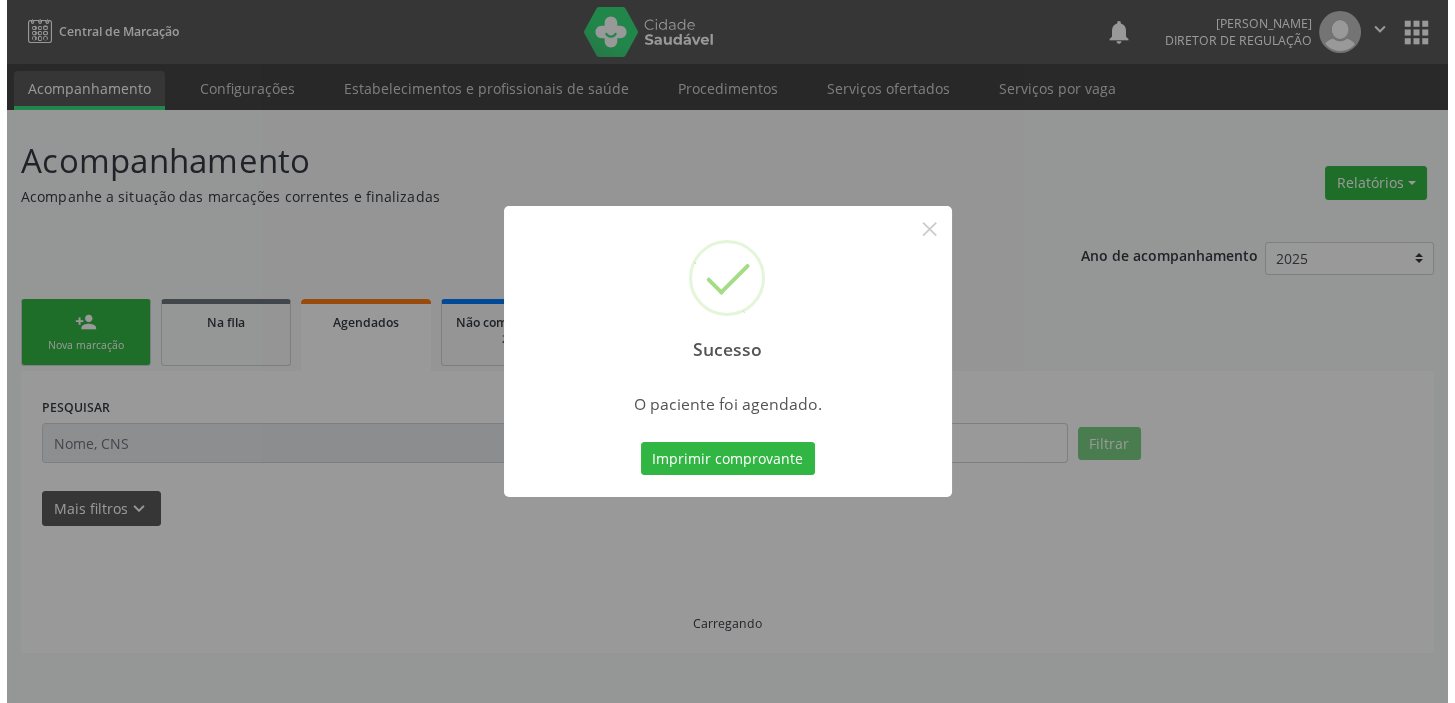 scroll, scrollTop: 0, scrollLeft: 0, axis: both 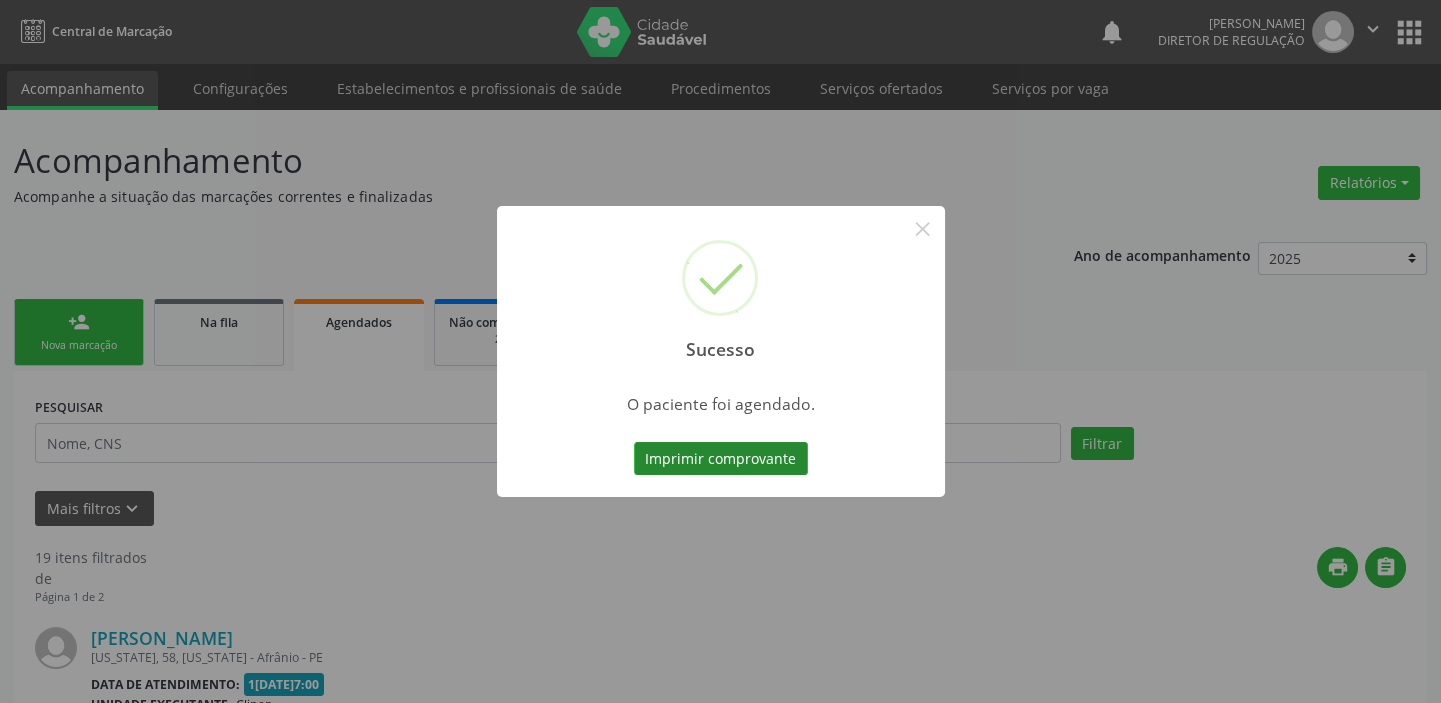 click on "Imprimir comprovante" at bounding box center (721, 459) 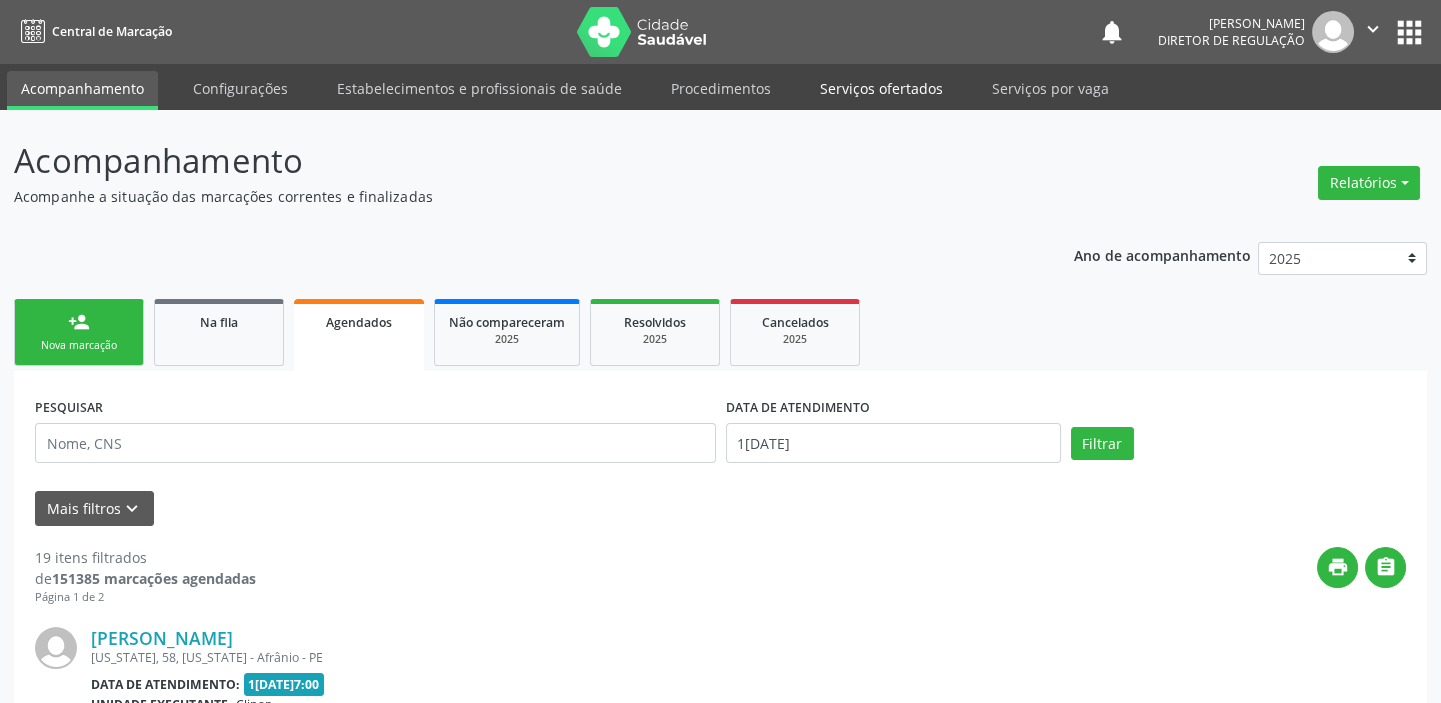 click on "Serviços ofertados" at bounding box center [881, 88] 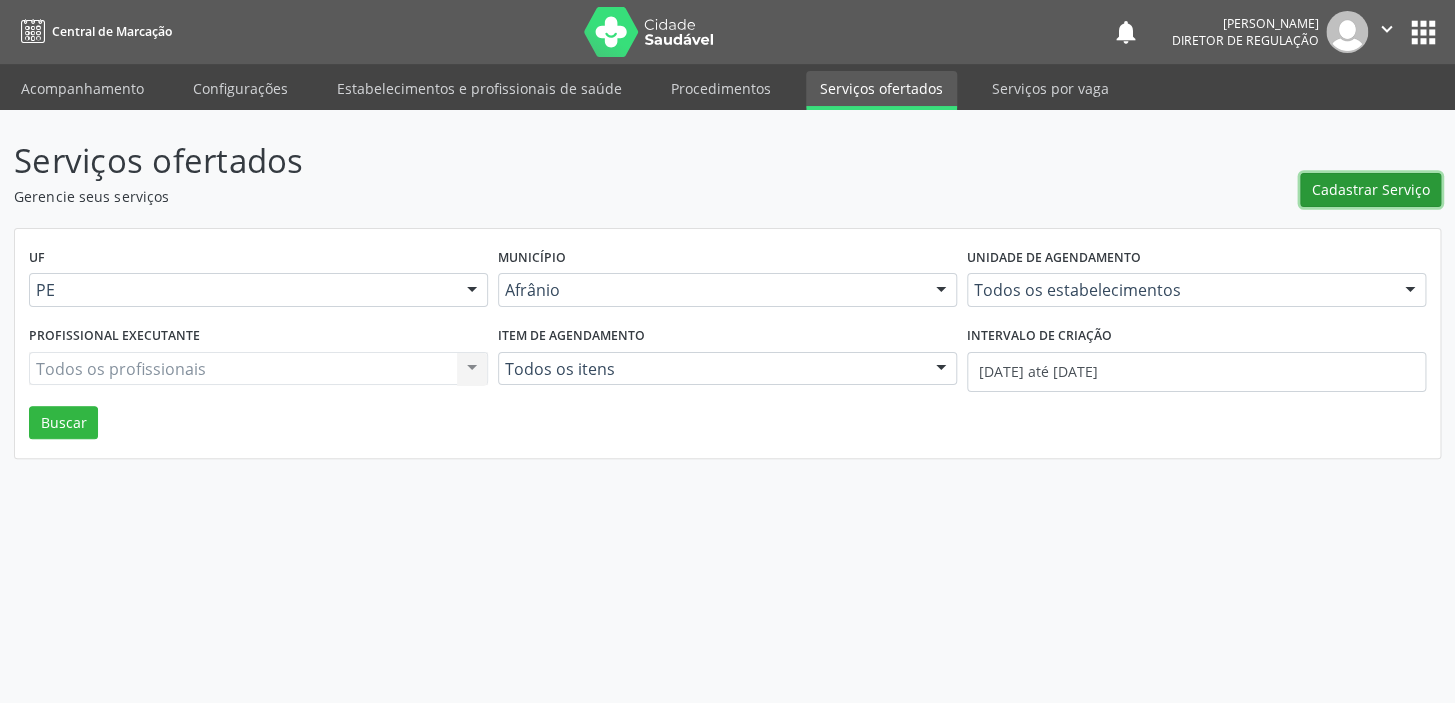 click on "Cadastrar Serviço" at bounding box center [1371, 189] 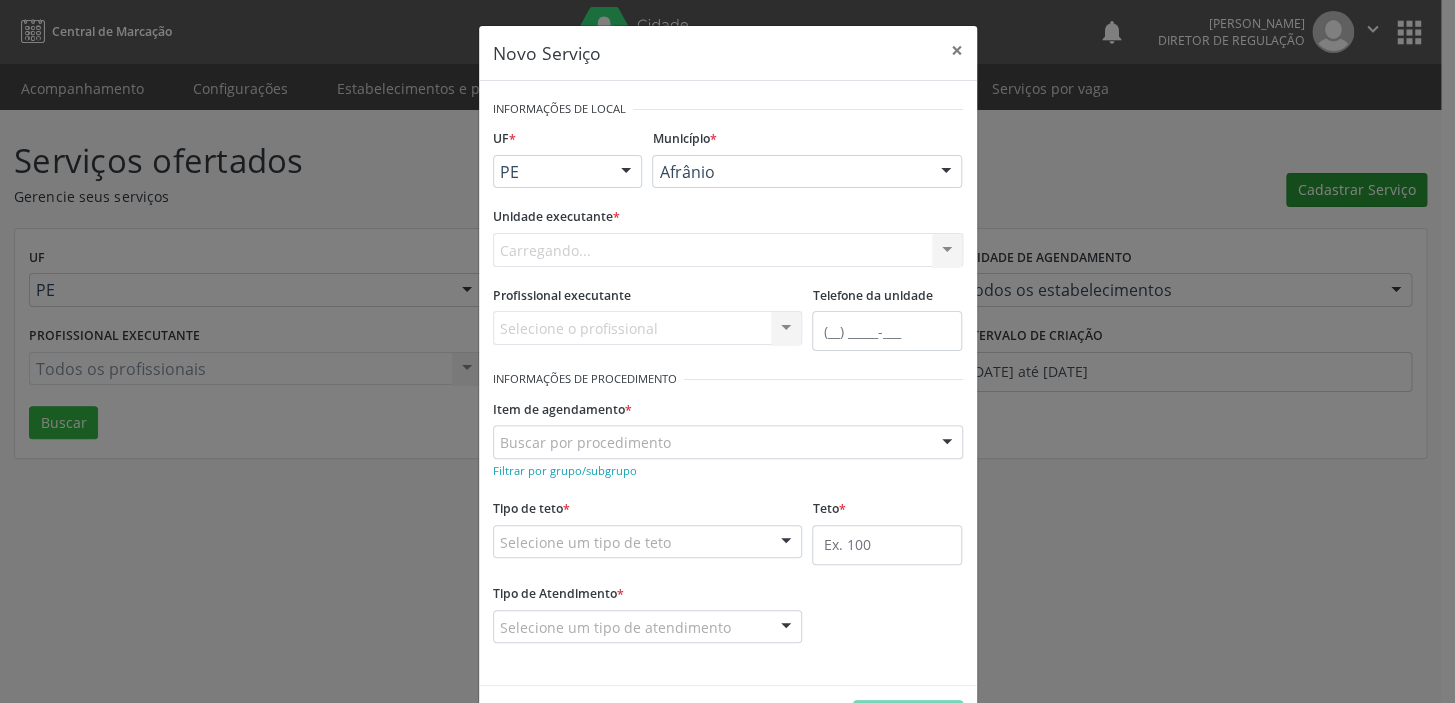 scroll, scrollTop: 0, scrollLeft: 0, axis: both 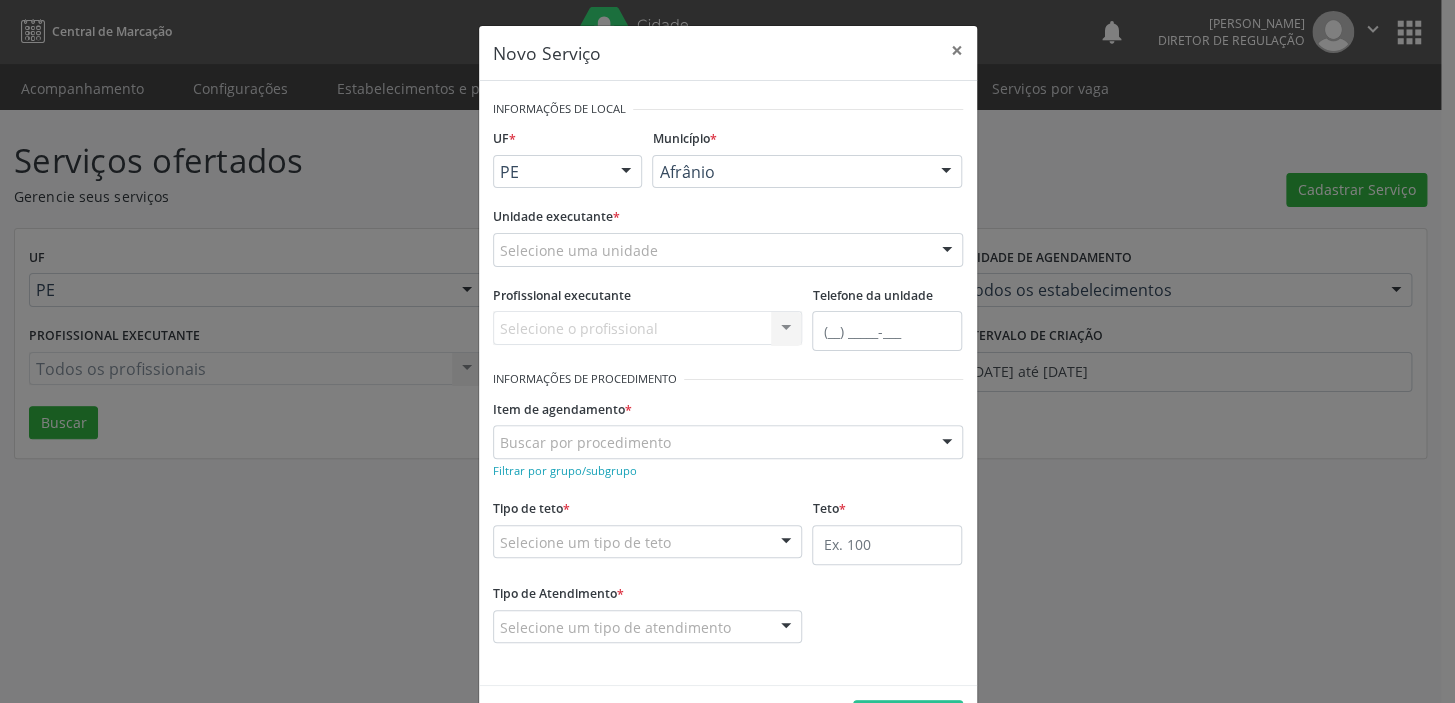 drag, startPoint x: 740, startPoint y: 176, endPoint x: 740, endPoint y: 189, distance: 13 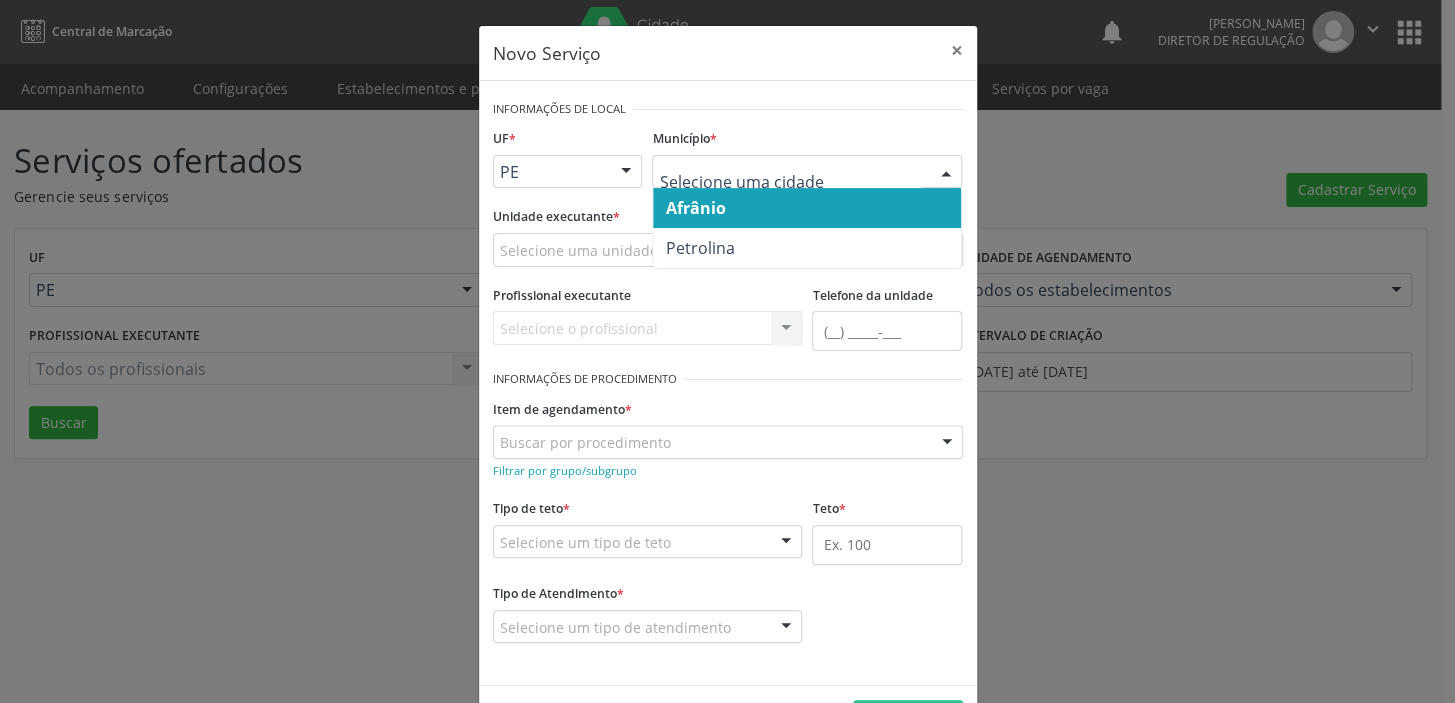 click on "Afrânio" at bounding box center [807, 208] 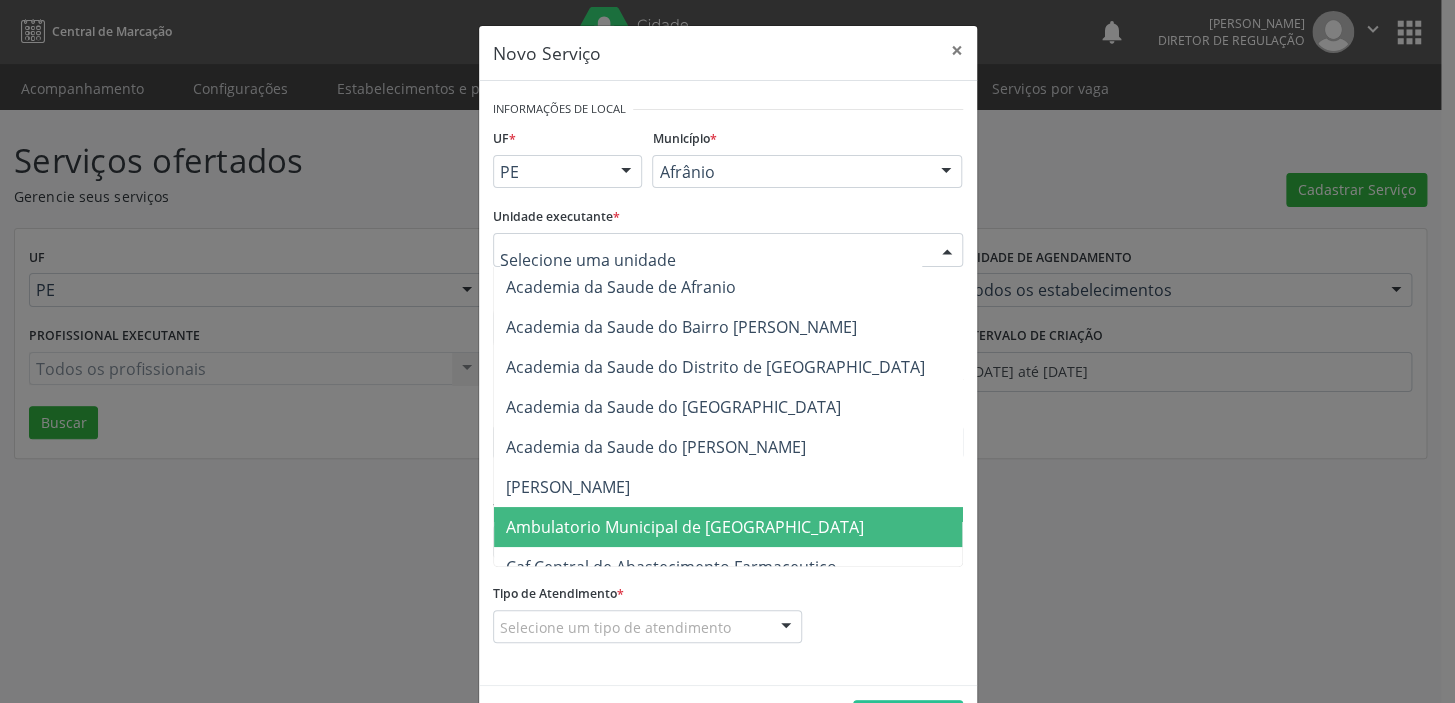 click on "Ambulatorio Municipal de [GEOGRAPHIC_DATA]" at bounding box center (685, 527) 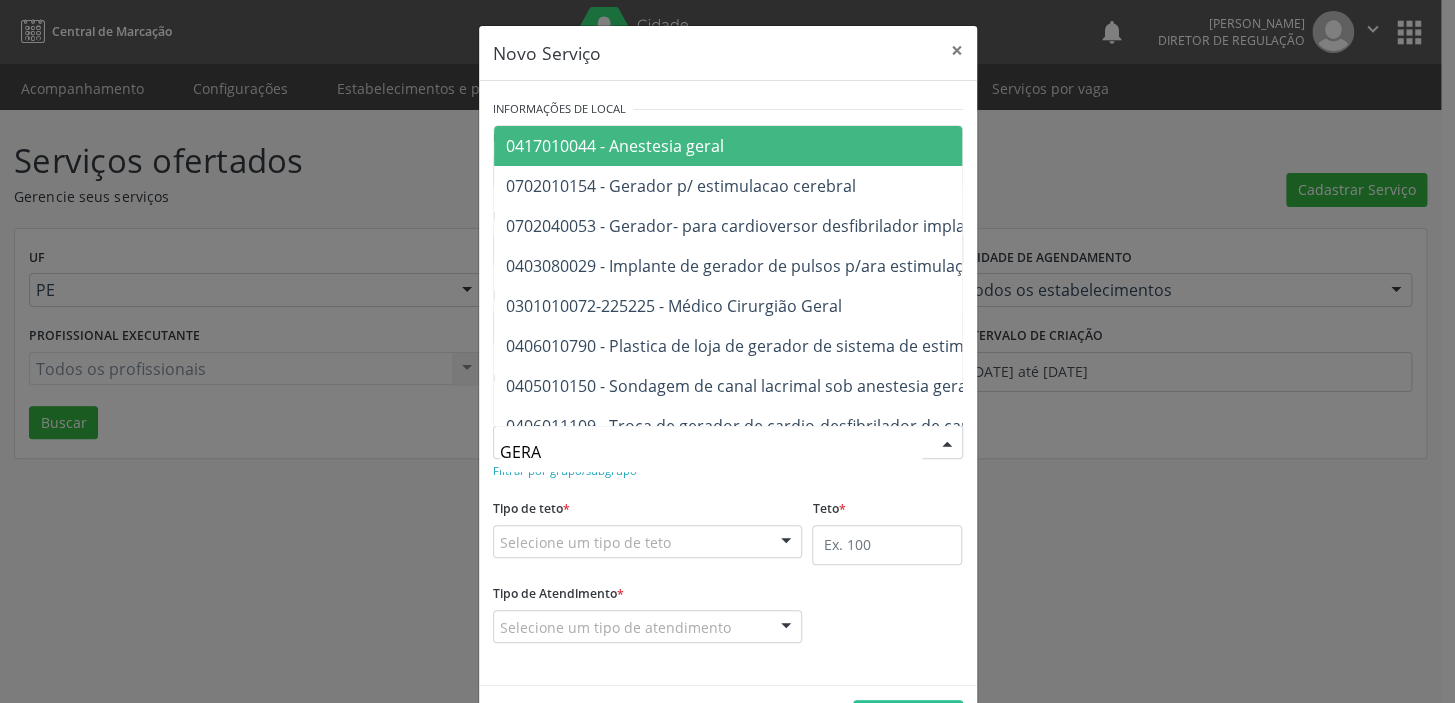 type on "GERAL" 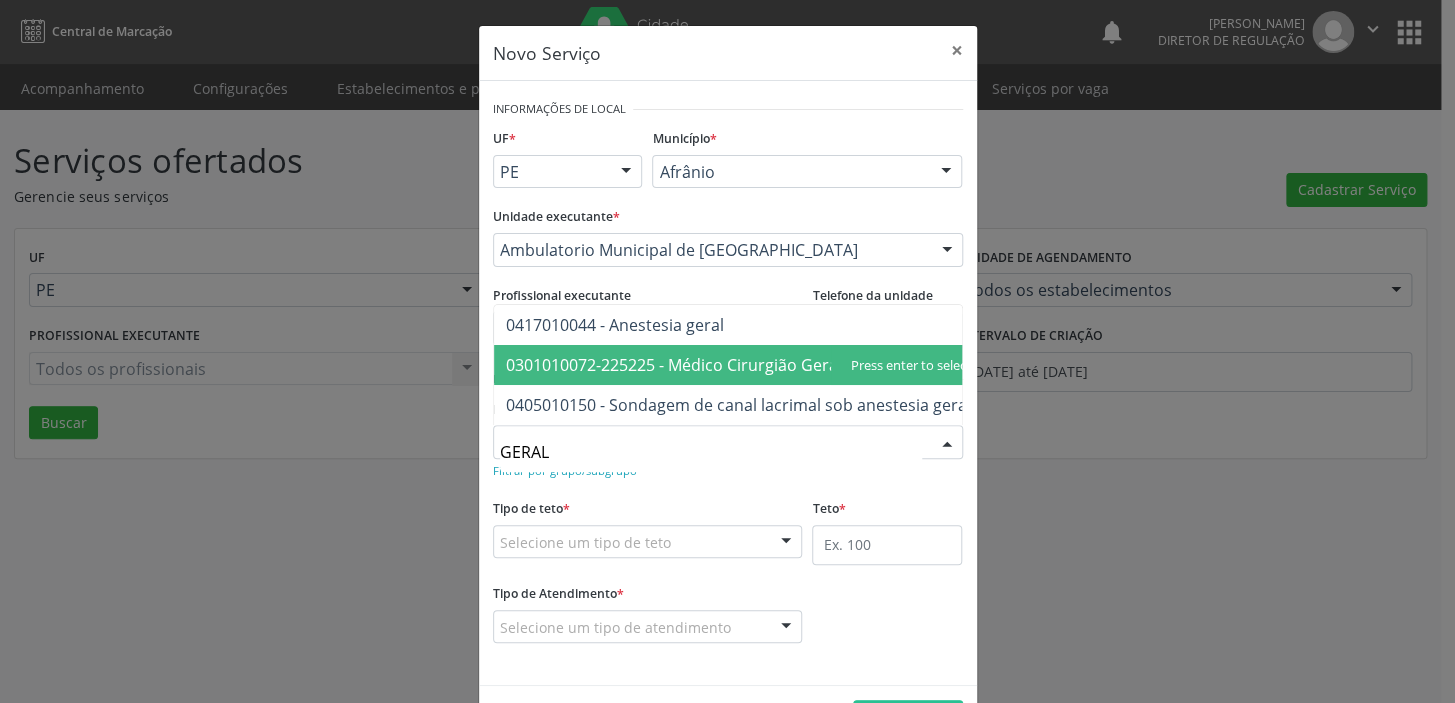 click on "0301010072-225225 - Médico Cirurgião Geral" at bounding box center [674, 365] 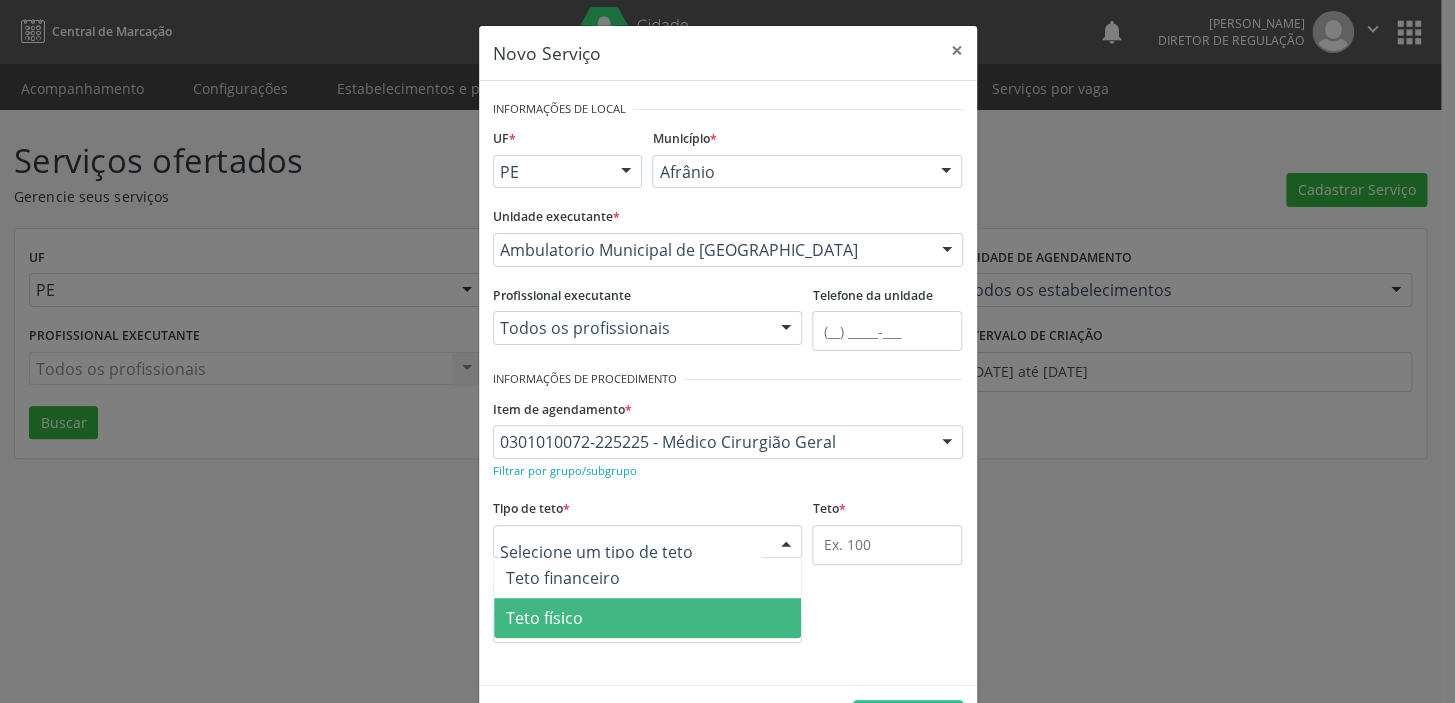 click on "Teto físico" at bounding box center [544, 618] 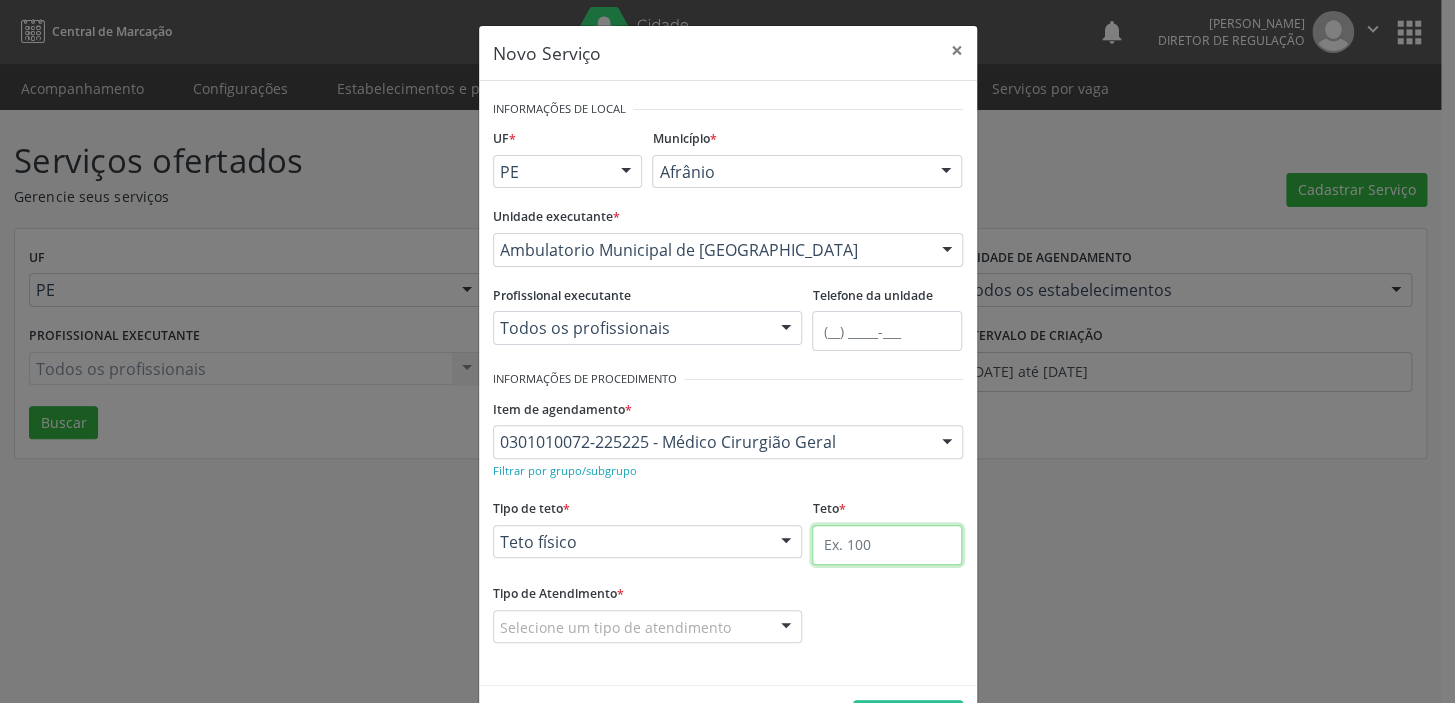 click at bounding box center (887, 545) 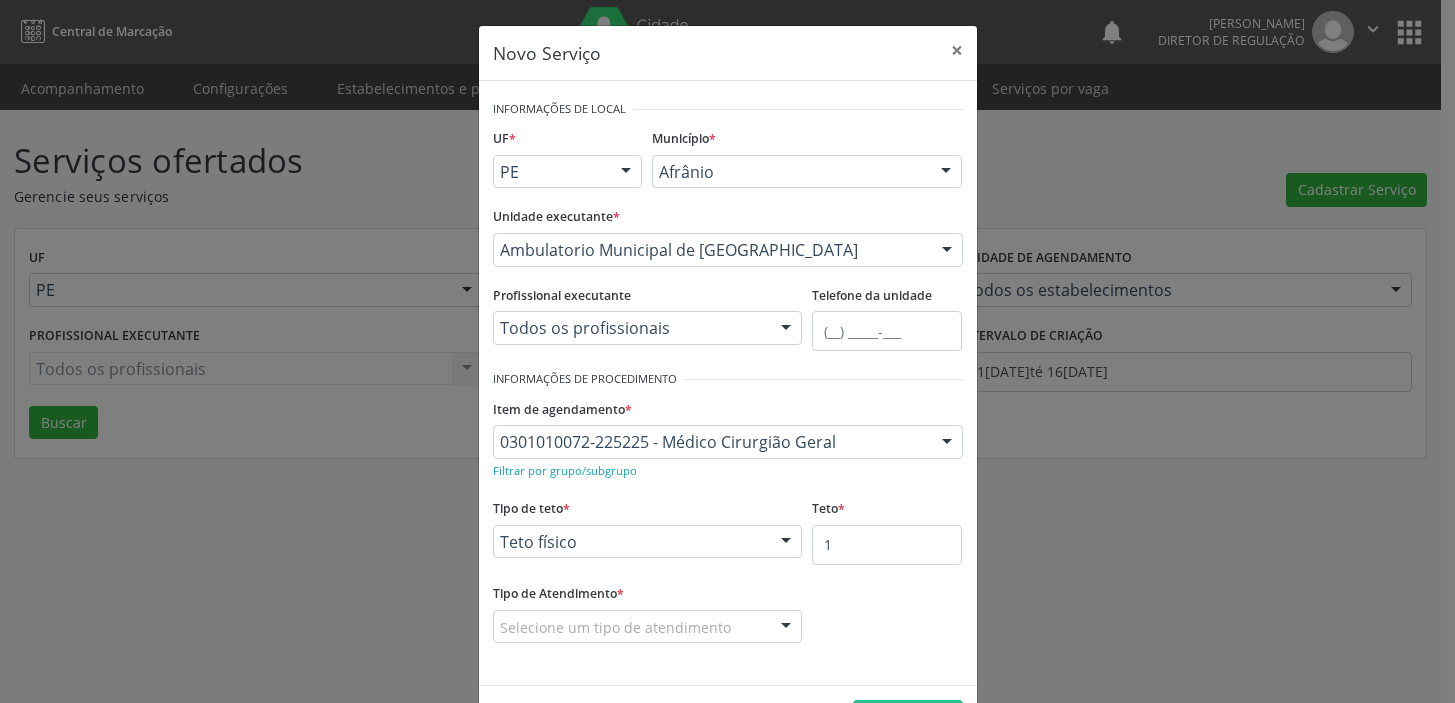 scroll, scrollTop: 0, scrollLeft: 0, axis: both 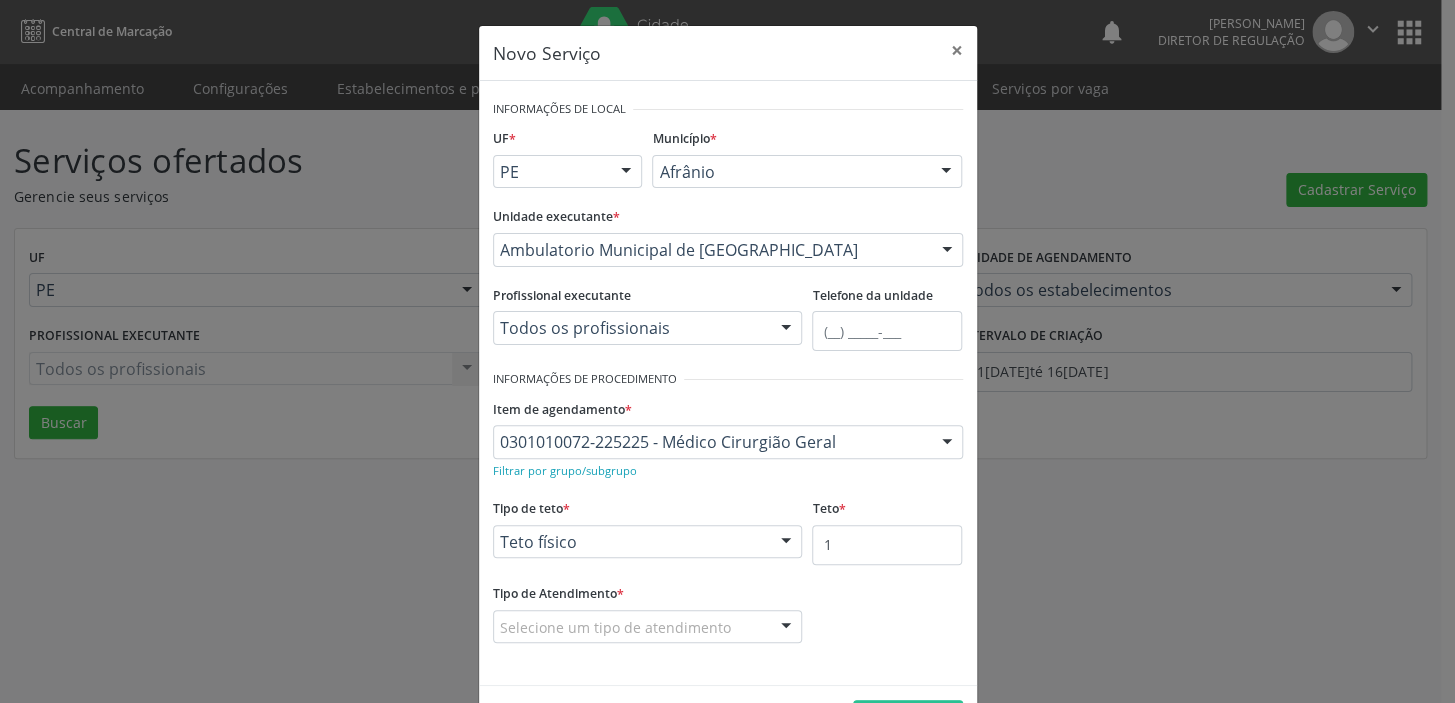 type on "1" 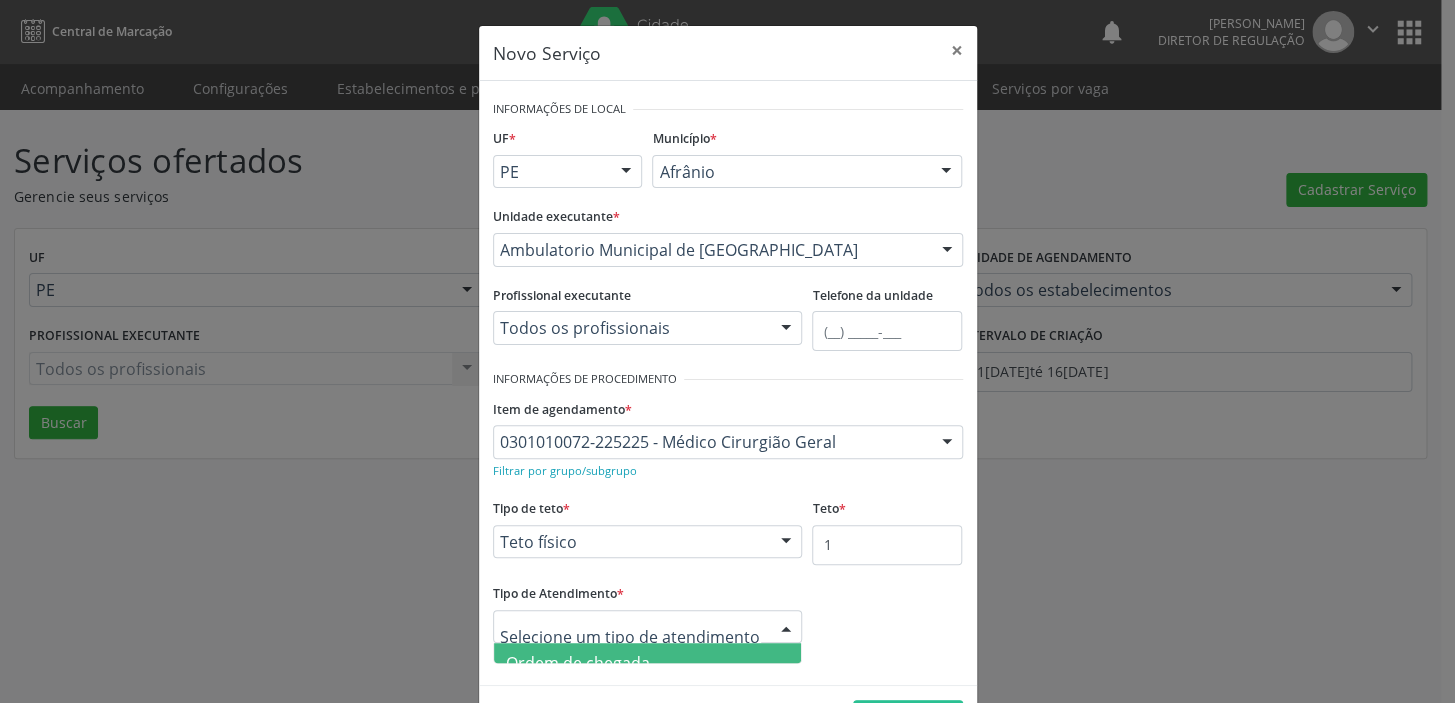 drag, startPoint x: 527, startPoint y: 620, endPoint x: 545, endPoint y: 645, distance: 30.805843 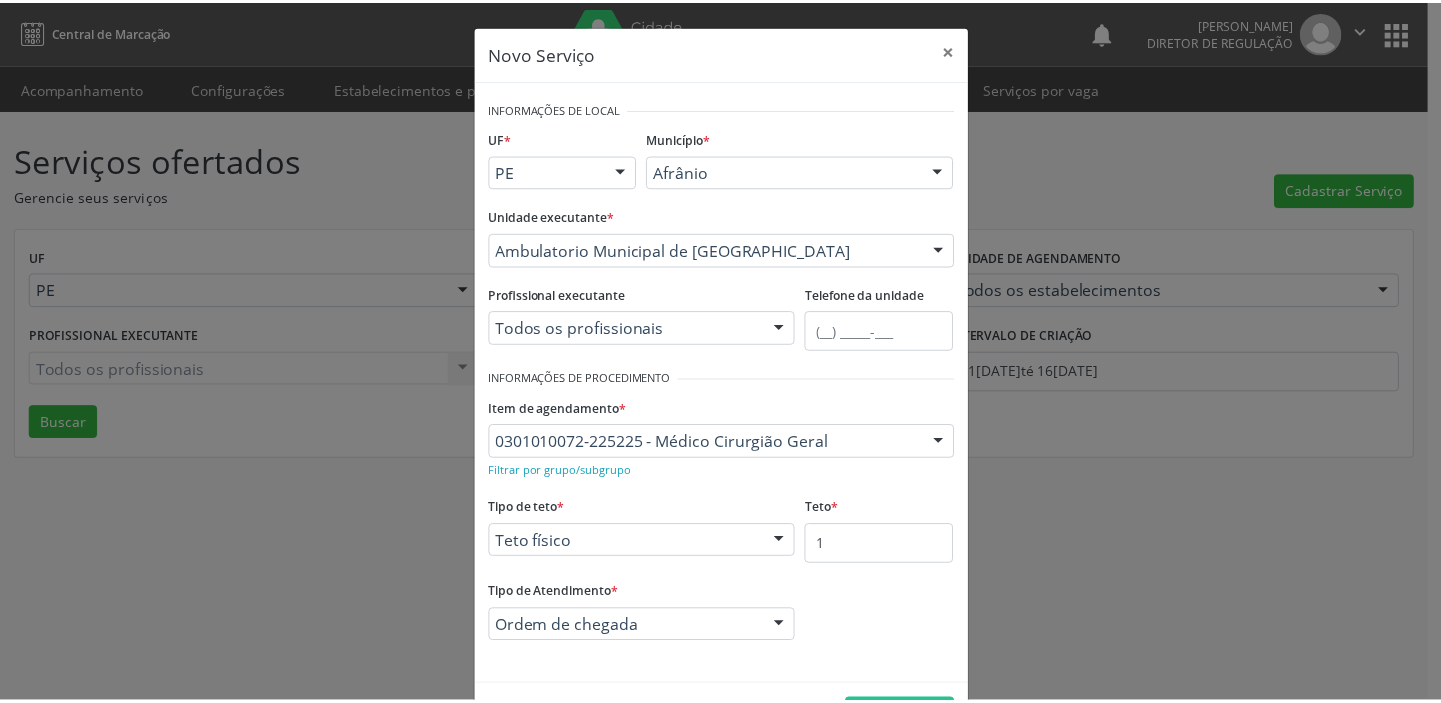 scroll, scrollTop: 69, scrollLeft: 0, axis: vertical 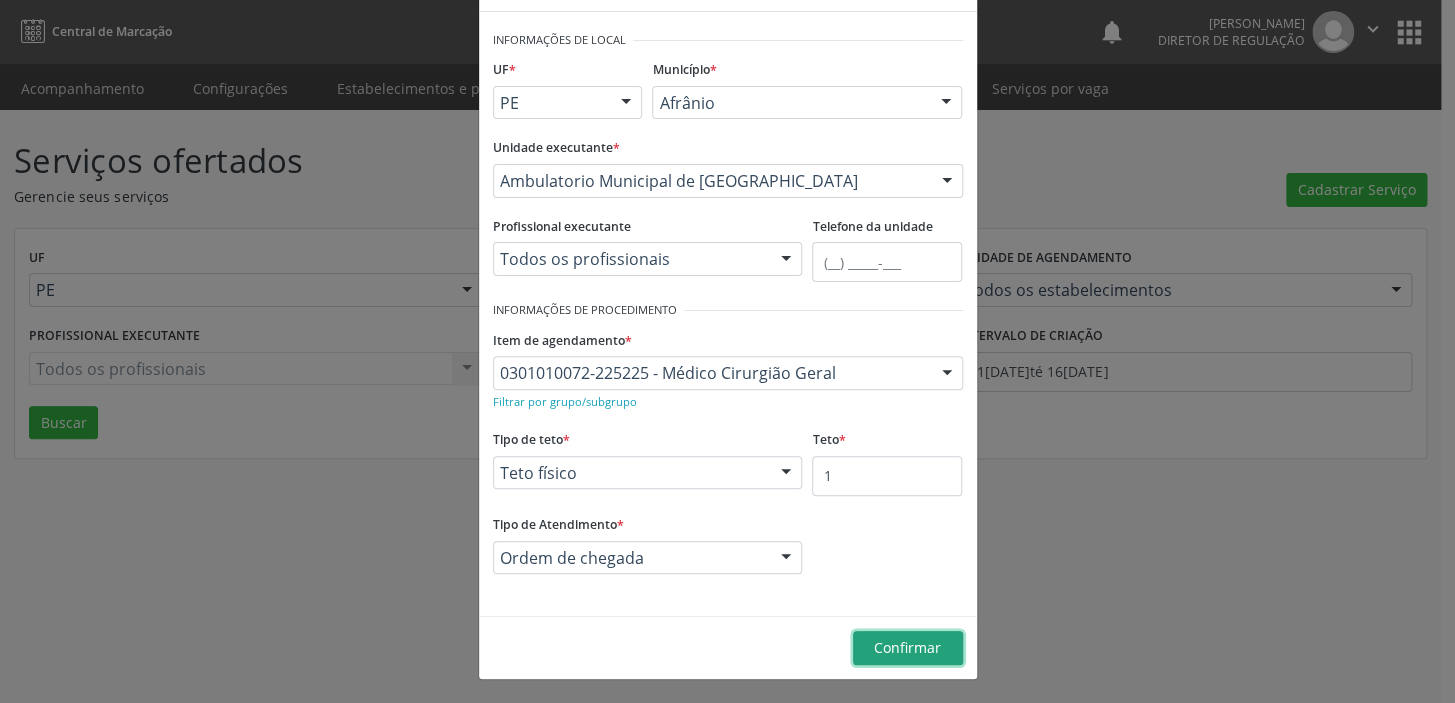 click on "Confirmar" at bounding box center [907, 647] 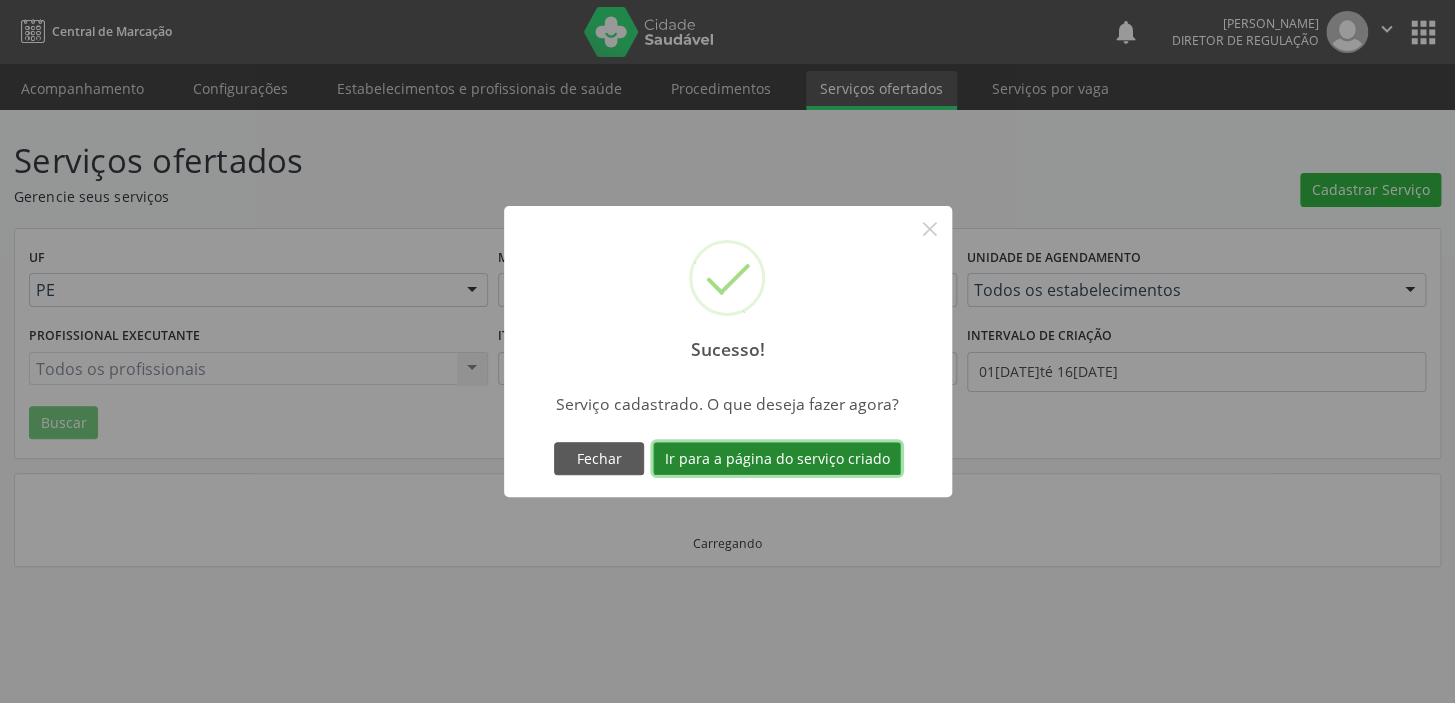click on "Ir para a página do serviço criado" at bounding box center [777, 459] 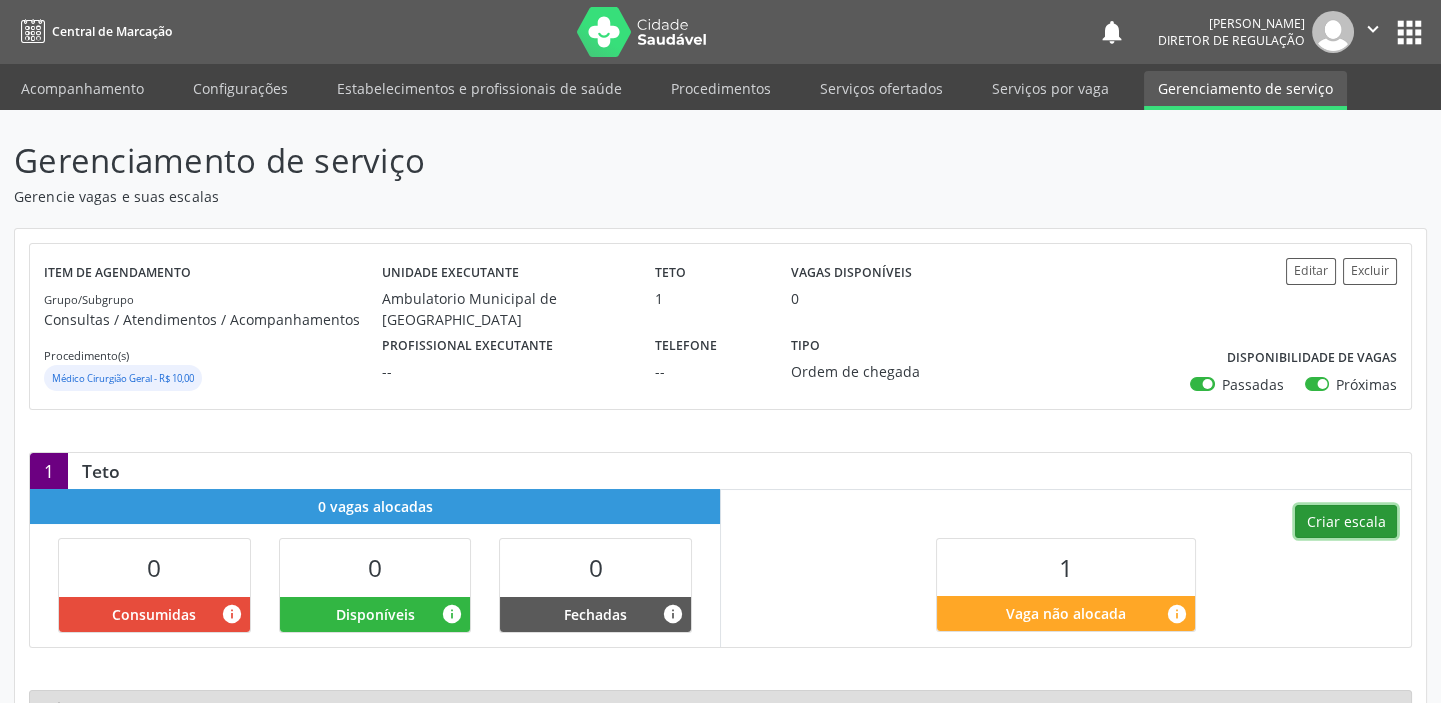 click on "Criar escala" at bounding box center (1346, 522) 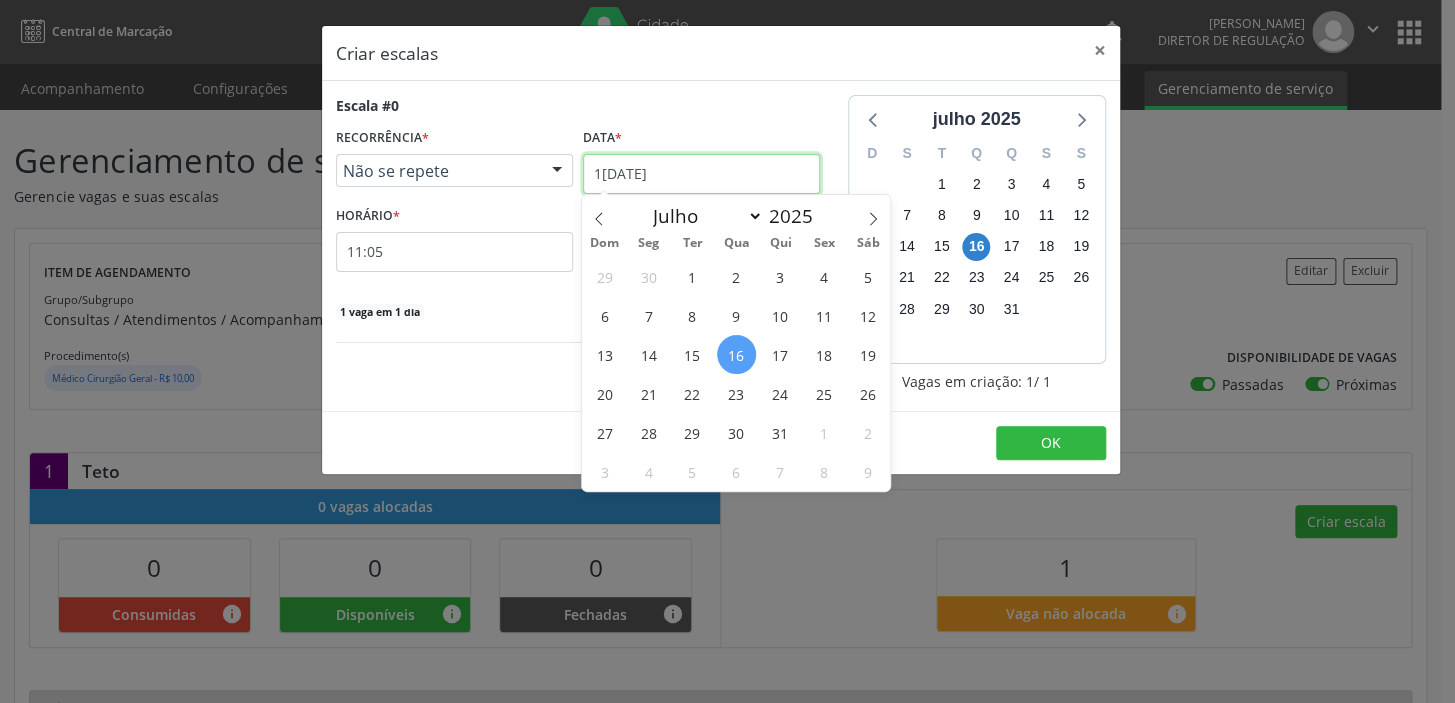 click on "1[DATE]" at bounding box center [701, 174] 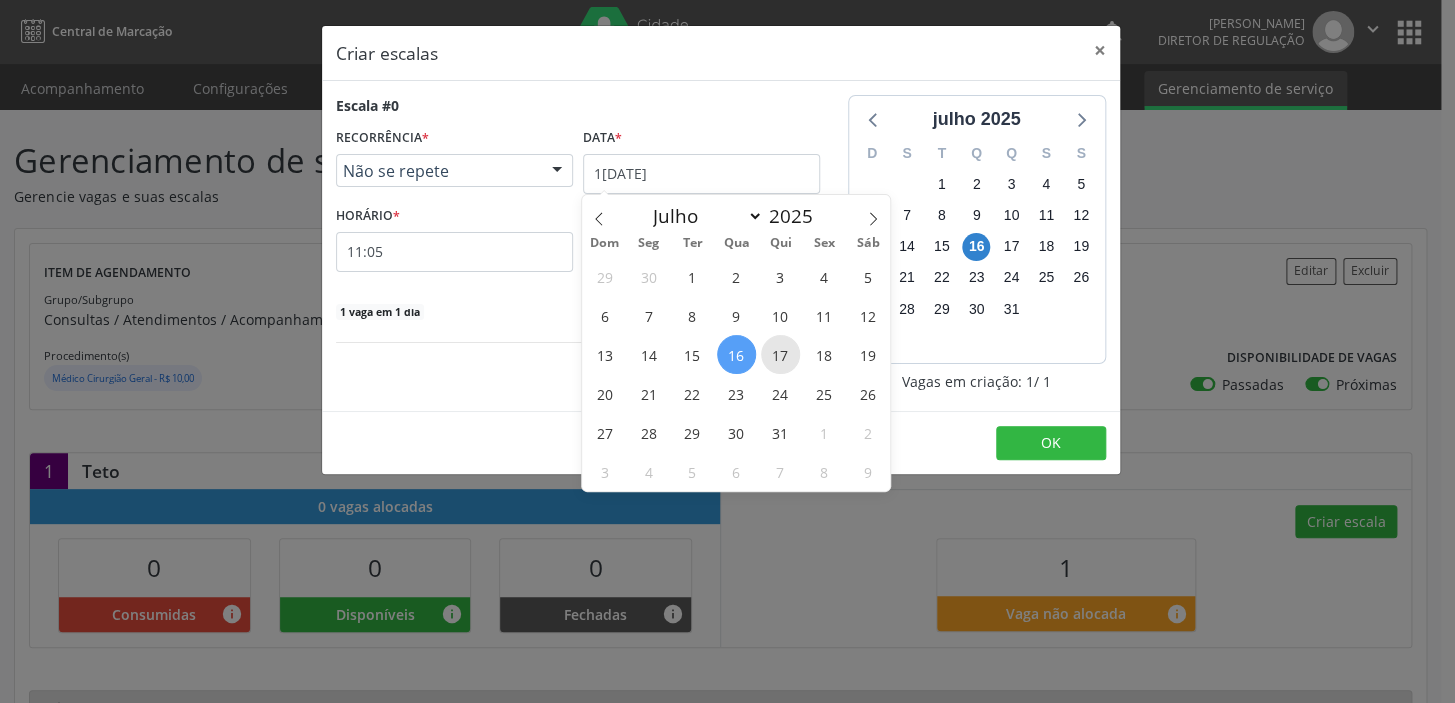click on "17" at bounding box center [780, 354] 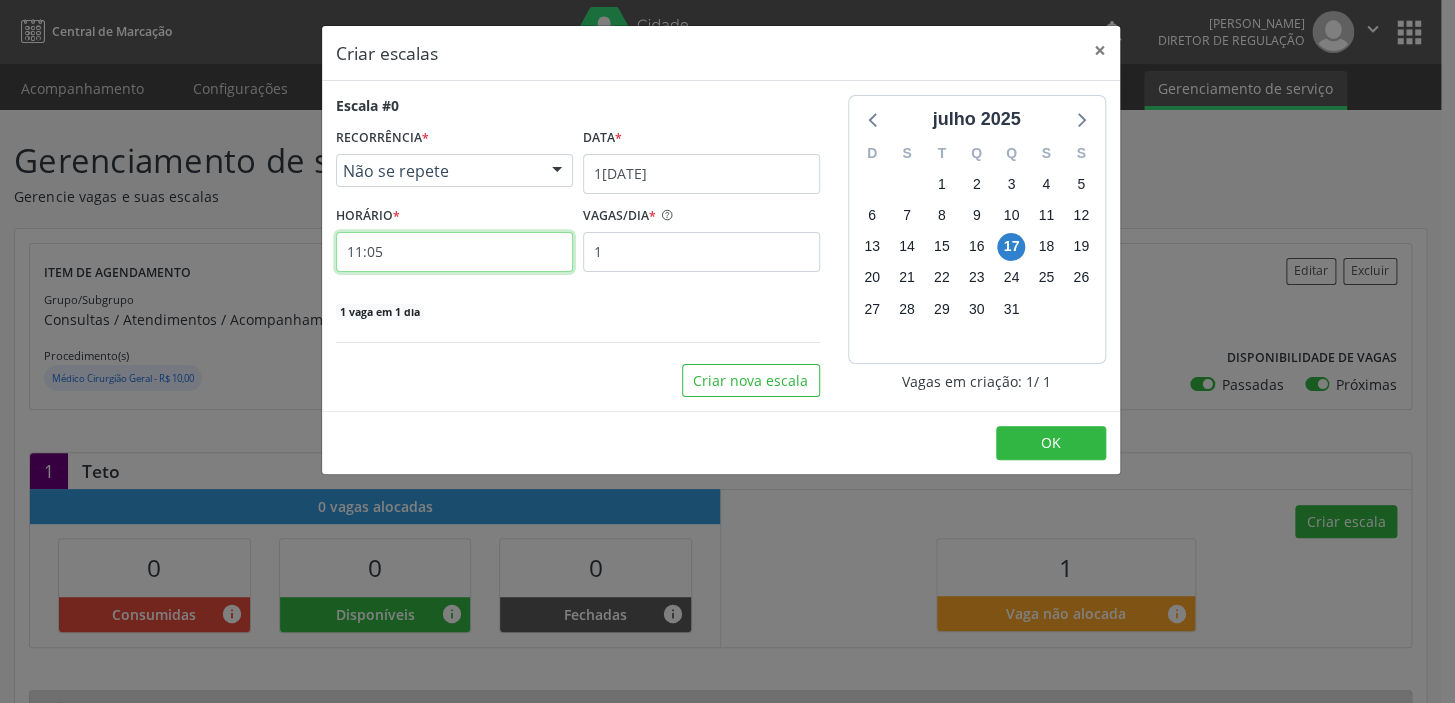 click on "11:05" at bounding box center [454, 252] 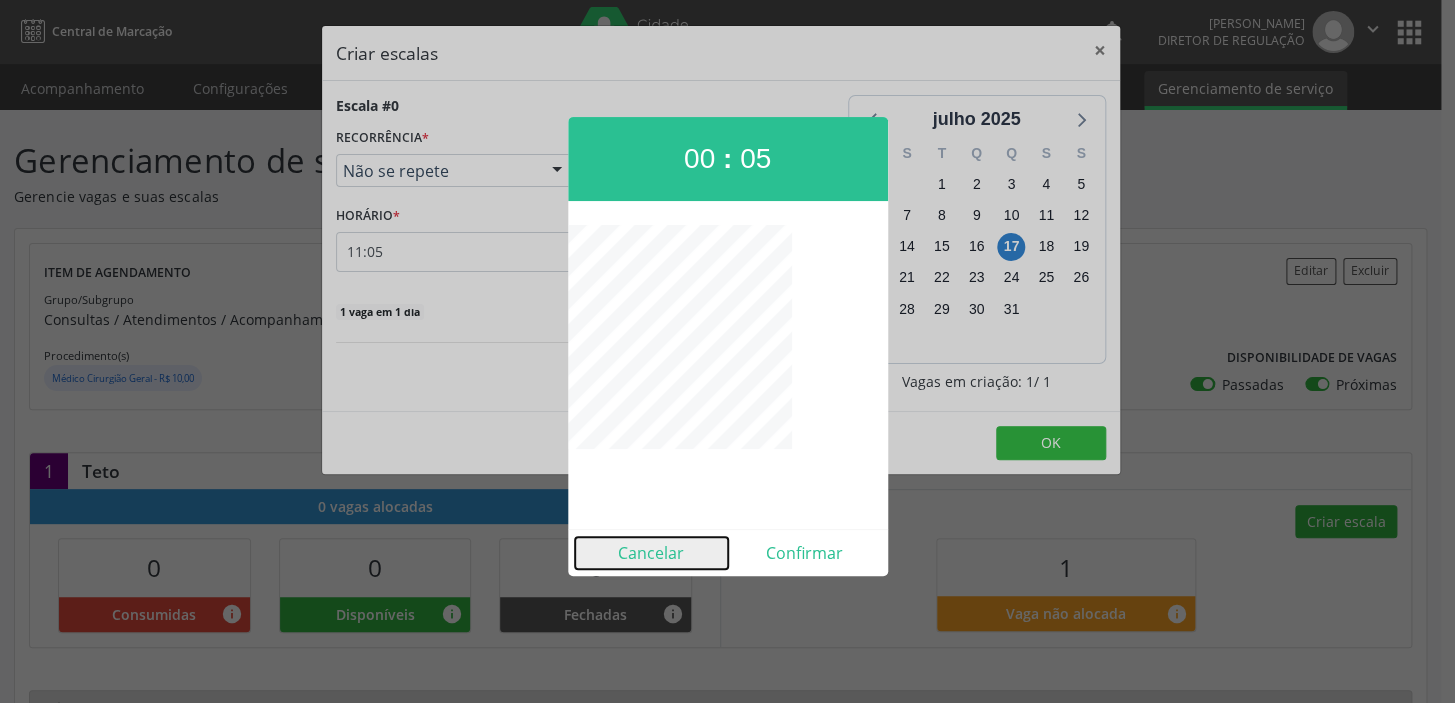 drag, startPoint x: 648, startPoint y: 545, endPoint x: 547, endPoint y: 434, distance: 150.07332 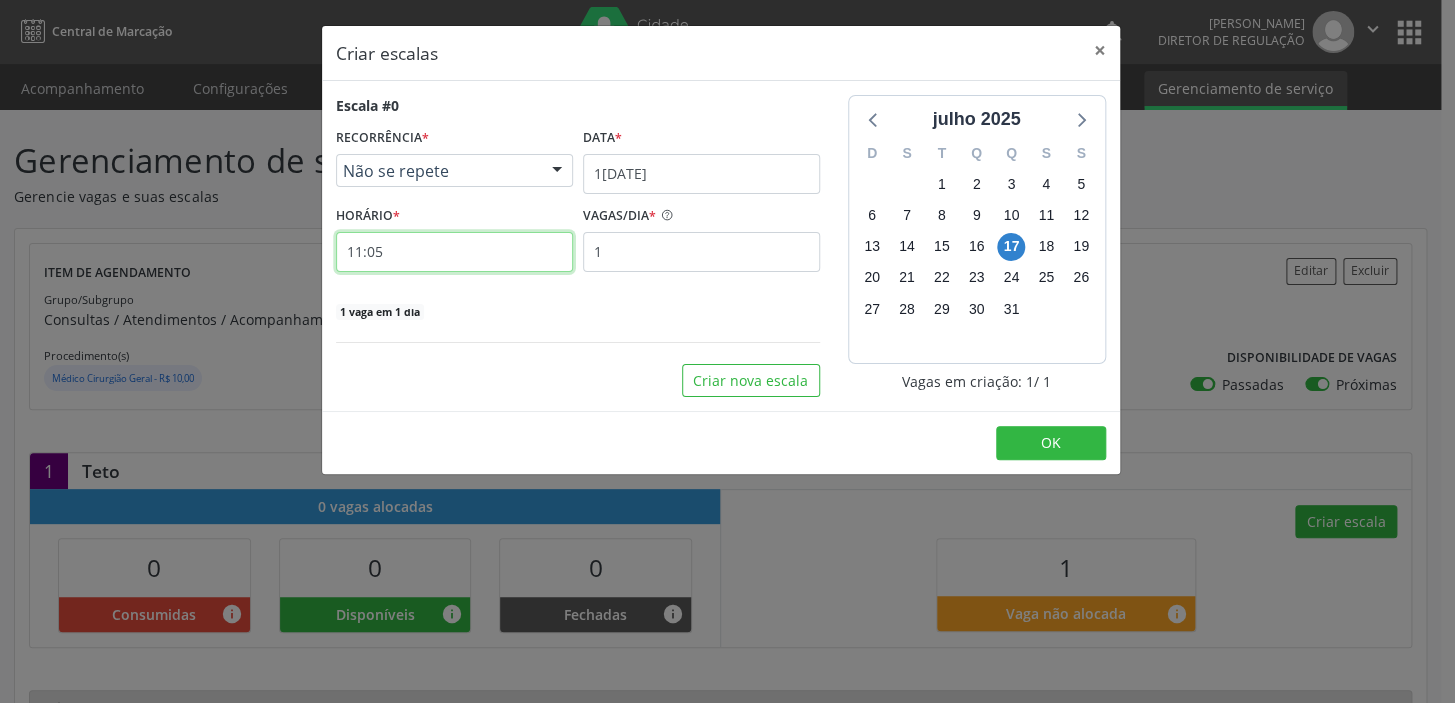 click on "11:05" at bounding box center (454, 252) 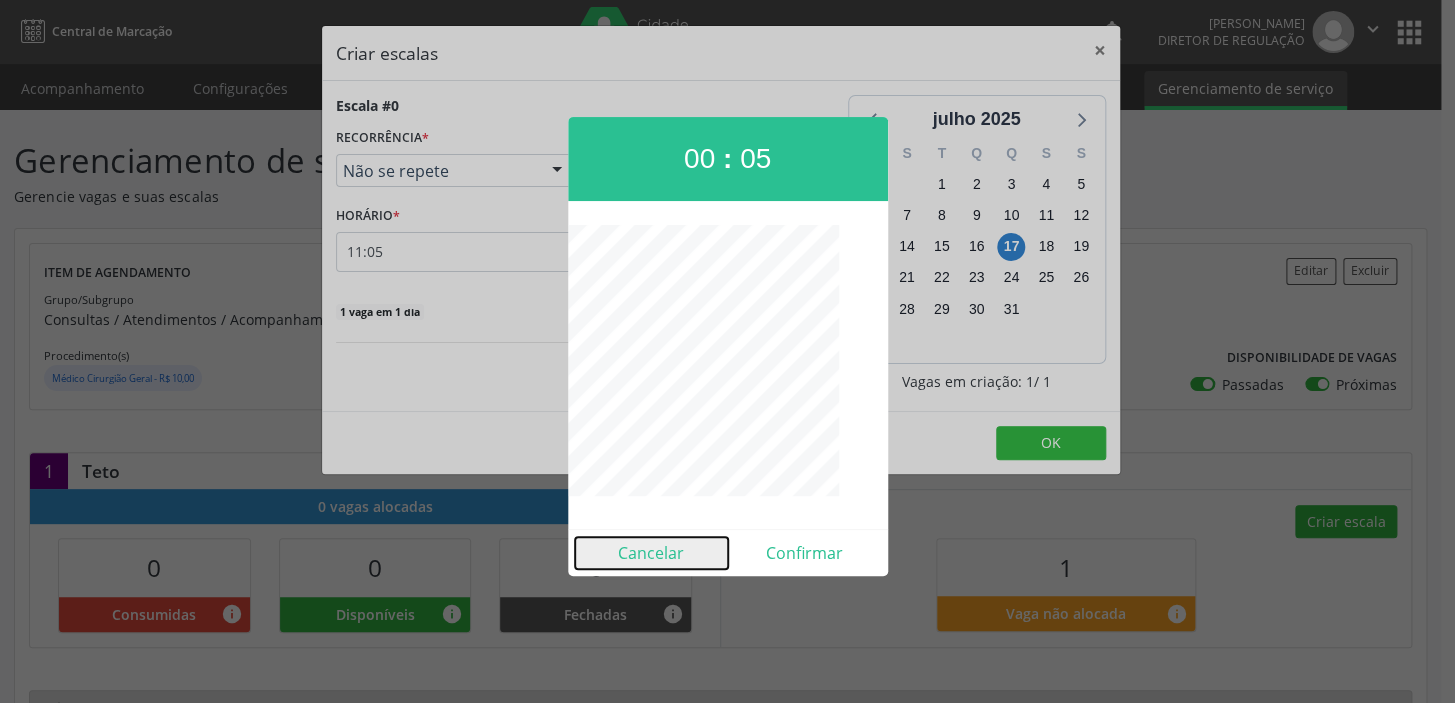 drag, startPoint x: 641, startPoint y: 564, endPoint x: 520, endPoint y: 416, distance: 191.16747 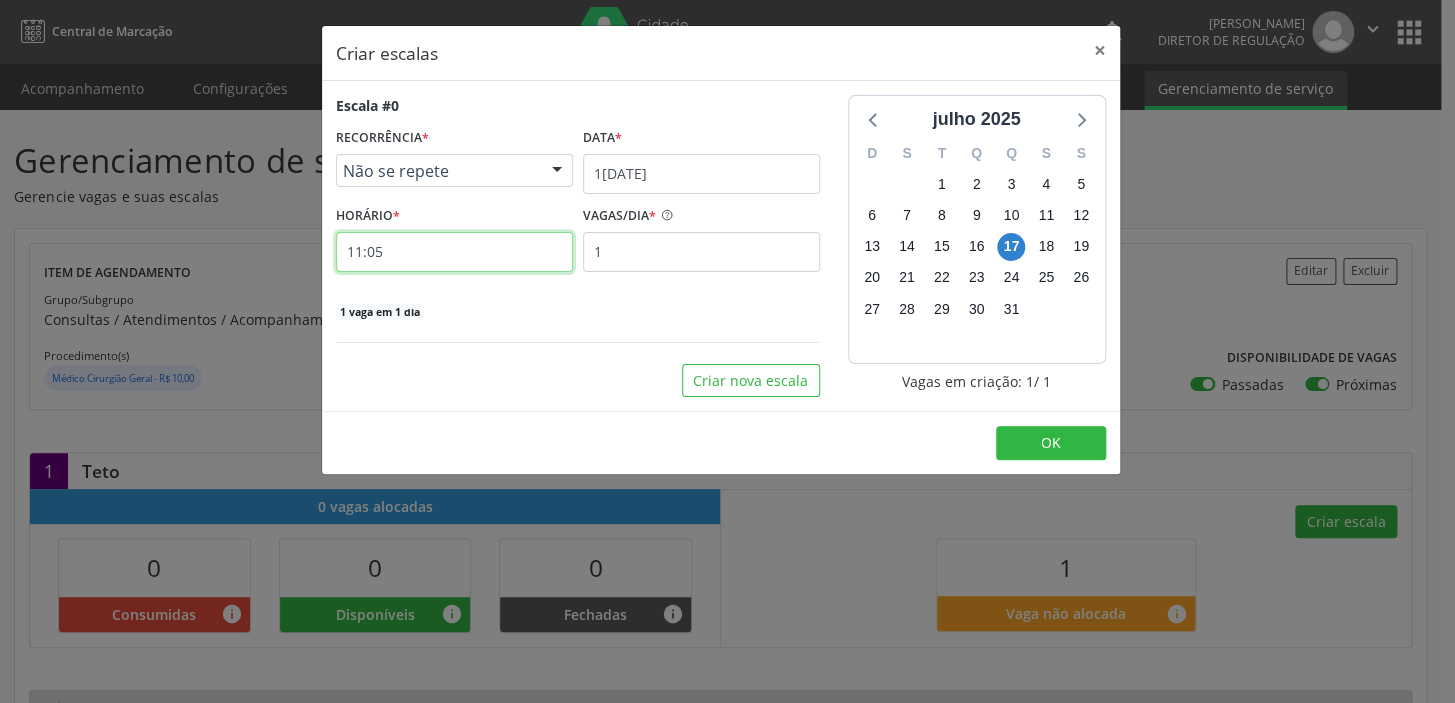 click on "11:05" at bounding box center [454, 252] 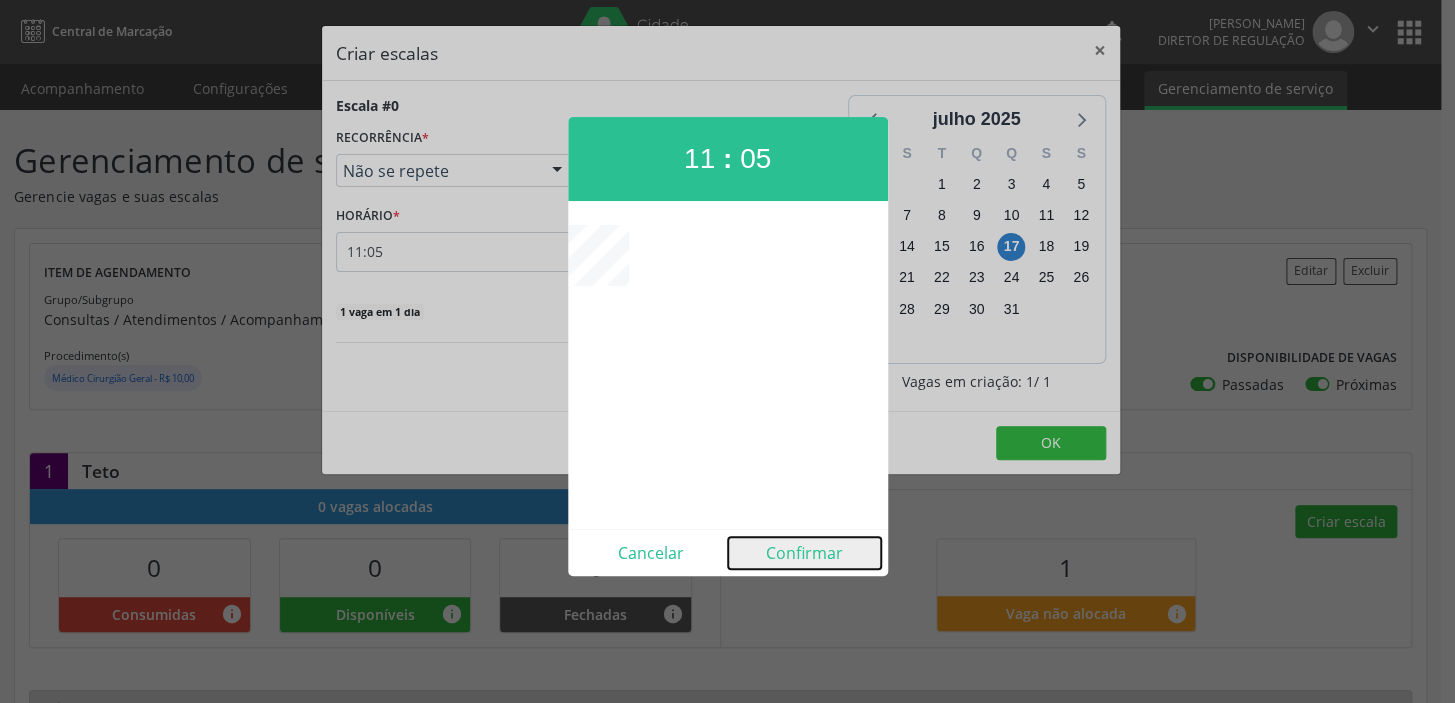 click on "Confirmar" at bounding box center [804, 553] 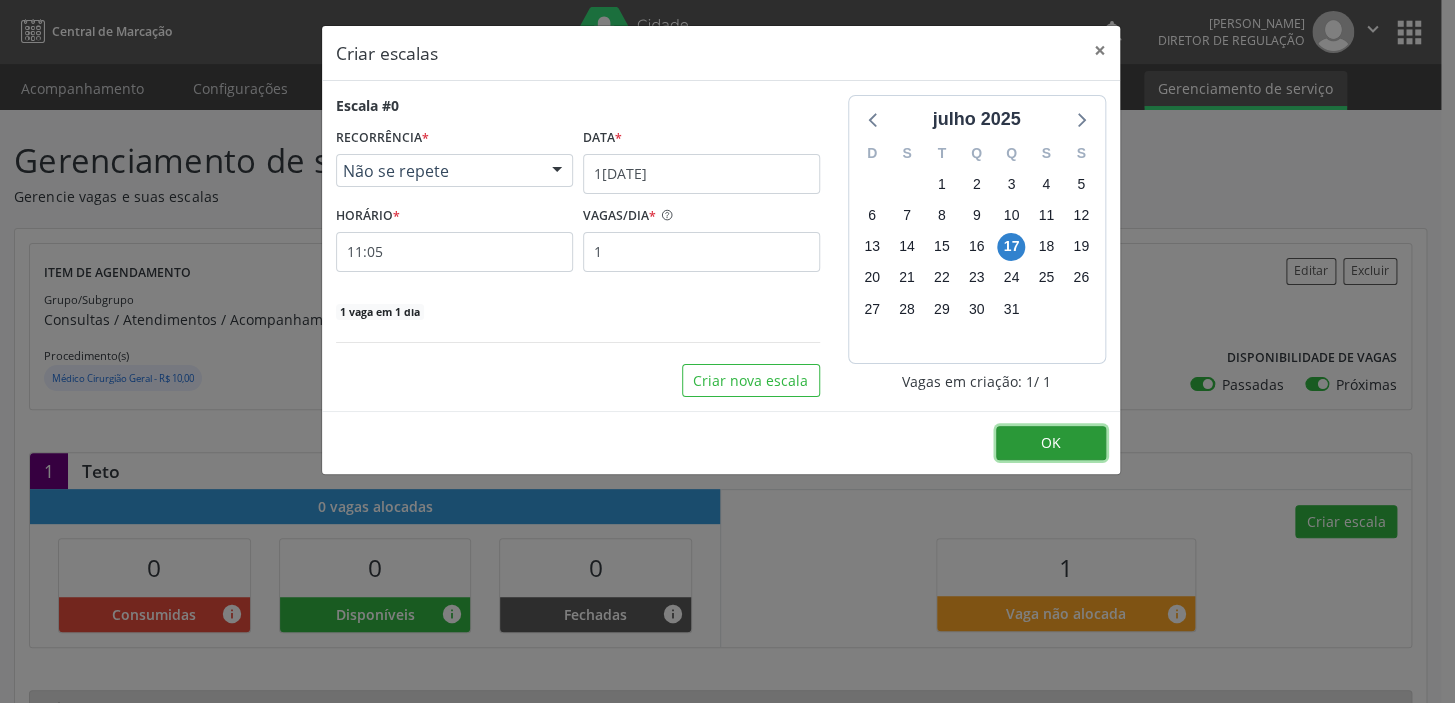 click on "OK" at bounding box center [1051, 442] 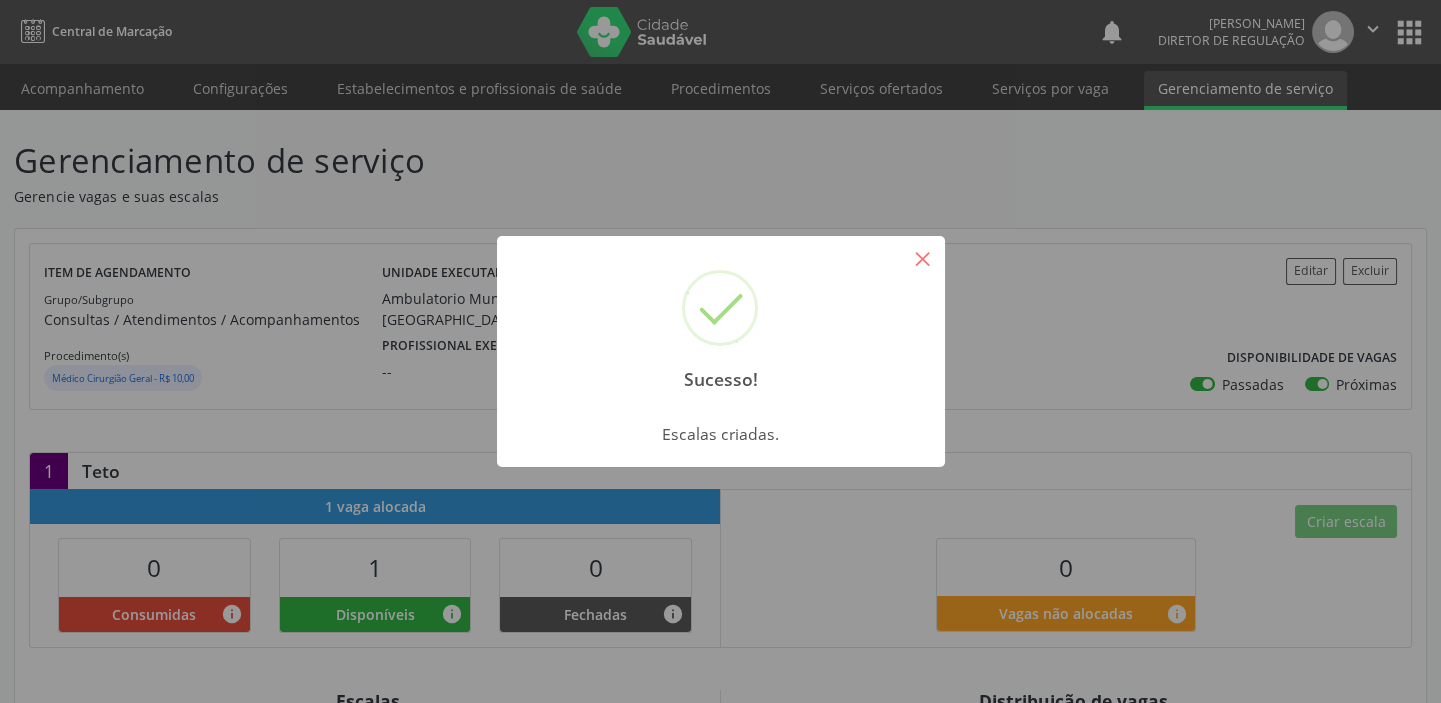 click on "×" at bounding box center [923, 258] 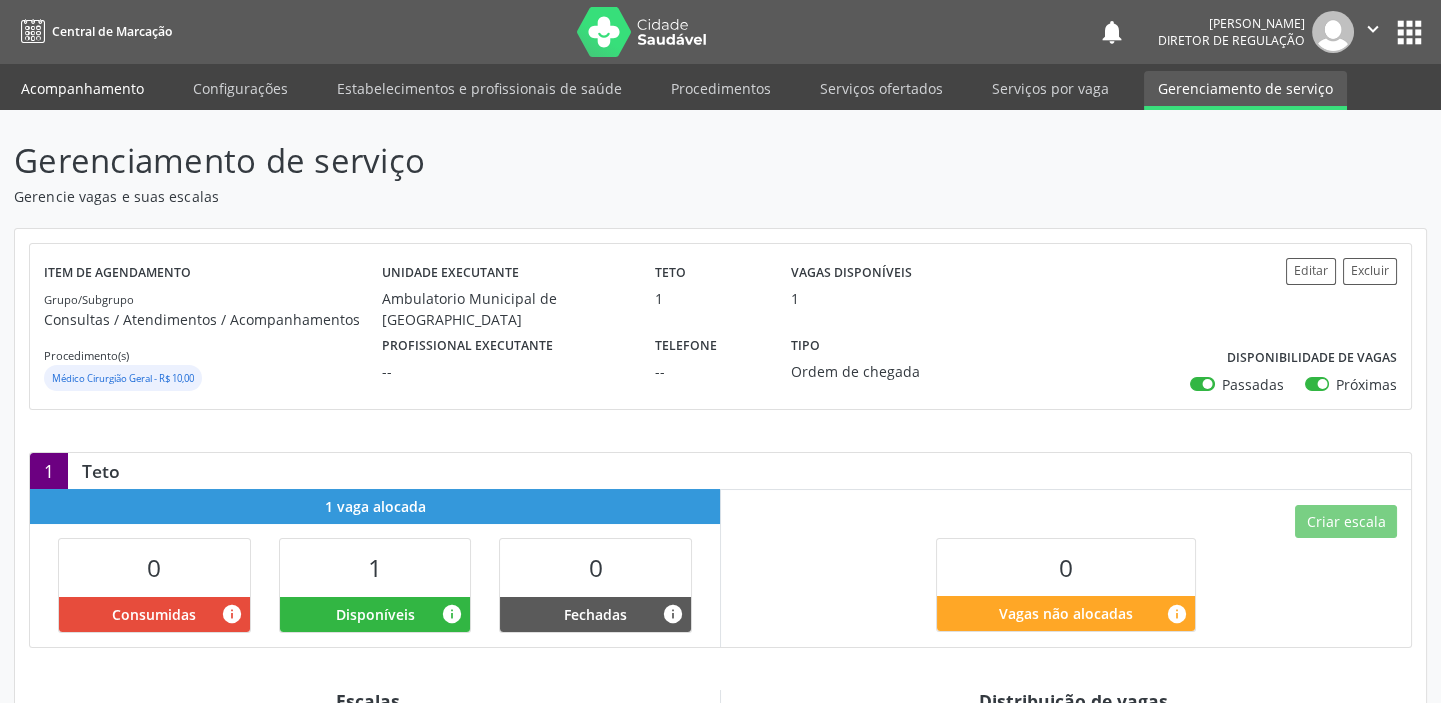 click on "Acompanhamento" at bounding box center (82, 88) 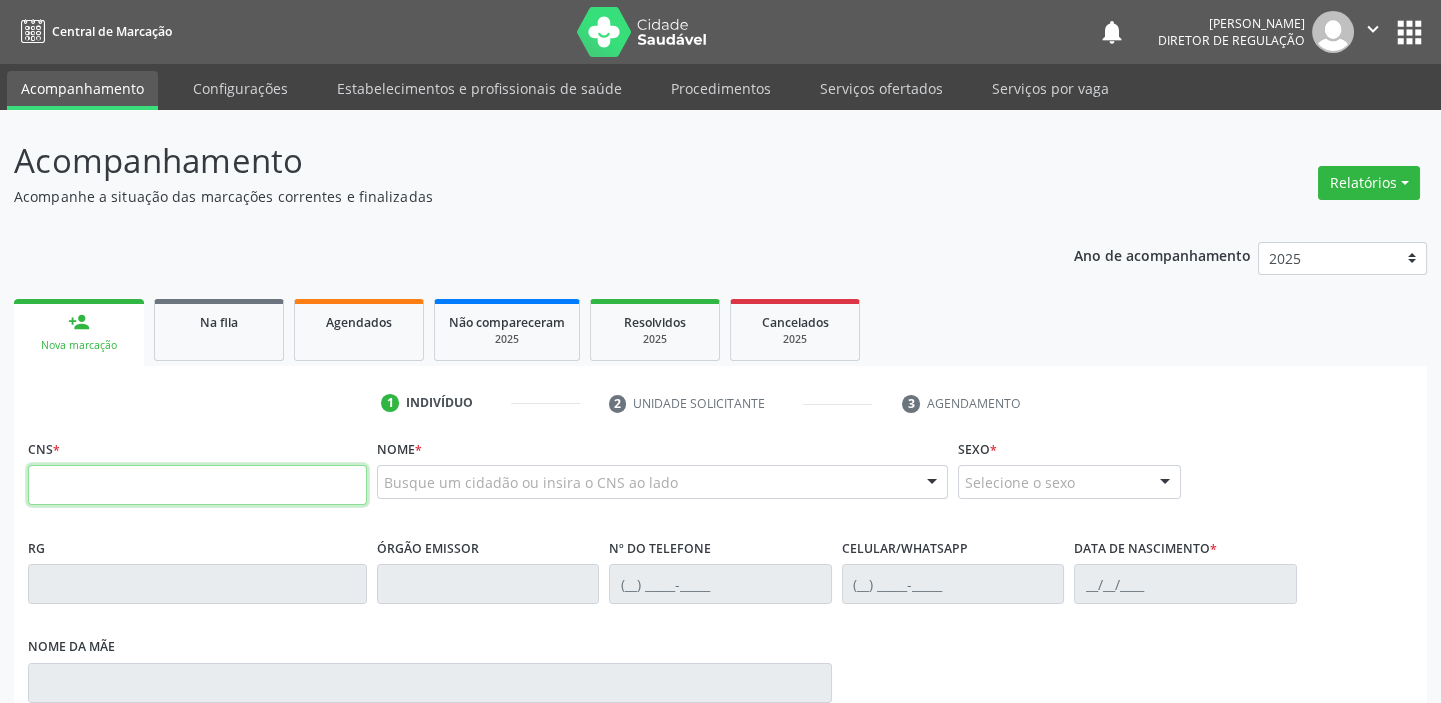 click at bounding box center [197, 485] 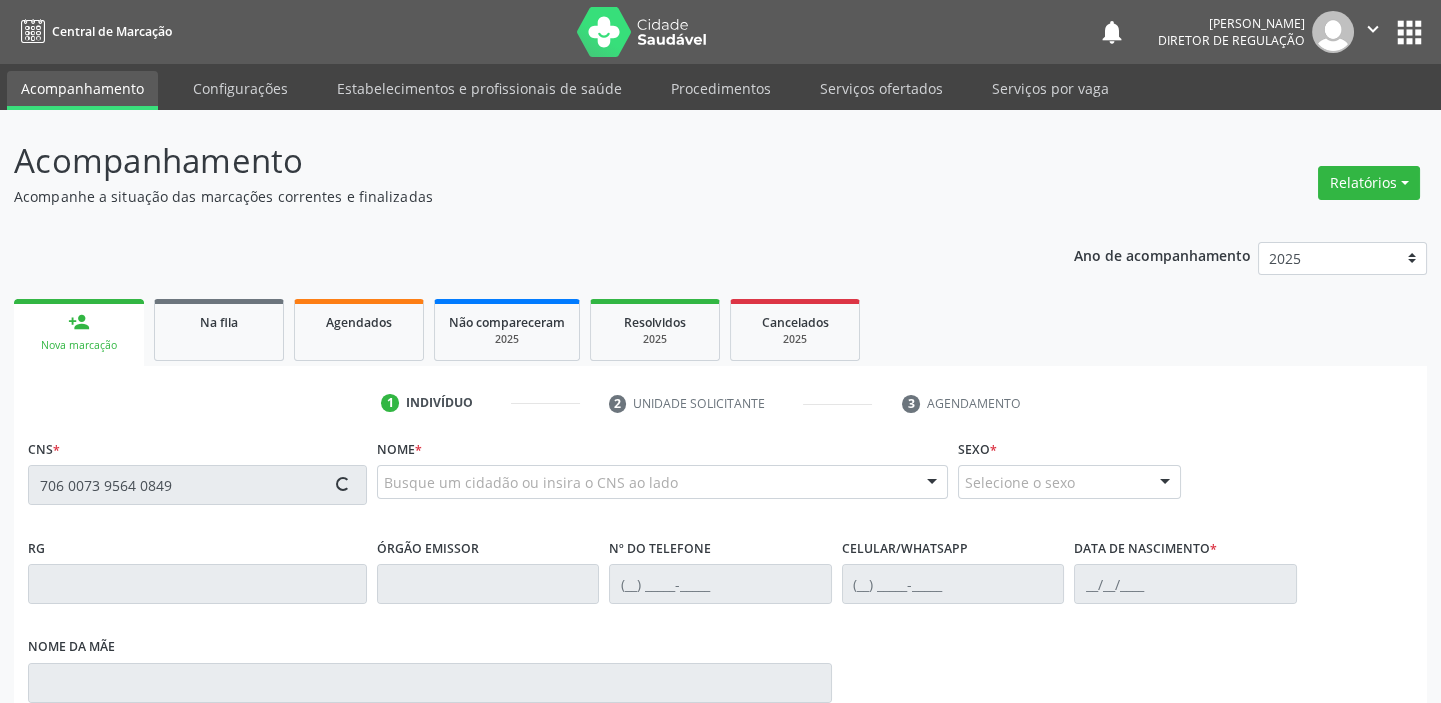 type on "706 0073 9564 0849" 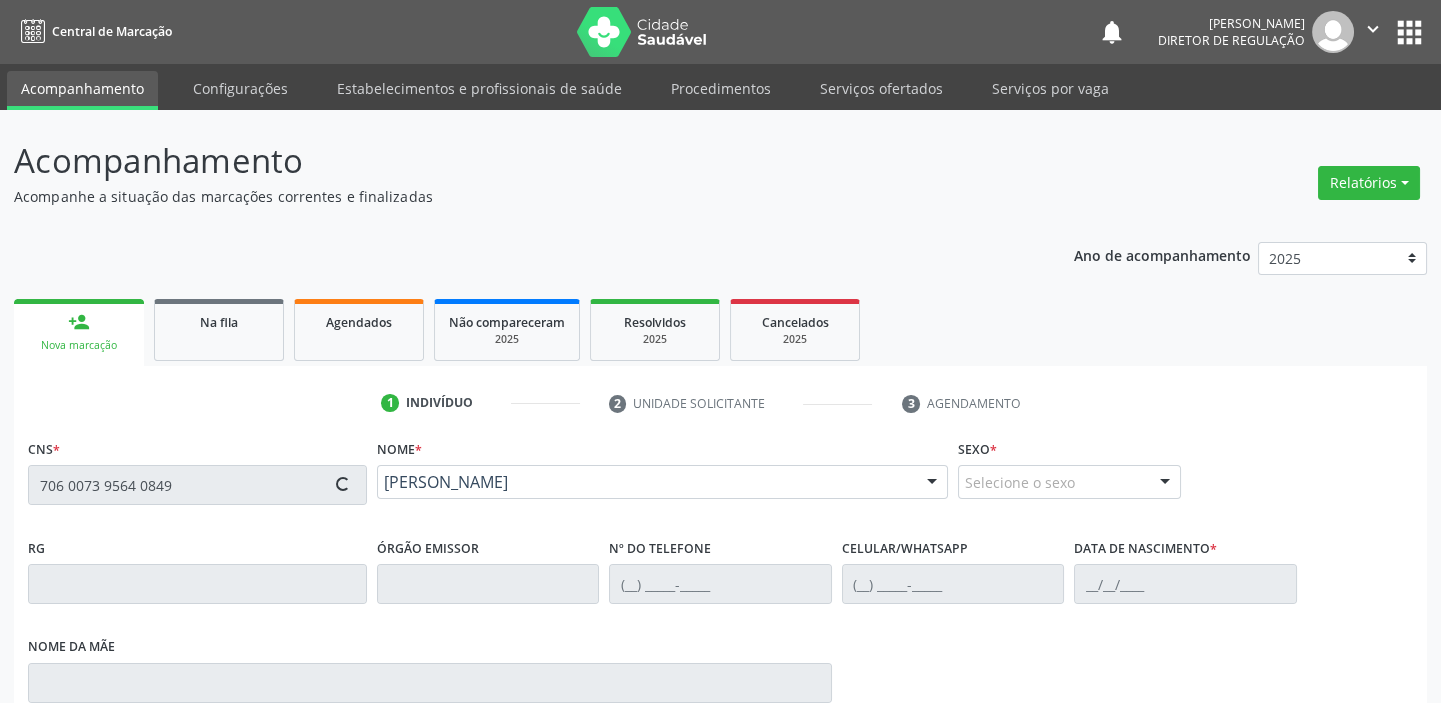 type on "(87) 98817-1224" 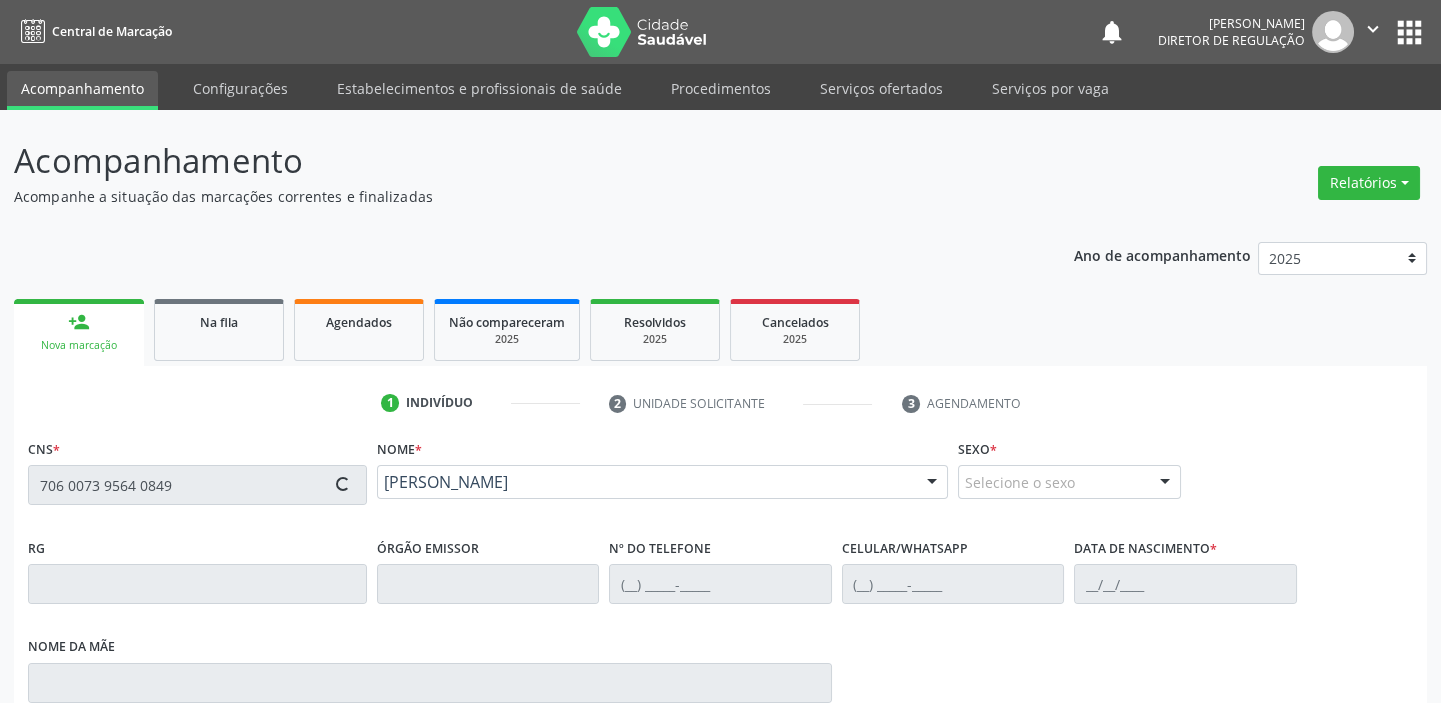 type on "(87) 98817-1224" 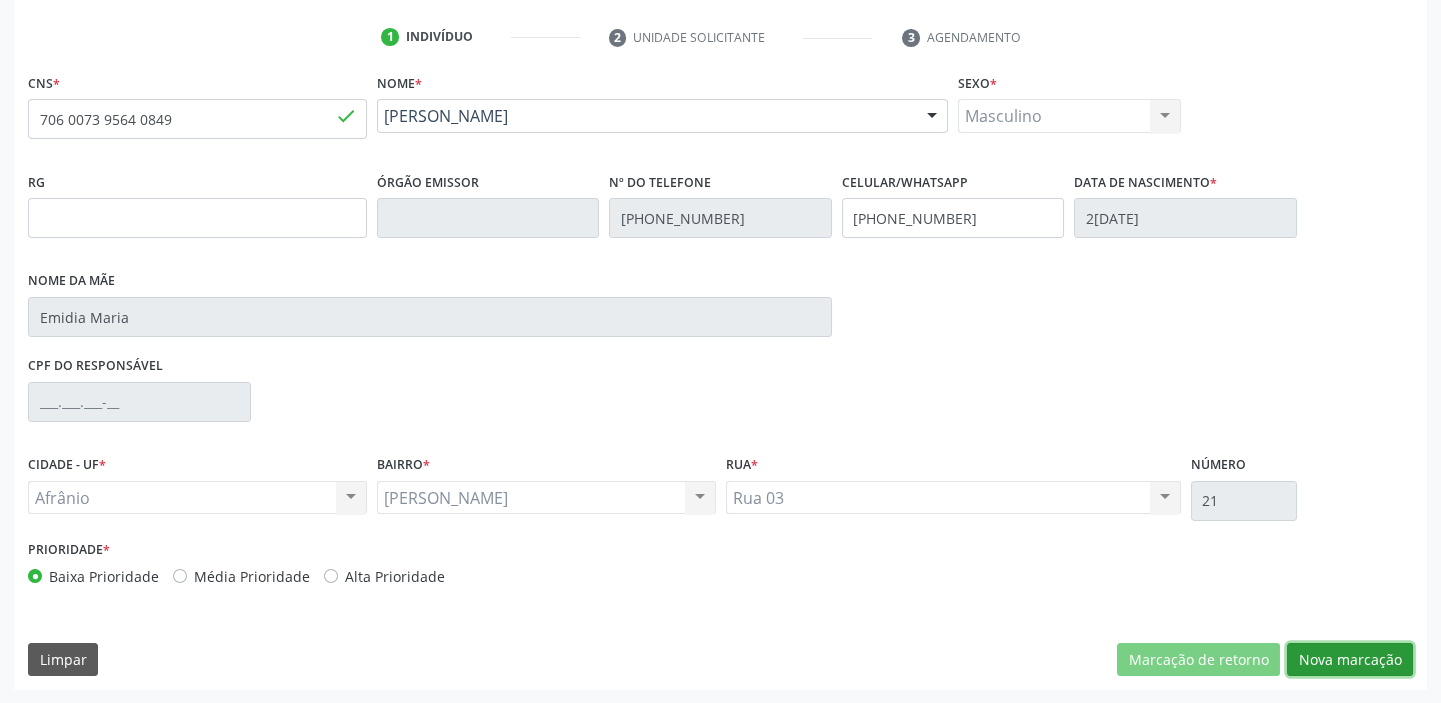 click on "Nova marcação" at bounding box center (1350, 660) 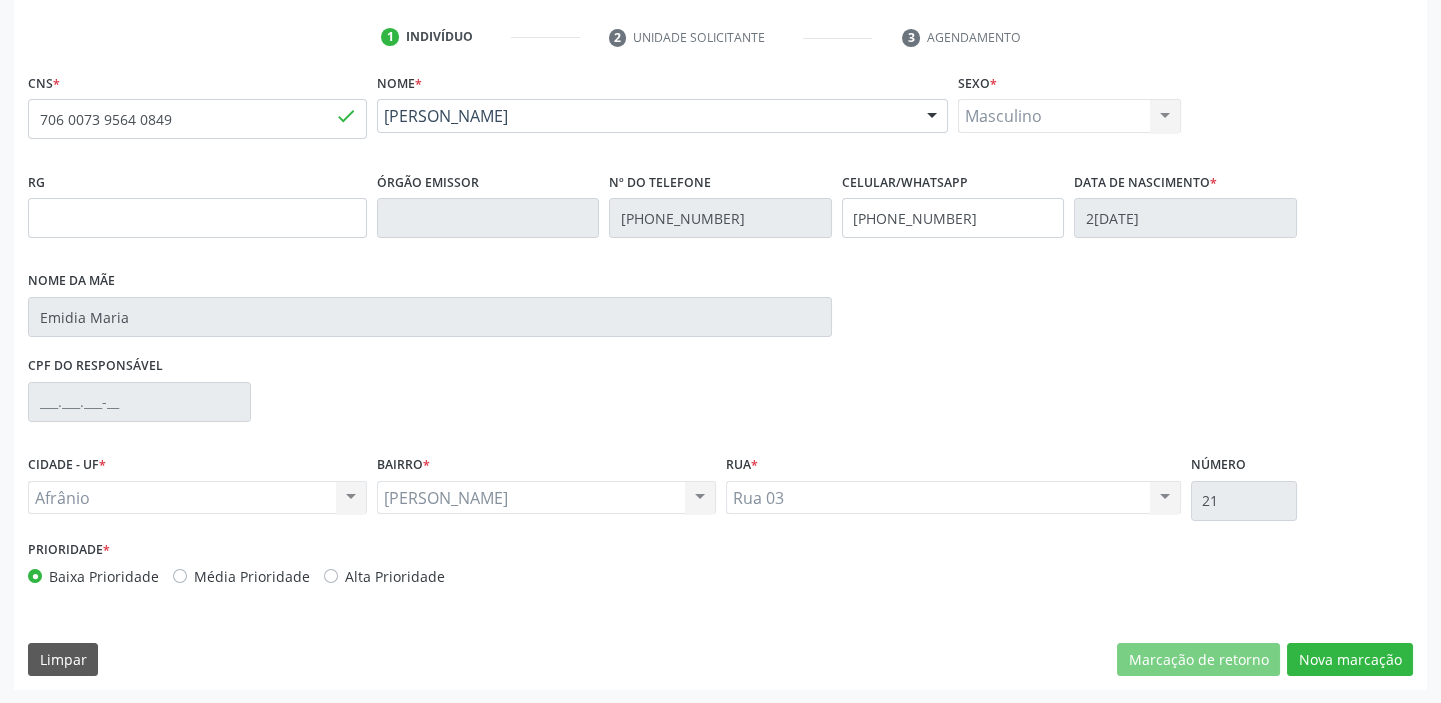 scroll, scrollTop: 201, scrollLeft: 0, axis: vertical 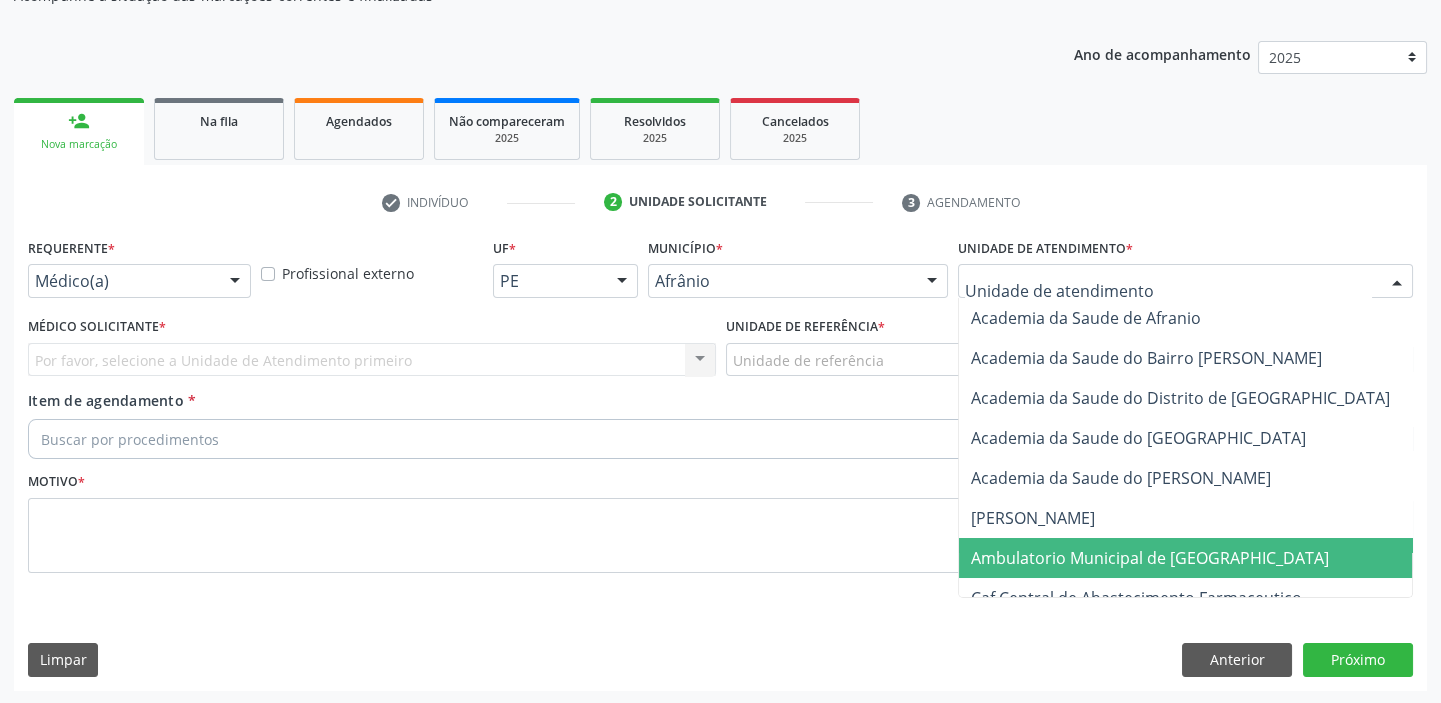 click on "Ambulatorio Municipal de [GEOGRAPHIC_DATA]" at bounding box center (1150, 558) 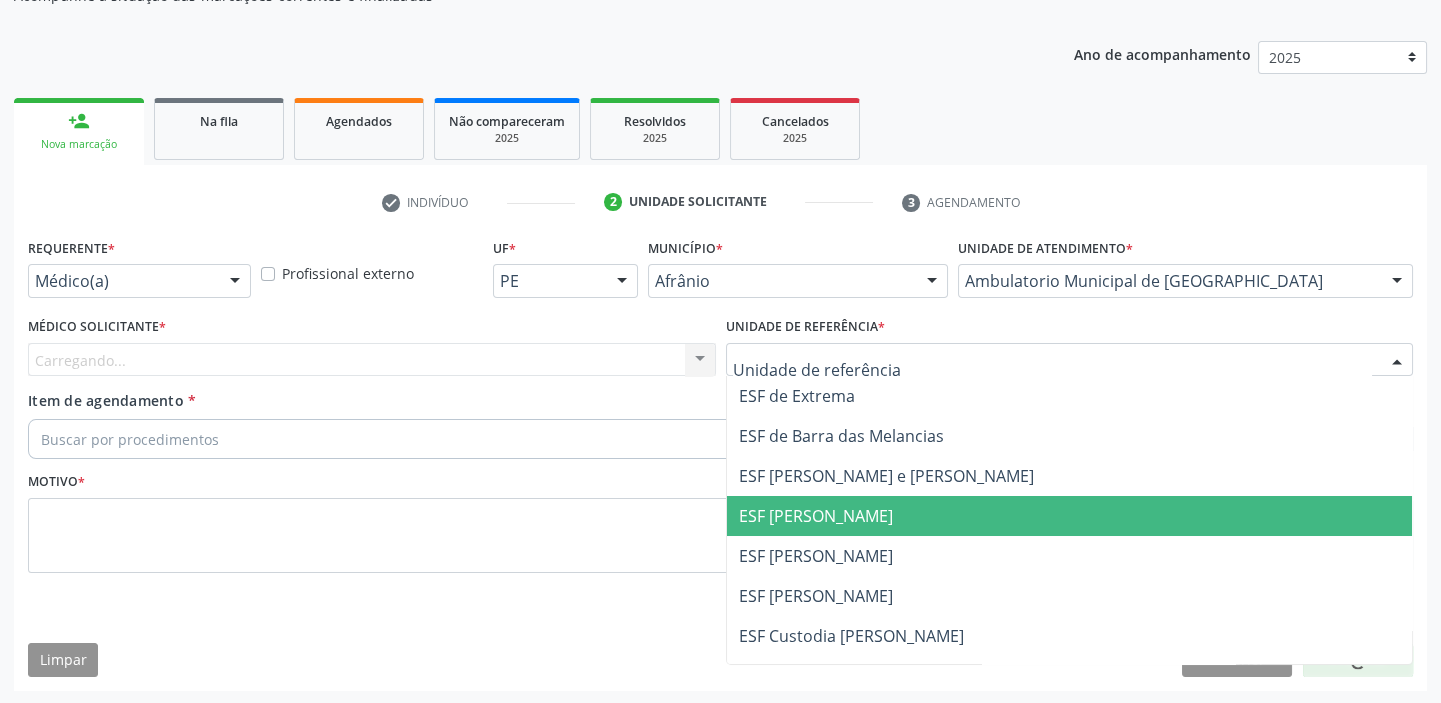 click on "ESF [PERSON_NAME]" at bounding box center [816, 516] 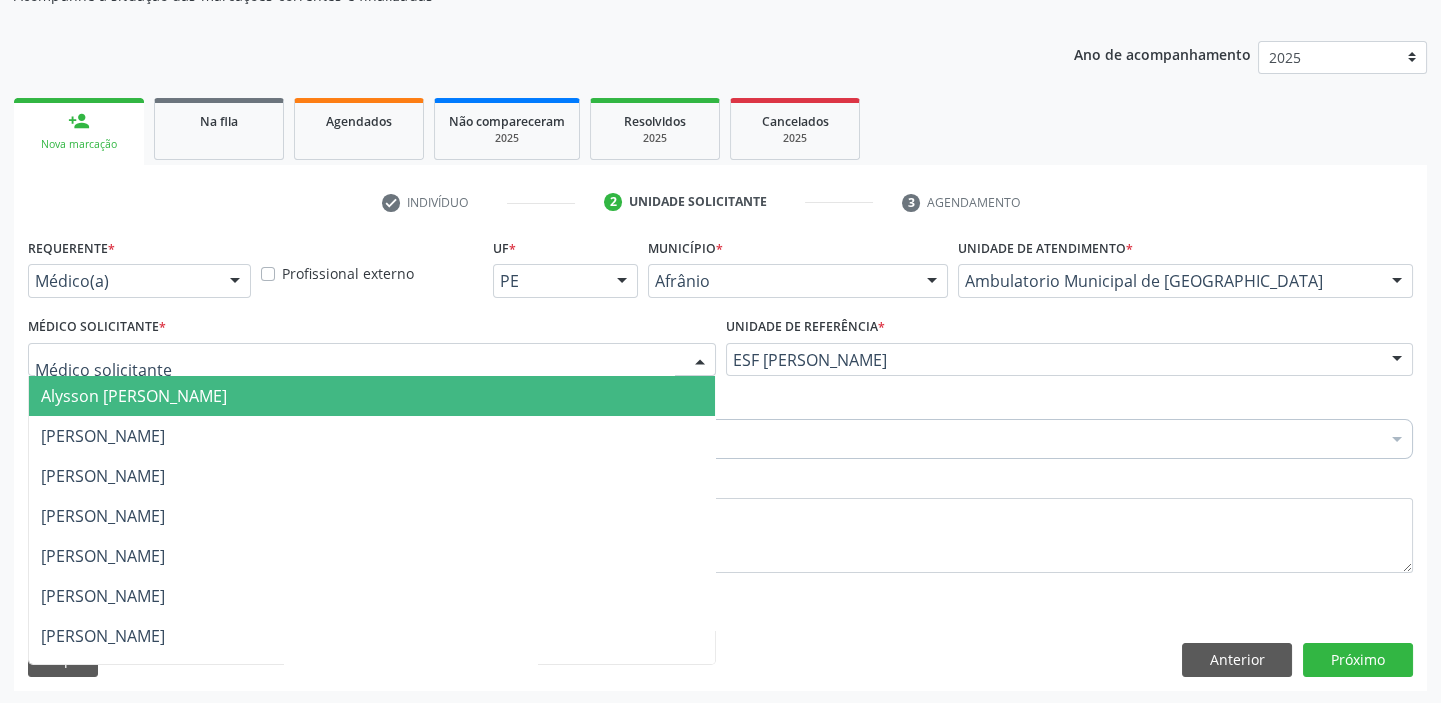 drag, startPoint x: 149, startPoint y: 358, endPoint x: 139, endPoint y: 395, distance: 38.327538 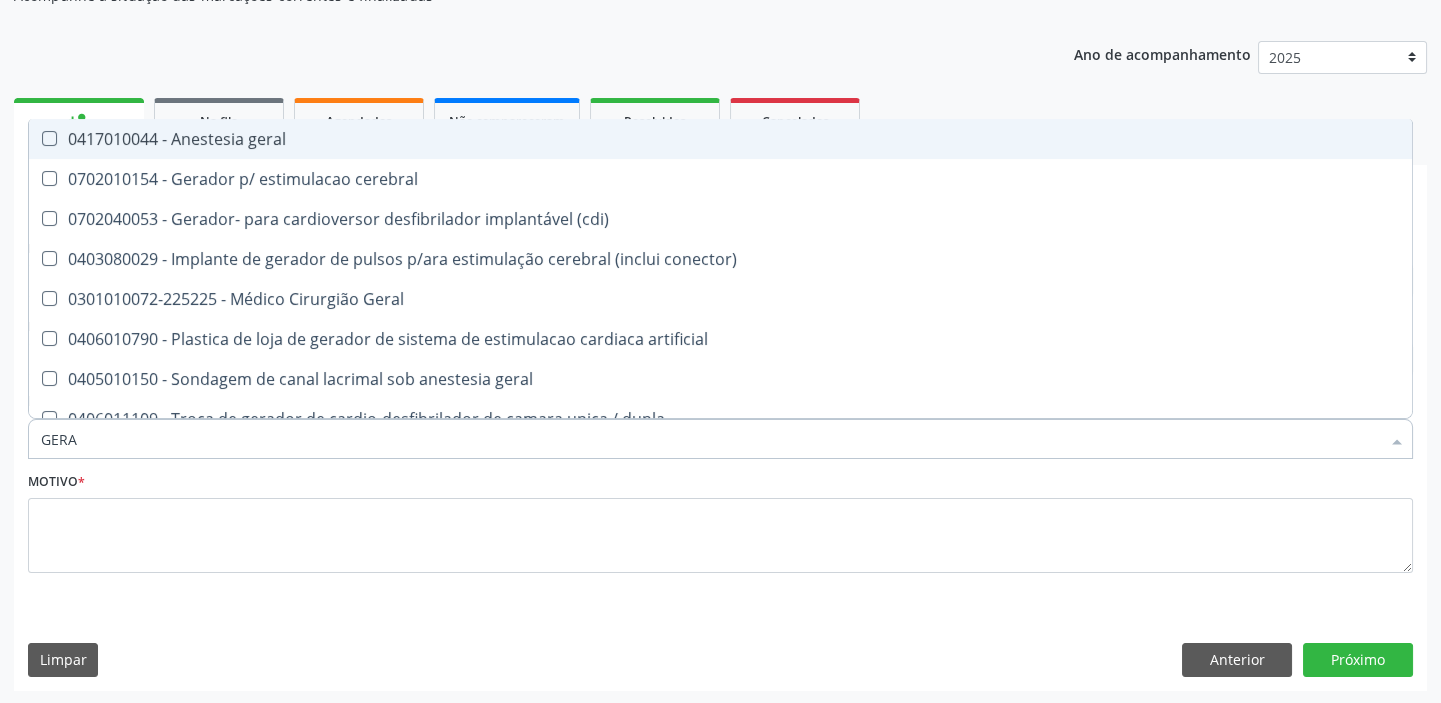 type on "GERAL" 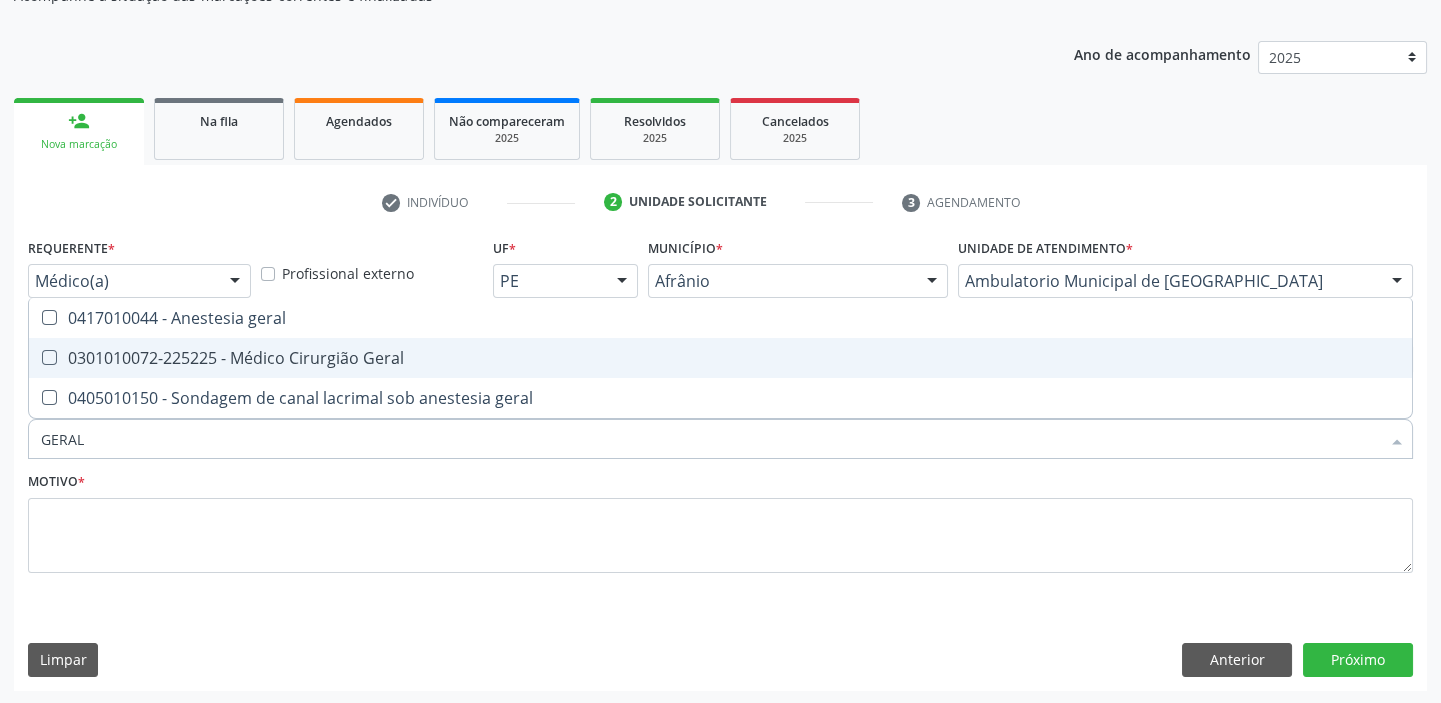 click on "0301010072-225225 - Médico Cirurgião Geral" at bounding box center (720, 358) 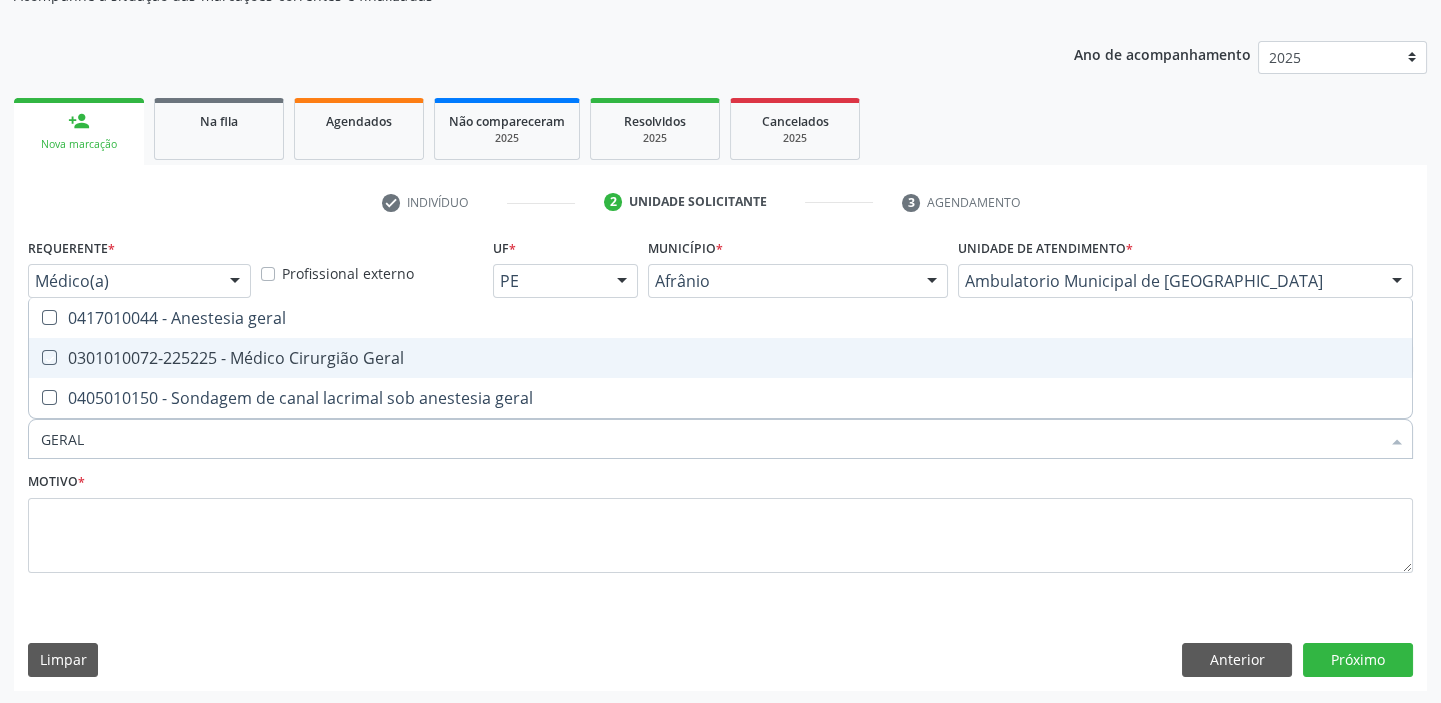 checkbox on "true" 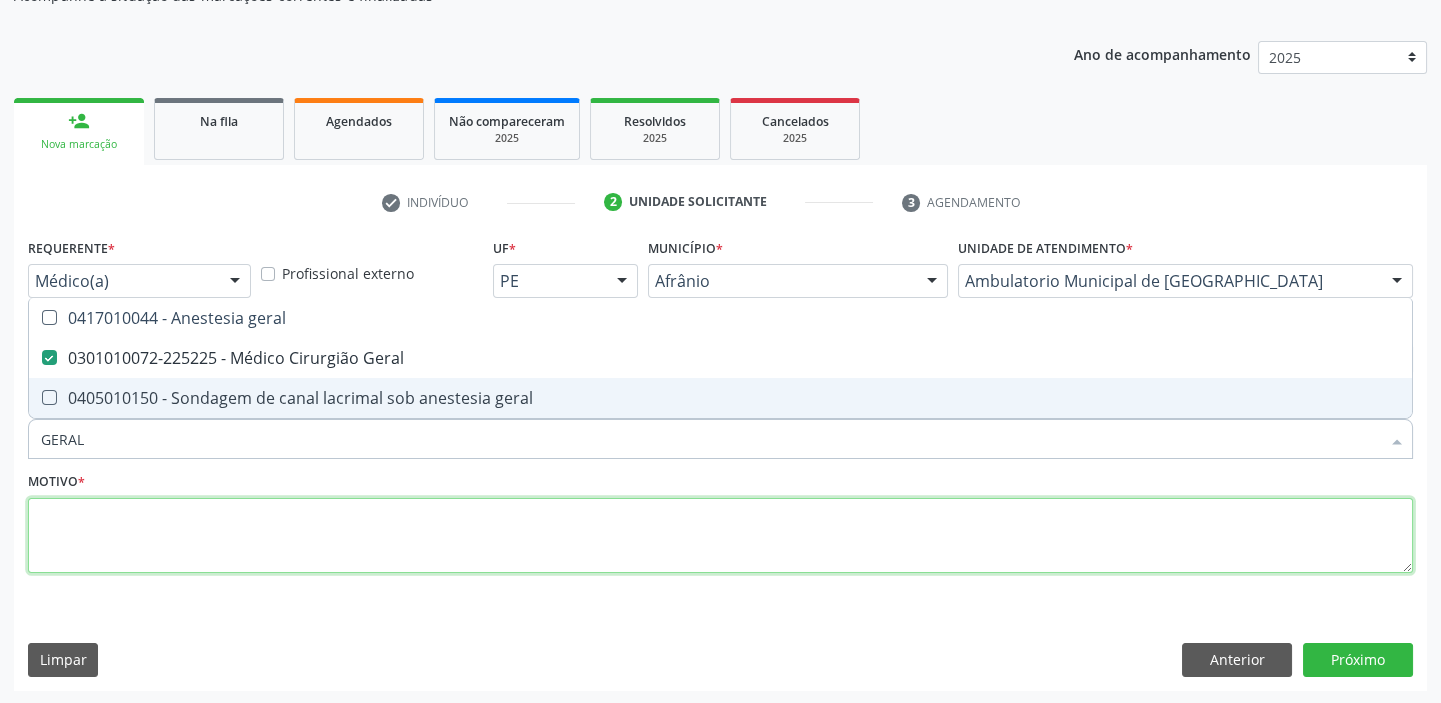 click at bounding box center [720, 536] 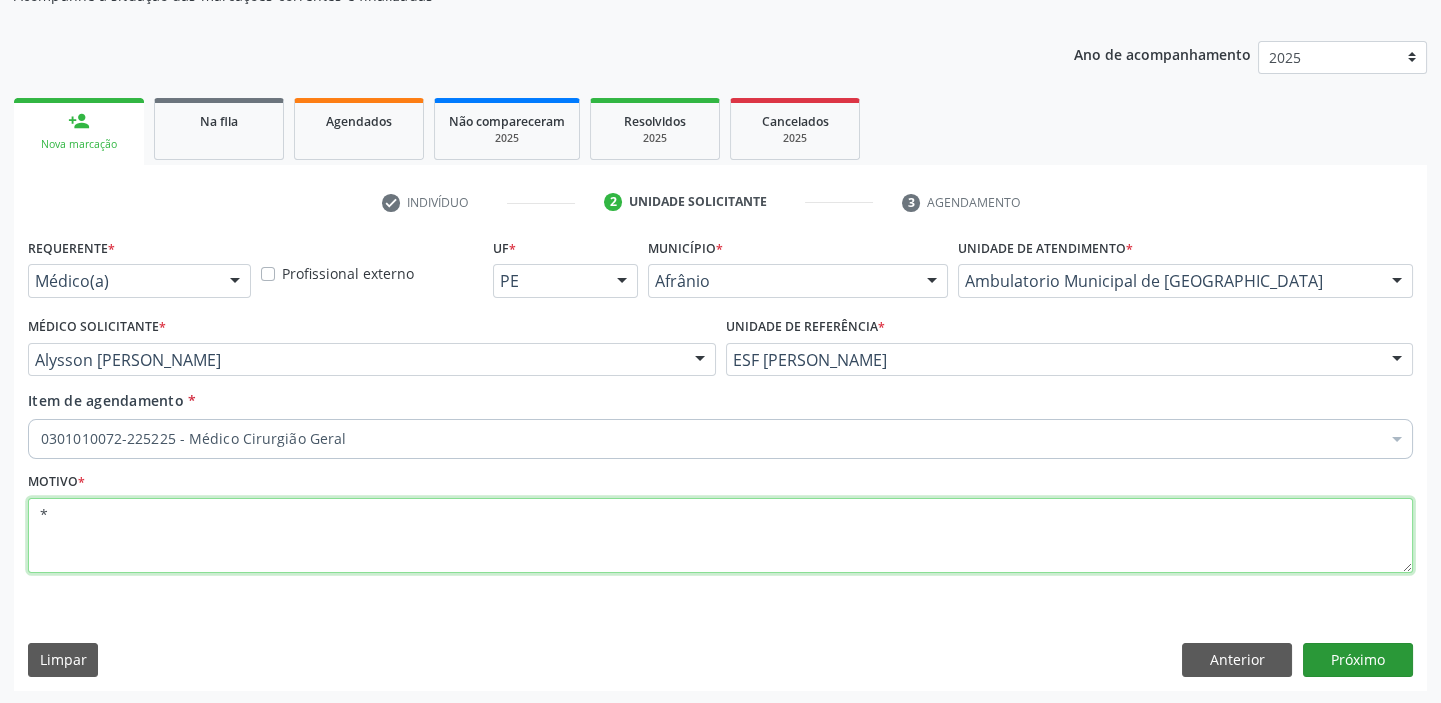 type on "*" 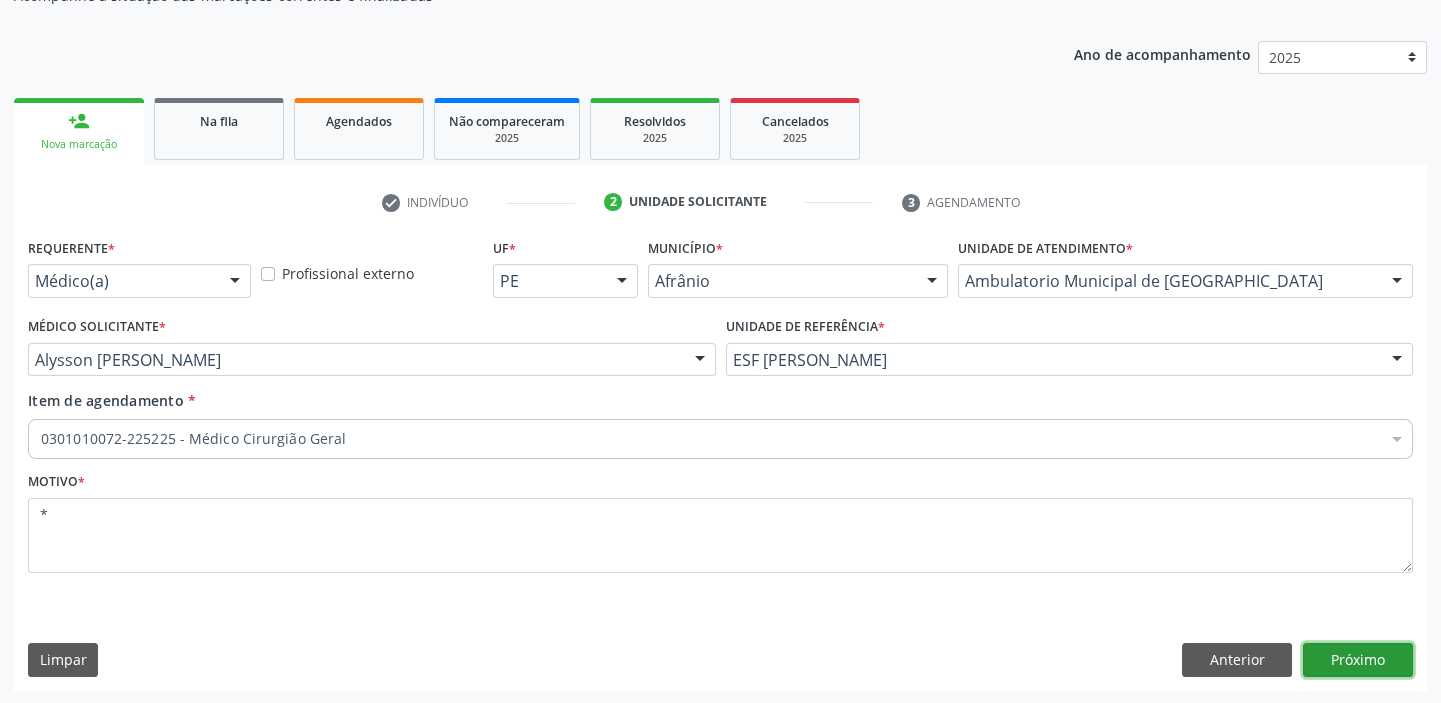 click on "Próximo" at bounding box center (1358, 660) 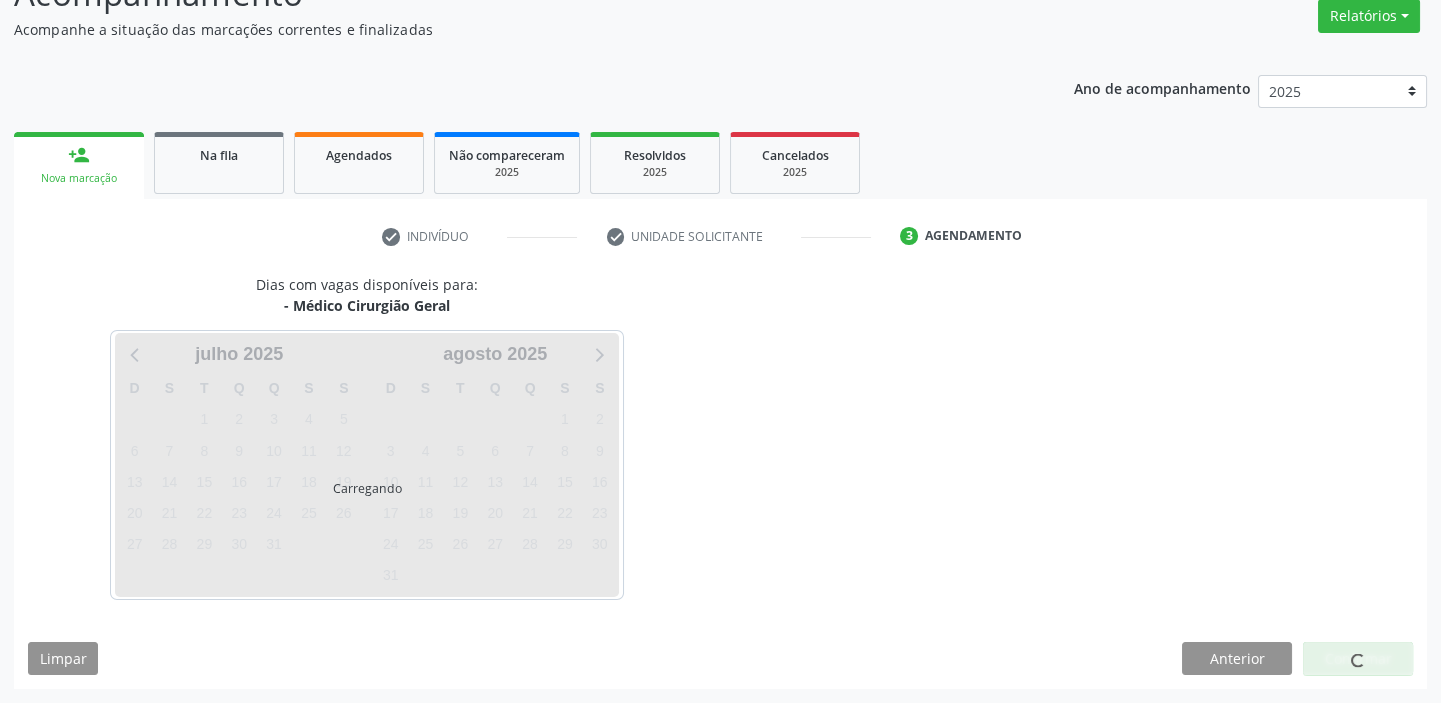 scroll, scrollTop: 166, scrollLeft: 0, axis: vertical 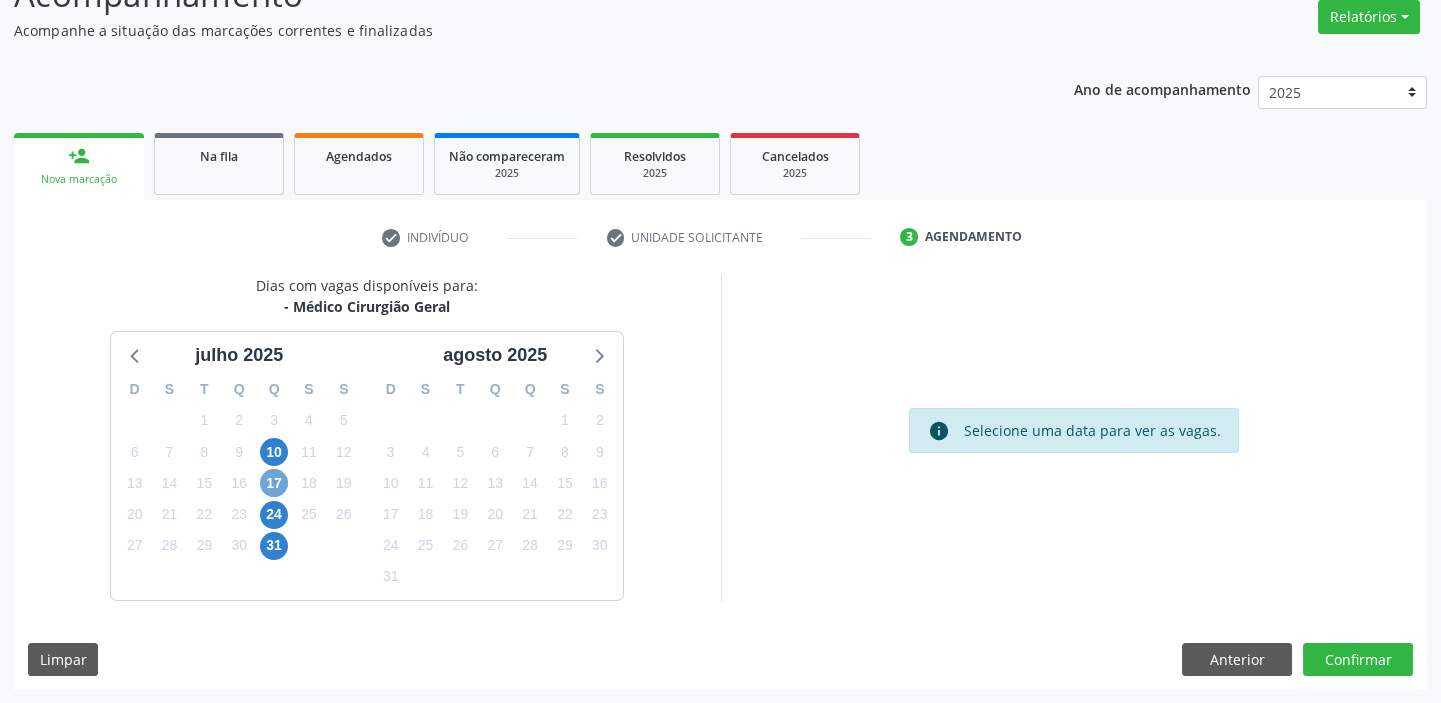 drag, startPoint x: 266, startPoint y: 481, endPoint x: 979, endPoint y: 614, distance: 725.2986 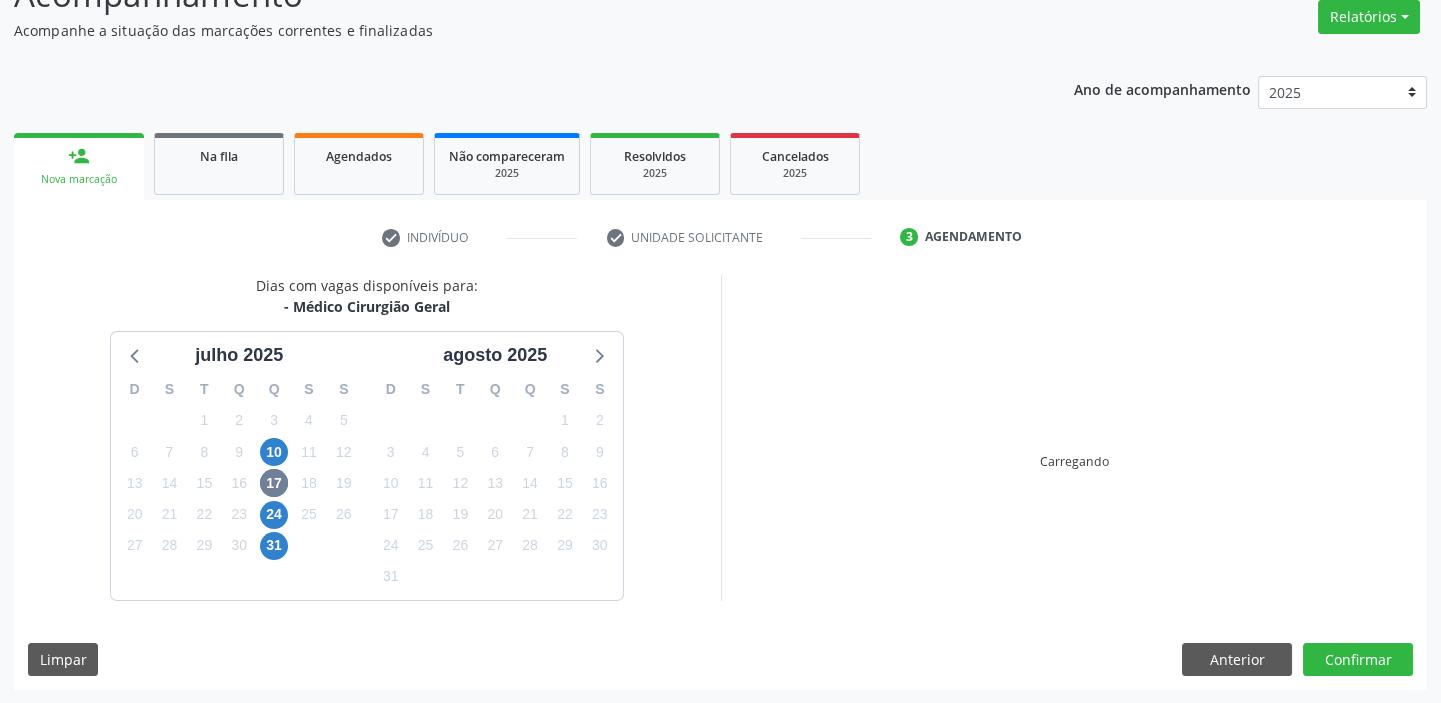 click on "Dias com vagas disponíveis para:
- Médico Cirurgião Geral
julho 2025 D S T Q Q S S 29 30 1 2 3 4 5 6 7 8 9 10 11 12 13 14 15 16 17 18 19 20 21 22 23 24 25 26 27 28 29 30 31 1 2 3 4 5 6 7 8 9 agosto 2025 D S T Q Q S S 27 28 29 30 31 1 2 3 4 5 6 7 8 9 10 11 12 13 14 15 16 17 18 19 20 21 22 23 24 25 26 27 28 29 30 31 1 2 3 4 5 6
Carregando
Limpar
Anterior
Confirmar" at bounding box center (720, 482) 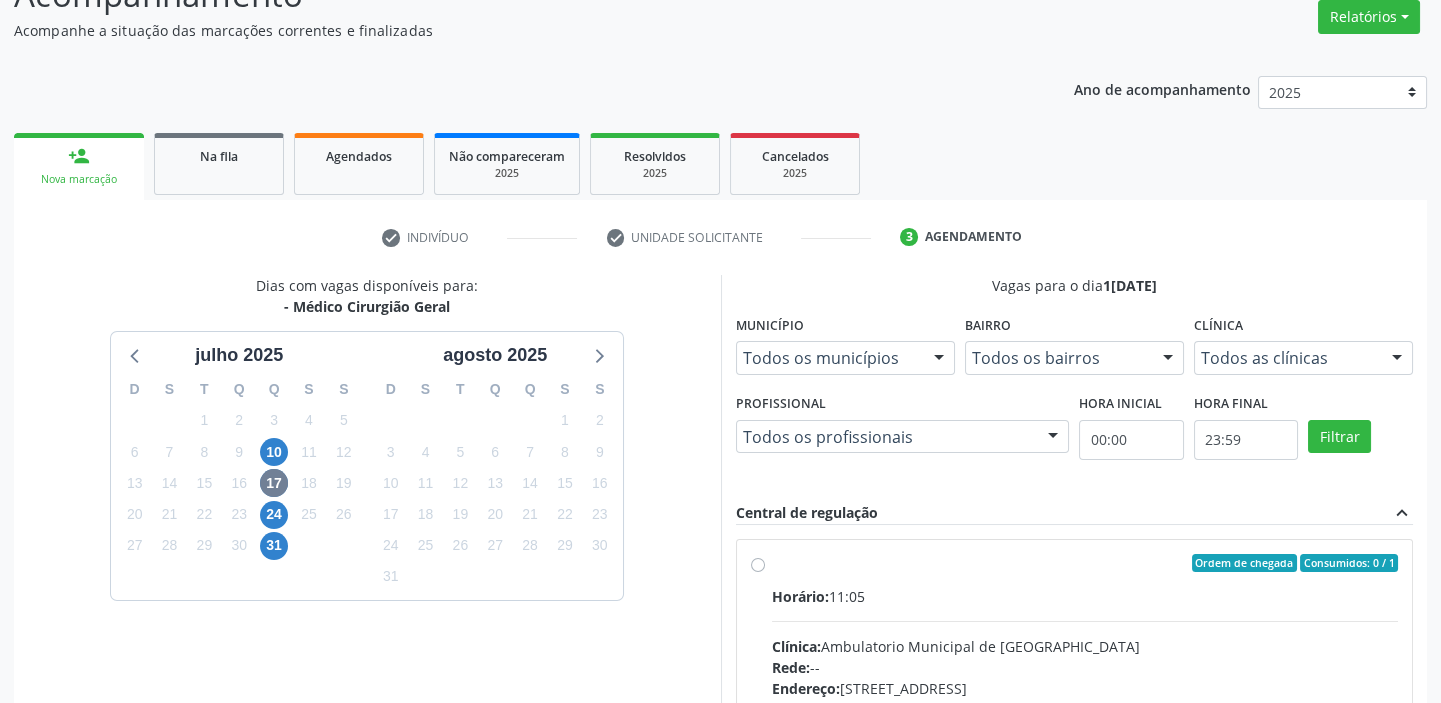 click on "Horário:   11:05
Clínica:  Ambulatorio Municipal de Saude
Rede:
--
Endereço:   A, nº 78, Centro, Afrânio - PE
Telefone:   --
Profissional:
--
Informações adicionais sobre o atendimento
Idade de atendimento:
Sem restrição
Gênero(s) atendido(s):
Sem restrição
Informações adicionais:
--" at bounding box center [1085, 723] 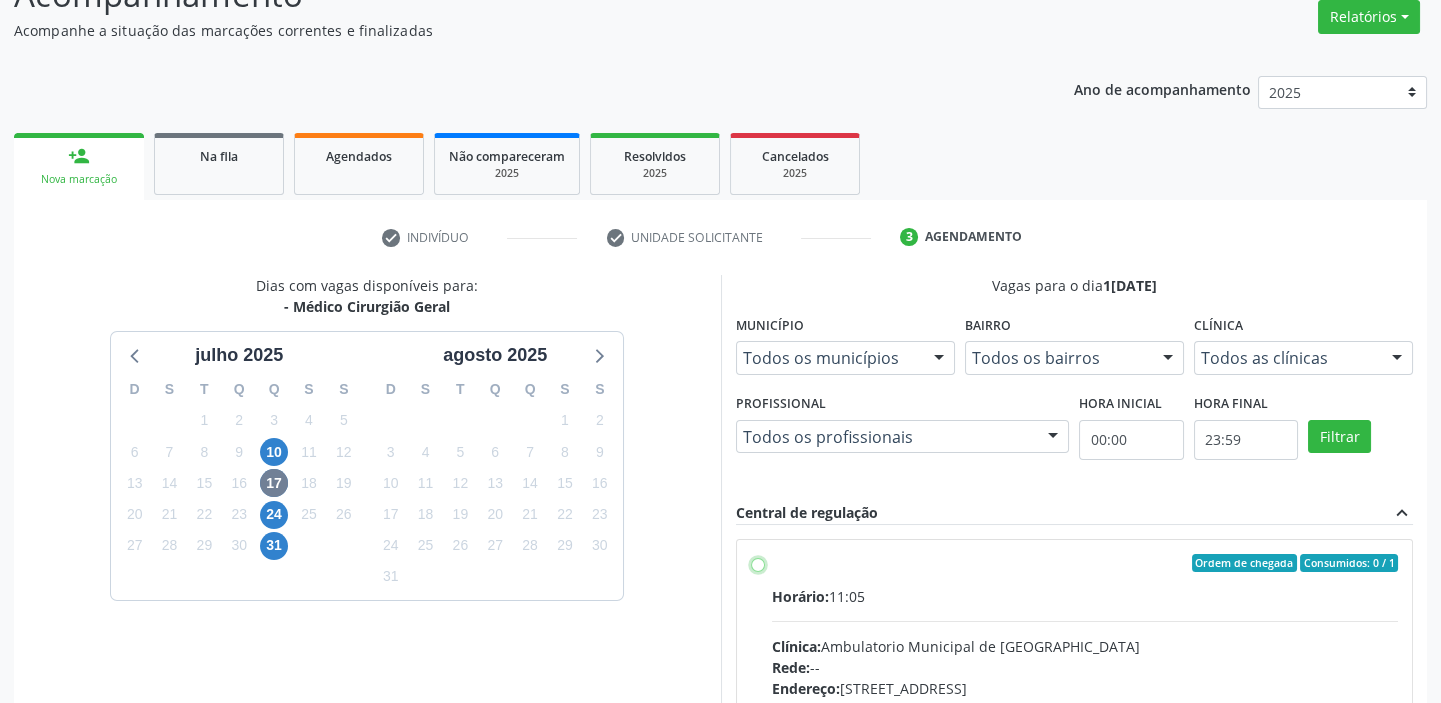 click on "Ordem de chegada
Consumidos: 0 / 1
Horário:   11:05
Clínica:  Ambulatorio Municipal de Saude
Rede:
--
Endereço:   A, nº 78, Centro, Afrânio - PE
Telefone:   --
Profissional:
--
Informações adicionais sobre o atendimento
Idade de atendimento:
Sem restrição
Gênero(s) atendido(s):
Sem restrição
Informações adicionais:
--" at bounding box center (758, 563) 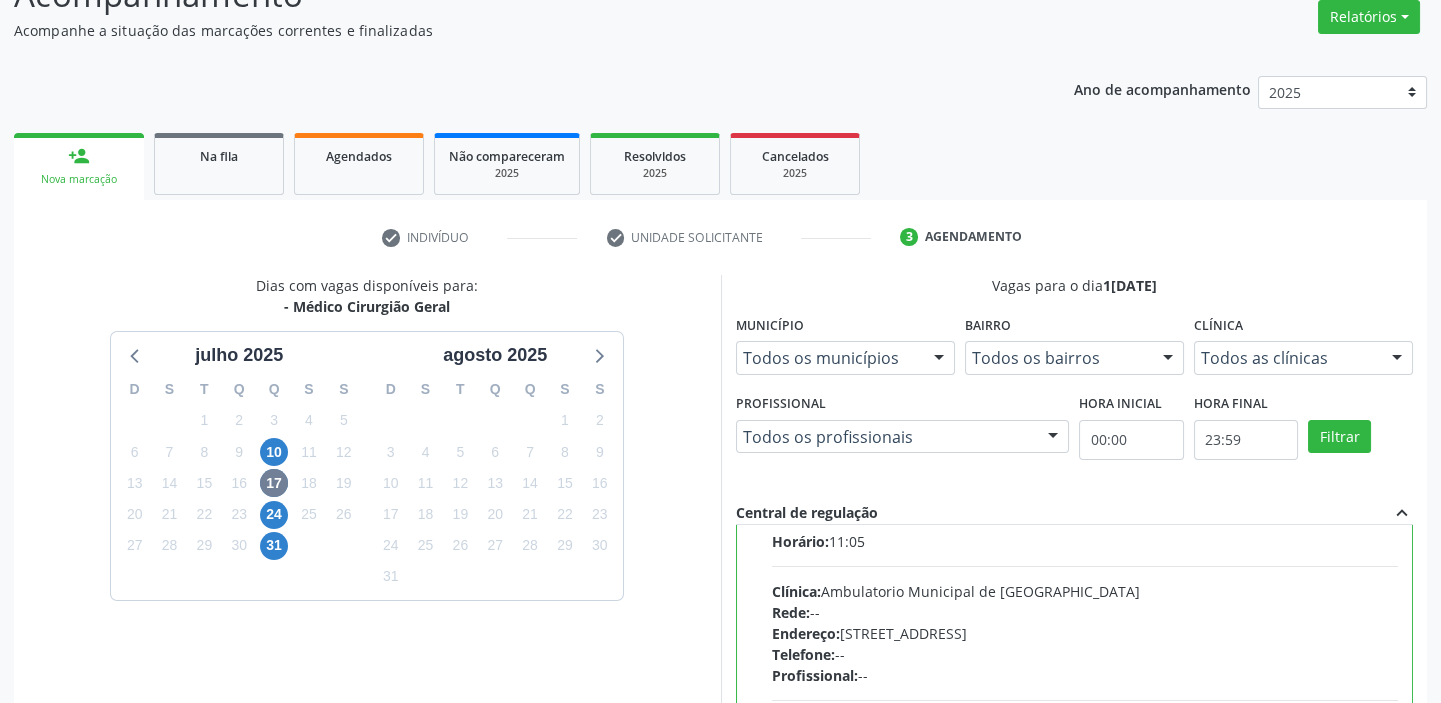 scroll, scrollTop: 99, scrollLeft: 0, axis: vertical 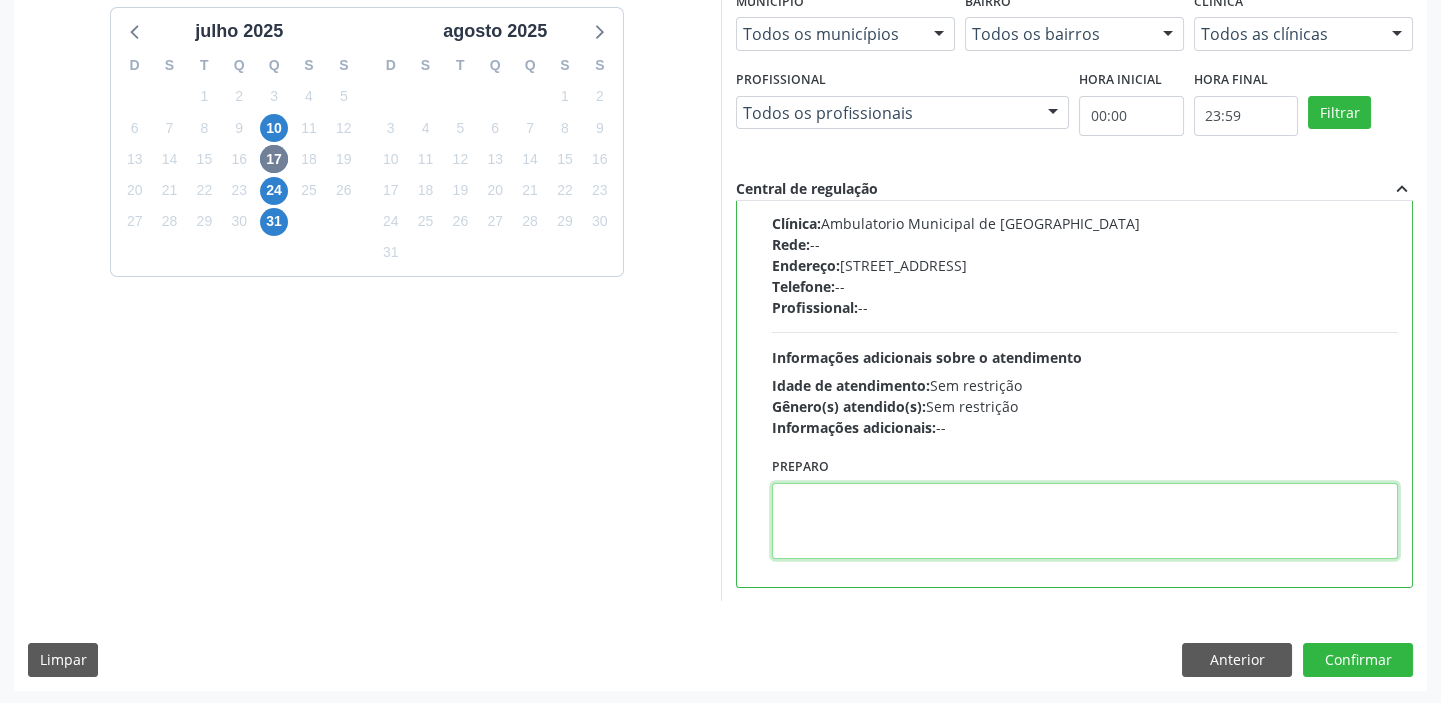 click at bounding box center [1085, 521] 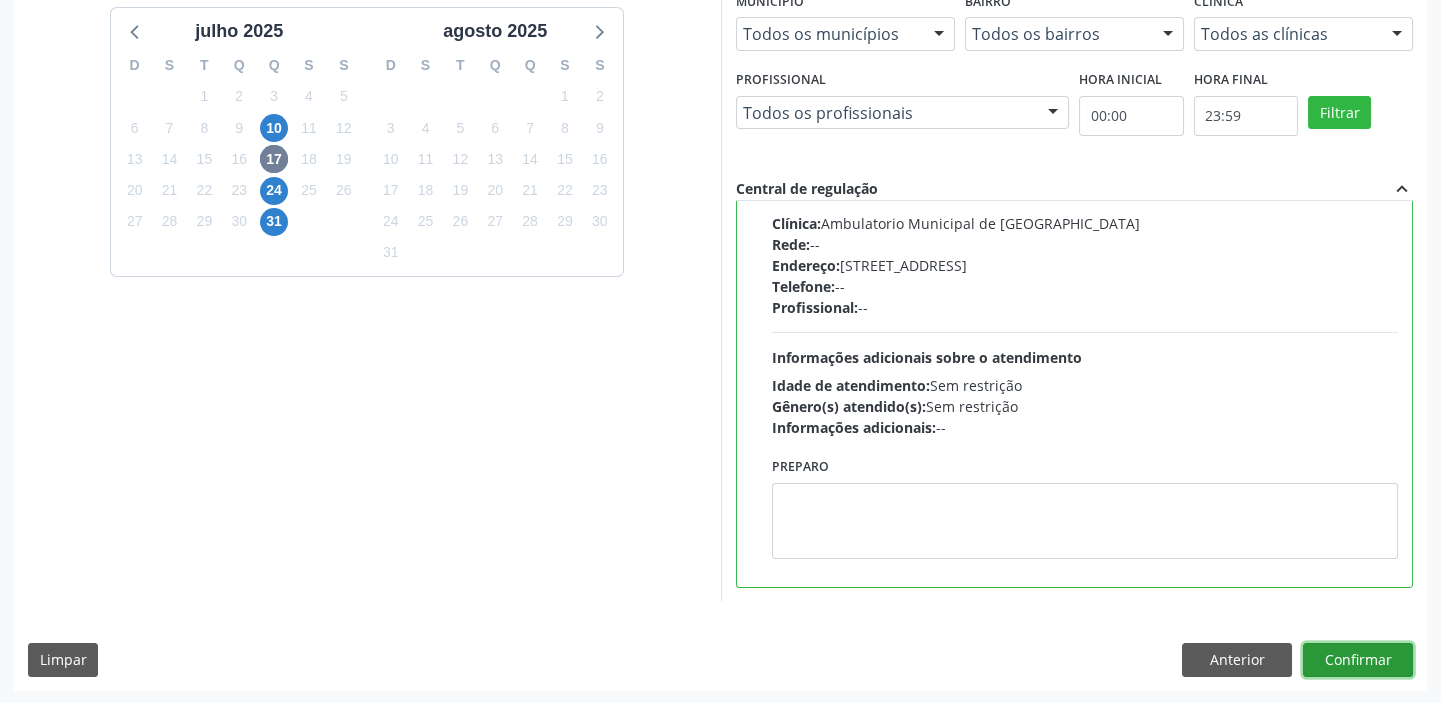 click on "Confirmar" at bounding box center (1358, 660) 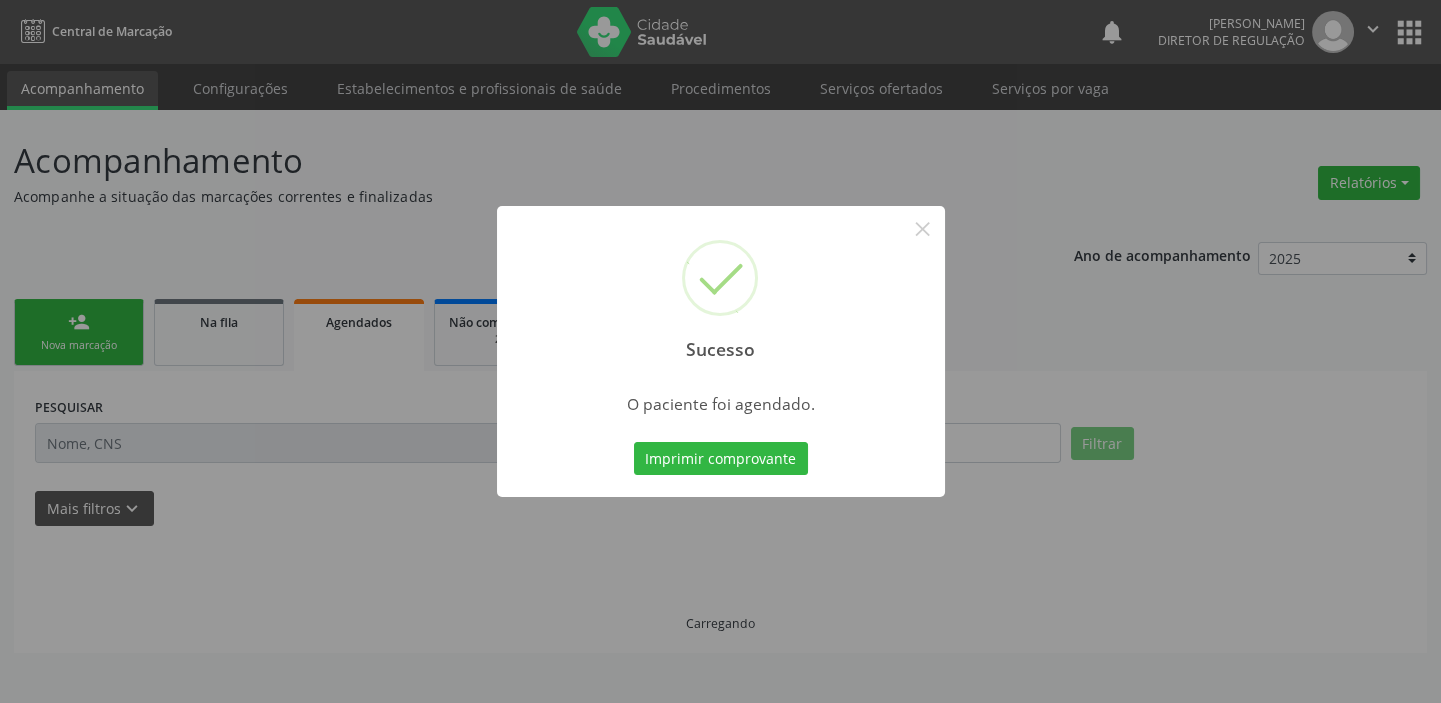 scroll, scrollTop: 0, scrollLeft: 0, axis: both 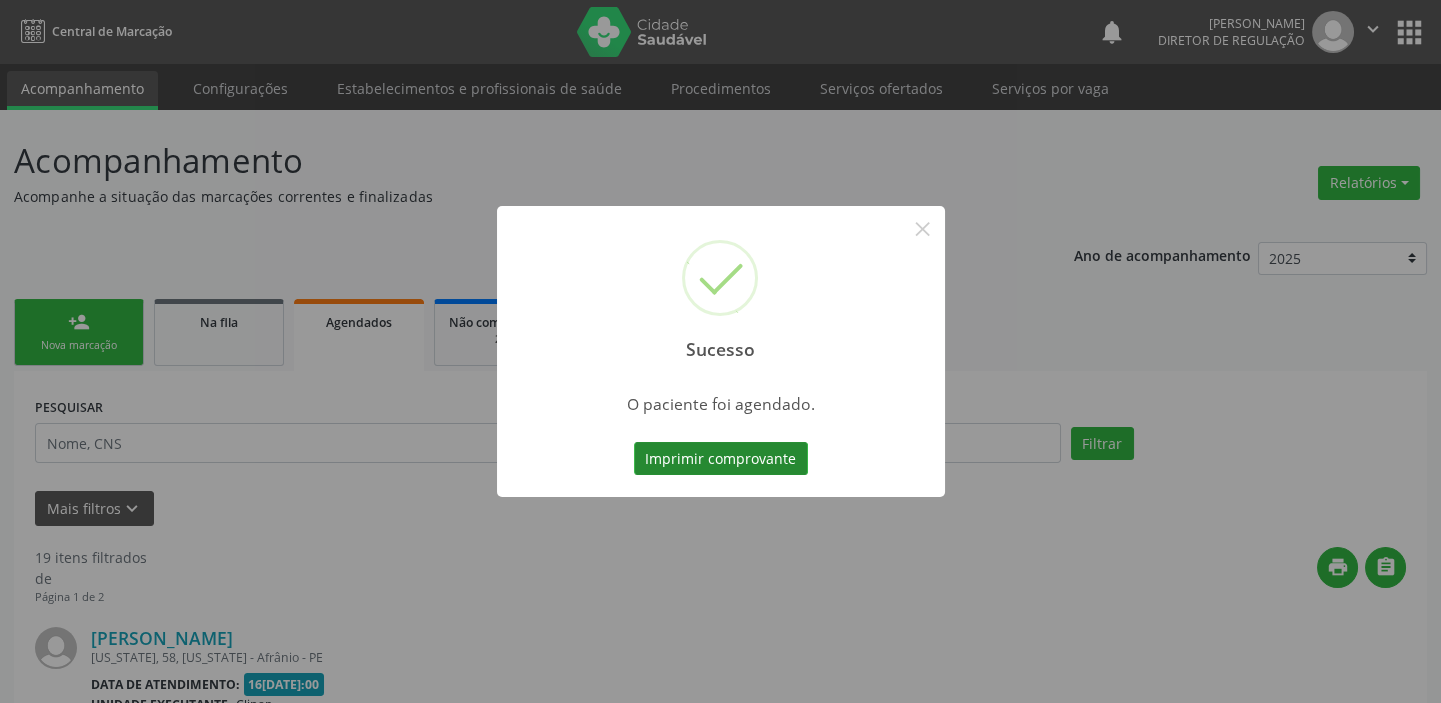 click on "Imprimir comprovante" at bounding box center [721, 459] 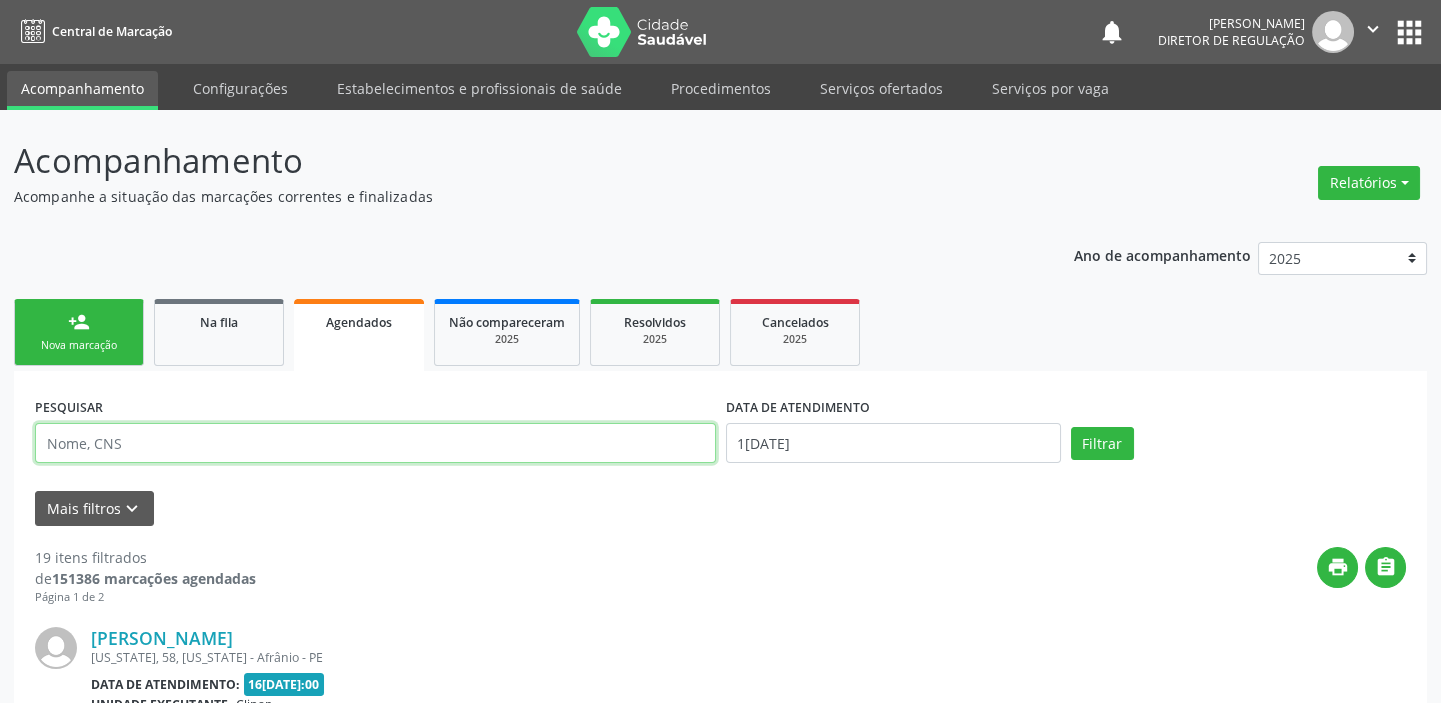 click at bounding box center (375, 443) 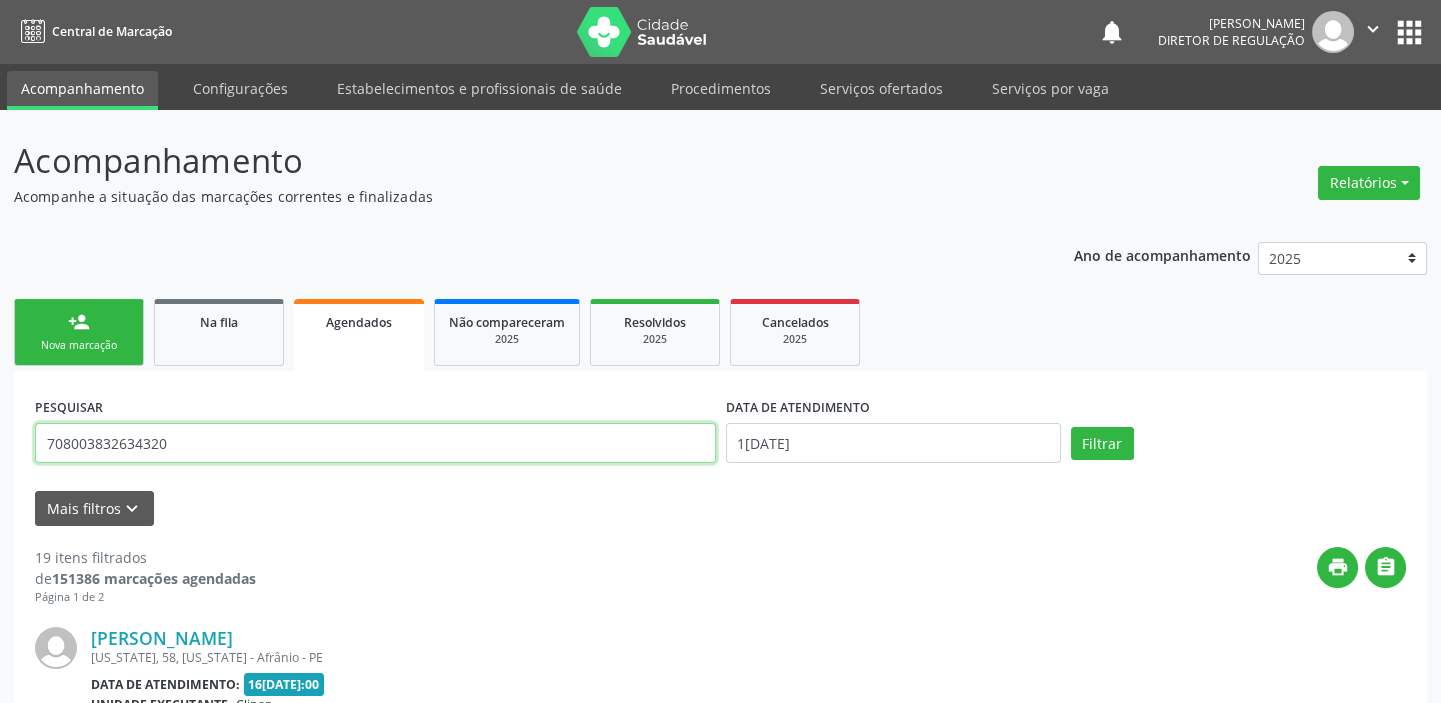 type on "708003832634320" 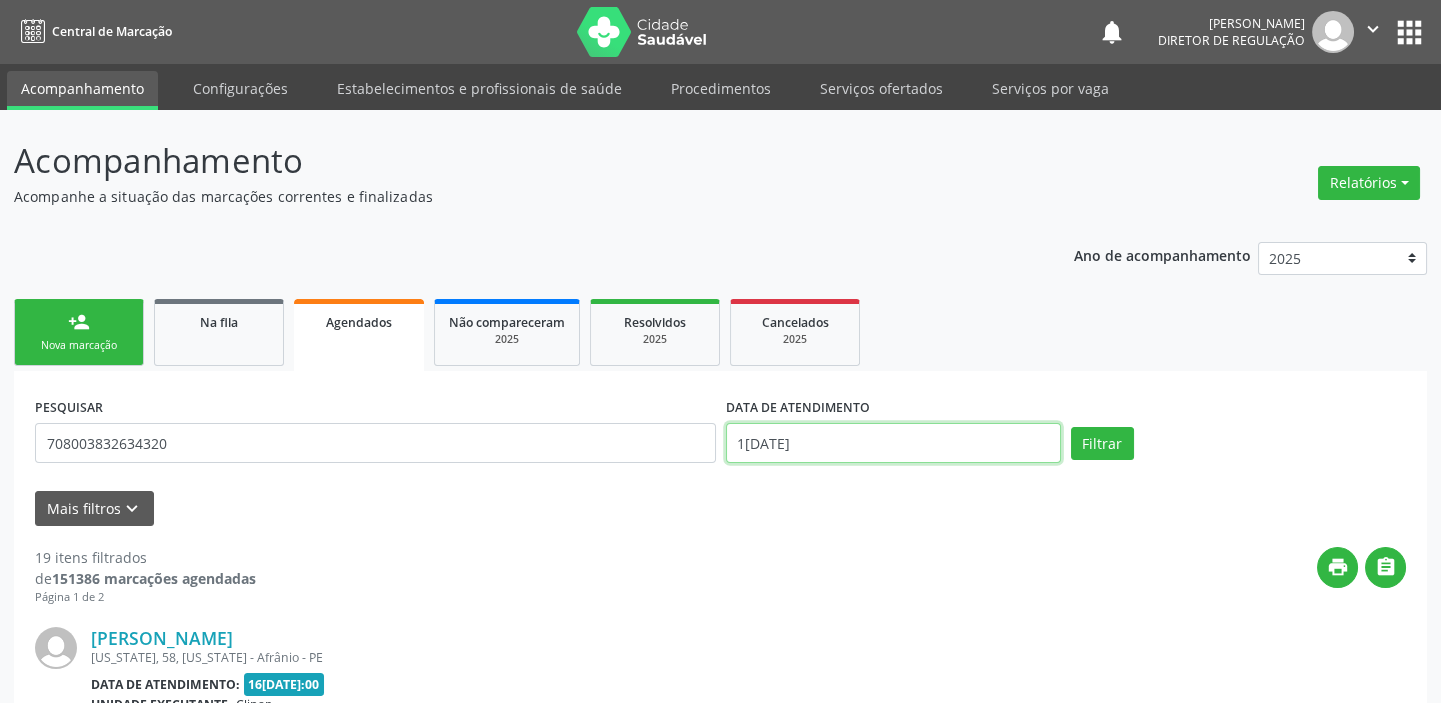 click on "1[DATE]" at bounding box center [893, 443] 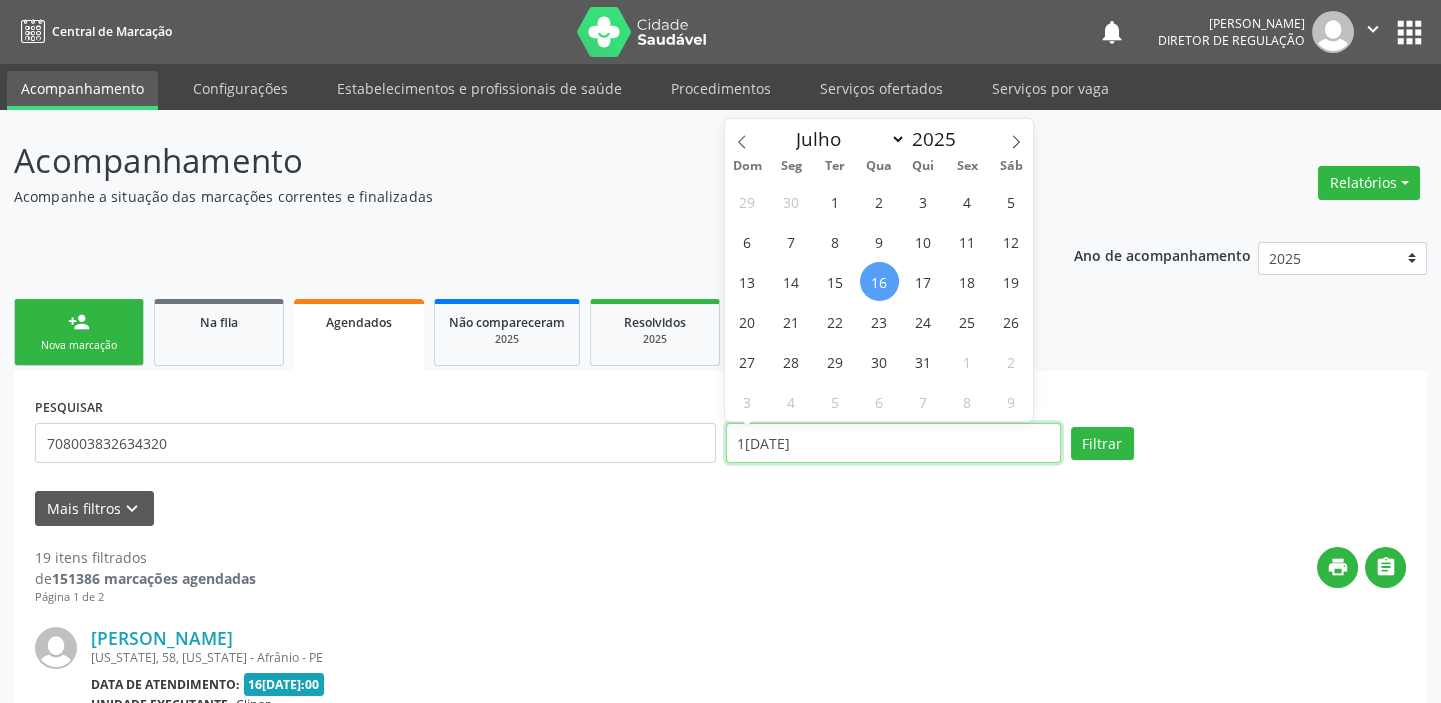 type 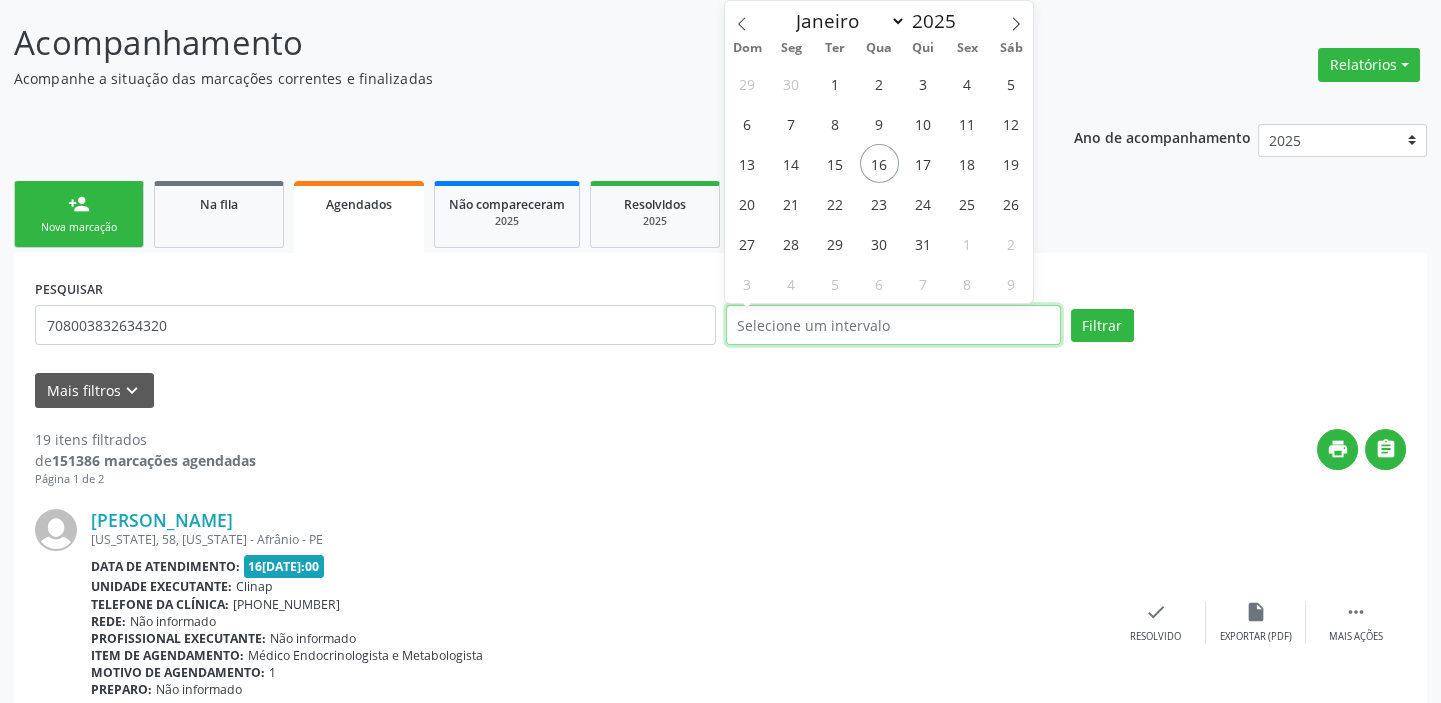 scroll, scrollTop: 0, scrollLeft: 0, axis: both 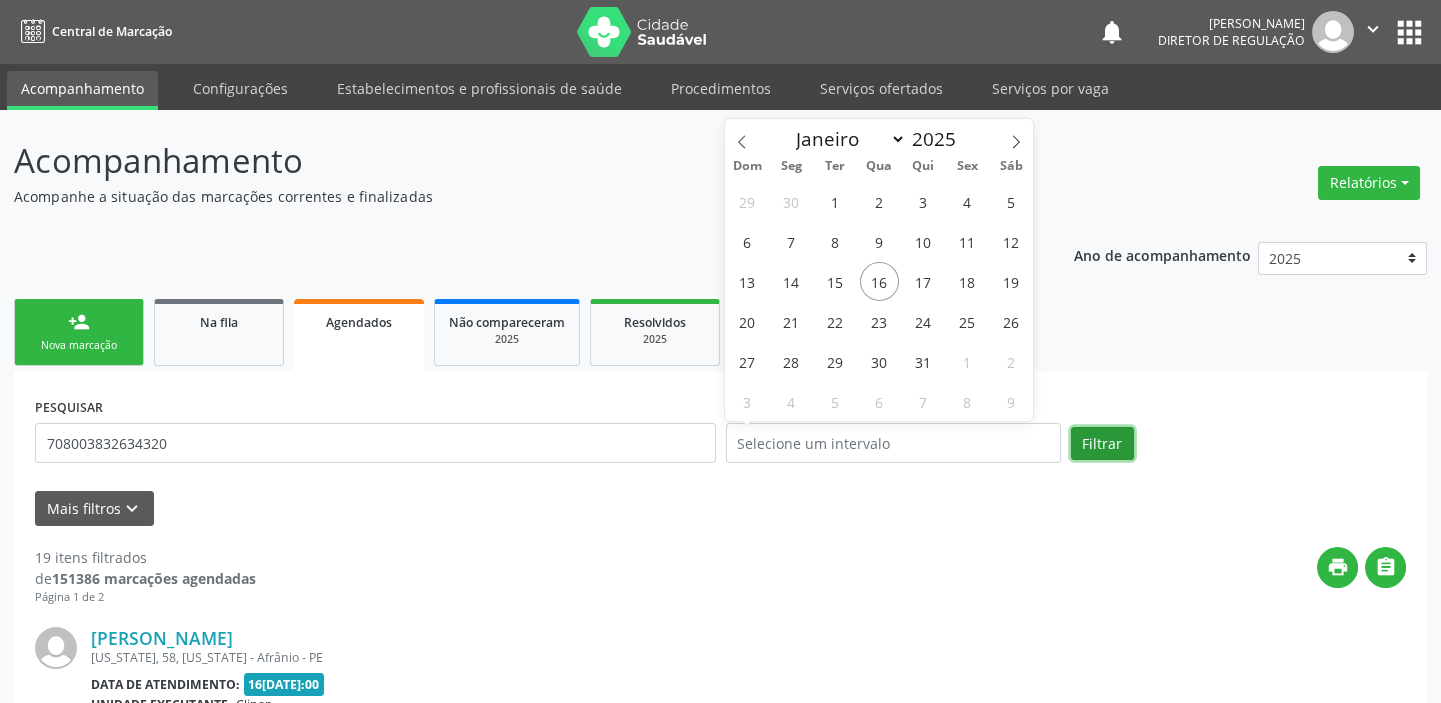 click on "Filtrar" at bounding box center (1102, 444) 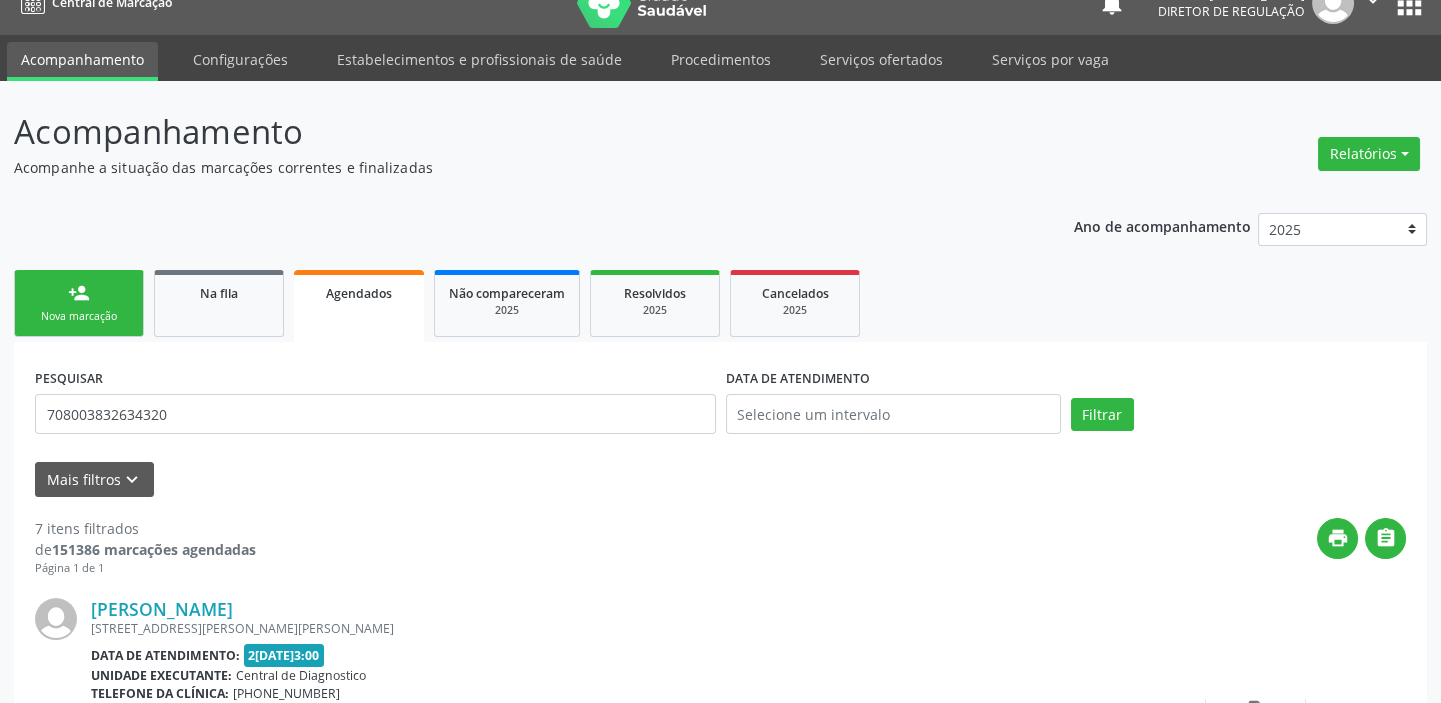 scroll, scrollTop: 0, scrollLeft: 0, axis: both 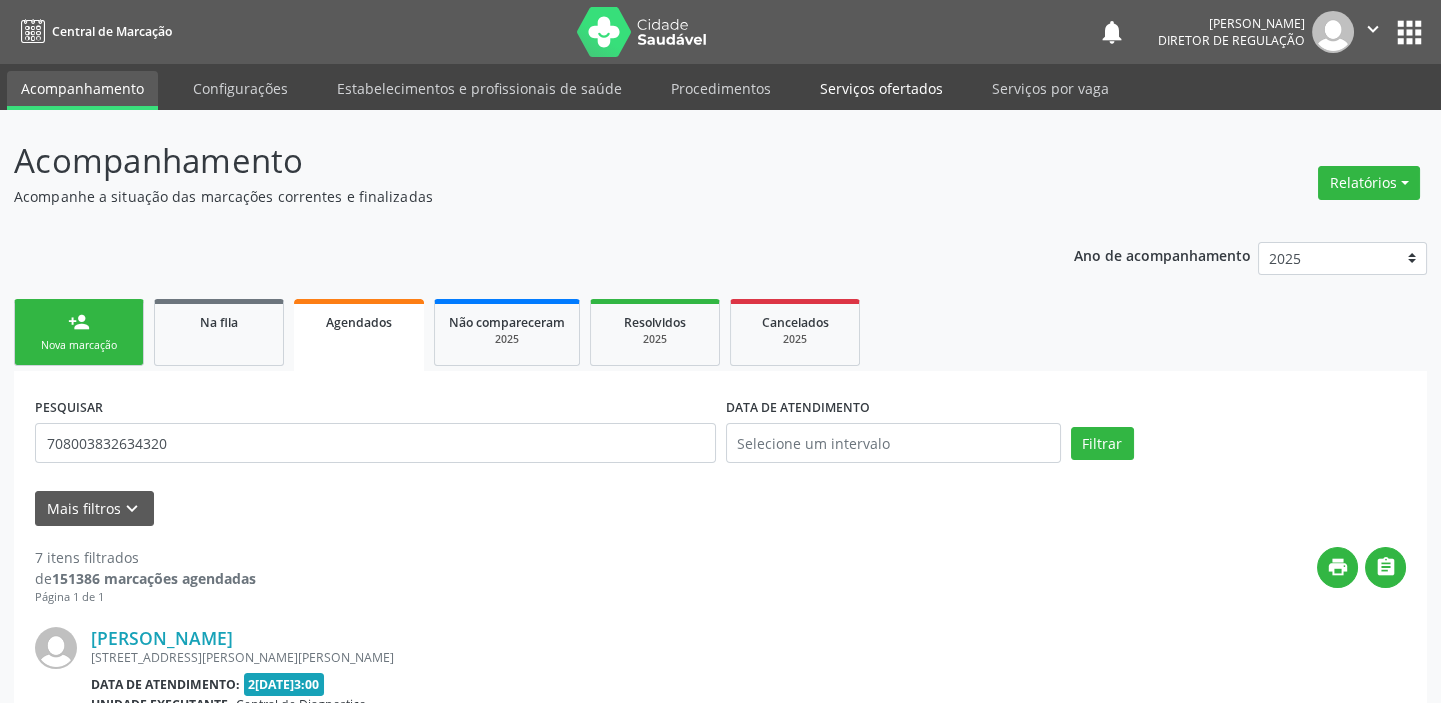 click on "Serviços ofertados" at bounding box center (881, 88) 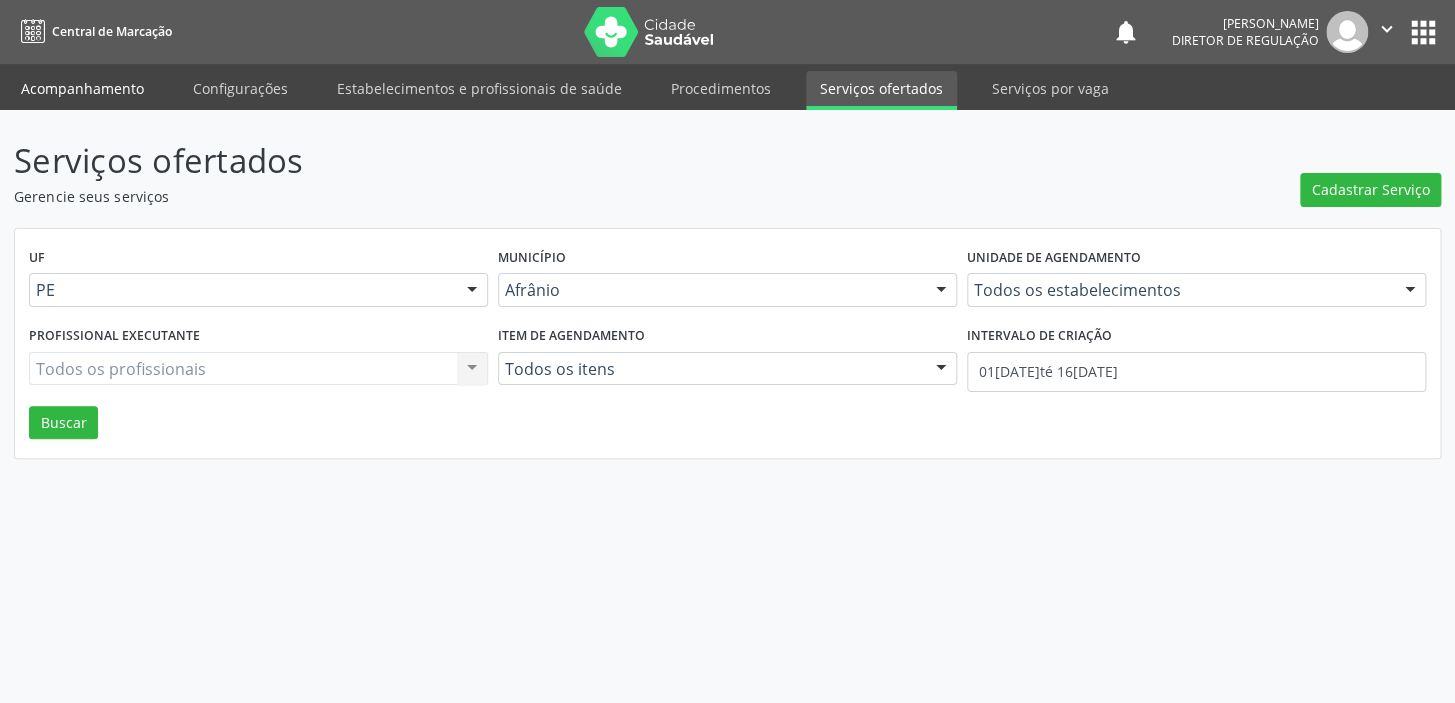 click on "Acompanhamento" at bounding box center [82, 88] 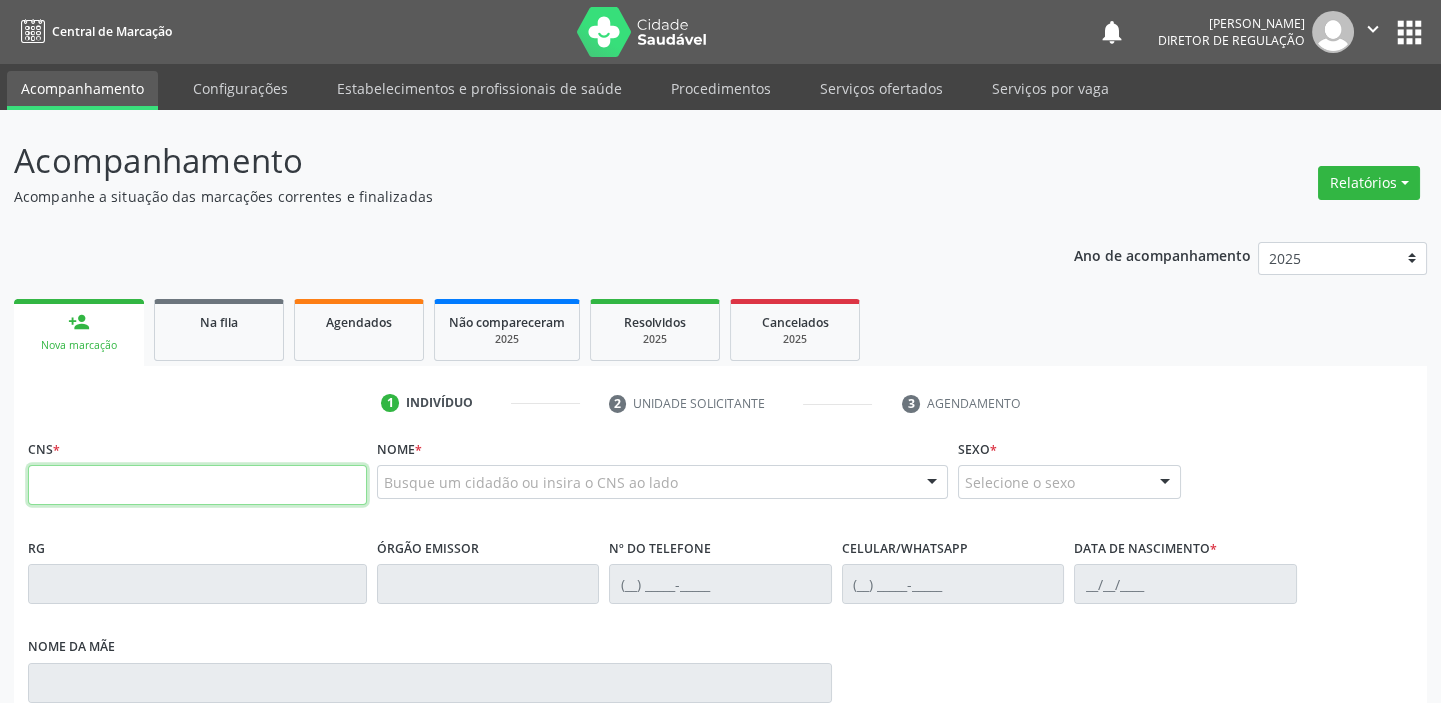click at bounding box center (197, 485) 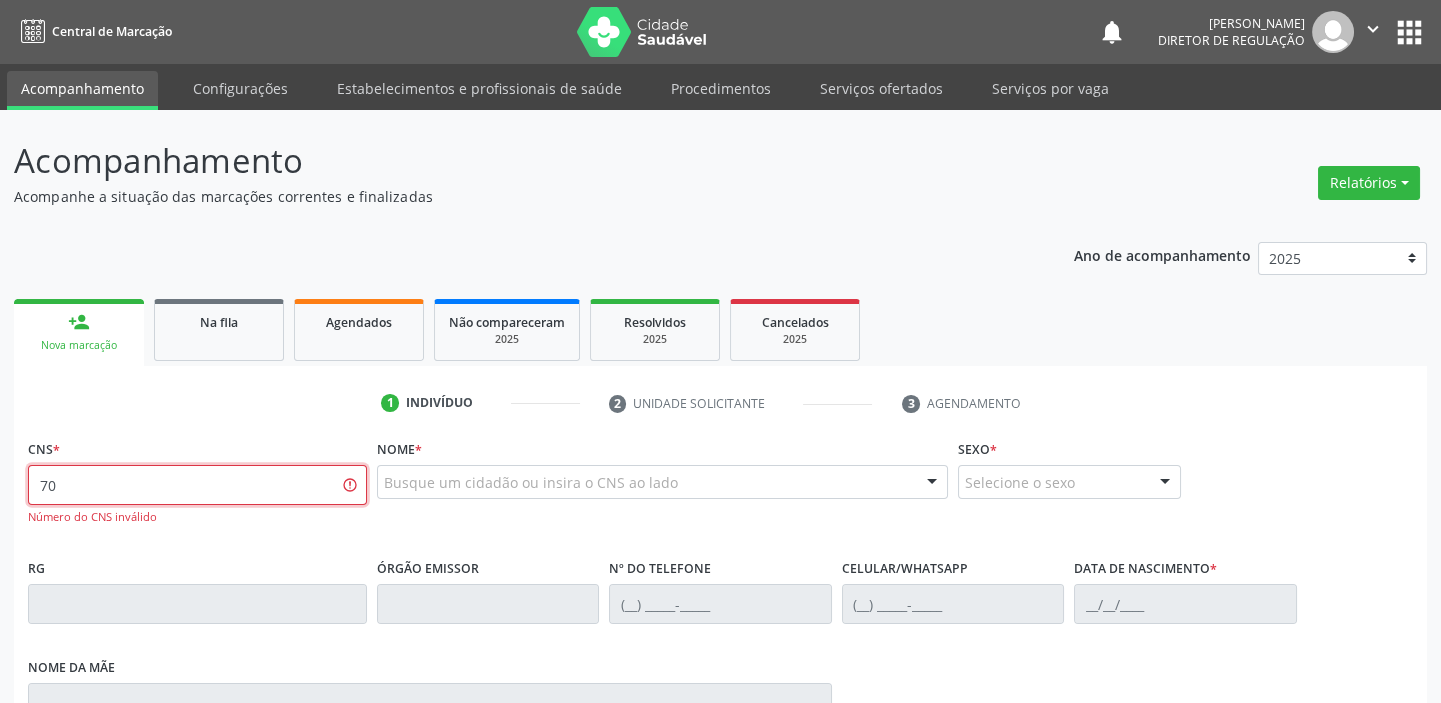 type on "7" 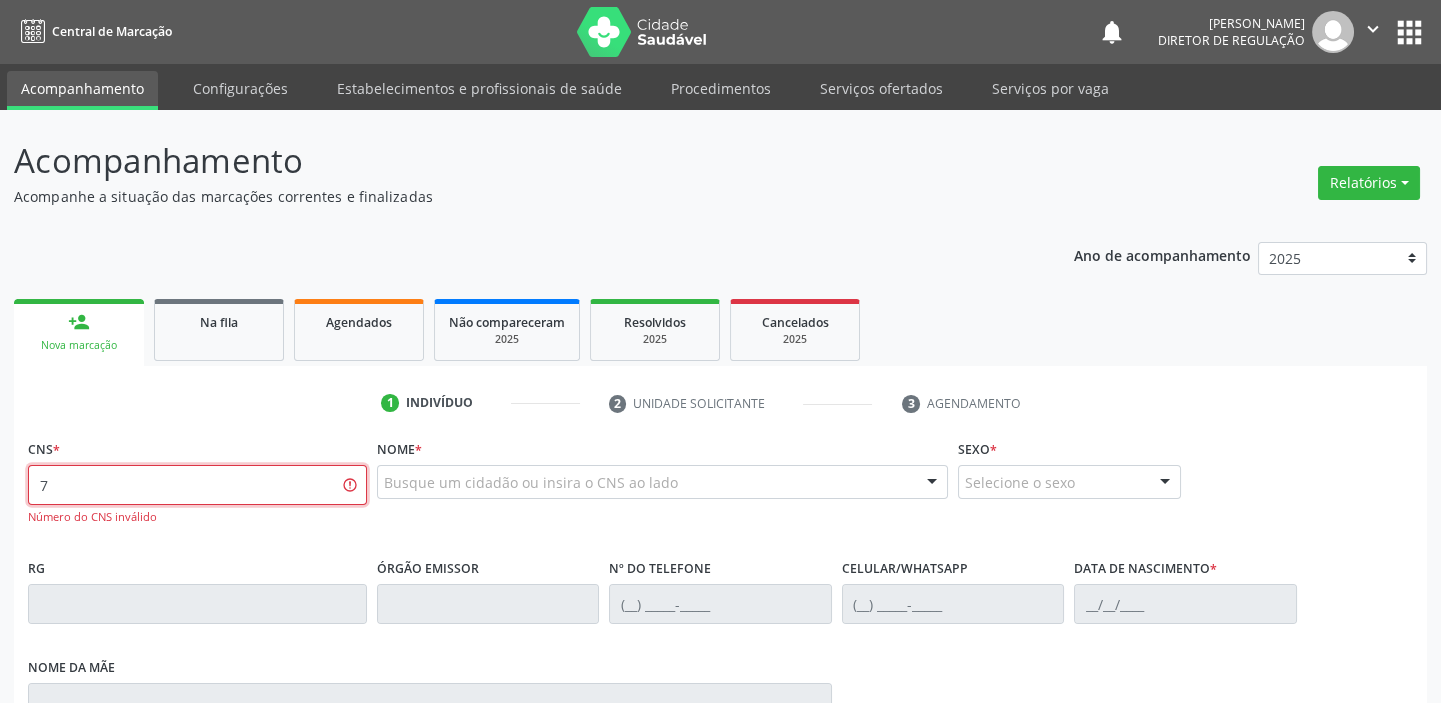 type 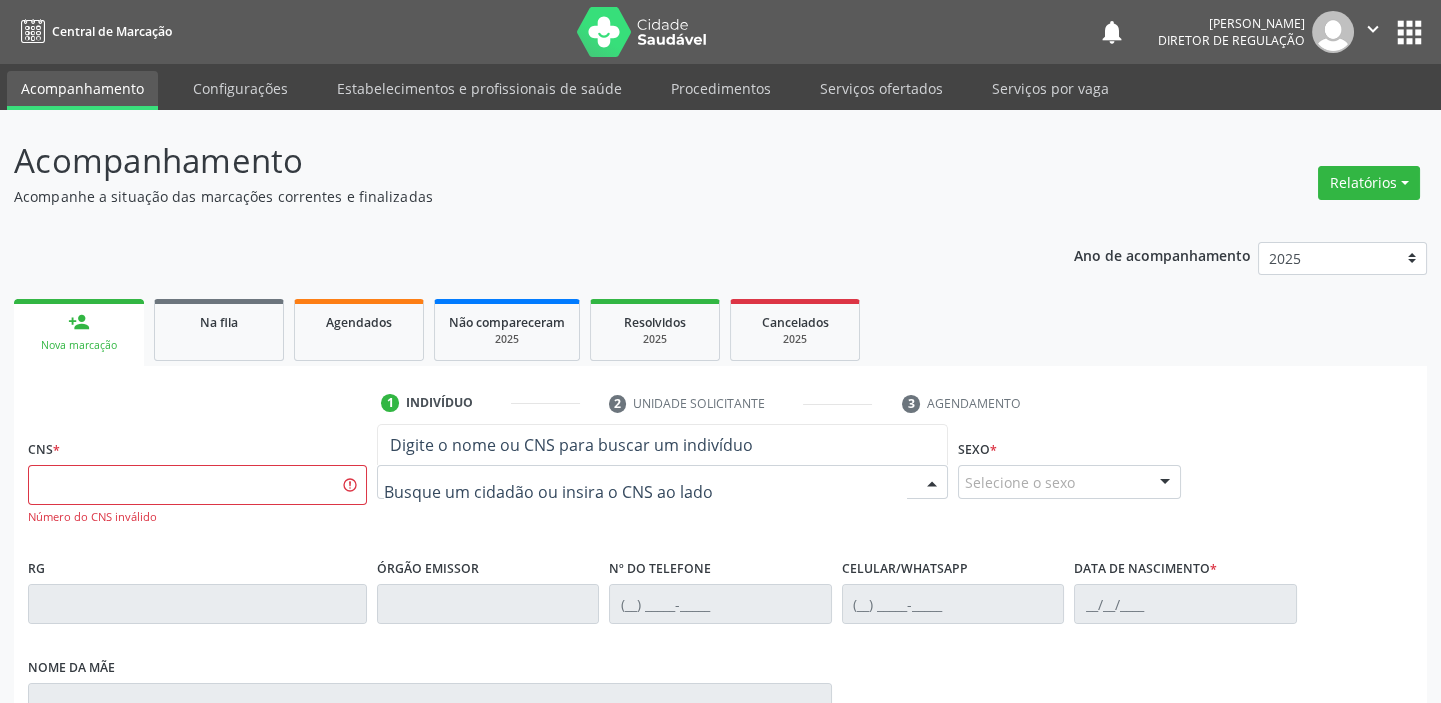 click at bounding box center (662, 482) 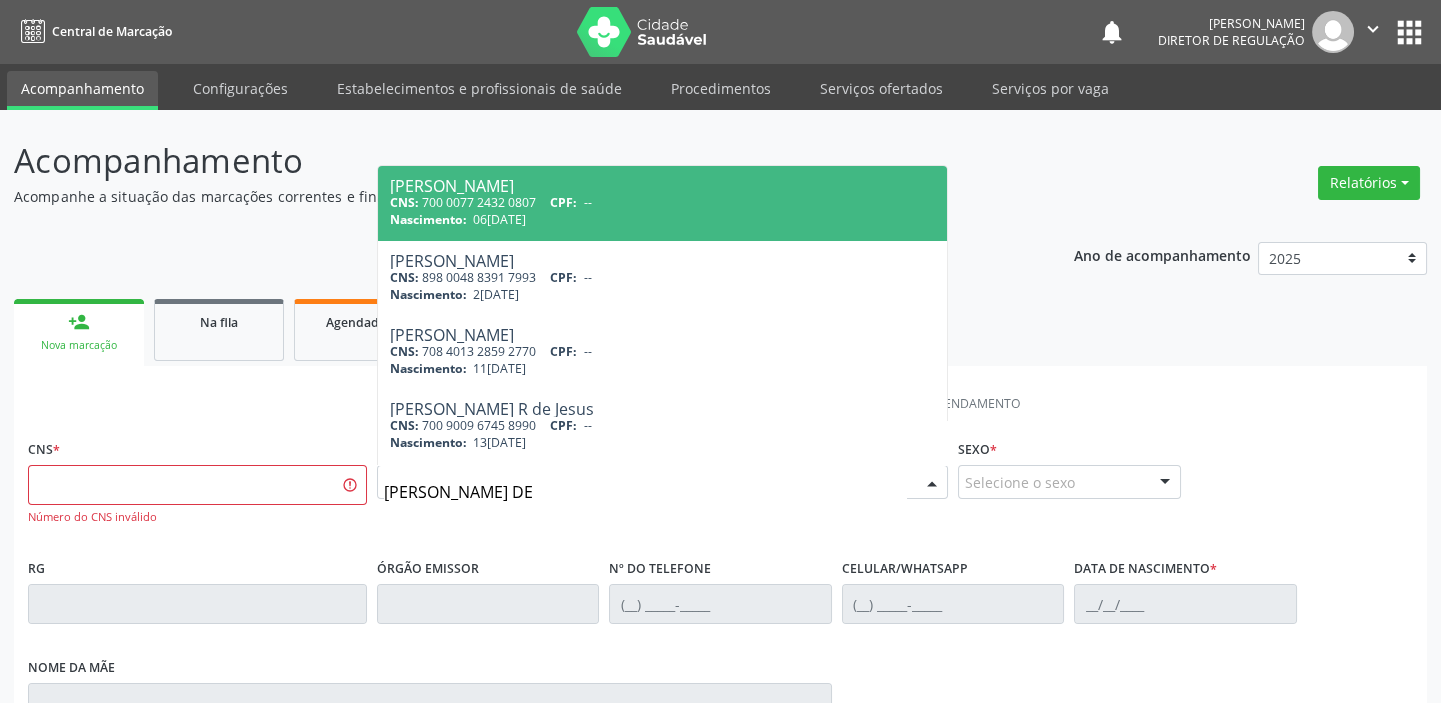 type on "JOAO GUILHERME DE" 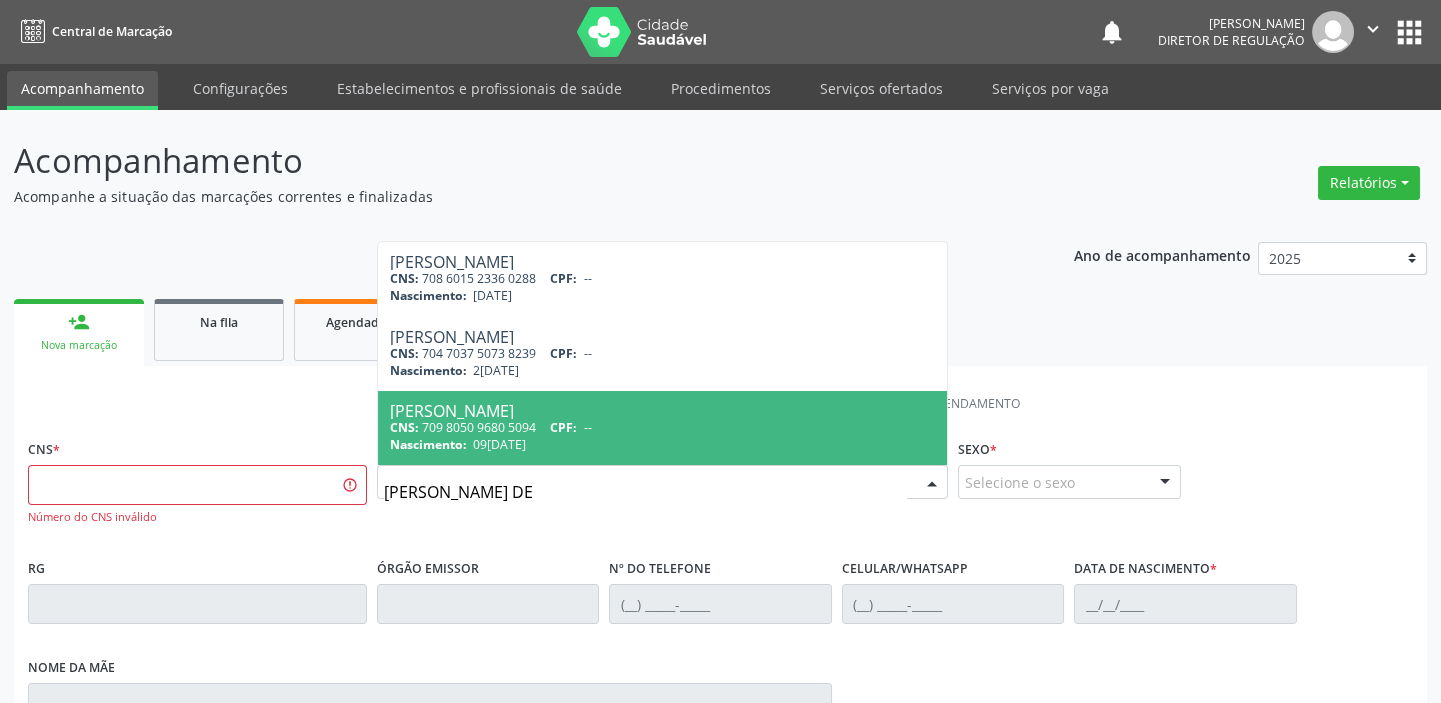 click on "Joao Guilherme de Souza Silva
CNS:
709 8050 9680 5094
CPF:    --   Nascimento:
09/01/2025" at bounding box center [662, 428] 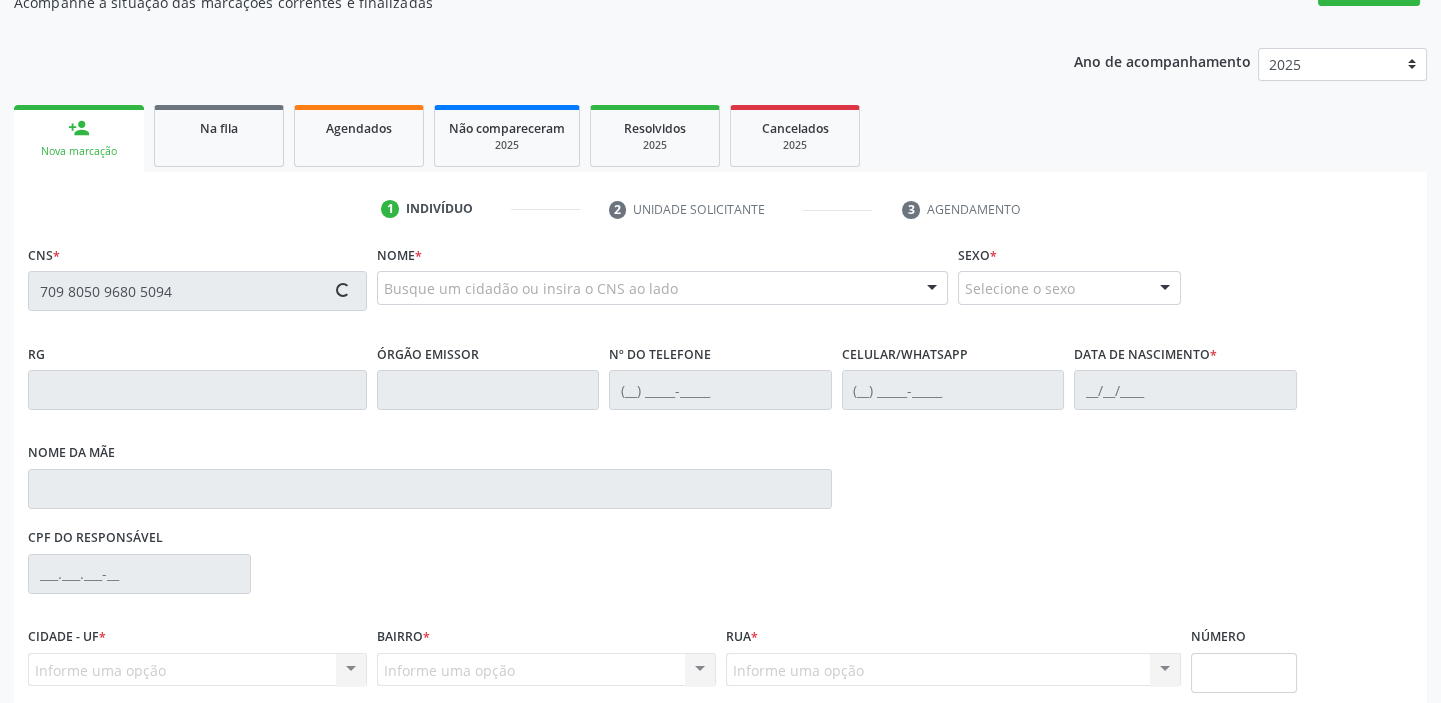 type on "709 8050 9680 5094" 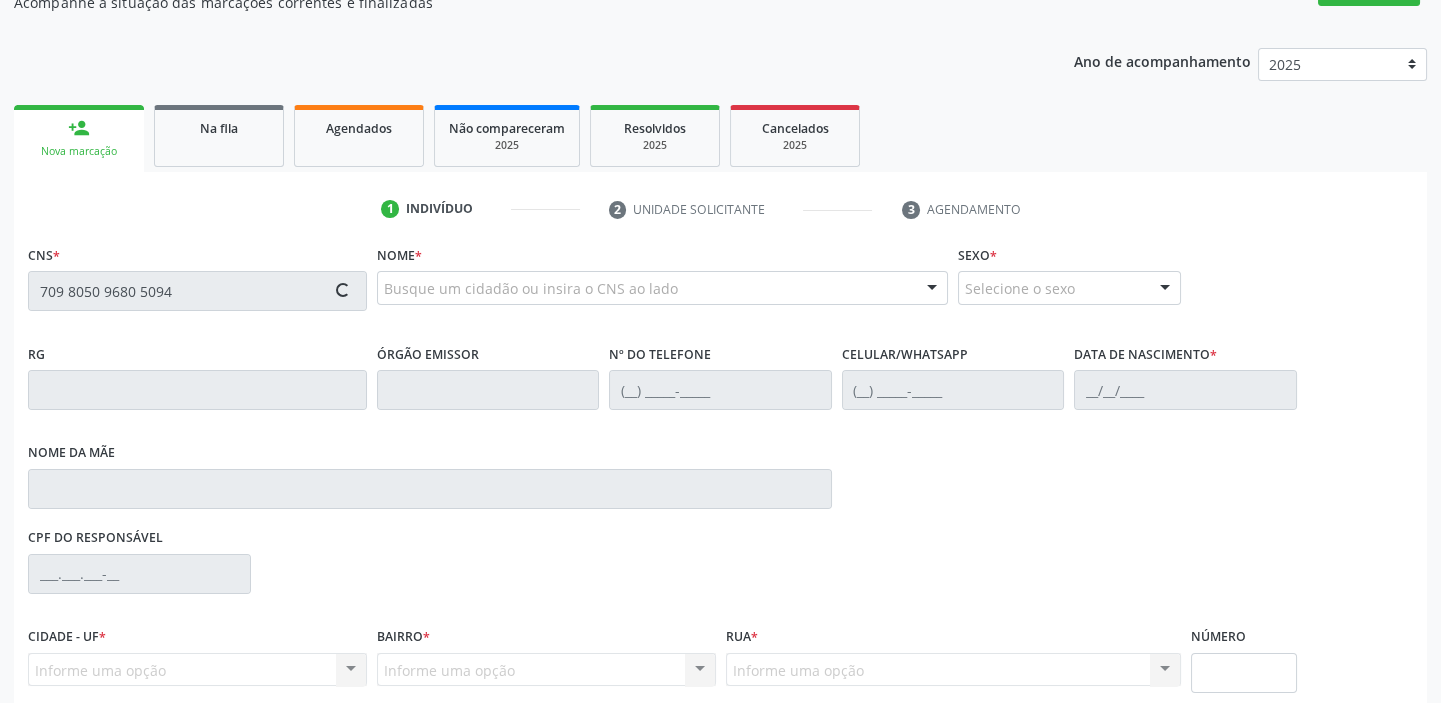 scroll, scrollTop: 366, scrollLeft: 0, axis: vertical 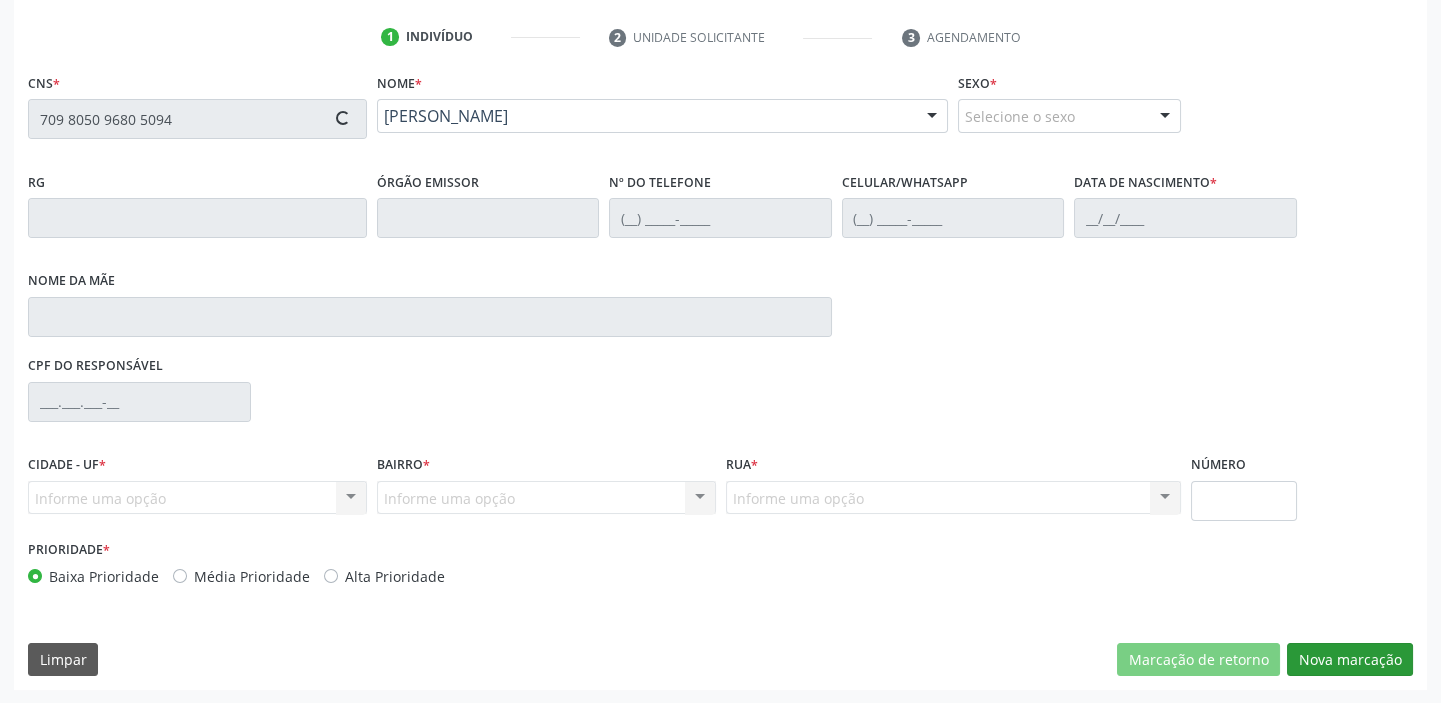 type on "09/01/2025" 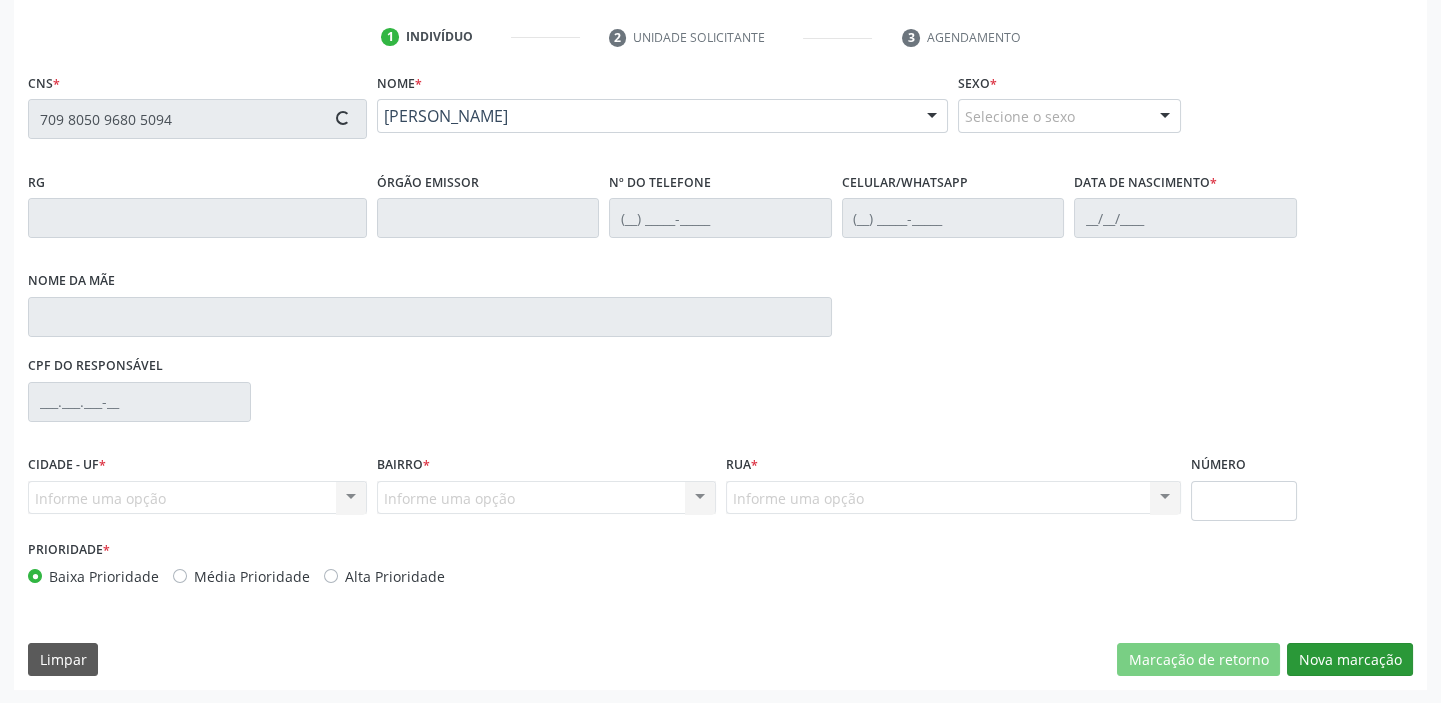 type on "S/N" 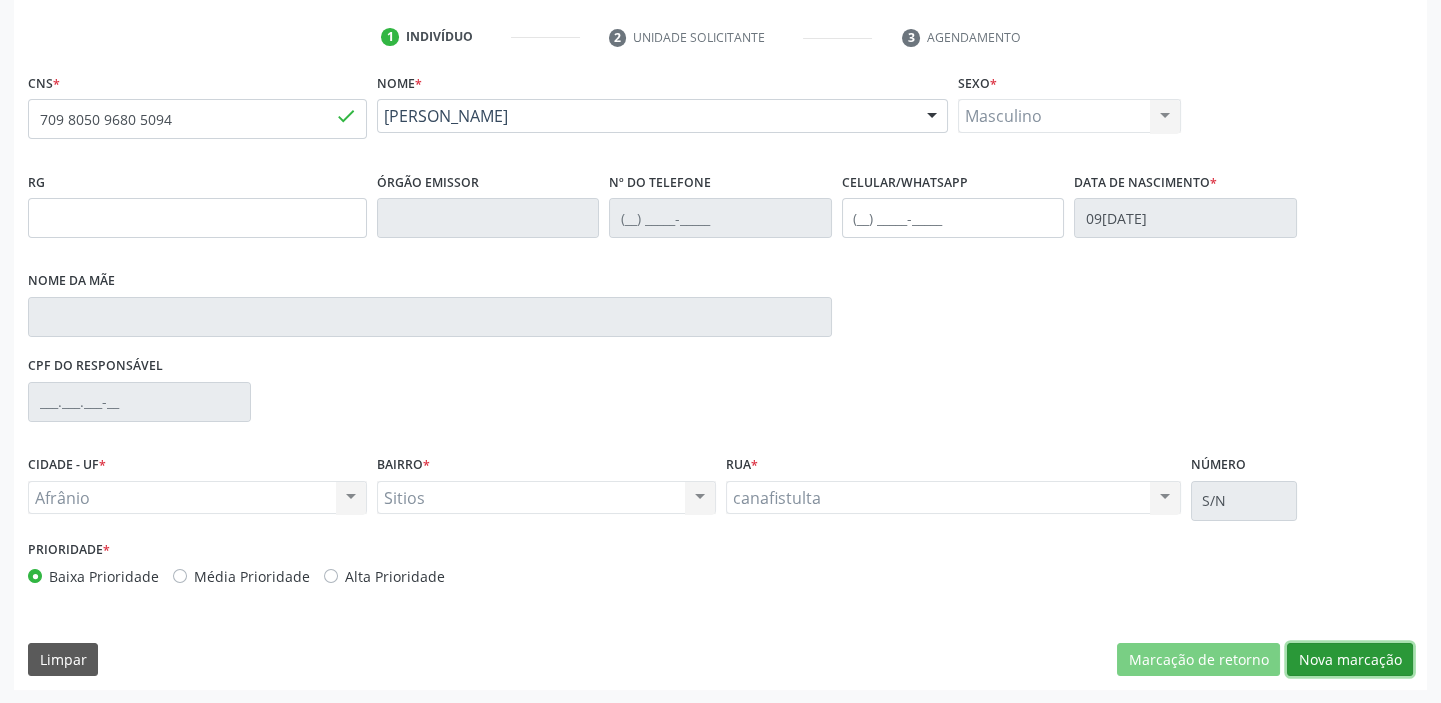 click on "Nova marcação" at bounding box center (1350, 660) 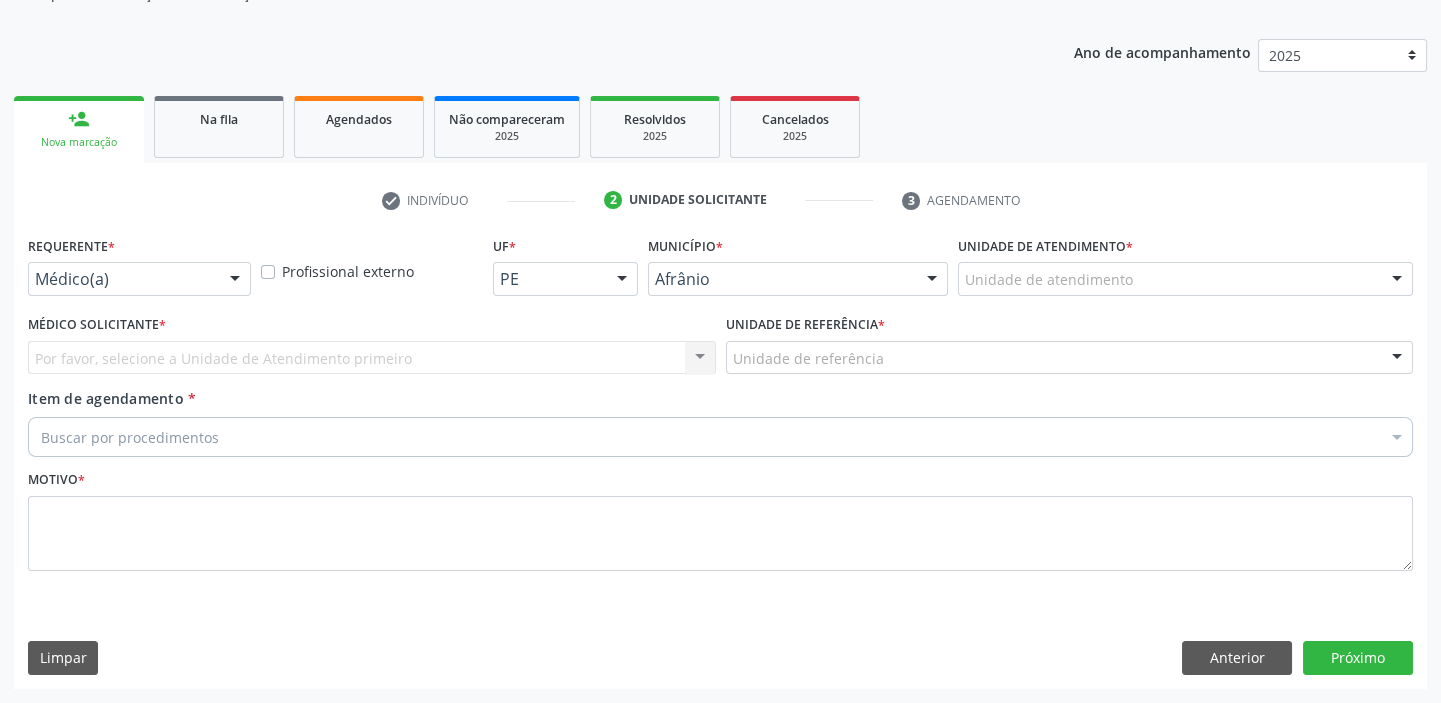 scroll, scrollTop: 201, scrollLeft: 0, axis: vertical 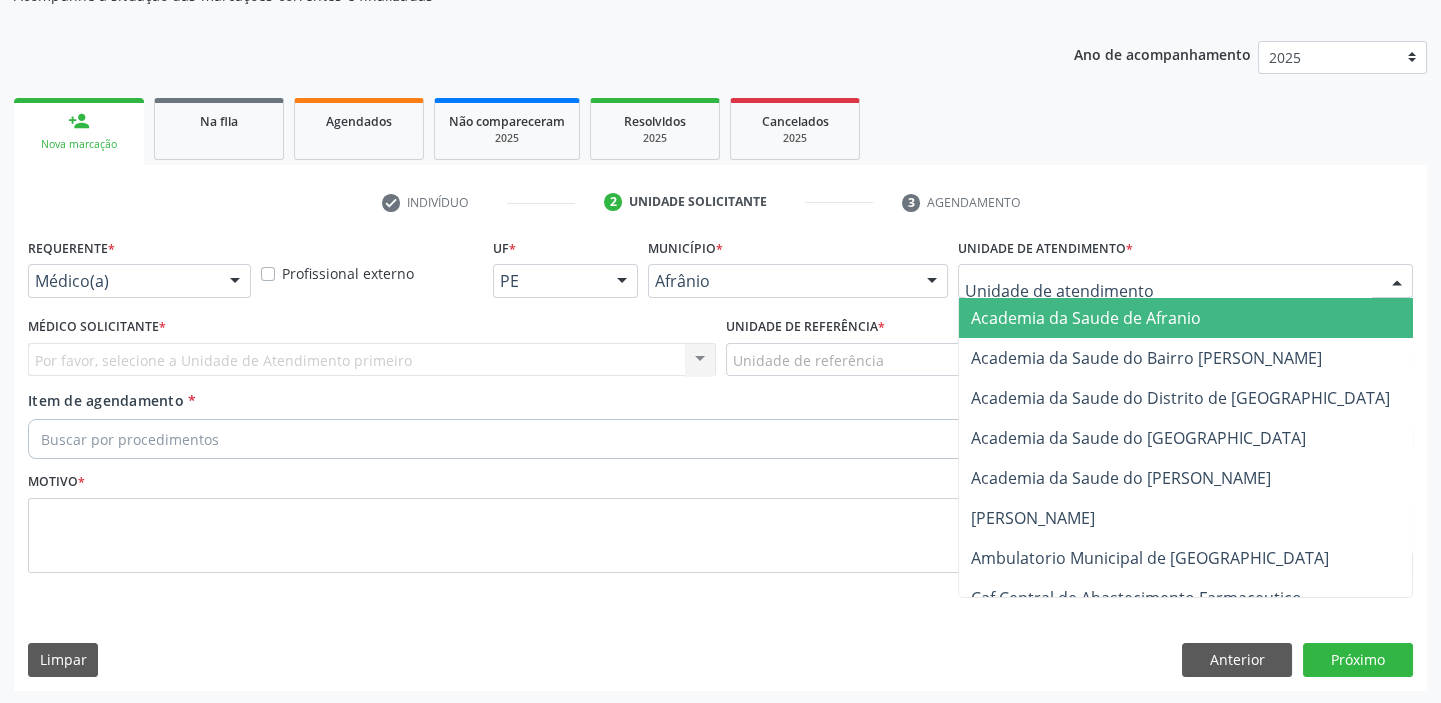 drag, startPoint x: 1011, startPoint y: 274, endPoint x: 1006, endPoint y: 444, distance: 170.07352 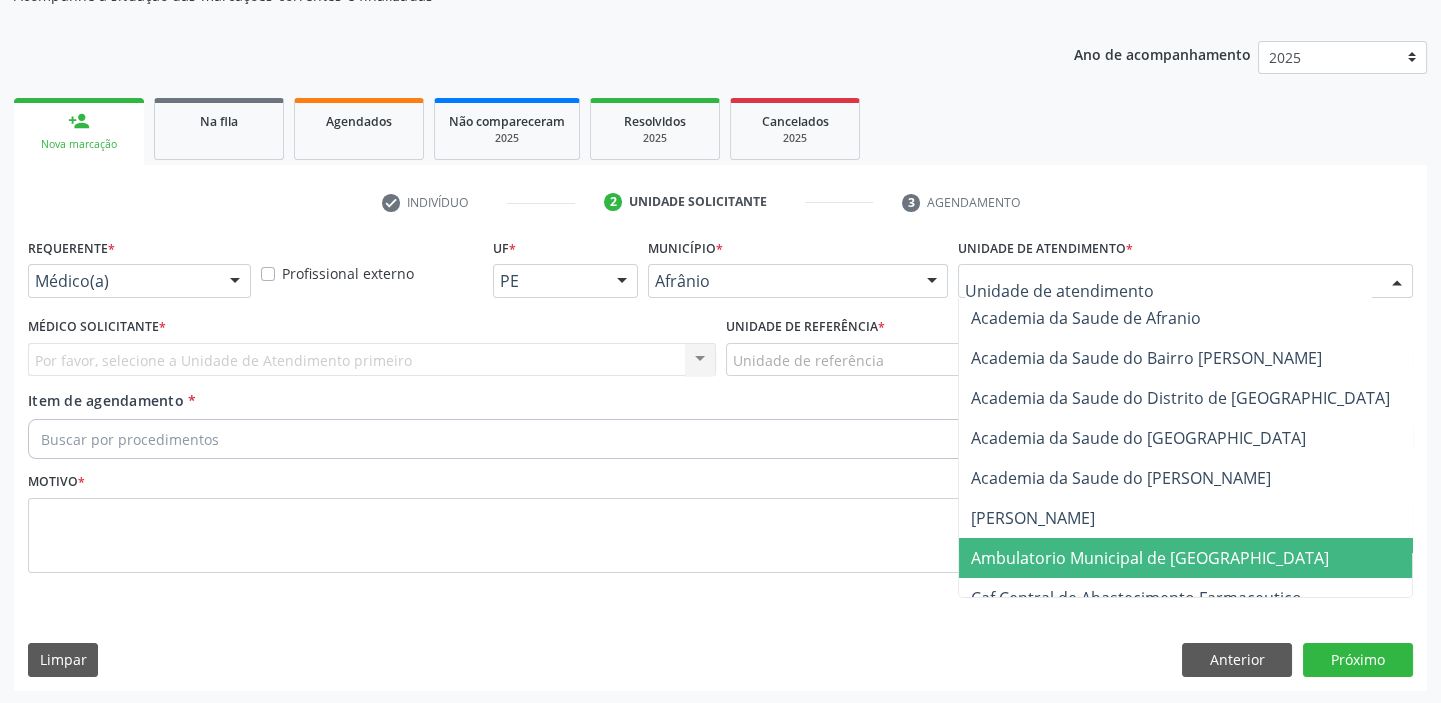 click on "Ambulatorio Municipal de [GEOGRAPHIC_DATA]" at bounding box center (1150, 558) 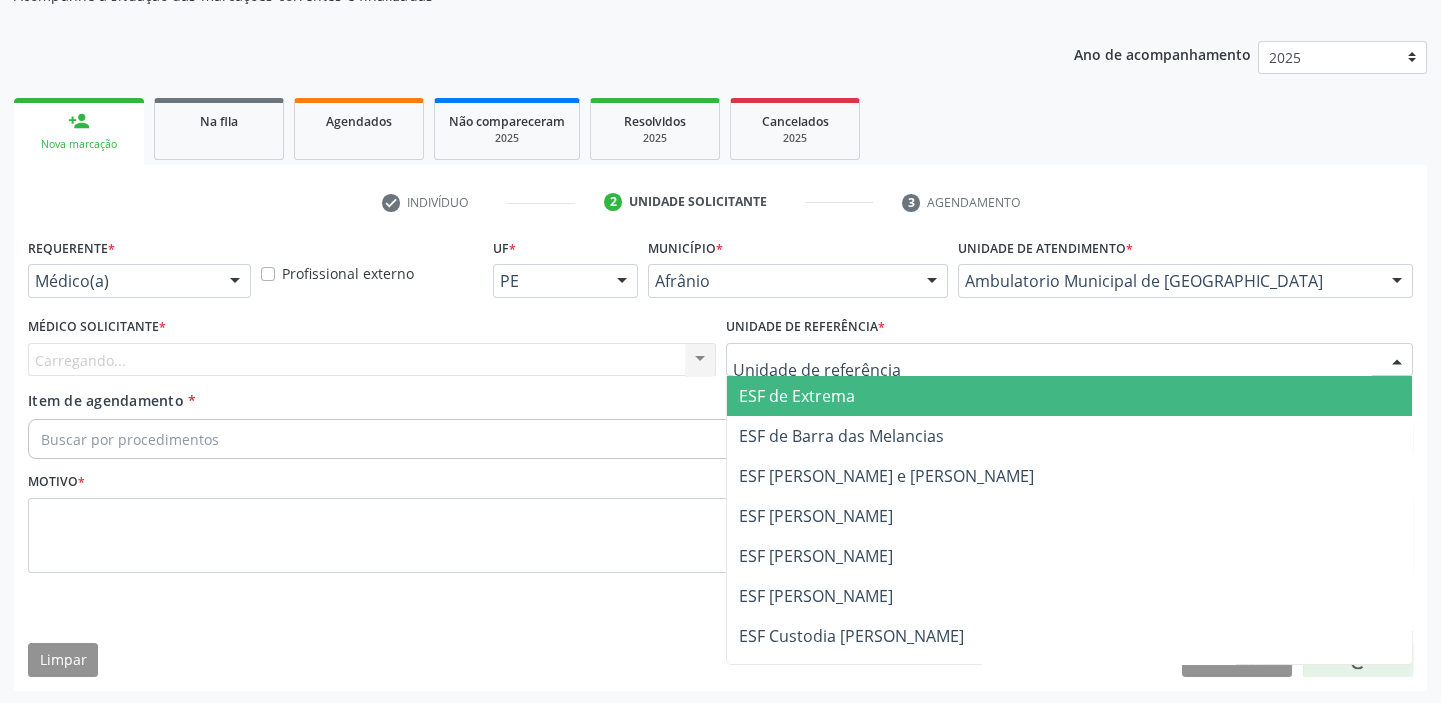 drag, startPoint x: 805, startPoint y: 353, endPoint x: 805, endPoint y: 493, distance: 140 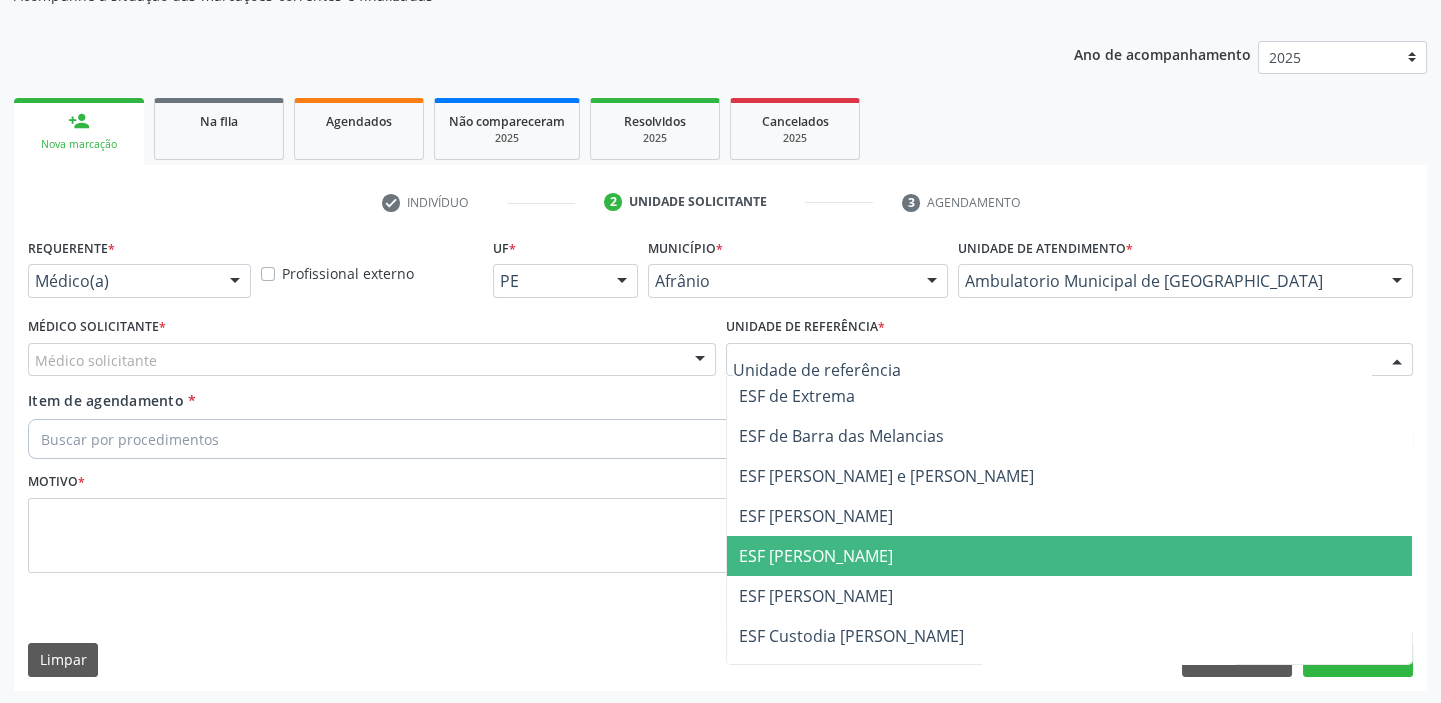 drag, startPoint x: 813, startPoint y: 536, endPoint x: 640, endPoint y: 520, distance: 173.73831 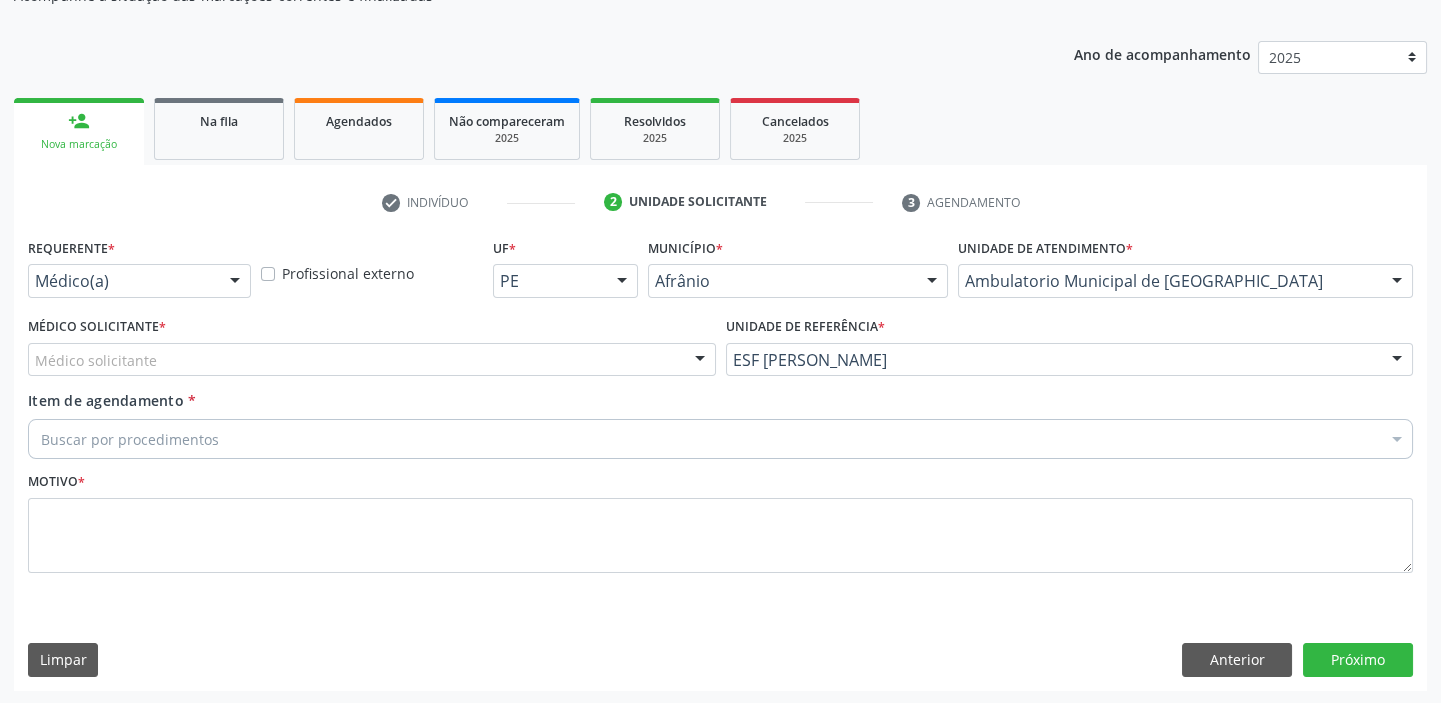 drag, startPoint x: 176, startPoint y: 364, endPoint x: 177, endPoint y: 377, distance: 13.038404 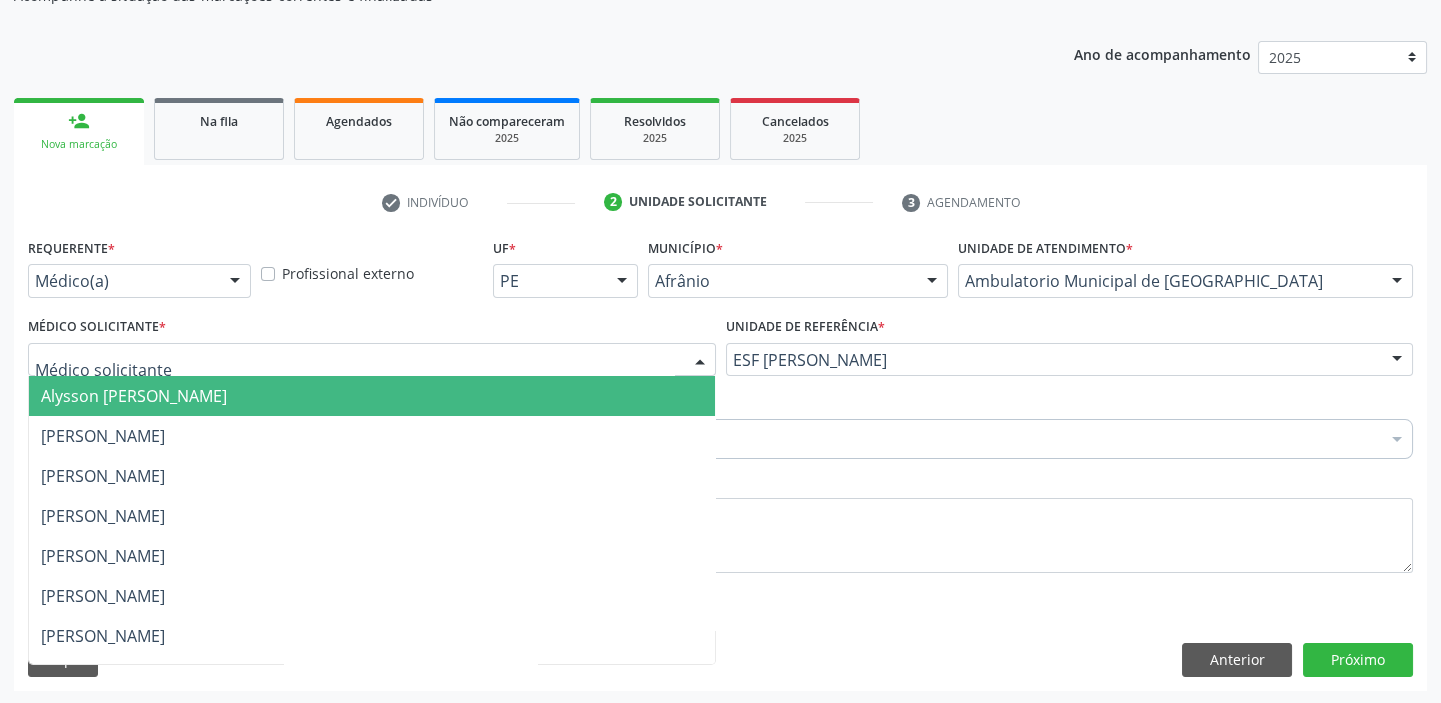 click on "Alysson [PERSON_NAME]" at bounding box center [134, 396] 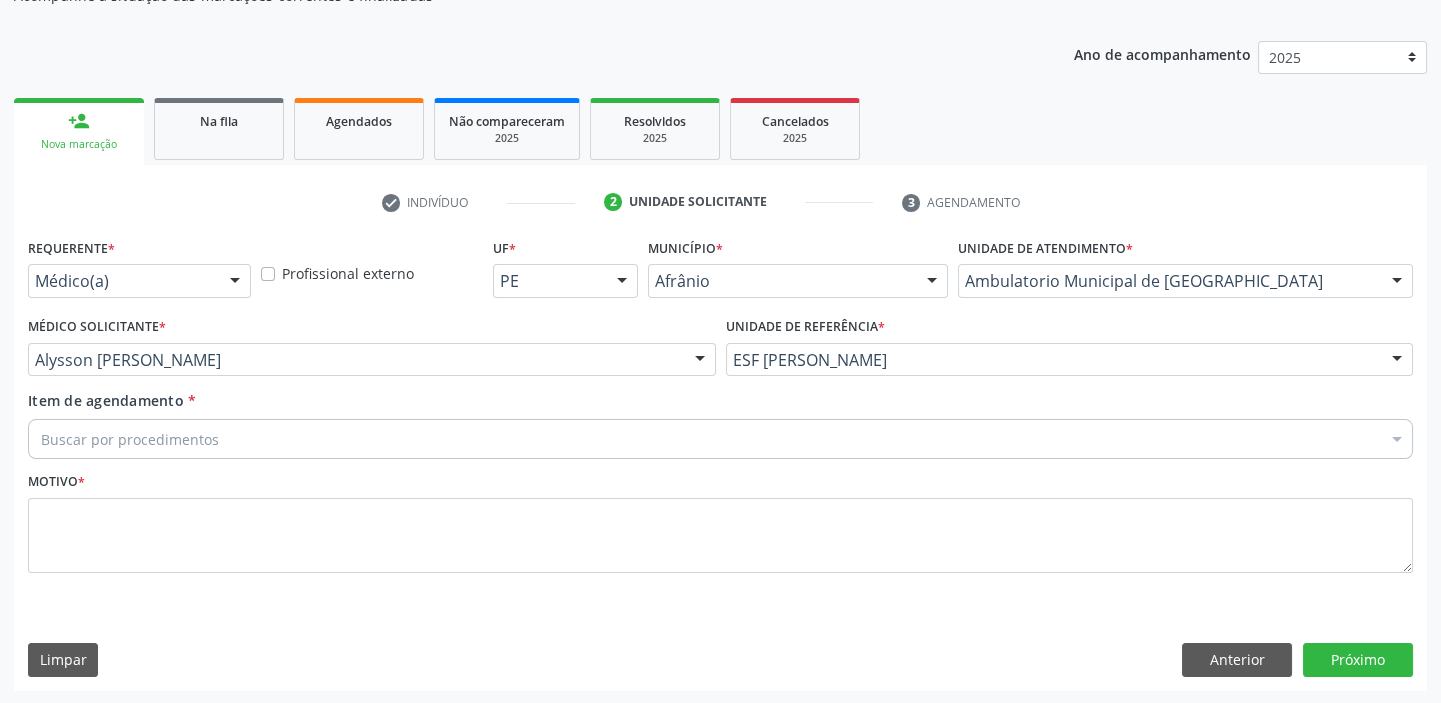 click on "Buscar por procedimentos" at bounding box center (720, 439) 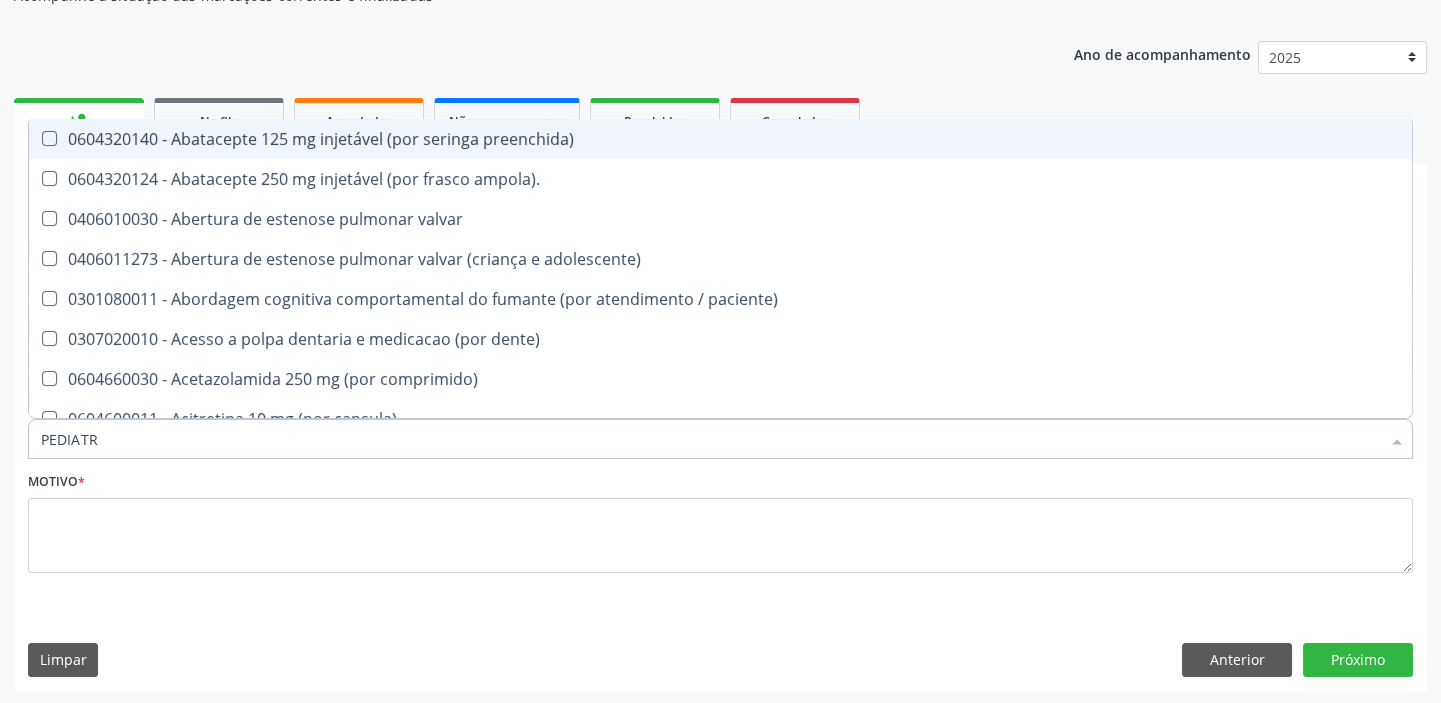 type on "PEDIATRA" 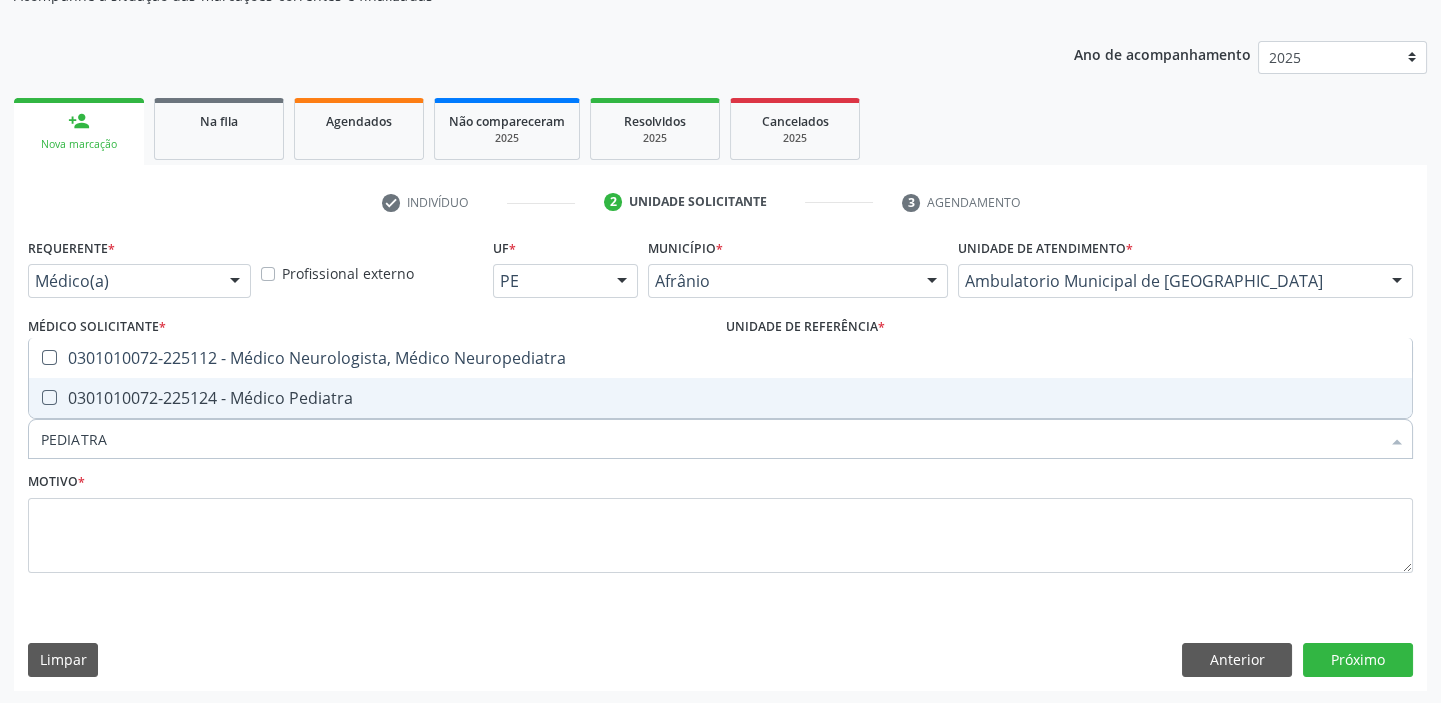 click on "0301010072-225124 - Médico Pediatra" at bounding box center [720, 398] 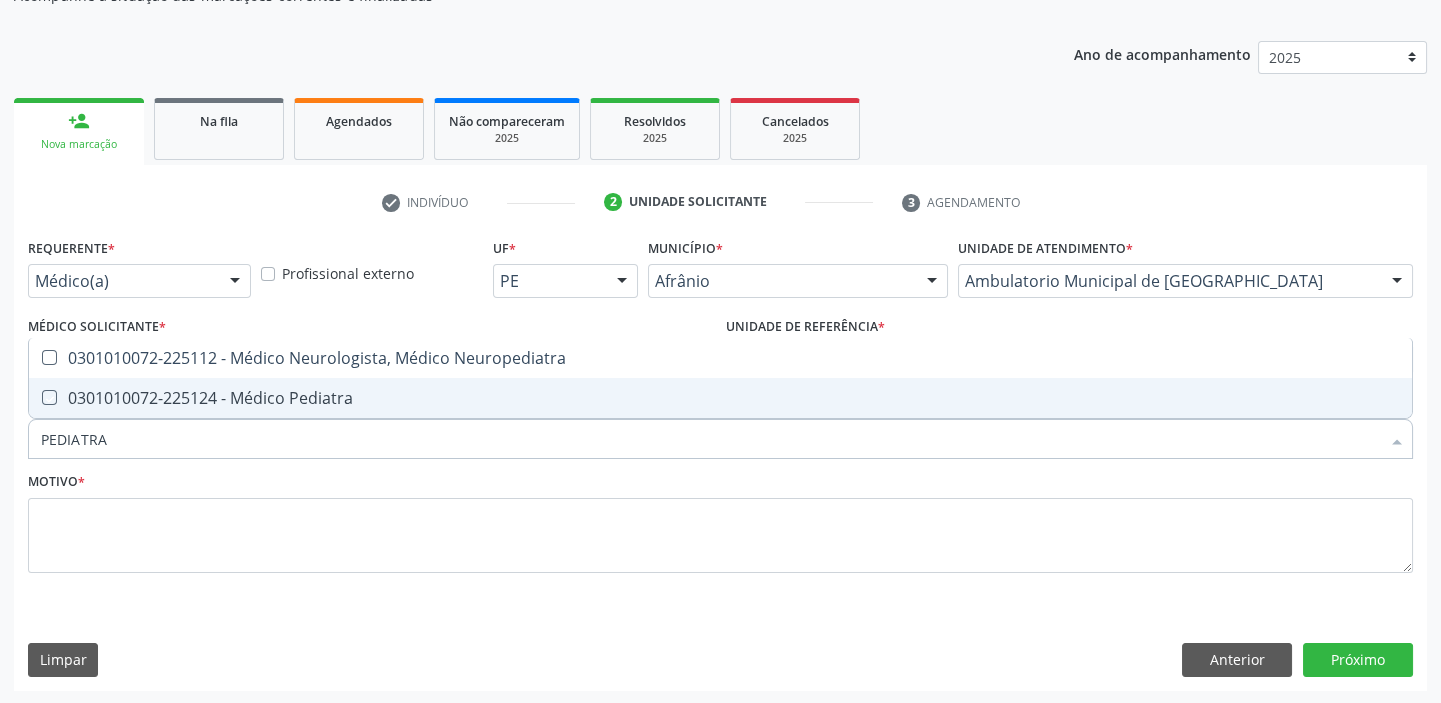 checkbox on "true" 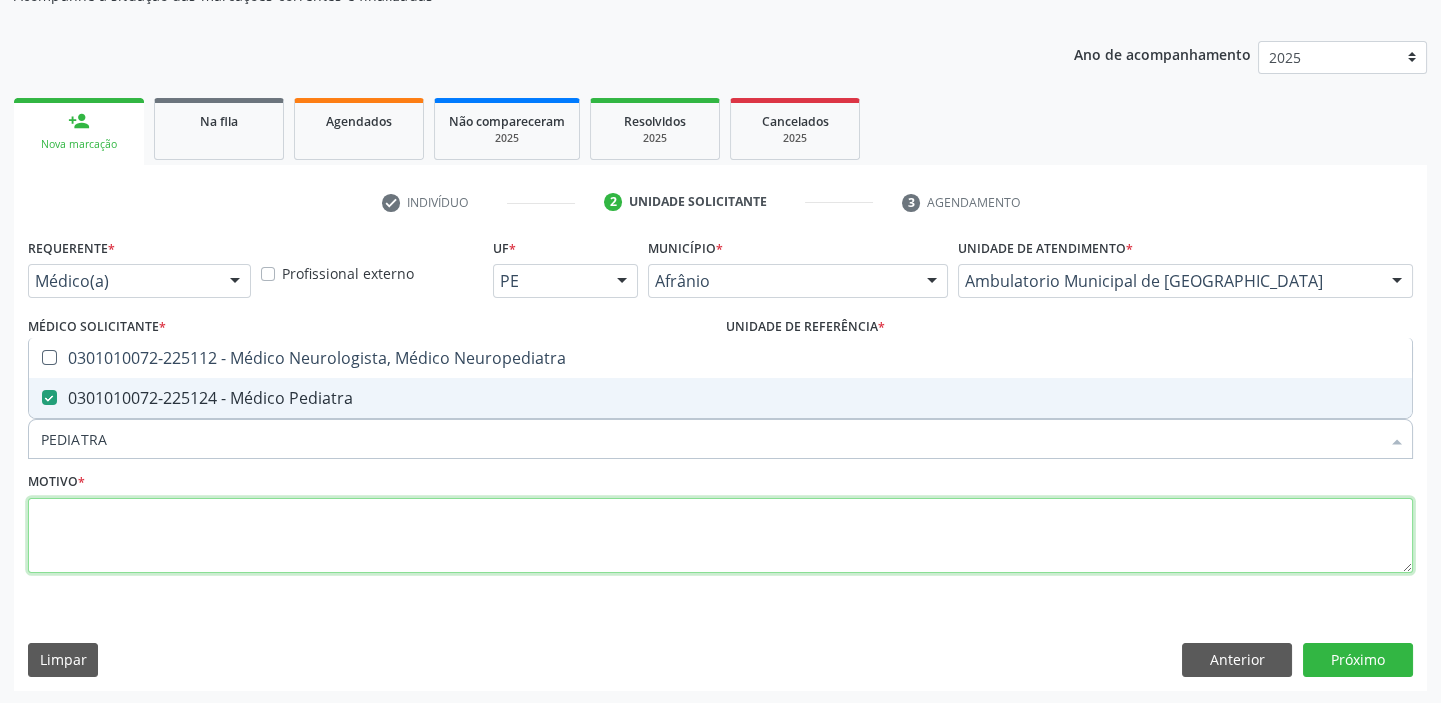 click at bounding box center (720, 536) 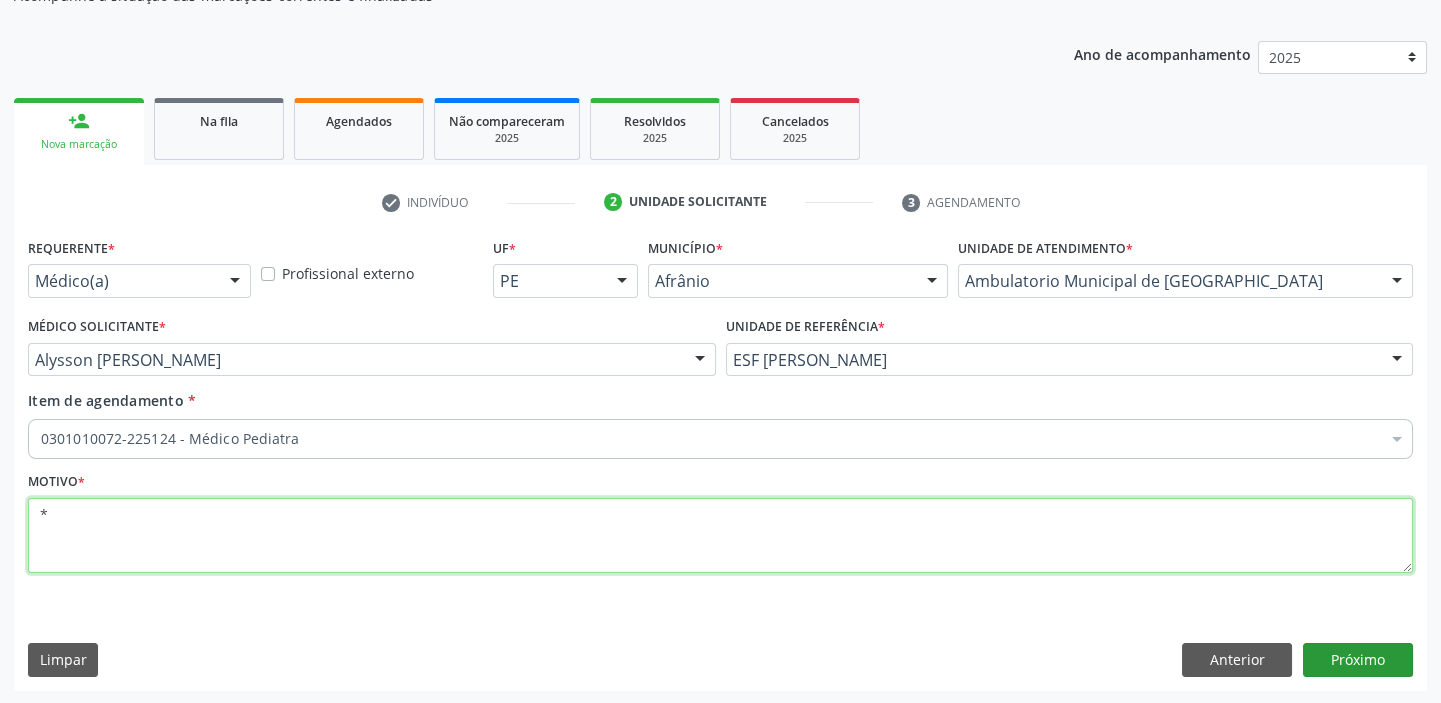 type on "*" 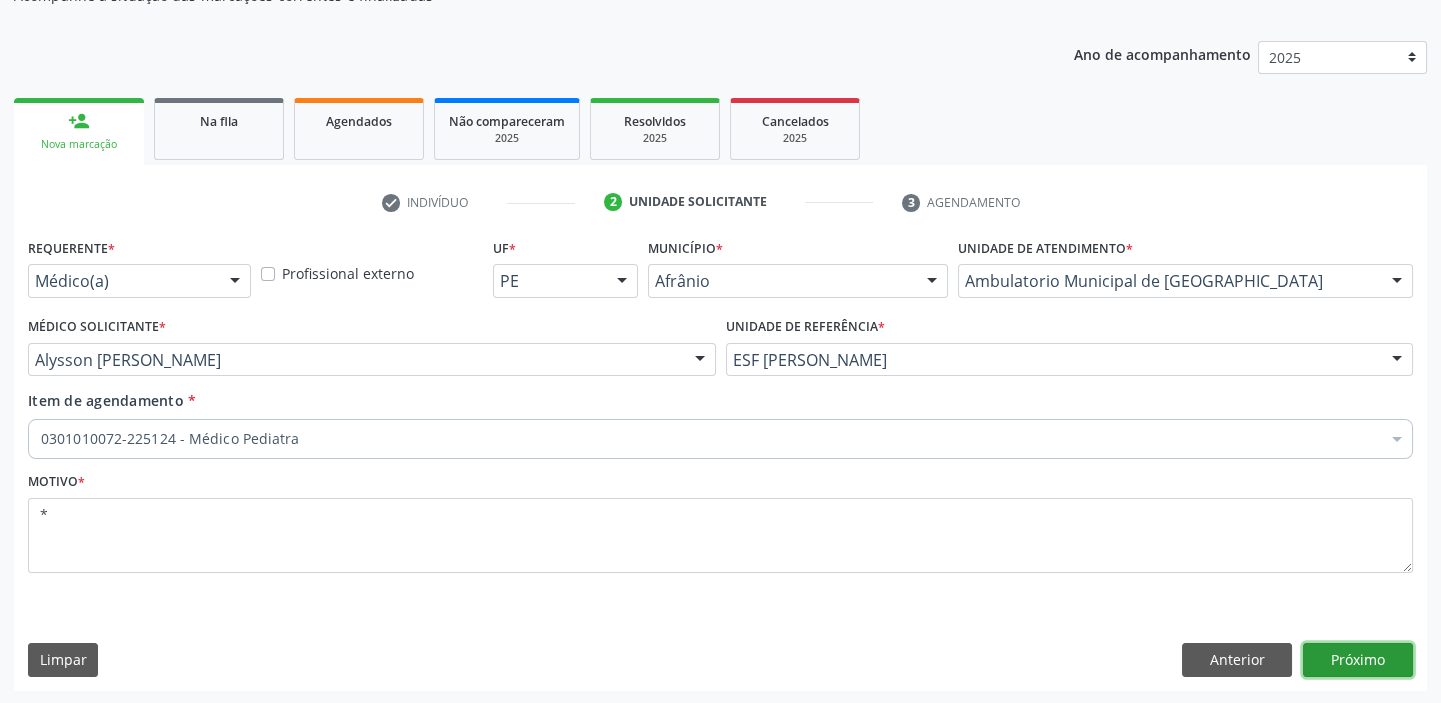 click on "Próximo" at bounding box center [1358, 660] 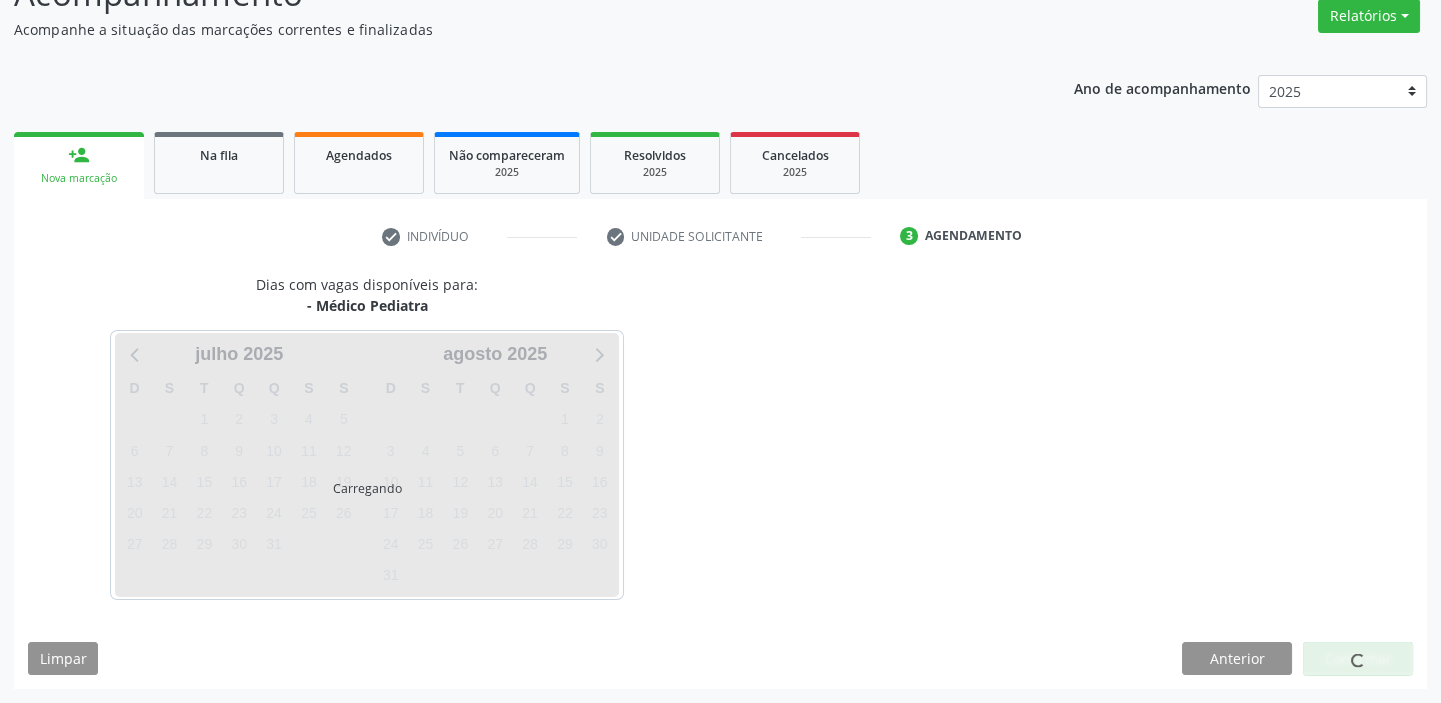 scroll, scrollTop: 166, scrollLeft: 0, axis: vertical 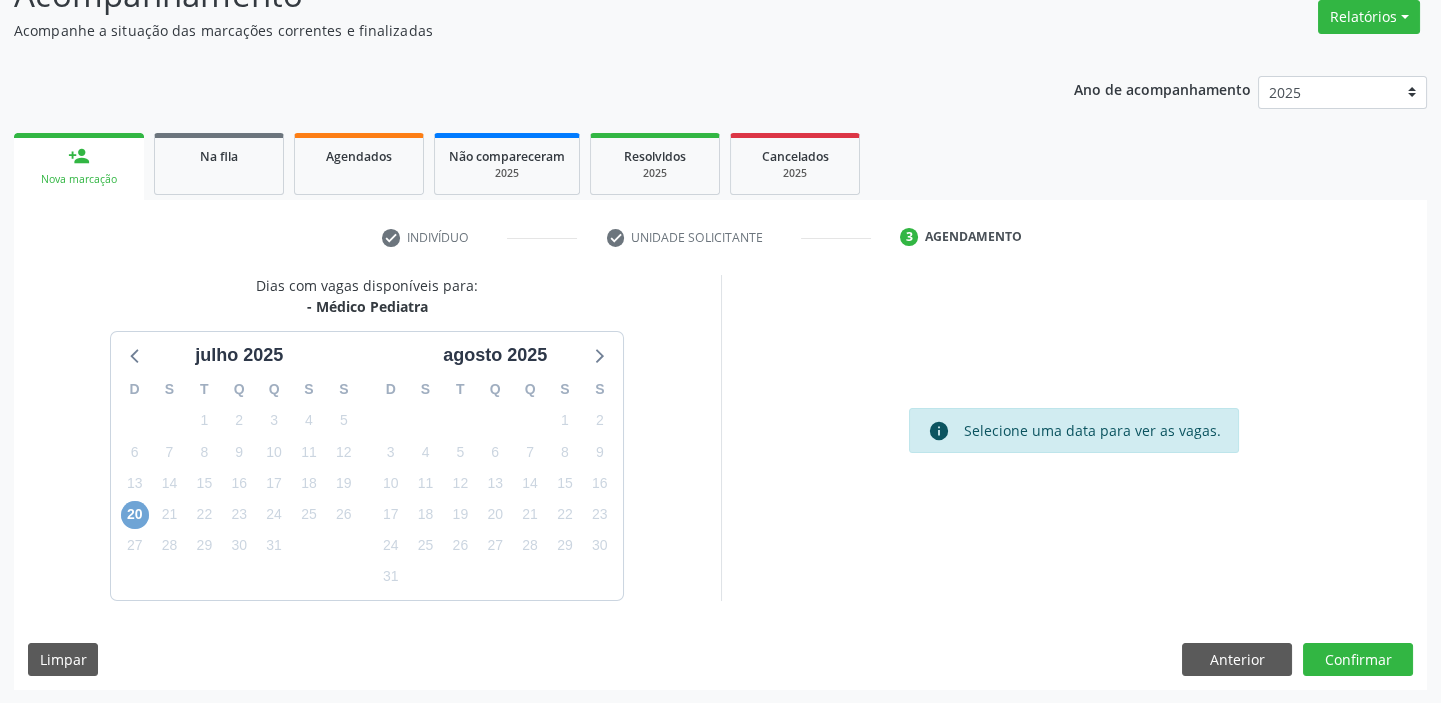 click on "20" at bounding box center [135, 515] 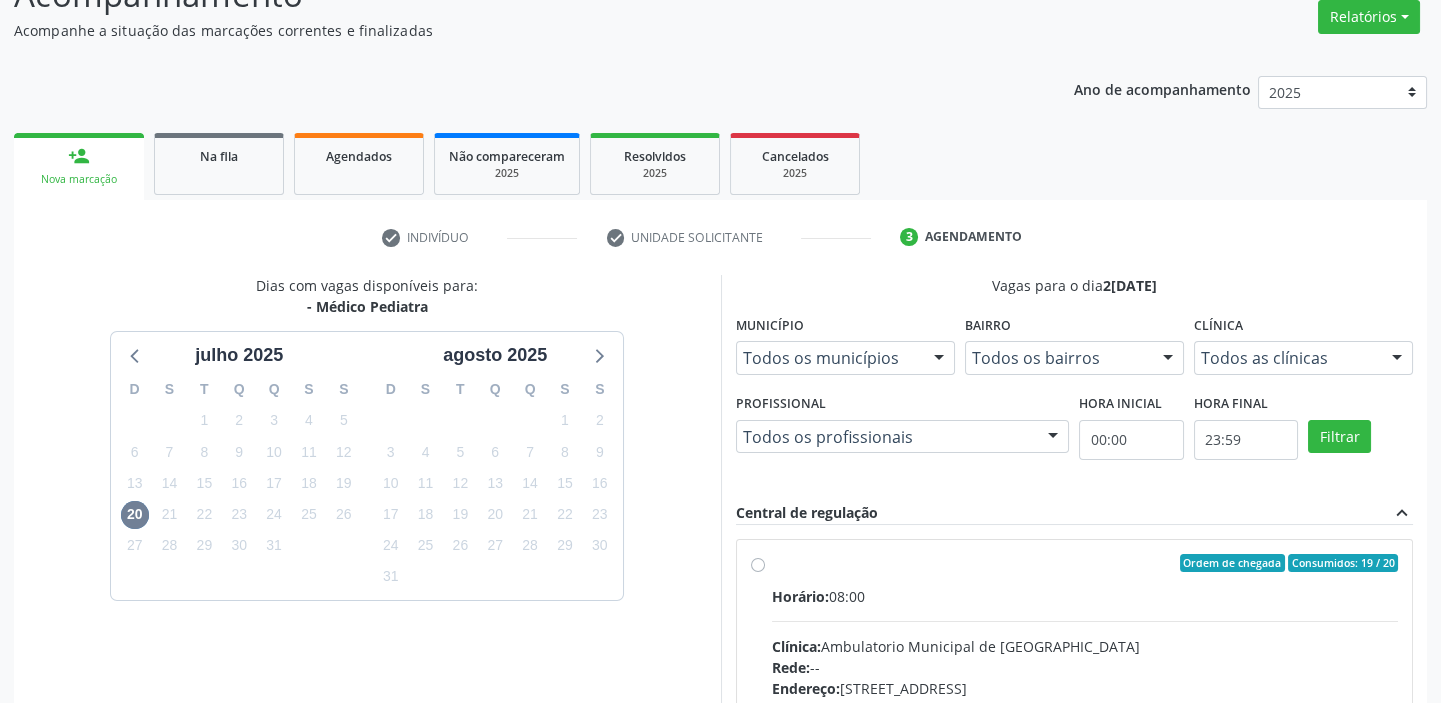 click on "Clínica:  Ambulatorio Municipal de Saude" at bounding box center (1085, 646) 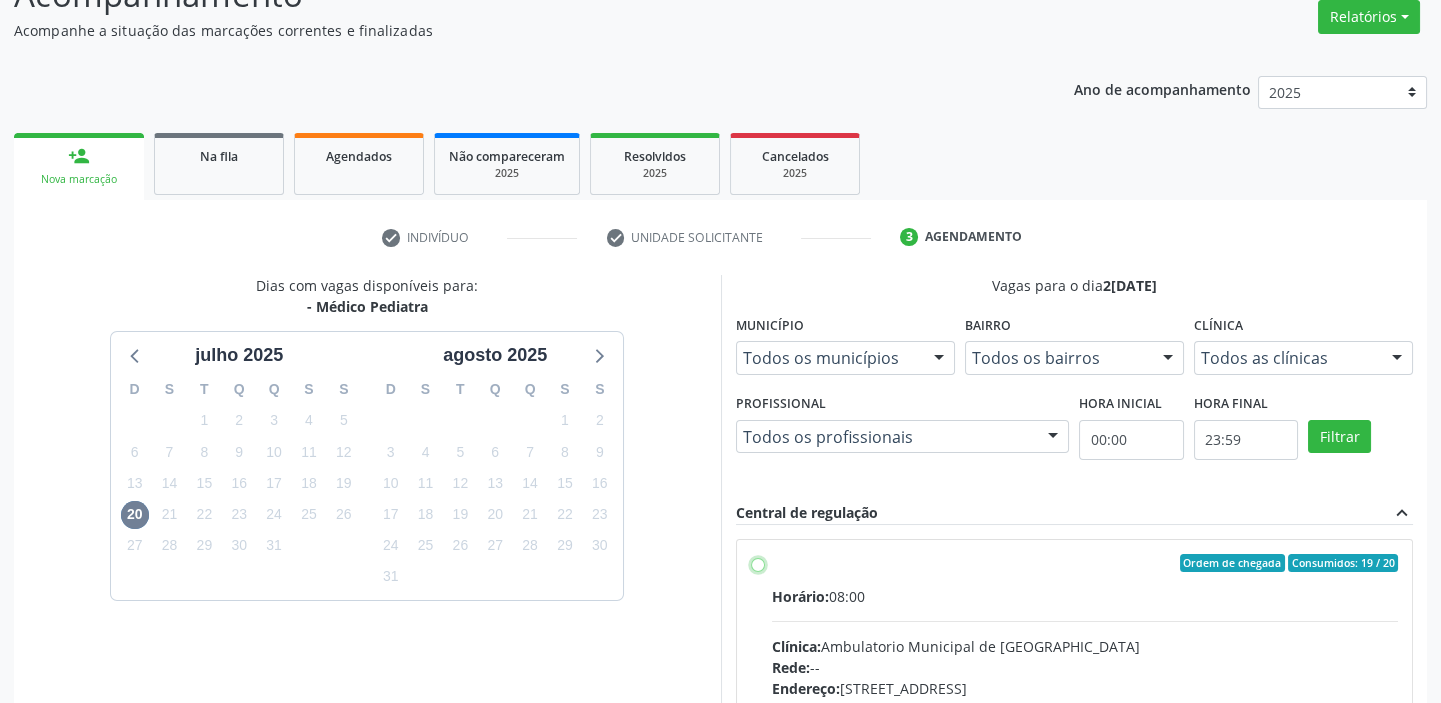 click on "Ordem de chegada
Consumidos: 19 / 20
Horário:   08:00
Clínica:  Ambulatorio Municipal de Saude
Rede:
--
Endereço:   A, nº 78, Centro, Afrânio - PE
Telefone:   --
Profissional:
--
Informações adicionais sobre o atendimento
Idade de atendimento:
Sem restrição
Gênero(s) atendido(s):
Sem restrição
Informações adicionais:
--" at bounding box center [758, 563] 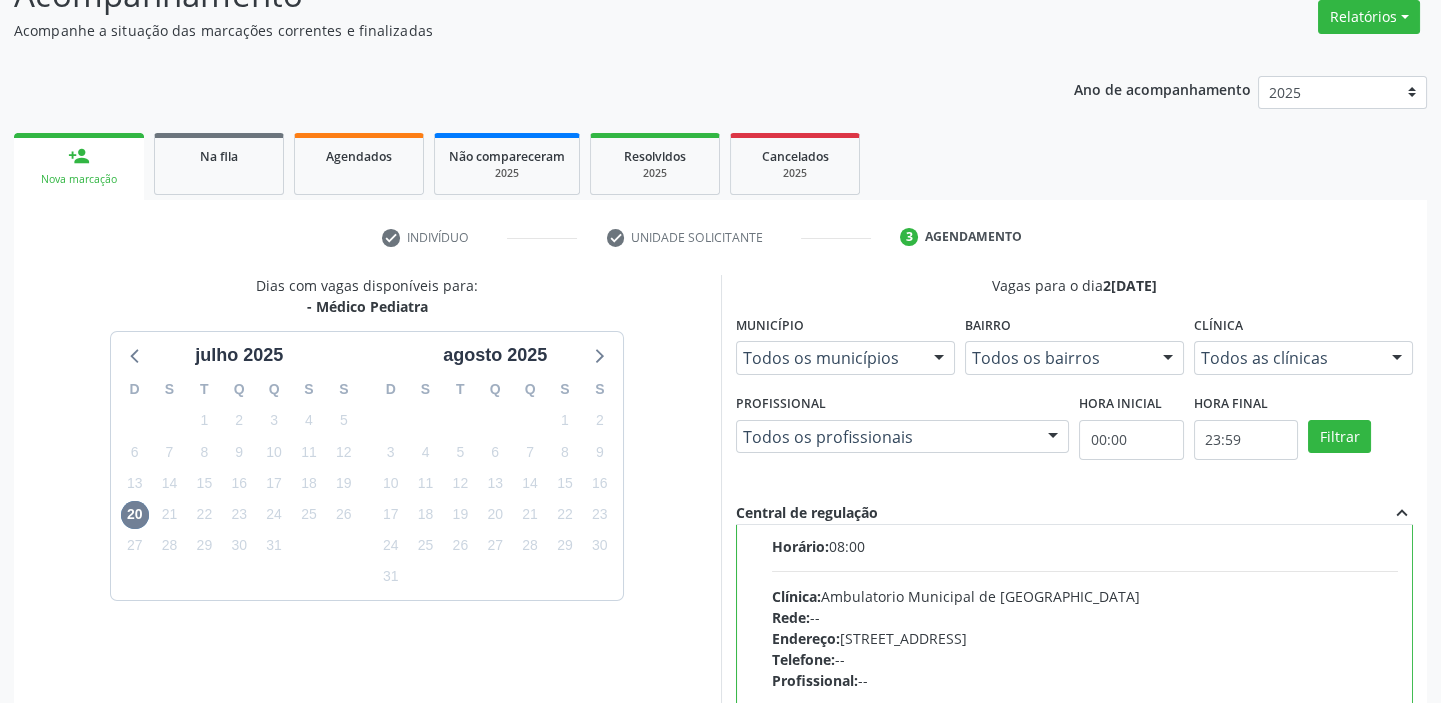 scroll, scrollTop: 99, scrollLeft: 0, axis: vertical 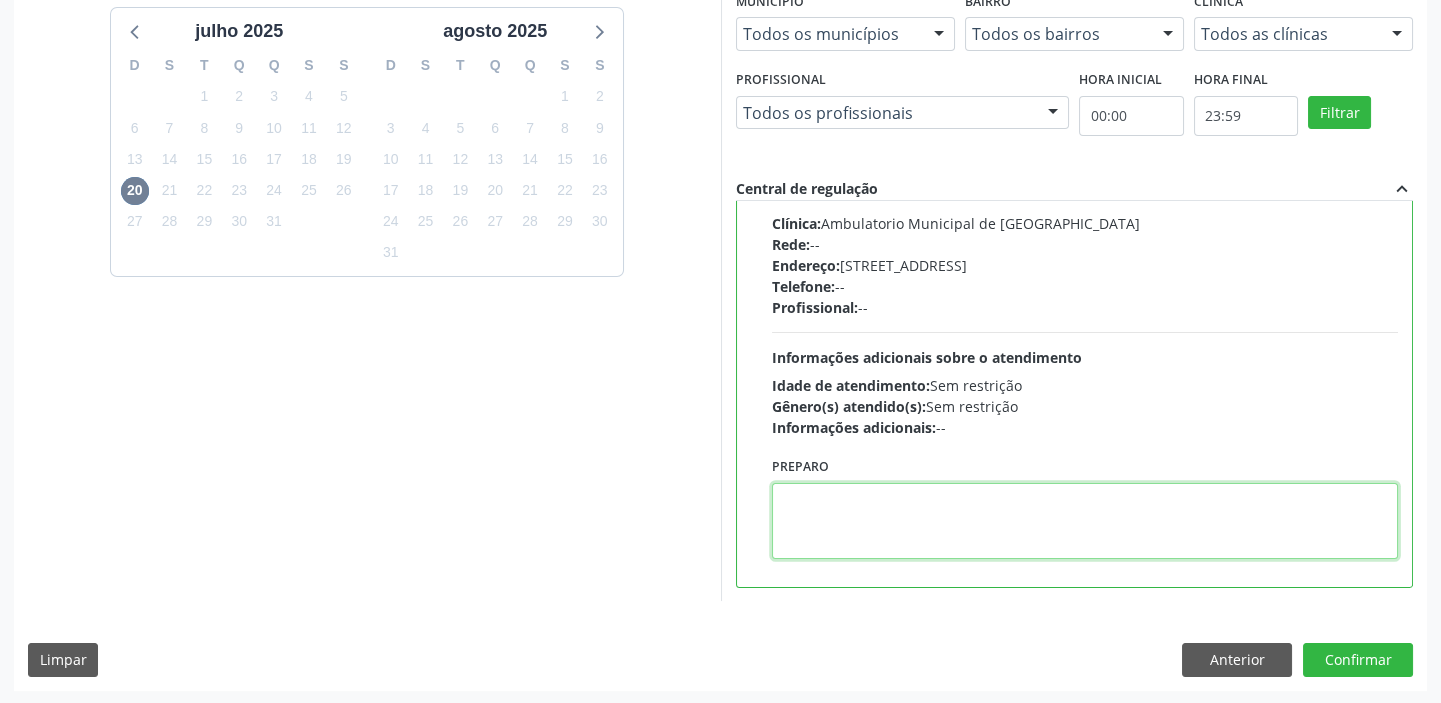 drag, startPoint x: 807, startPoint y: 549, endPoint x: 834, endPoint y: 550, distance: 27.018513 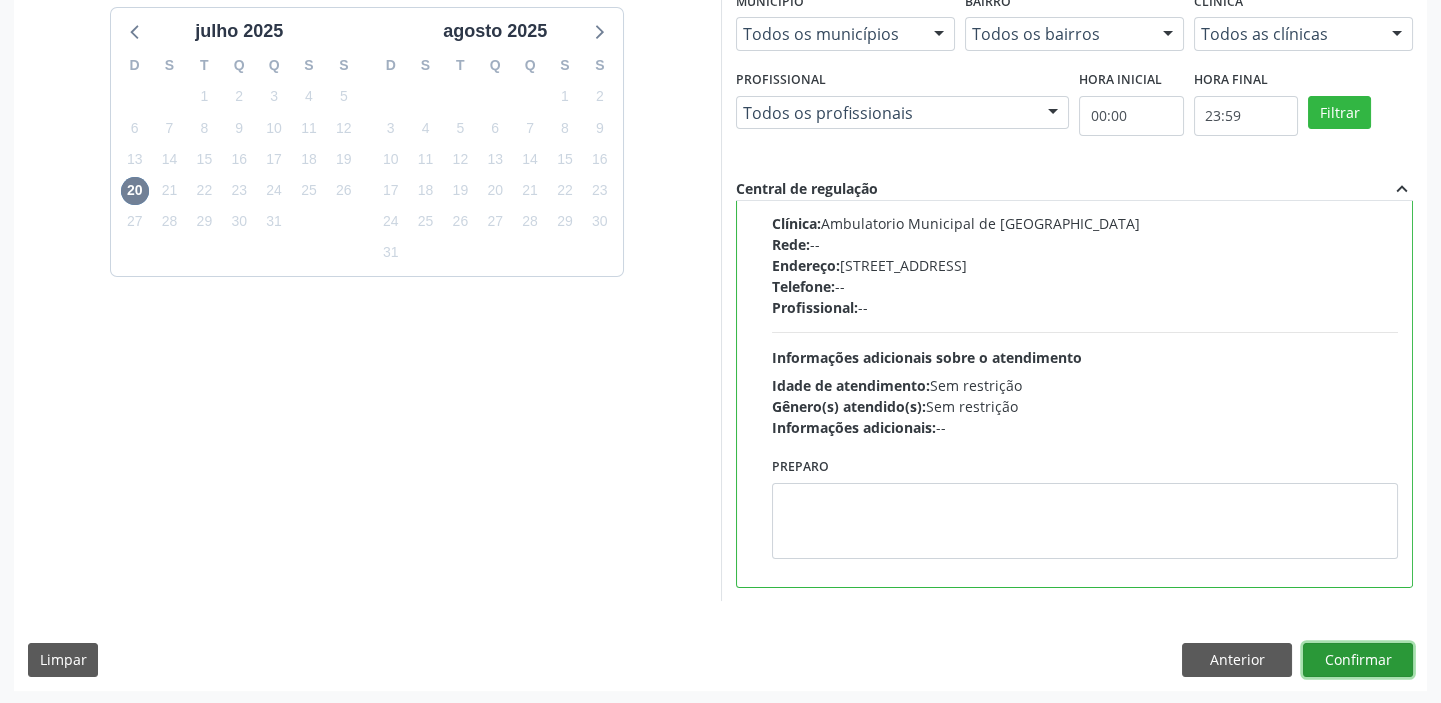 click on "Confirmar" at bounding box center [1358, 660] 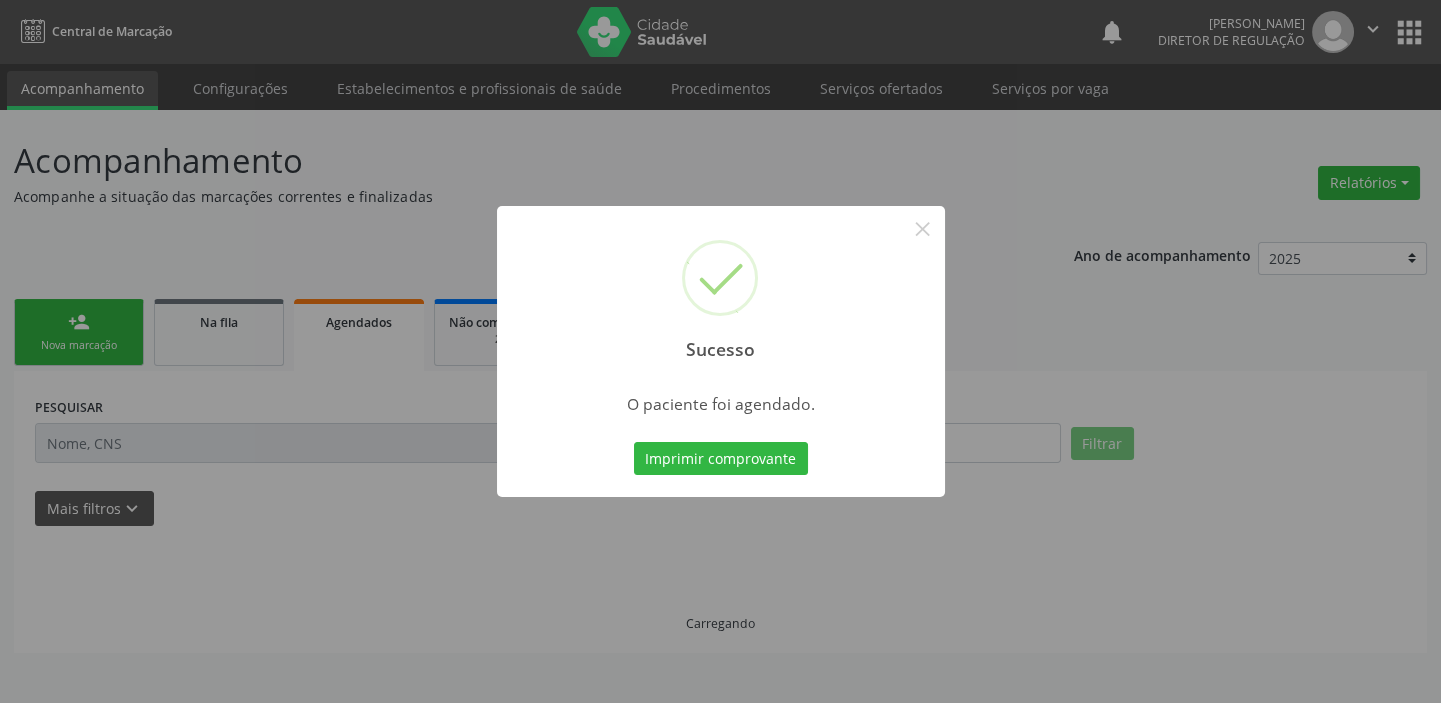 scroll, scrollTop: 0, scrollLeft: 0, axis: both 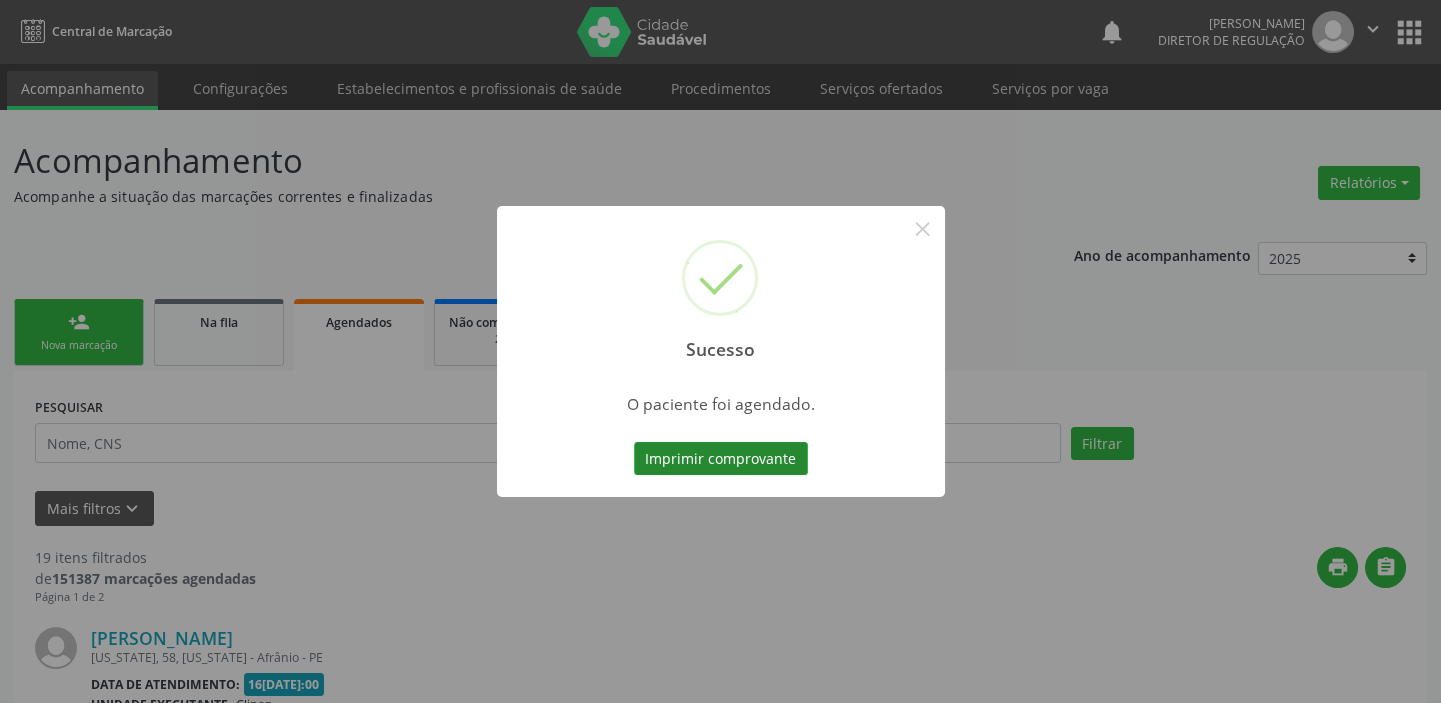 click on "Imprimir comprovante" at bounding box center (721, 459) 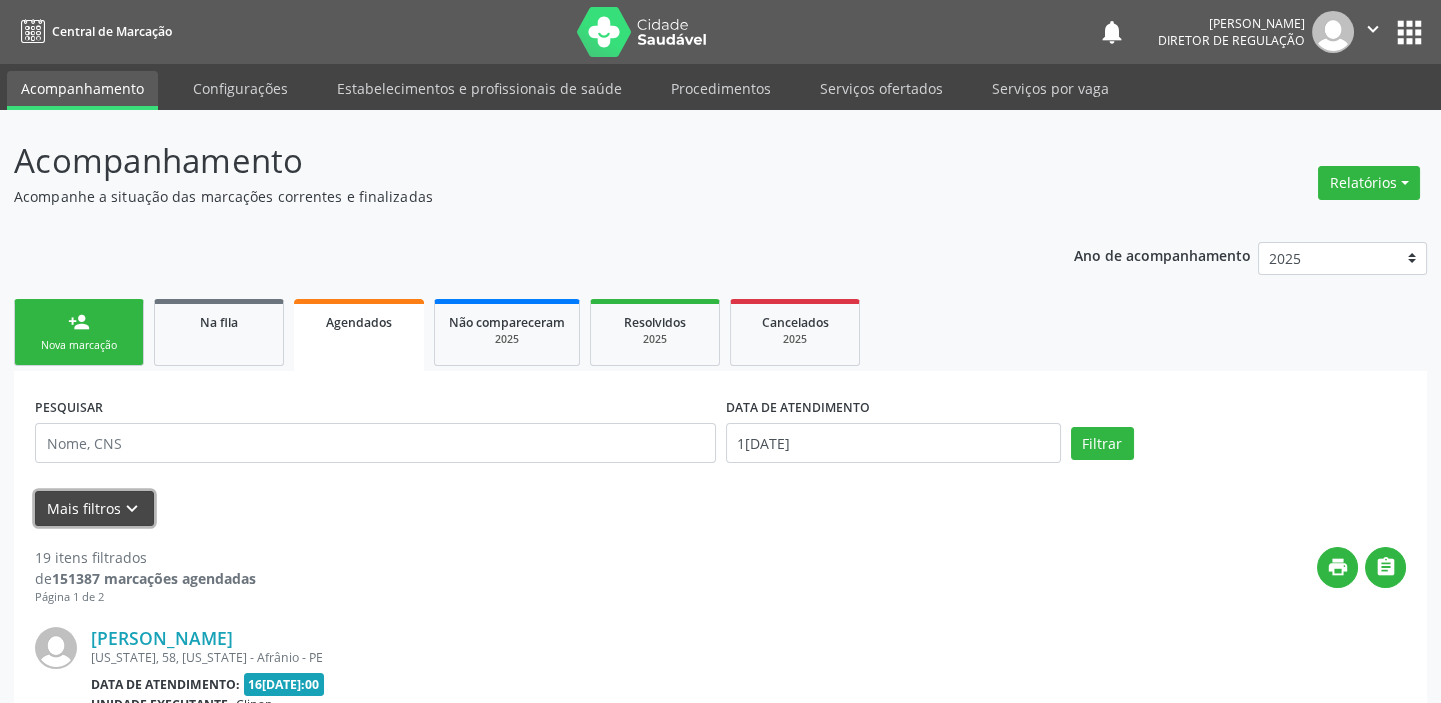 click on "keyboard_arrow_down" at bounding box center (132, 509) 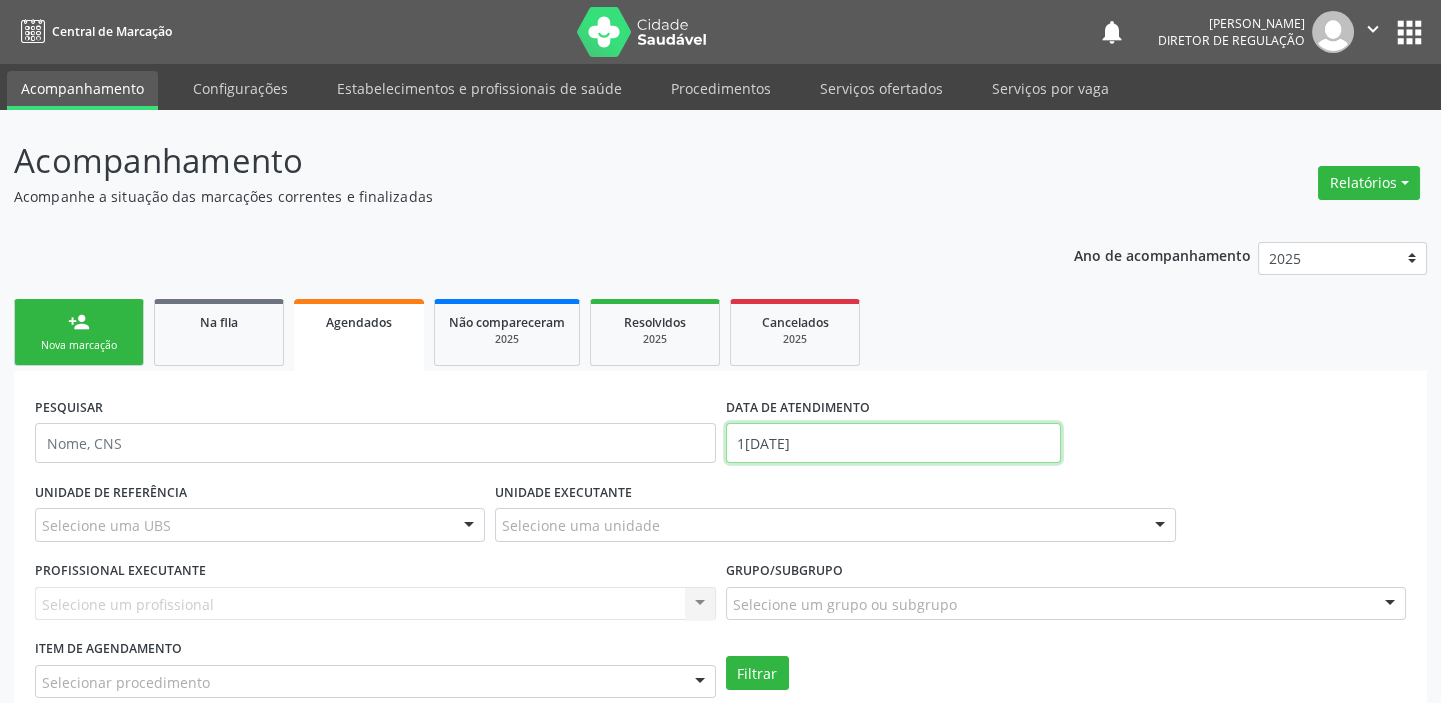 click on "1[DATE]" at bounding box center [893, 443] 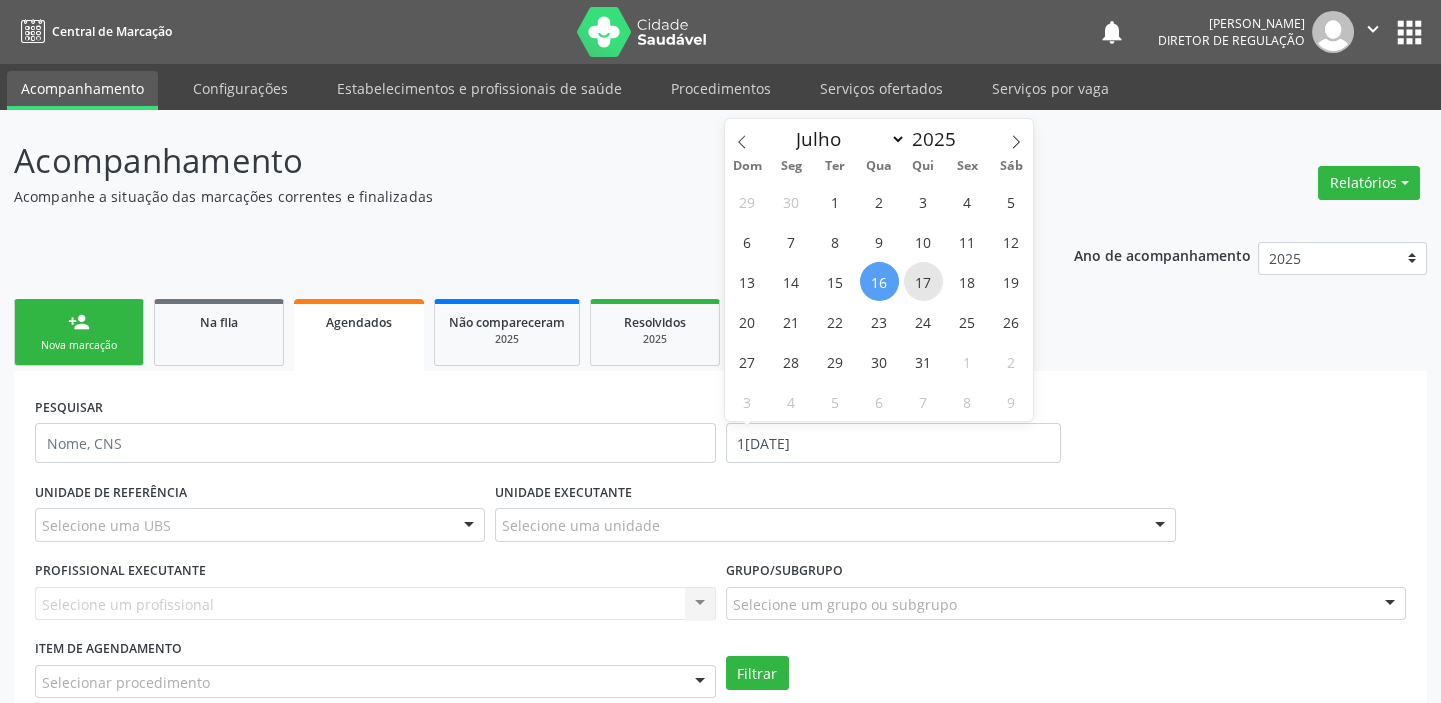 click on "17" at bounding box center (923, 281) 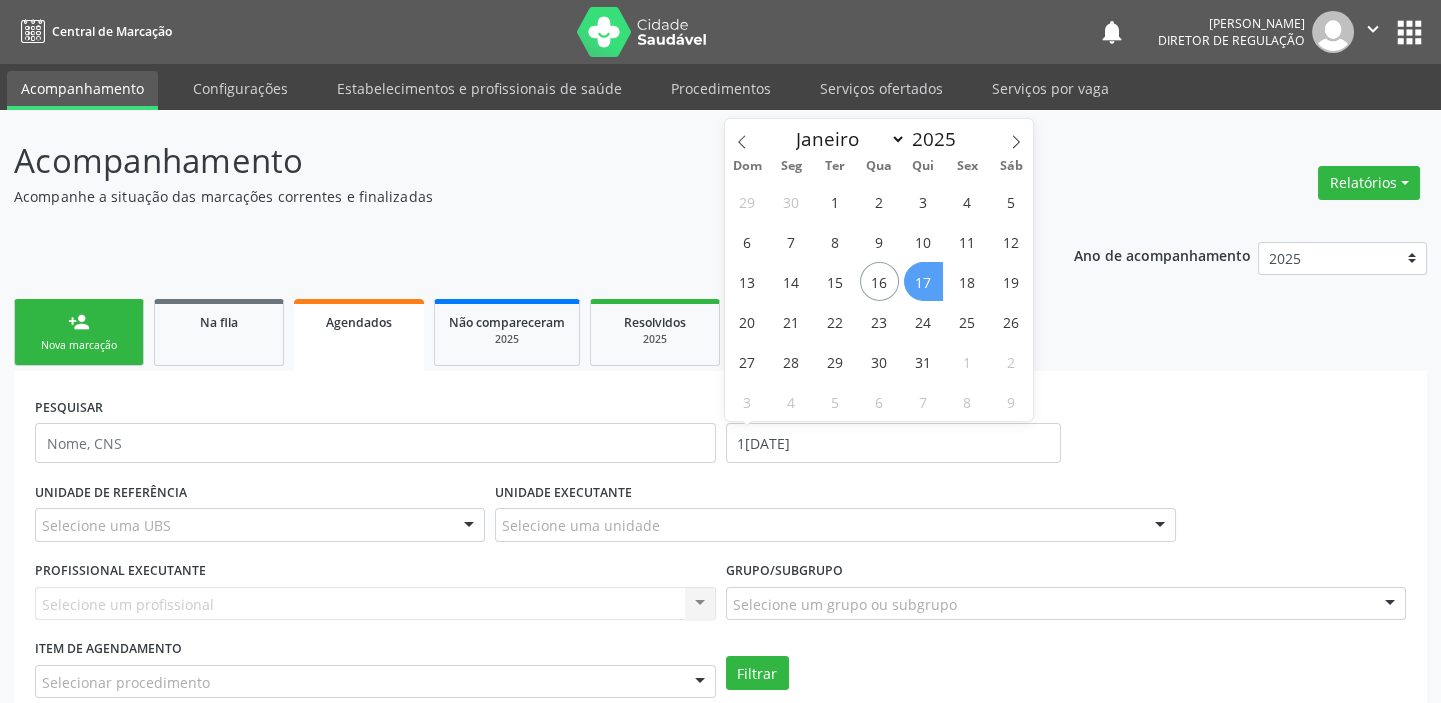 click on "17" at bounding box center [923, 281] 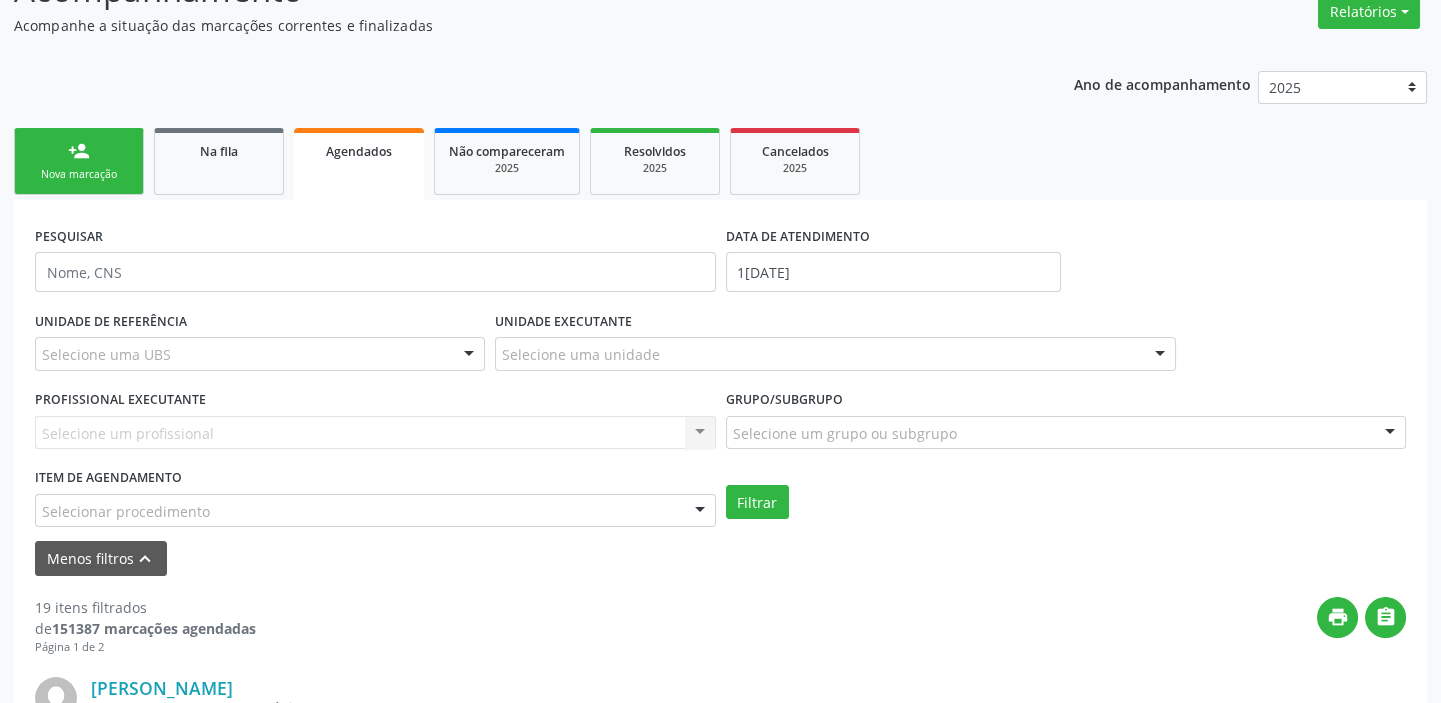 scroll, scrollTop: 545, scrollLeft: 0, axis: vertical 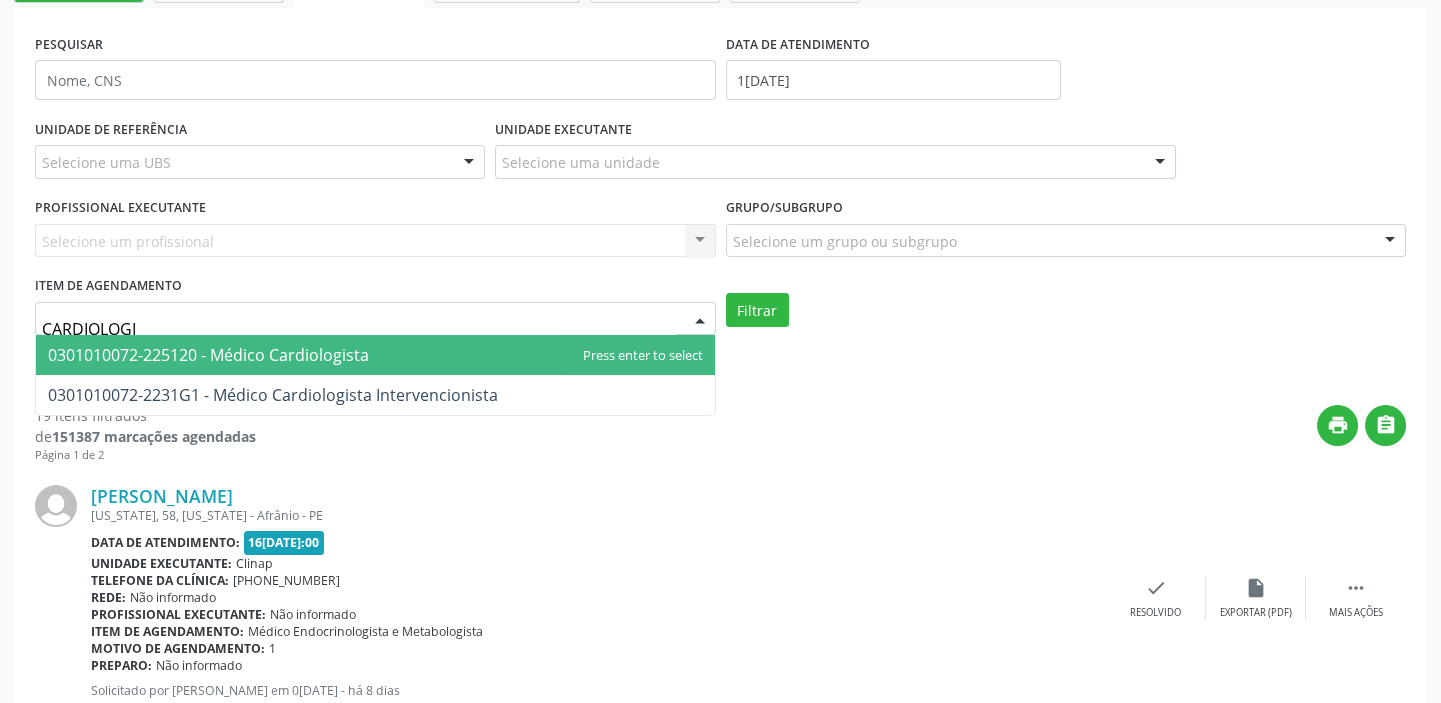 type on "CARDIOLOGIS" 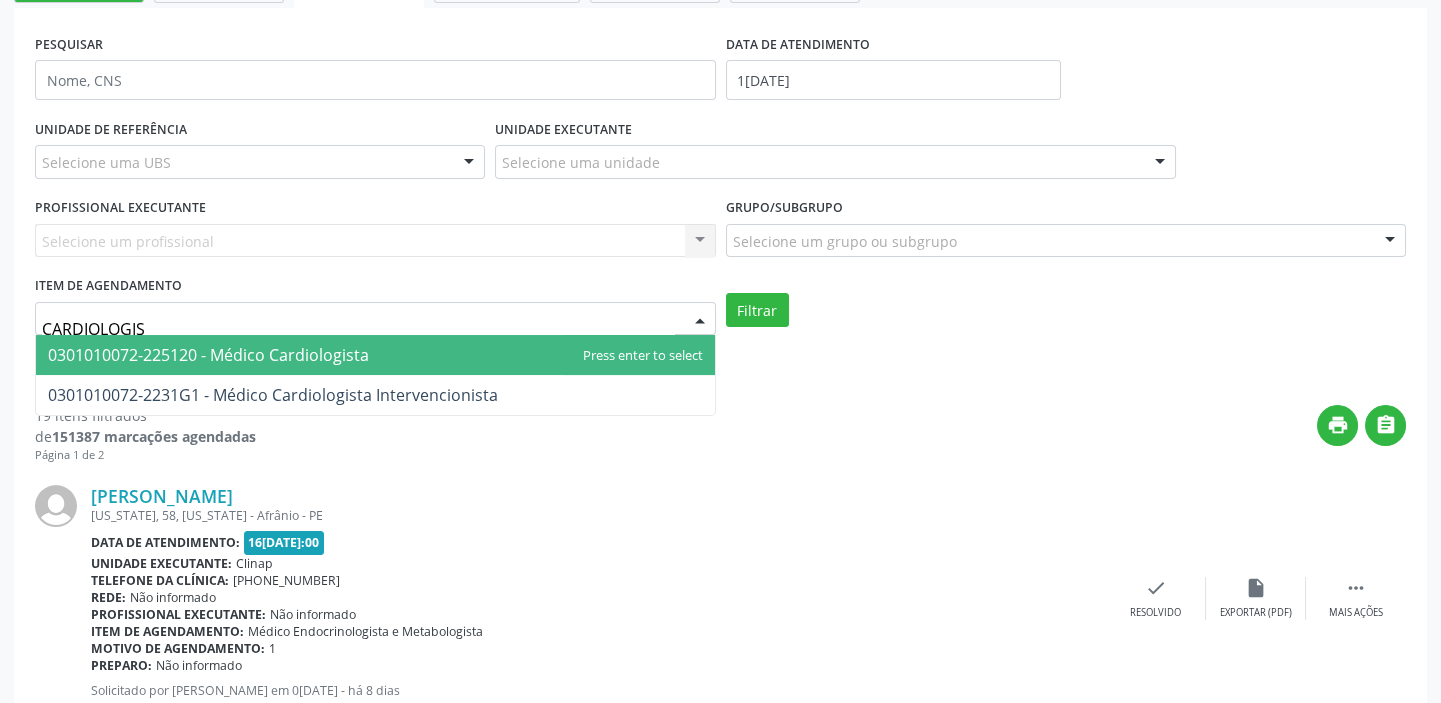 click on "0301010072-225120 - Médico Cardiologista" at bounding box center [208, 355] 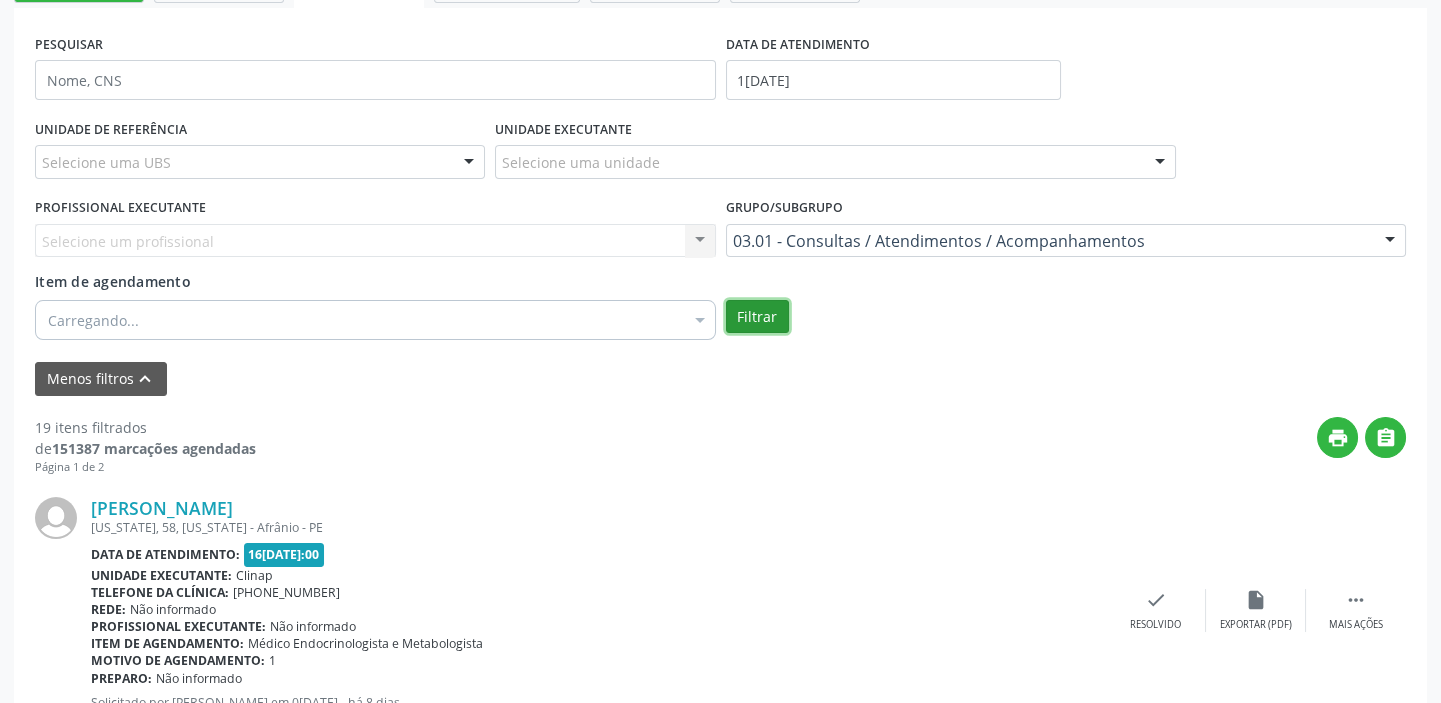 click on "Filtrar" at bounding box center (757, 317) 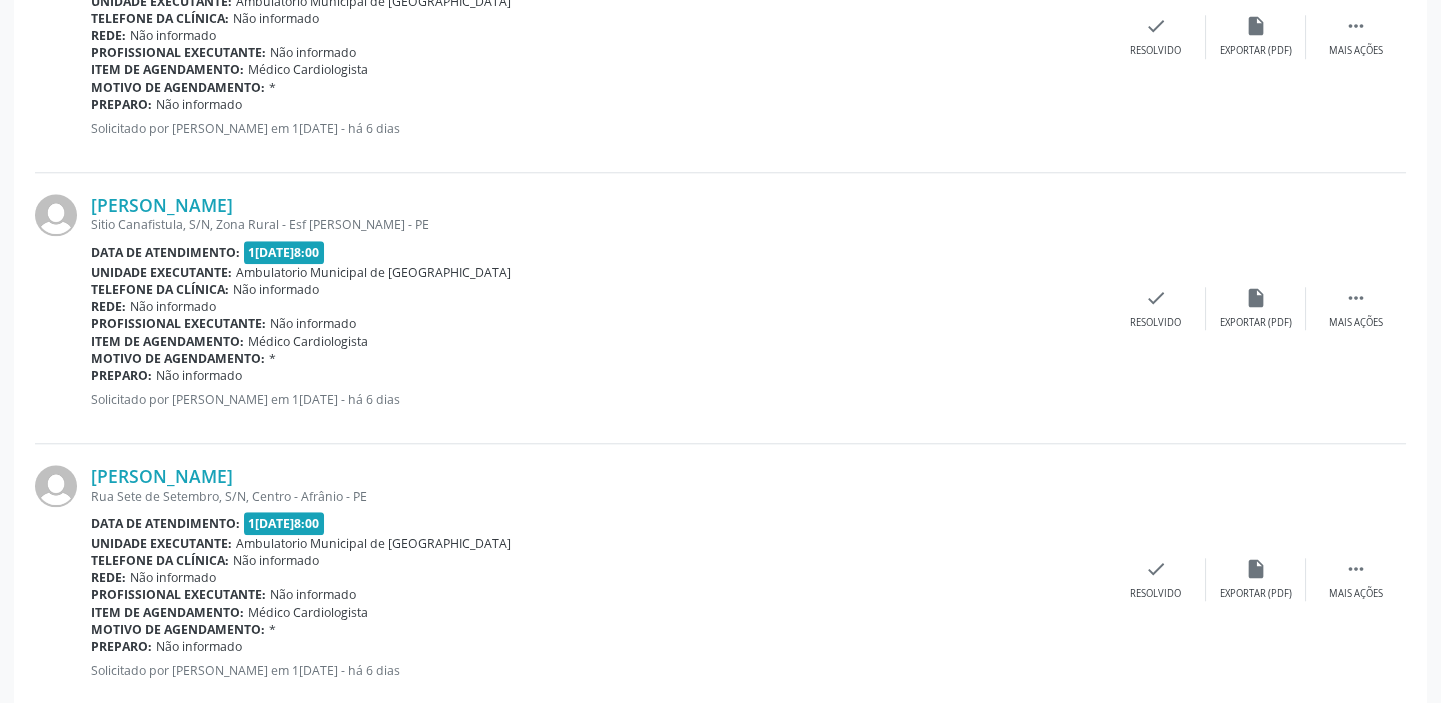 scroll, scrollTop: 4289, scrollLeft: 0, axis: vertical 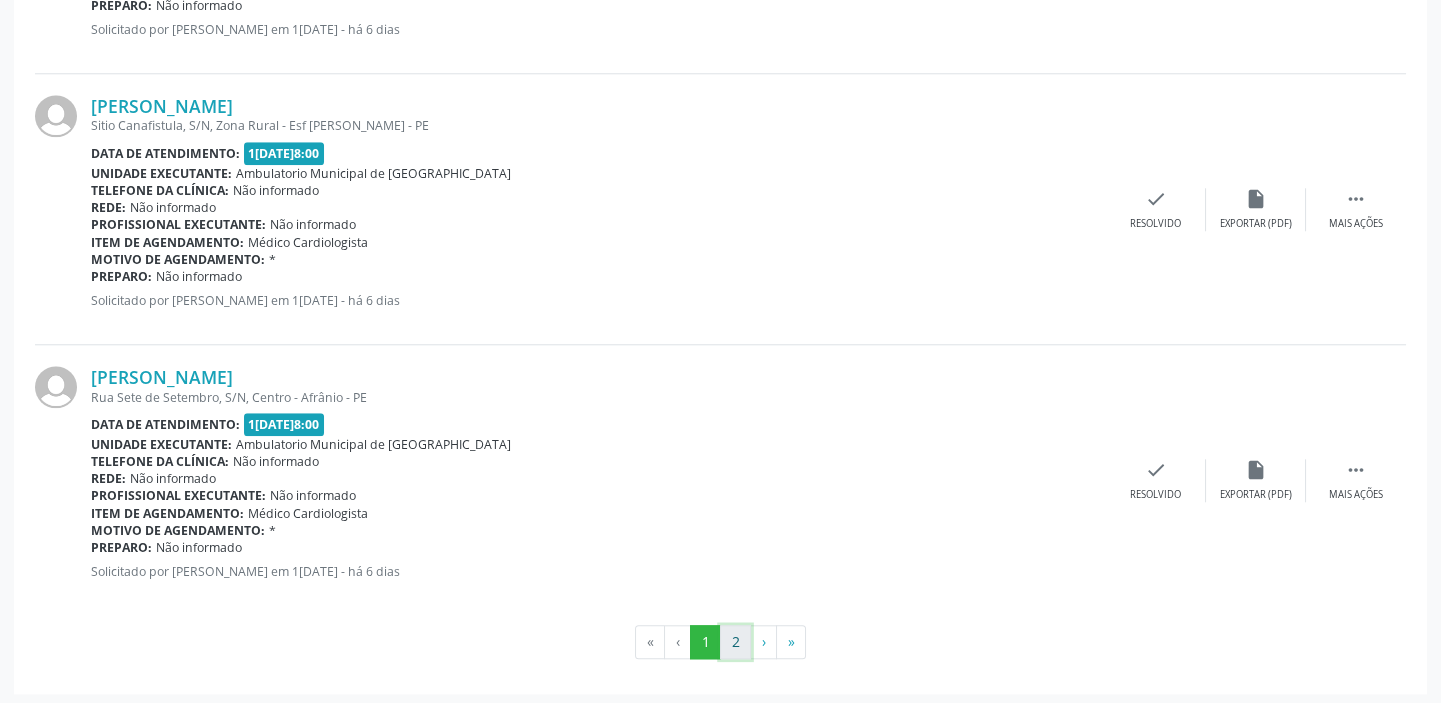 click on "2" at bounding box center [735, 642] 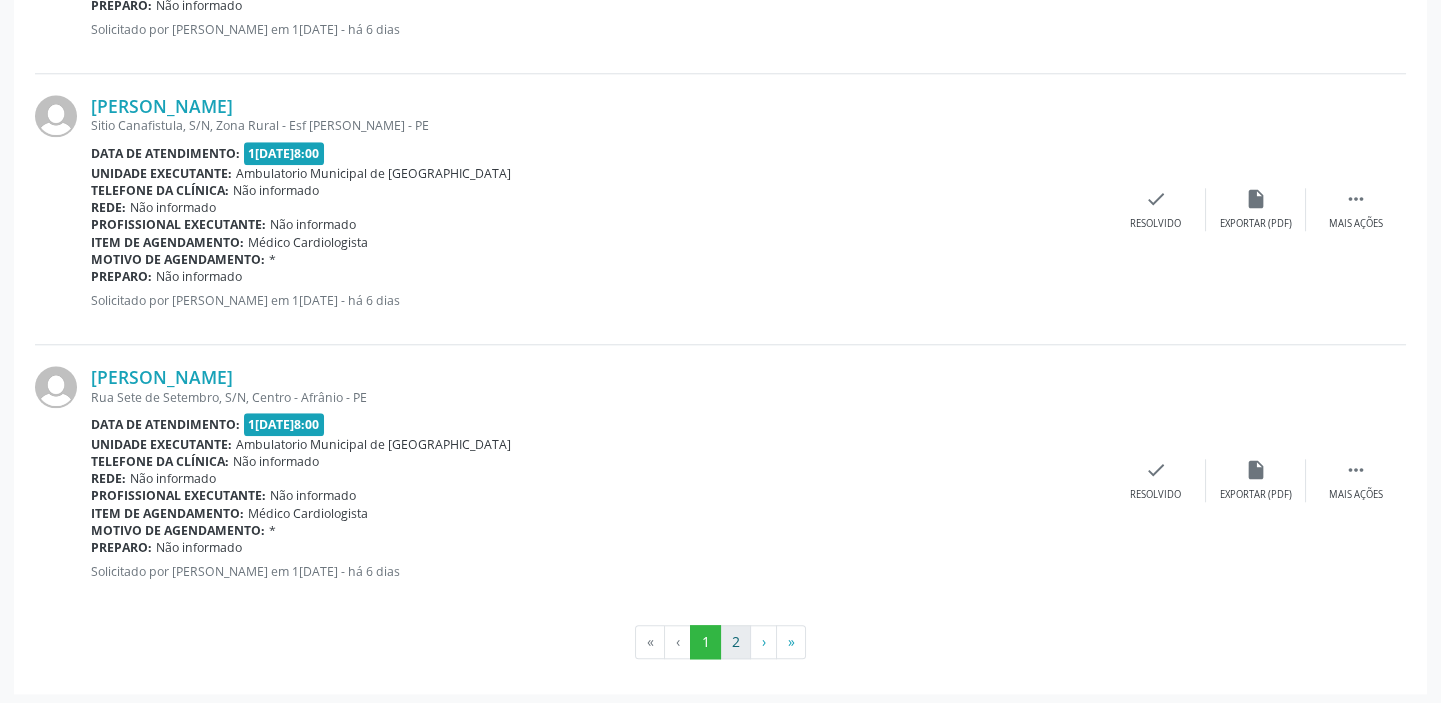 scroll, scrollTop: 217, scrollLeft: 0, axis: vertical 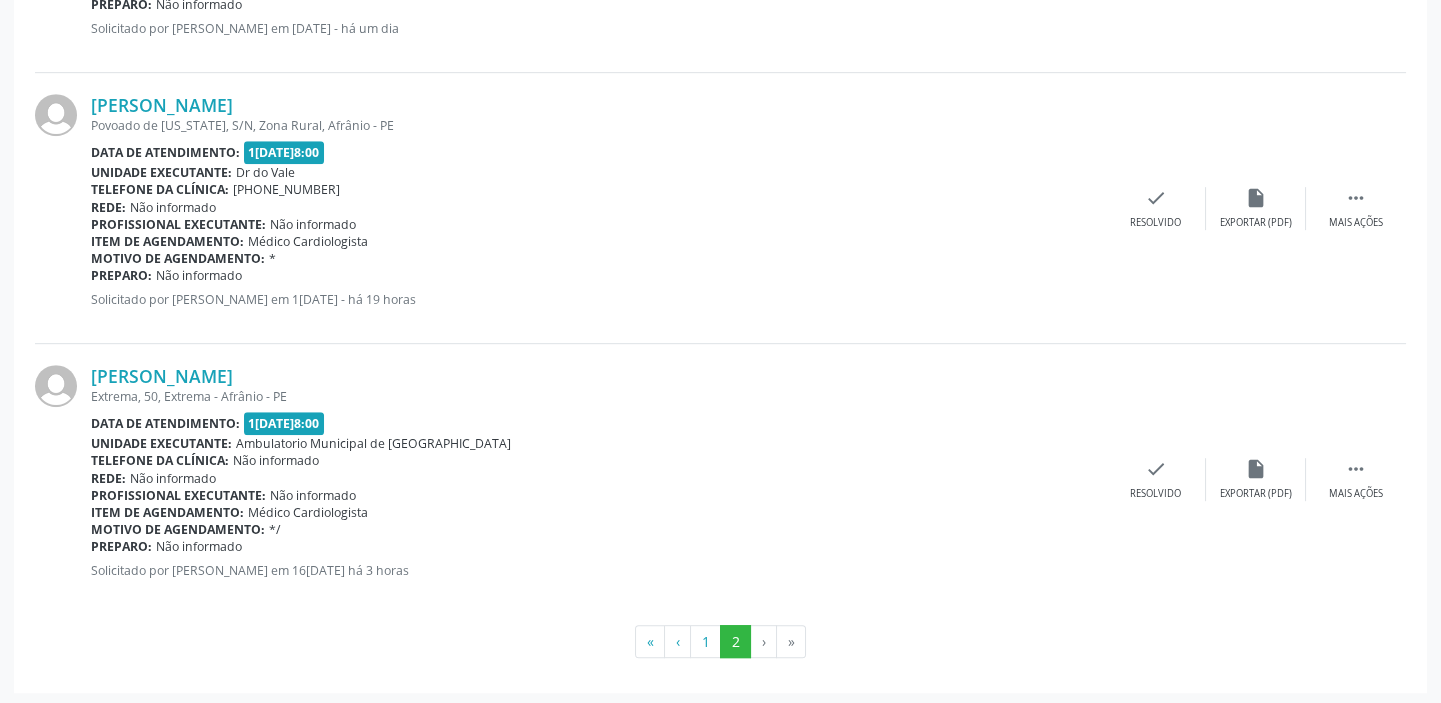 click on "Item de agendamento:
Médico Cardiologista" at bounding box center (598, 241) 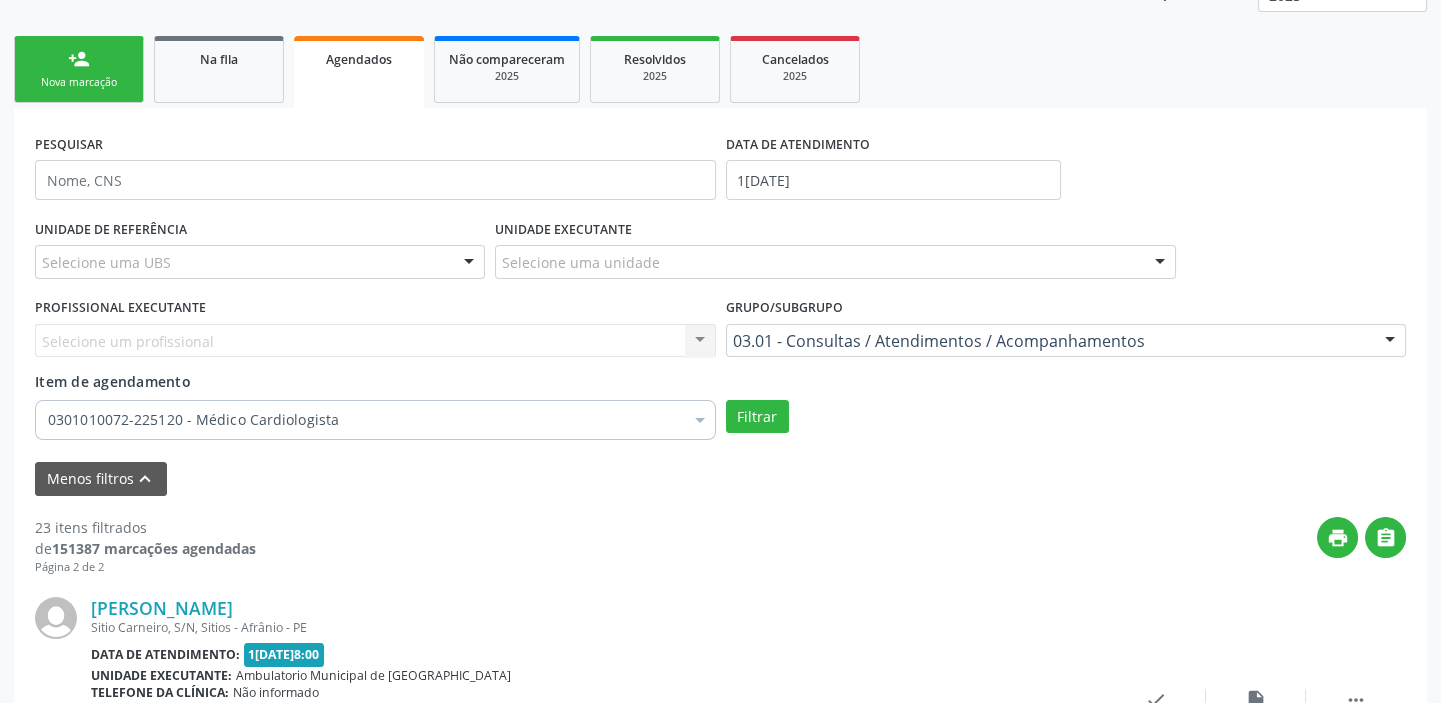 scroll, scrollTop: 210, scrollLeft: 0, axis: vertical 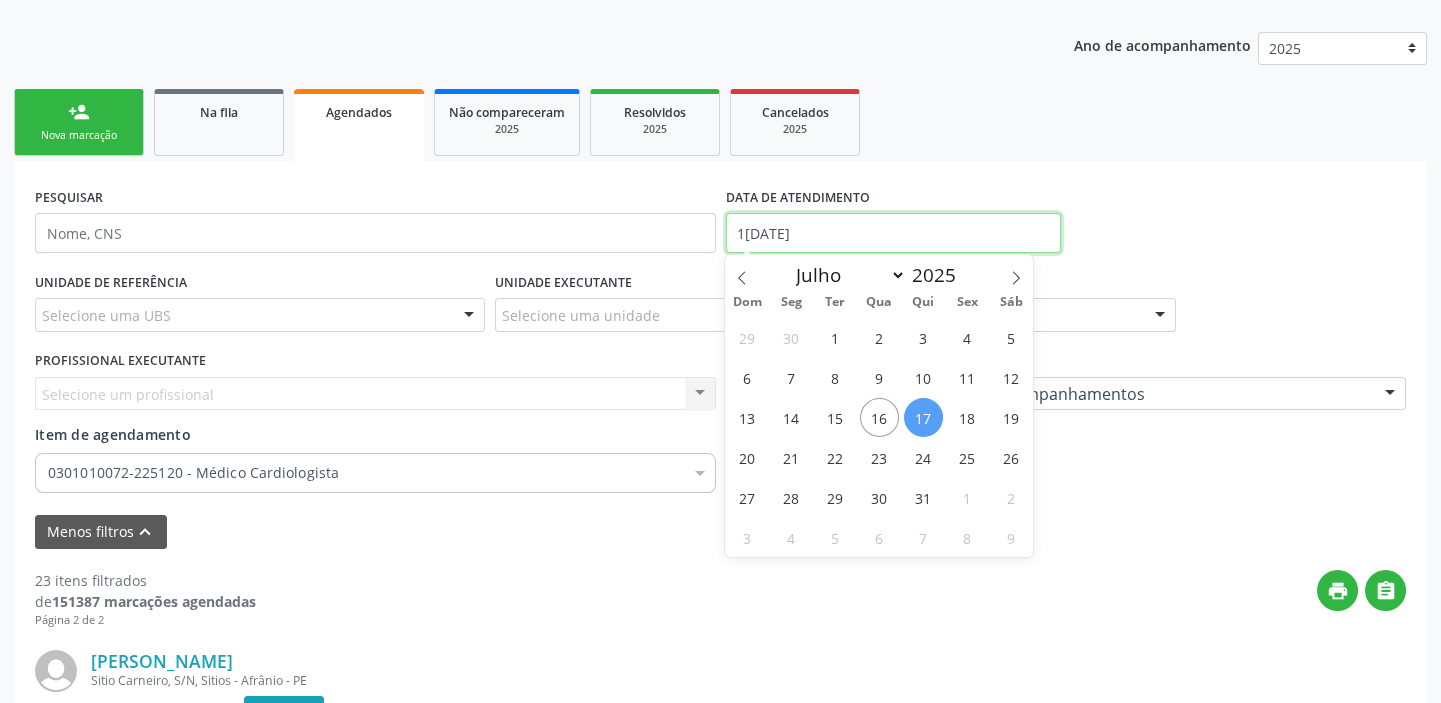 click on "17/07/2025" at bounding box center (893, 233) 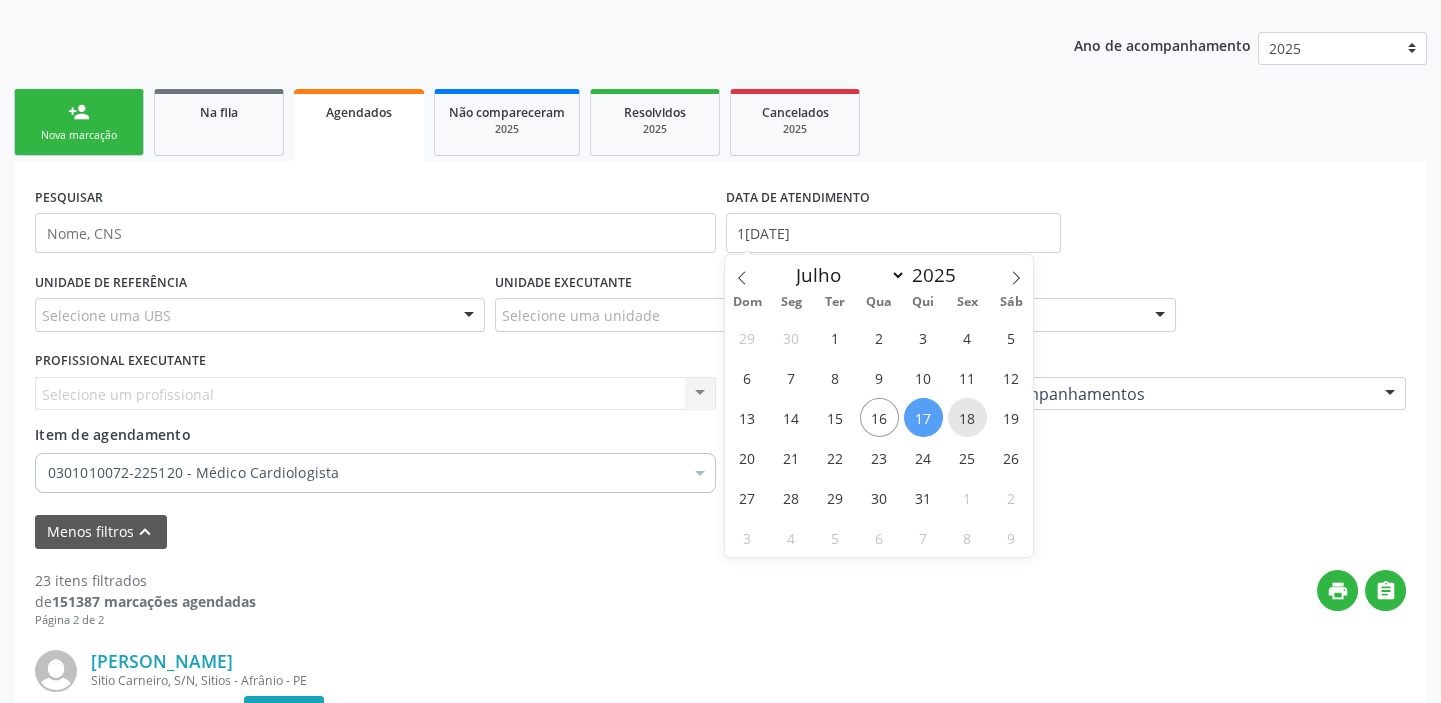 click on "18" at bounding box center (967, 417) 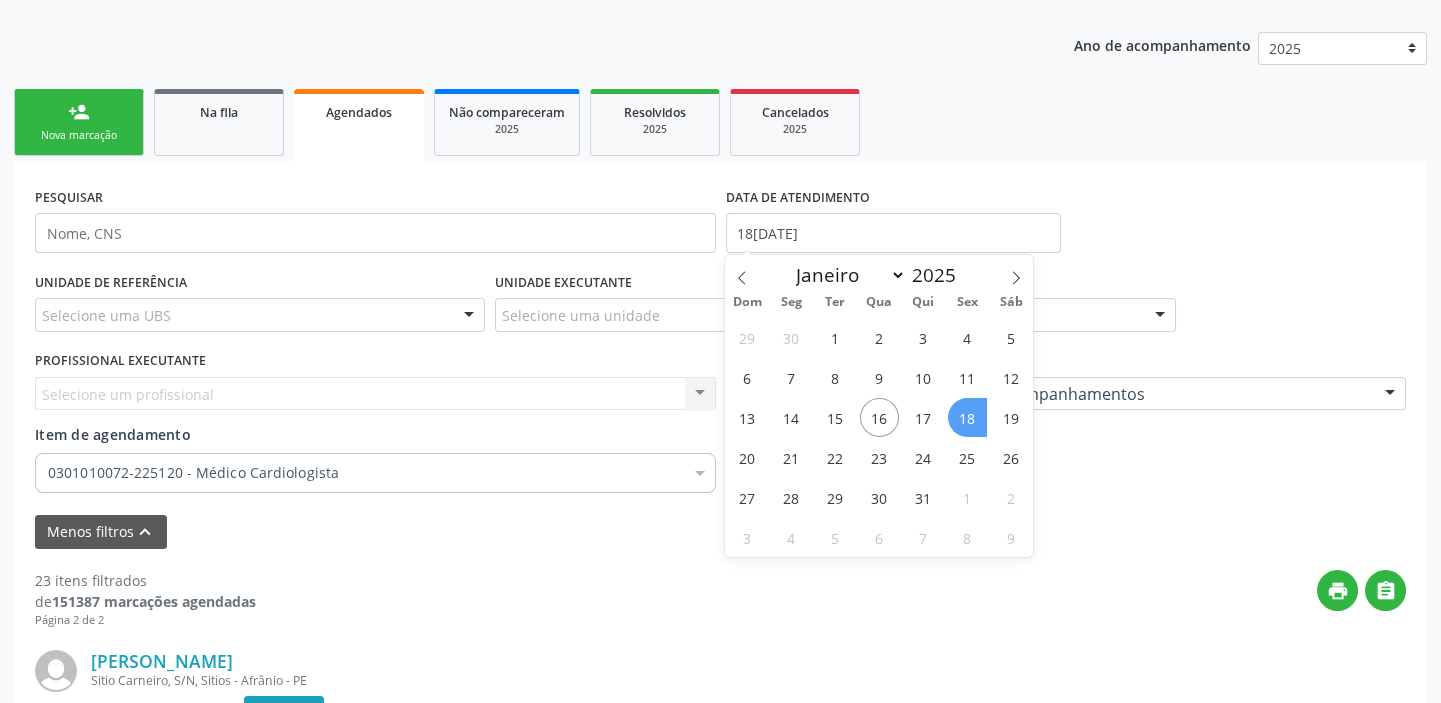 click on "18" at bounding box center [967, 417] 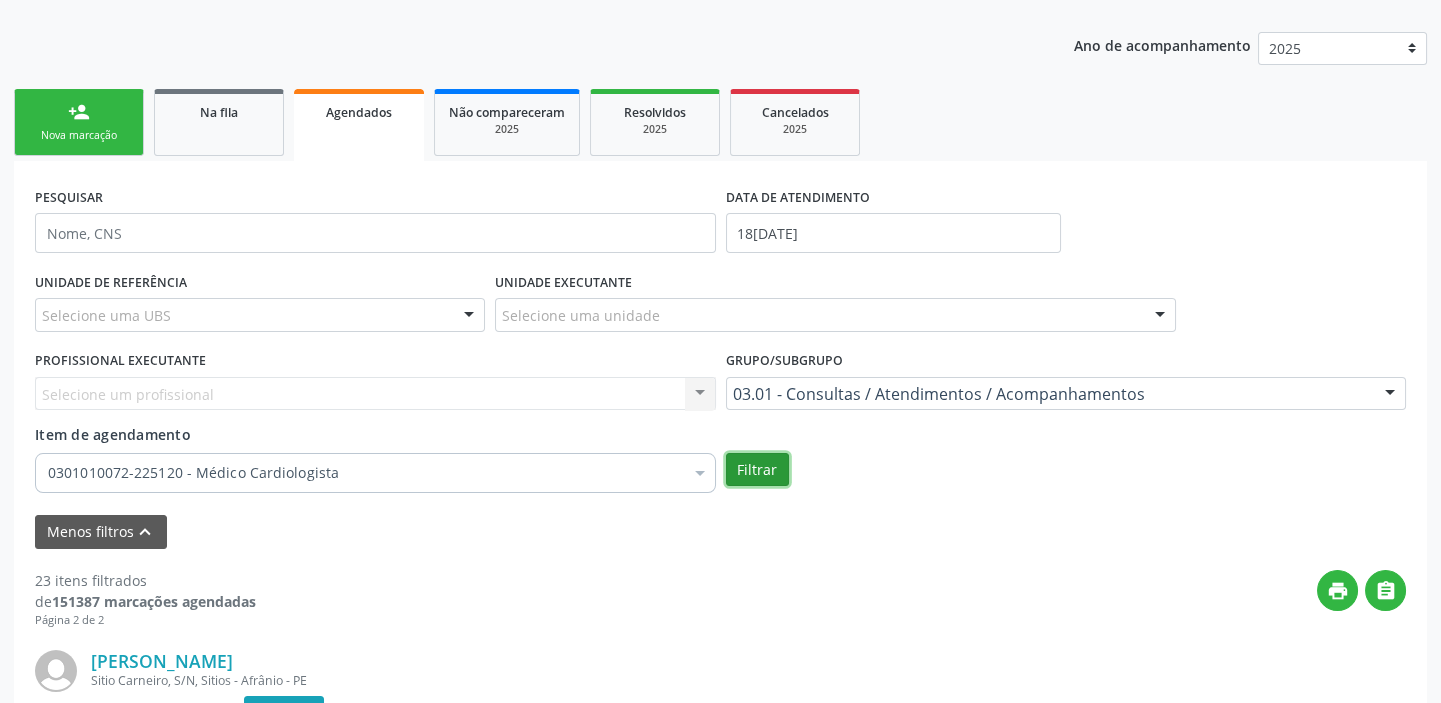 click on "Filtrar" at bounding box center [757, 470] 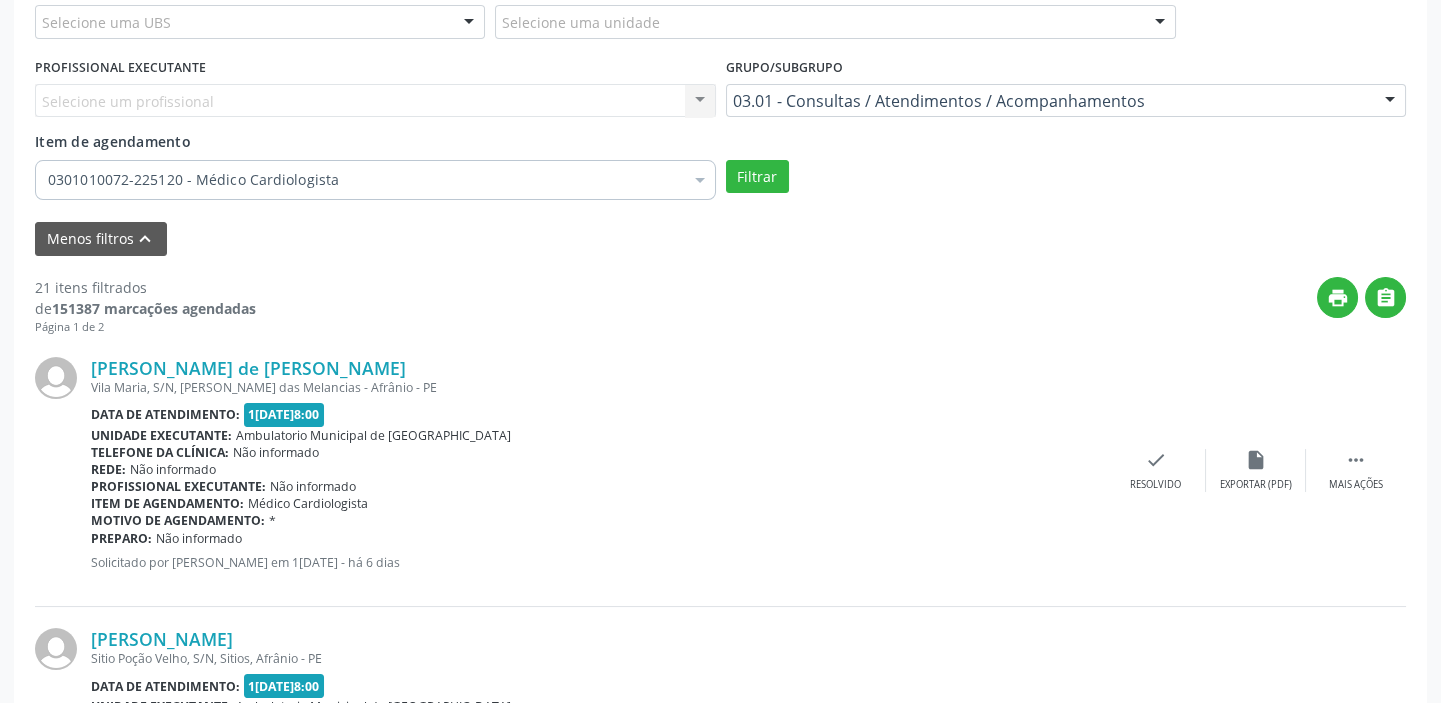 scroll, scrollTop: 483, scrollLeft: 0, axis: vertical 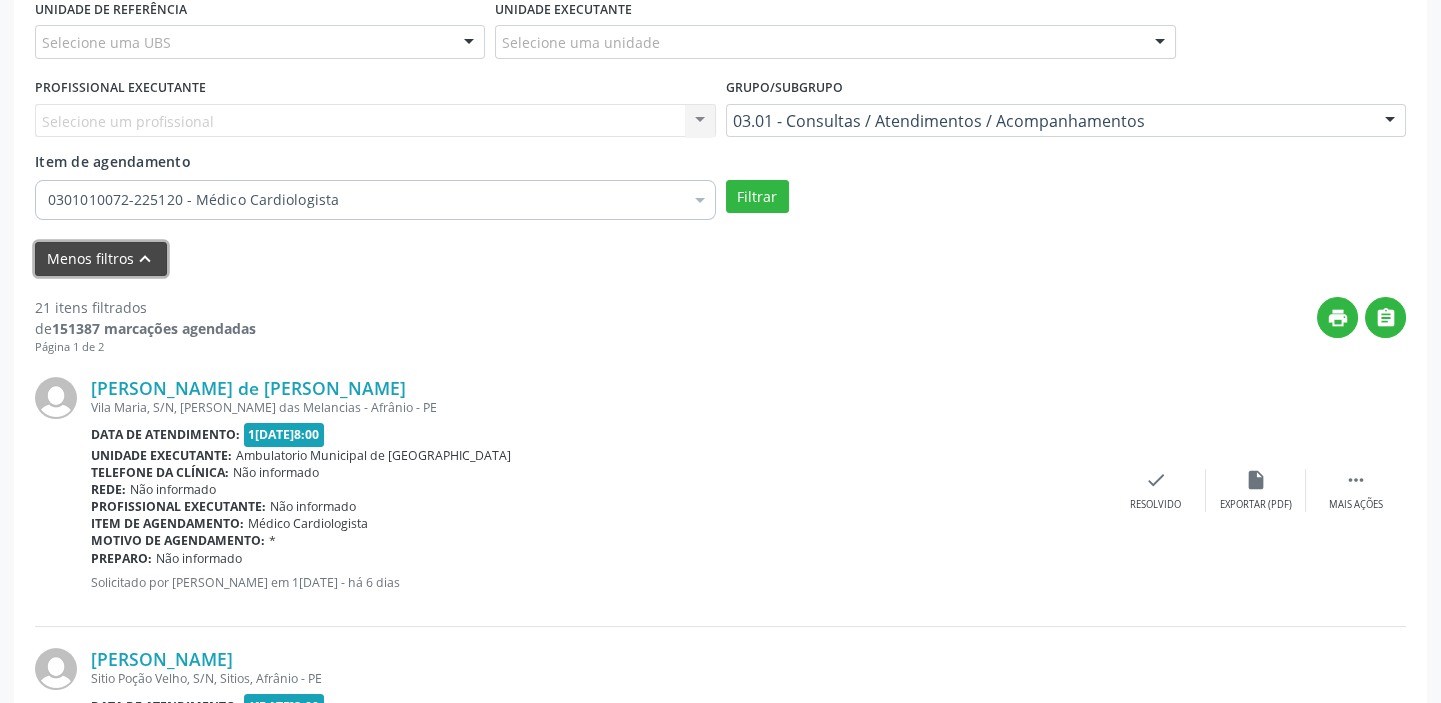 type 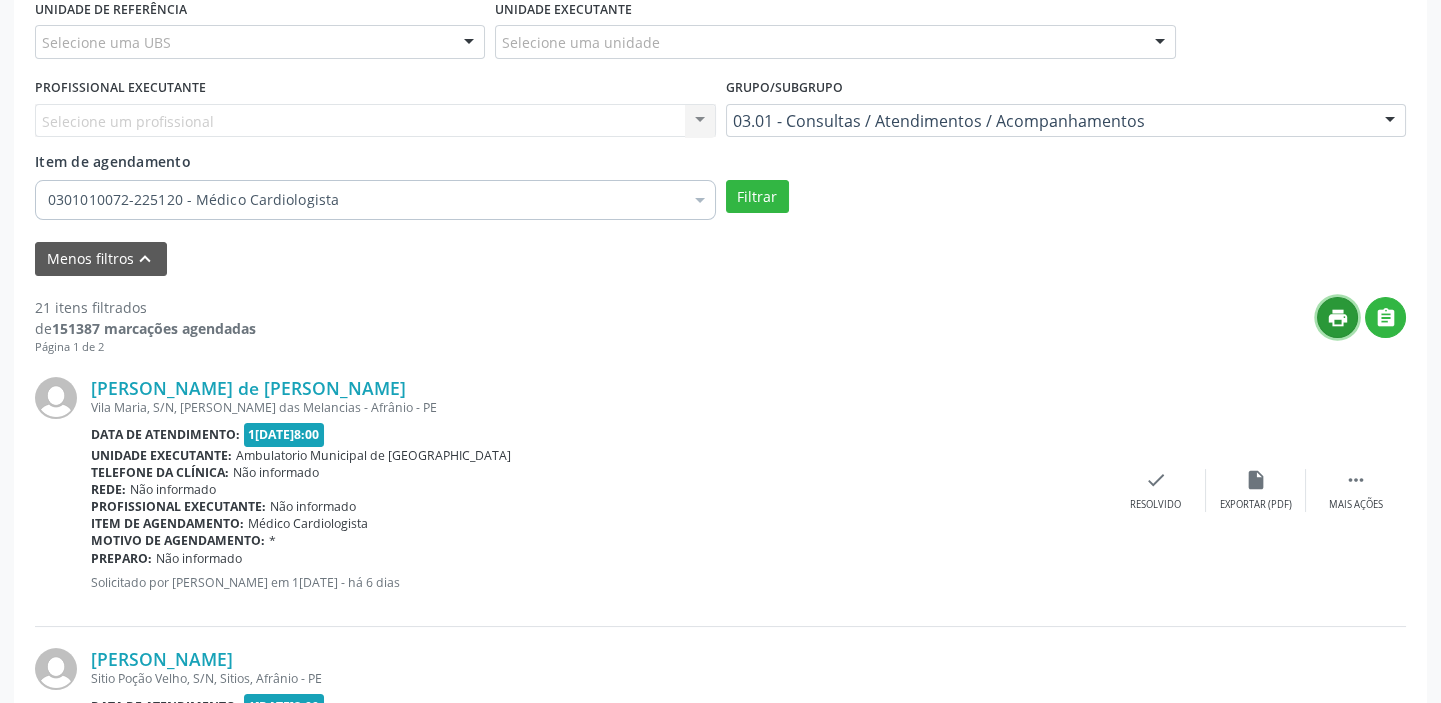 type 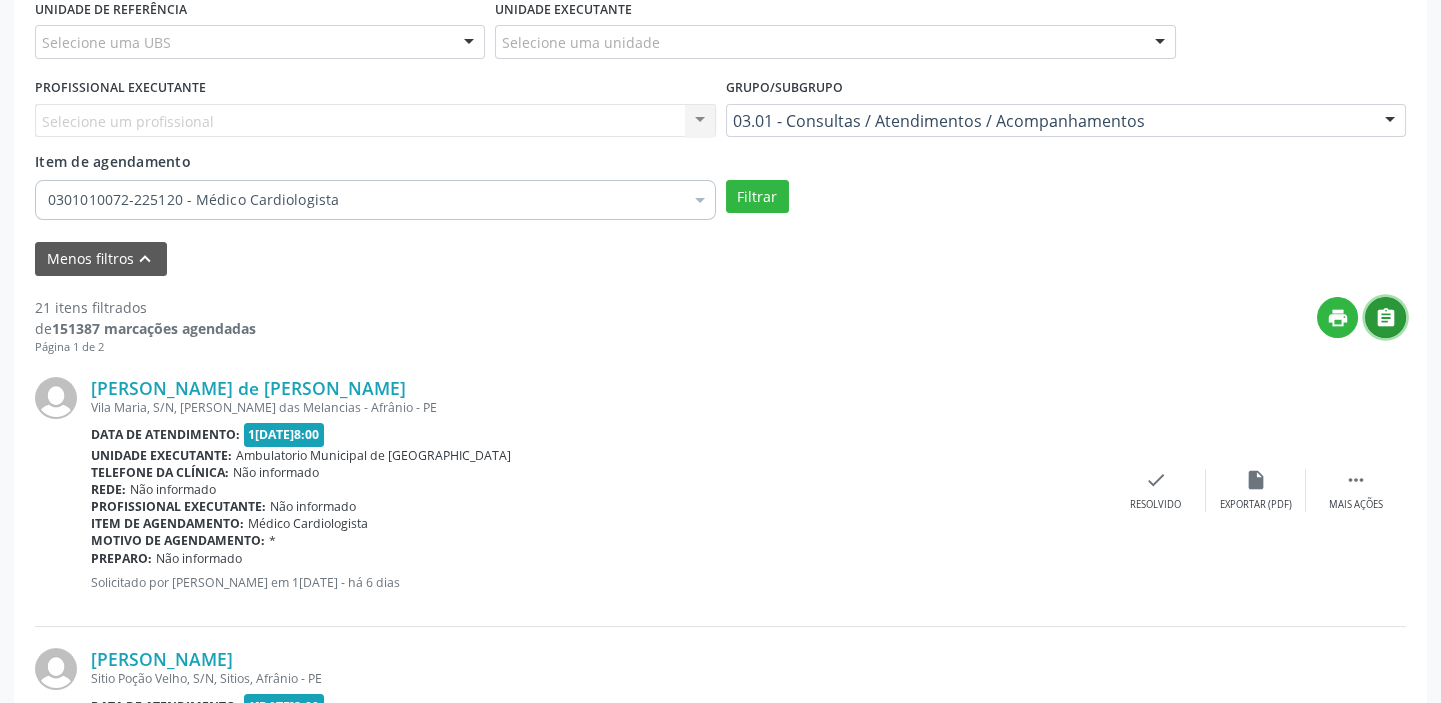 type 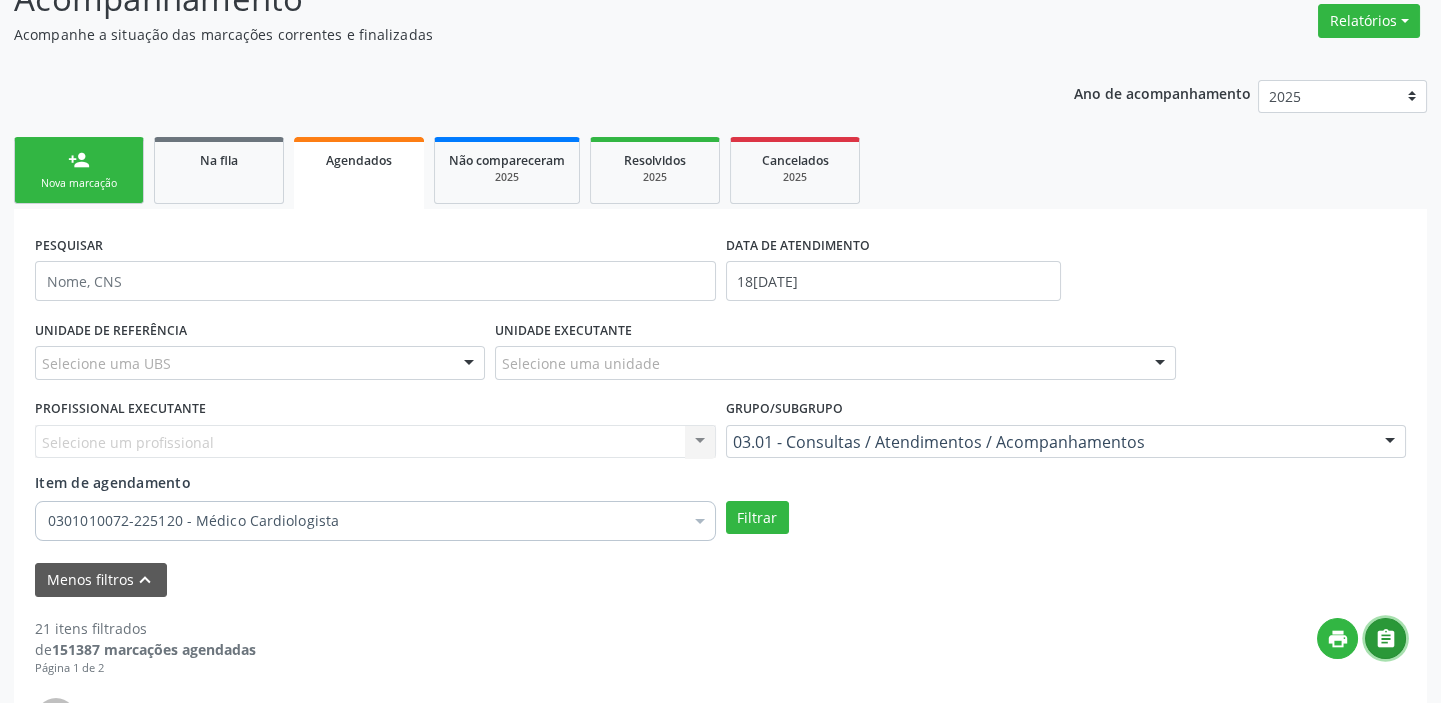 scroll, scrollTop: 120, scrollLeft: 0, axis: vertical 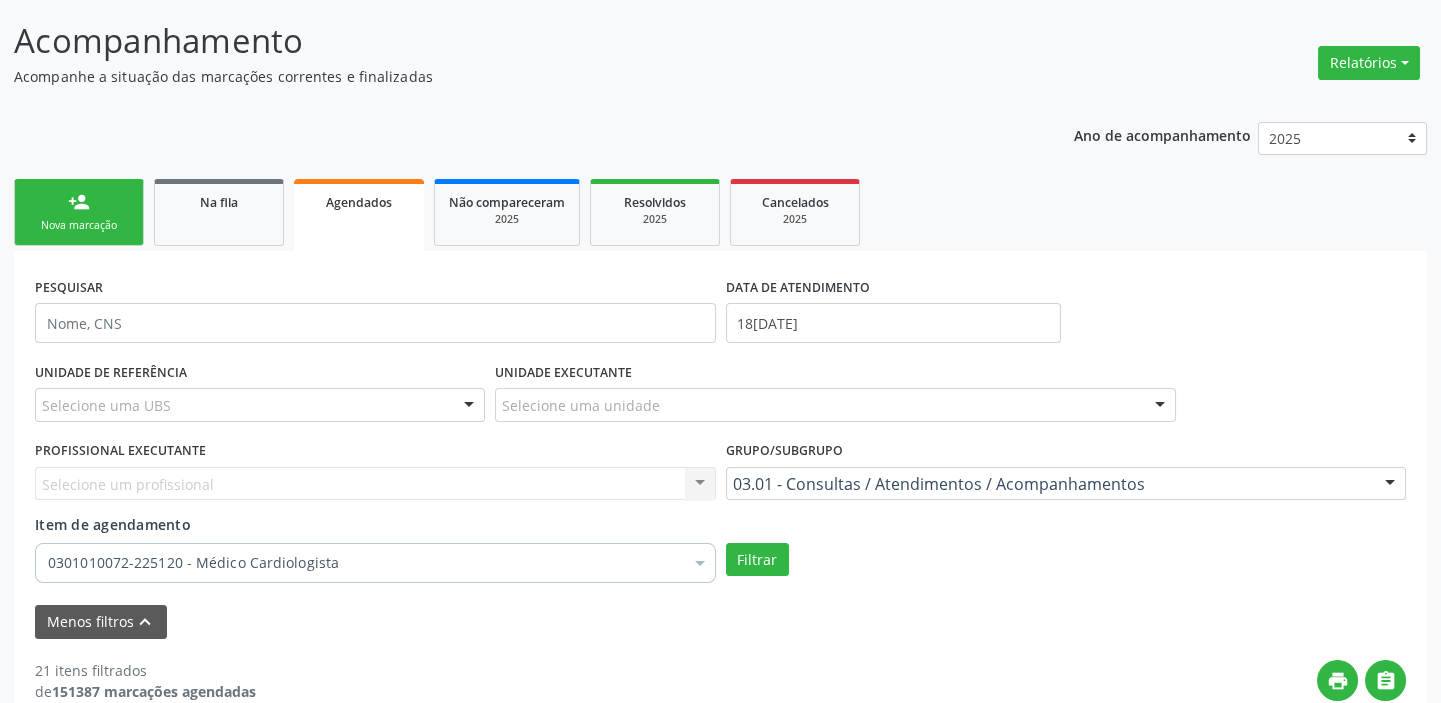 drag, startPoint x: 87, startPoint y: 225, endPoint x: 8, endPoint y: 194, distance: 84.8646 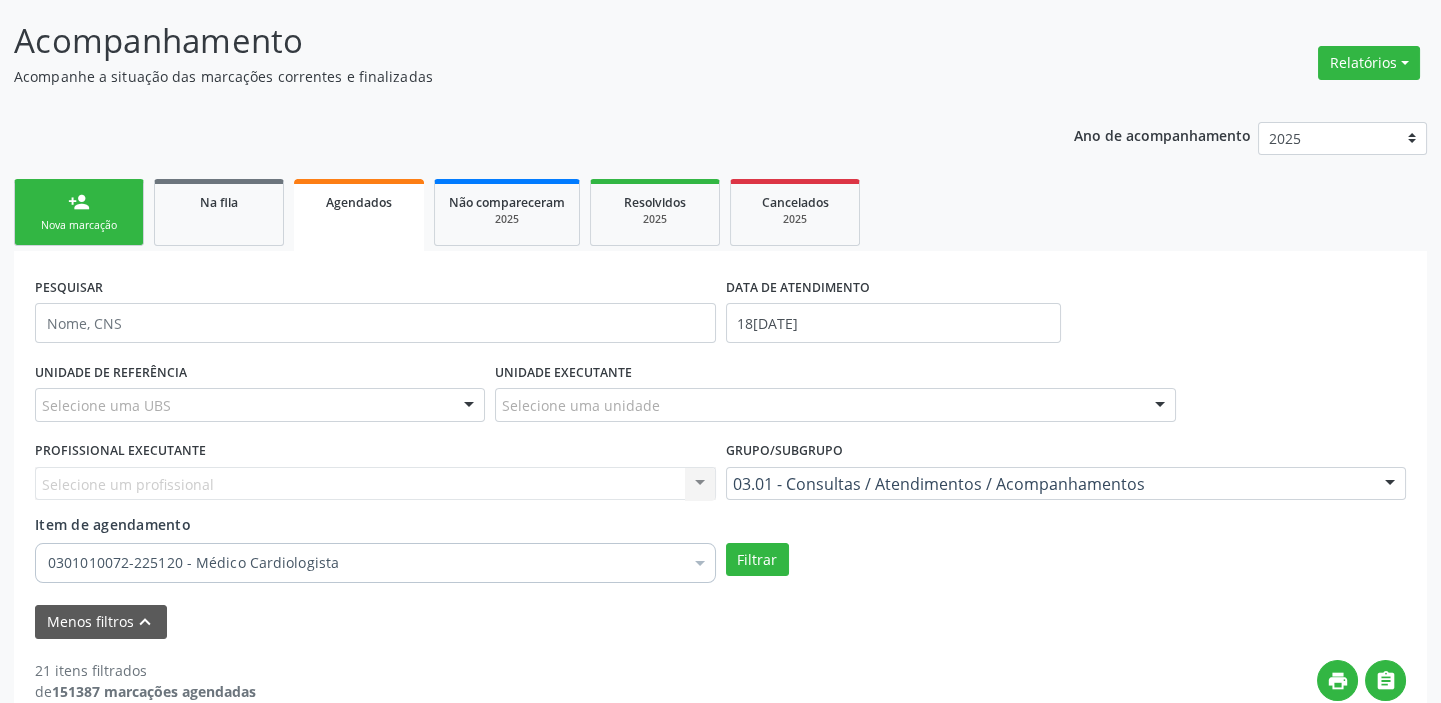 click on "Agendados" at bounding box center [359, 215] 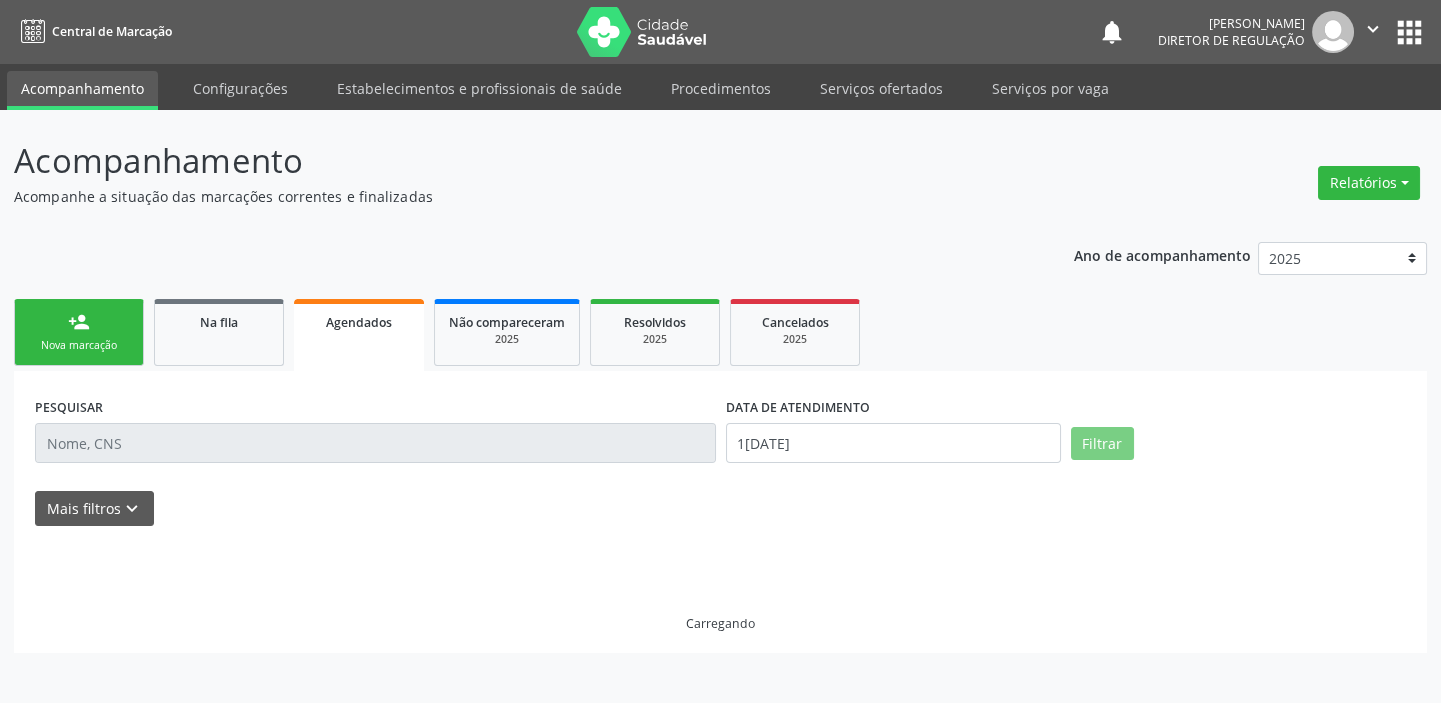 scroll, scrollTop: 0, scrollLeft: 0, axis: both 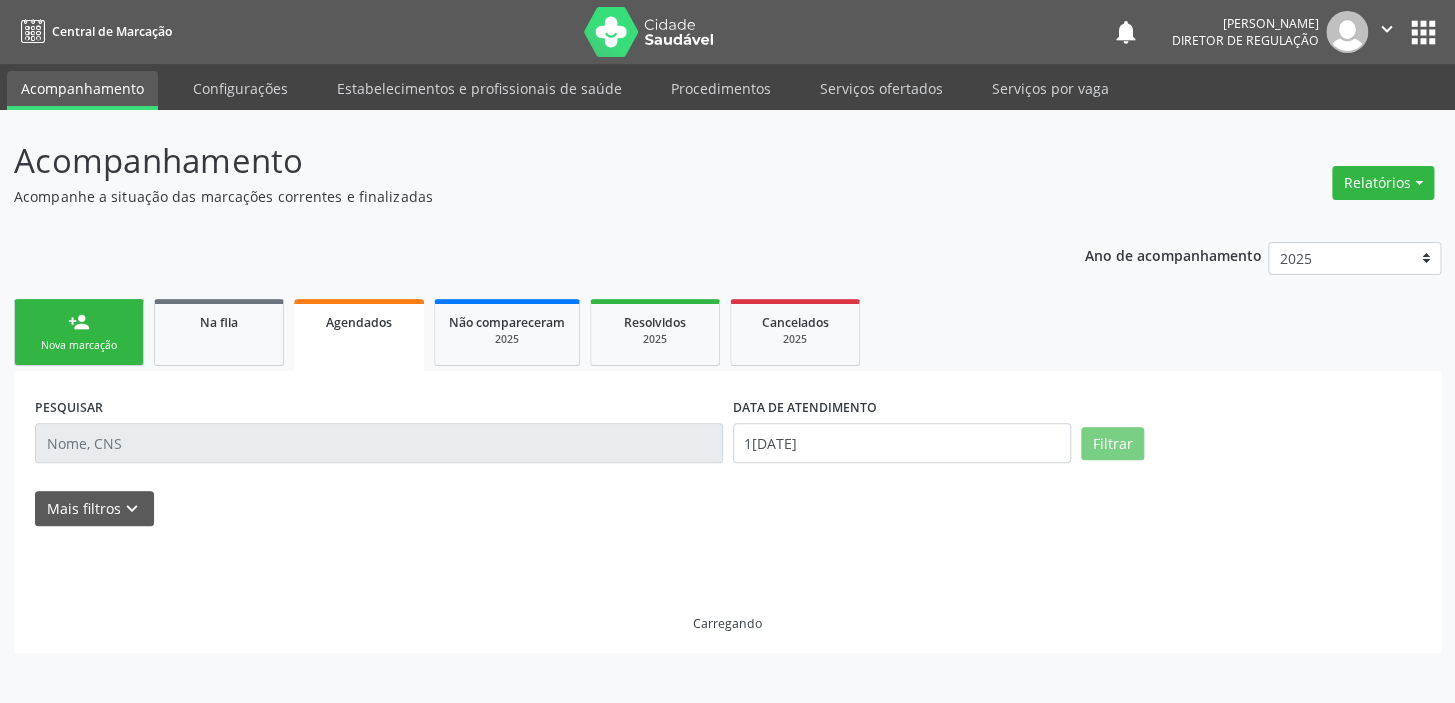 click on "Acompanhamento
Acompanhe a situação das marcações correntes e finalizadas
Relatórios
Acompanhamento
Consolidado
Agendamentos
Procedimentos realizados
Ano de acompanhamento
2025 2024 2023 2022 2021 2020 2019 2018
person_add
Nova marcação
Na fila   Agendados   Não compareceram
2025
Resolvidos
2025
Cancelados
2025
PESQUISAR
DATA DE ATENDIMENTO
16/07/2025
Filtrar
UNIDADE DE REFERÊNCIA
Selecione uma UBS
Todas as UBS   ESF de Extrema   ESF de Barra das Melancias   ESF Jose e Maria Rodrigues de Macedo   ESF Maria da Silva Pereira   ESF Isabel Gomes   ESF Jose Ramos   ESF Custodia Maria da Conceicao   ESF Rosalia Cavalcanti Gomes   ESF Maria Dilurdes da Silva   ESF Ana Coelho Nonato
Nenhum resultado encontrado para: "   "" at bounding box center (727, 394) 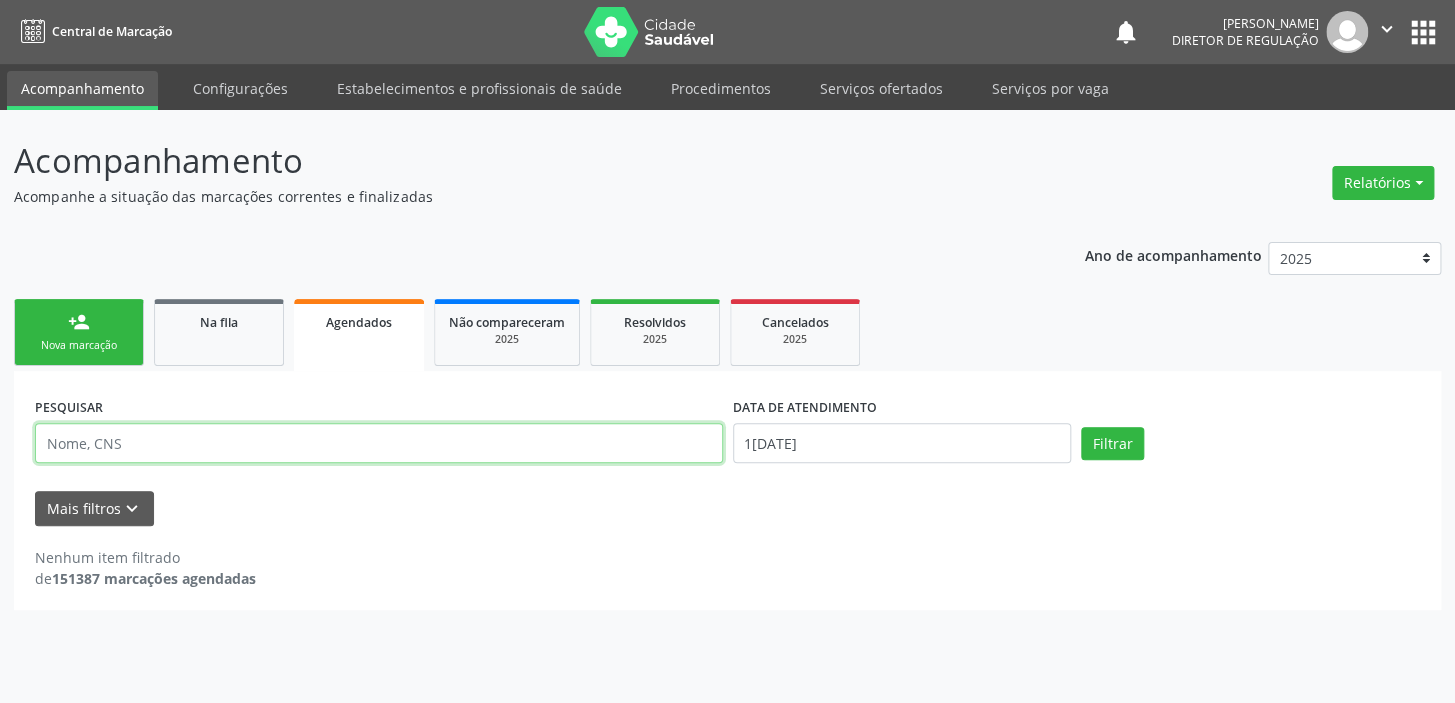 click at bounding box center (379, 443) 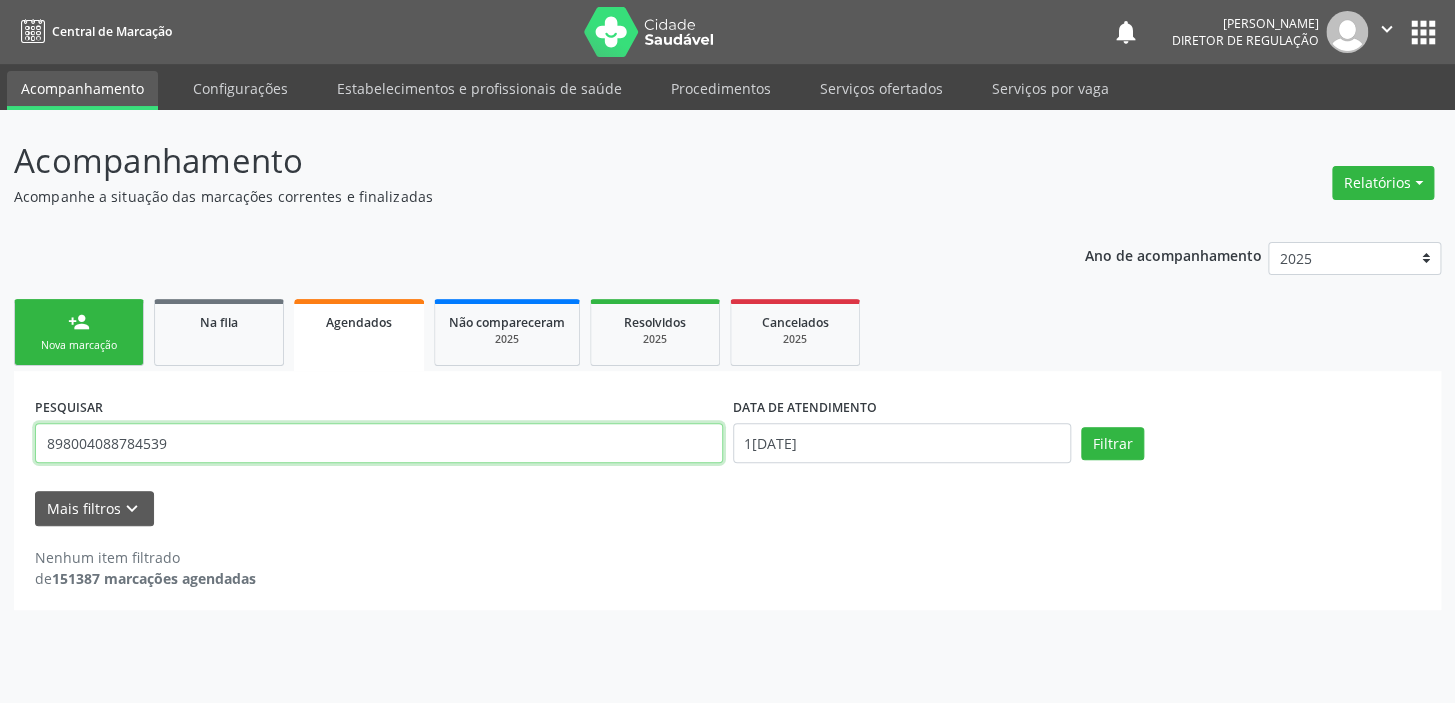 type on "898004088784539" 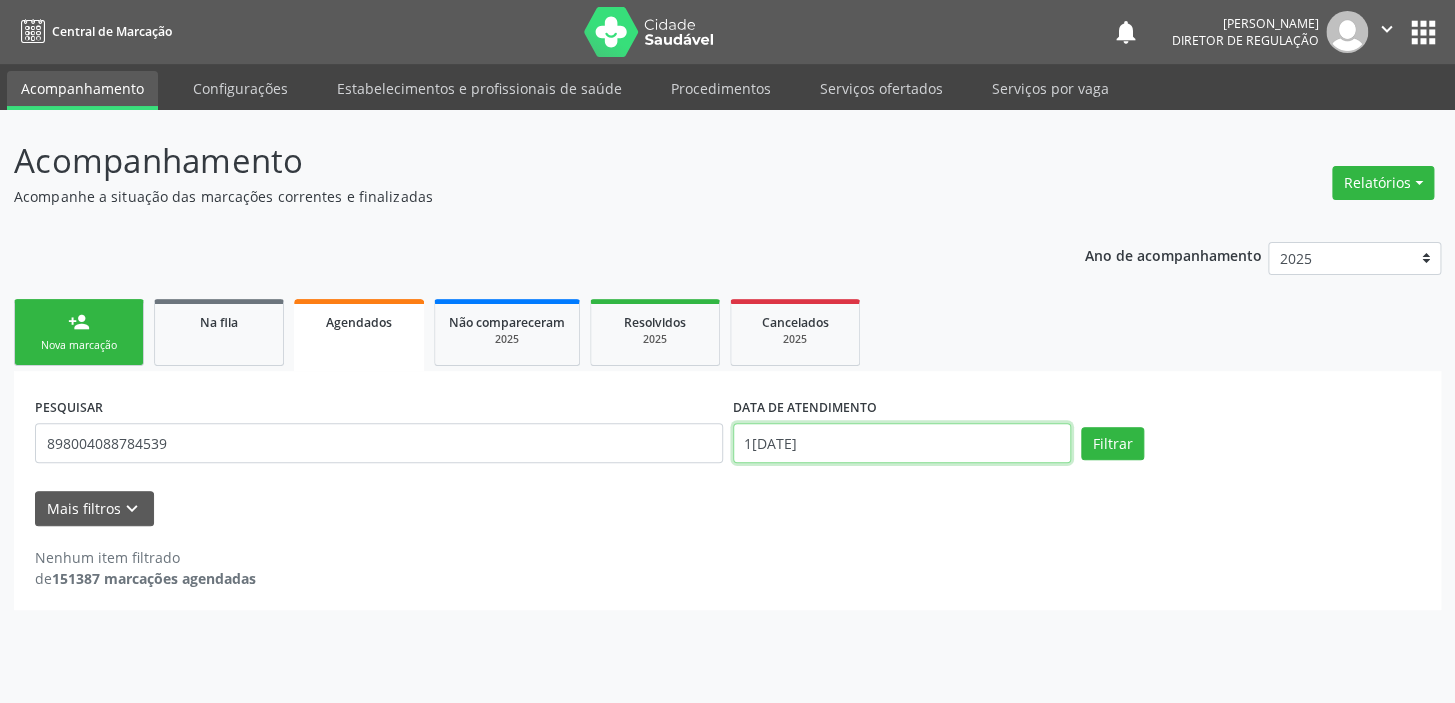 click on "1[DATE]" at bounding box center (902, 443) 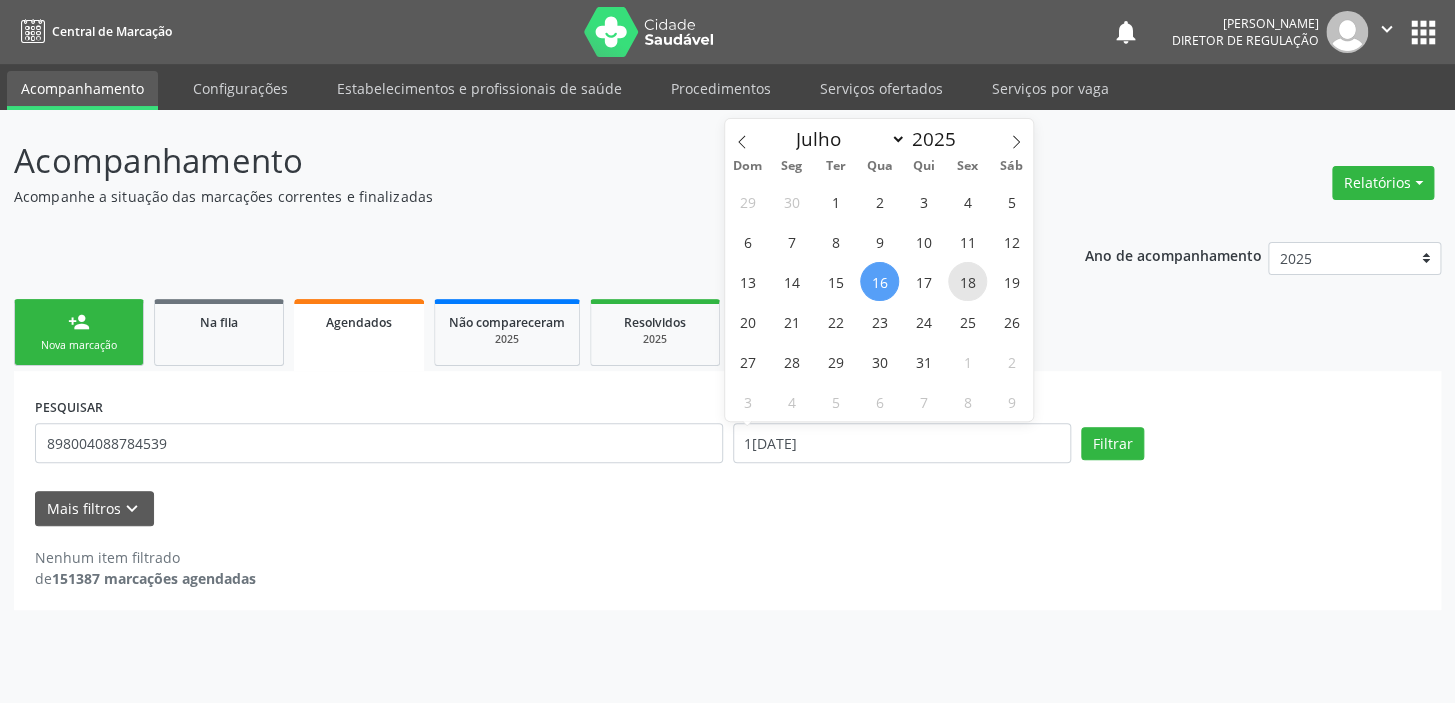 click on "18" at bounding box center (967, 281) 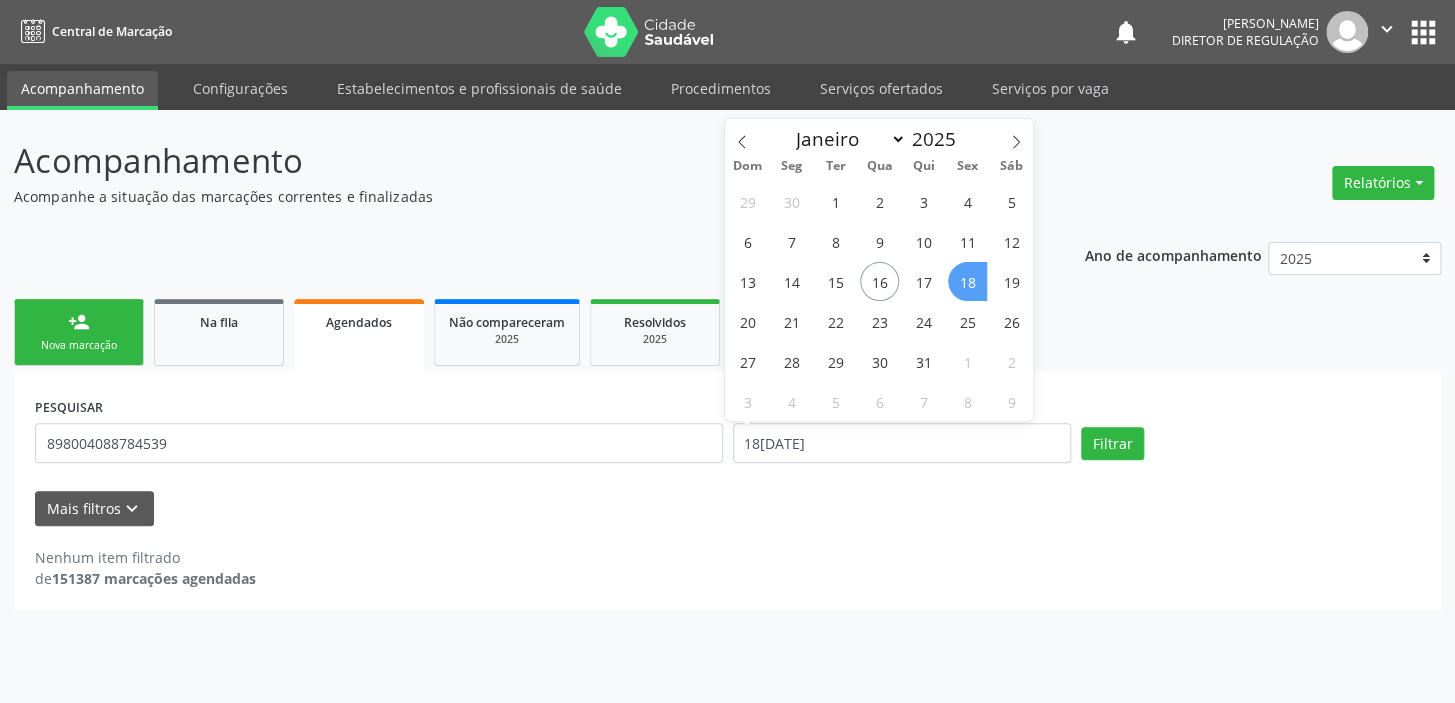 click on "18" at bounding box center [967, 281] 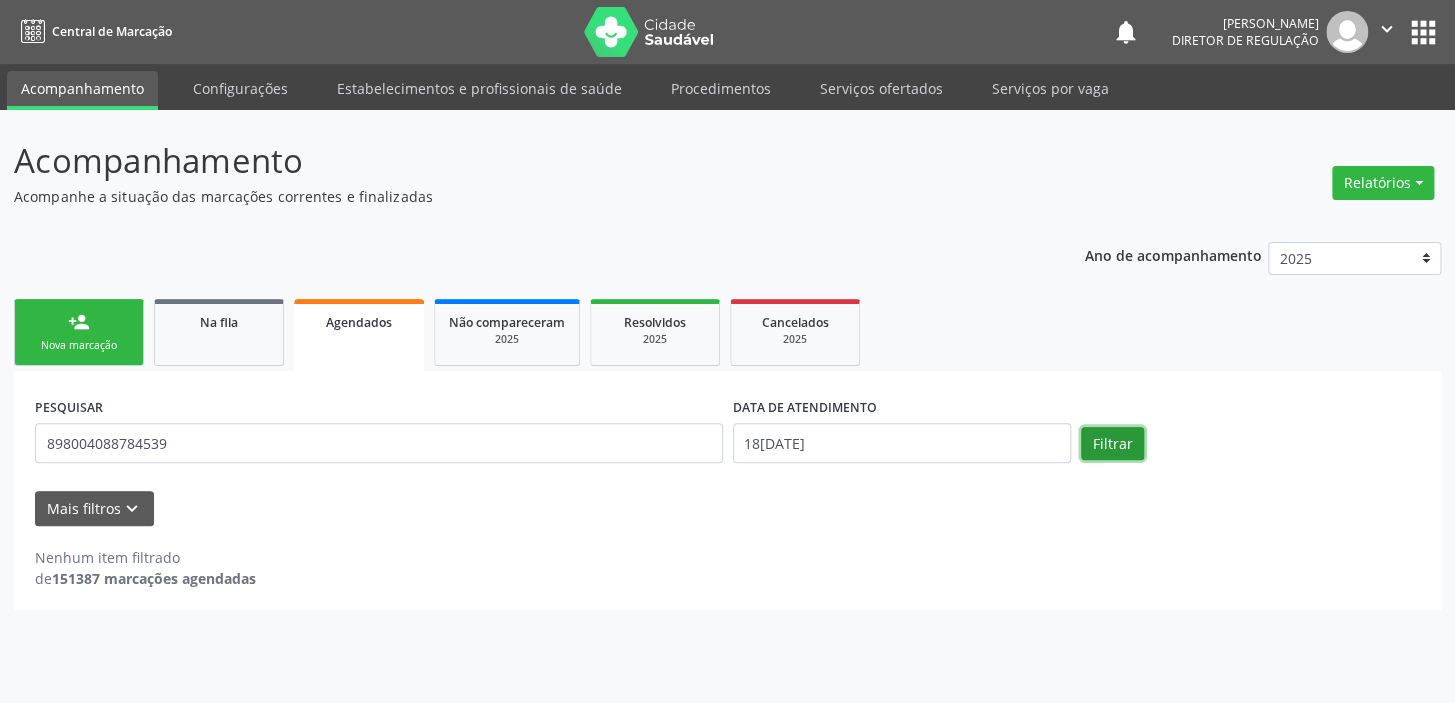 click on "Filtrar" at bounding box center (1112, 444) 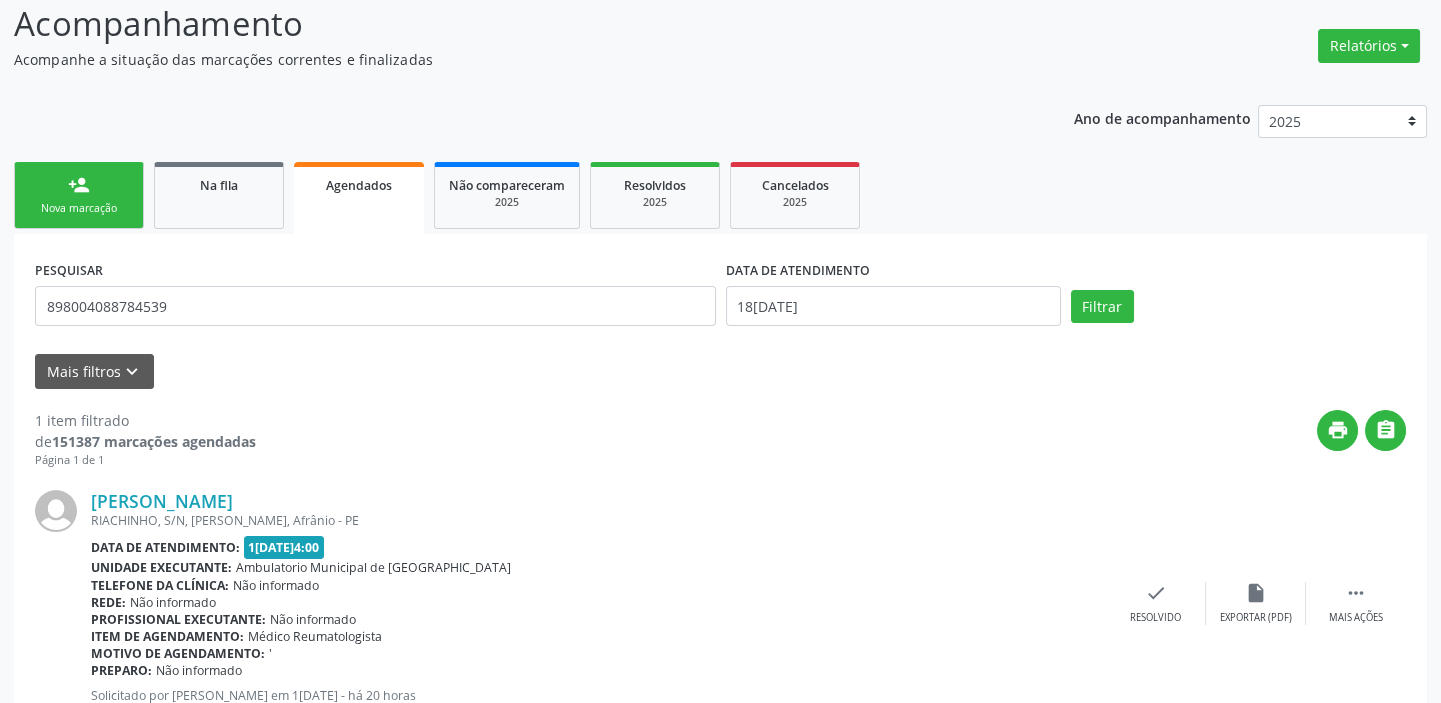 scroll, scrollTop: 207, scrollLeft: 0, axis: vertical 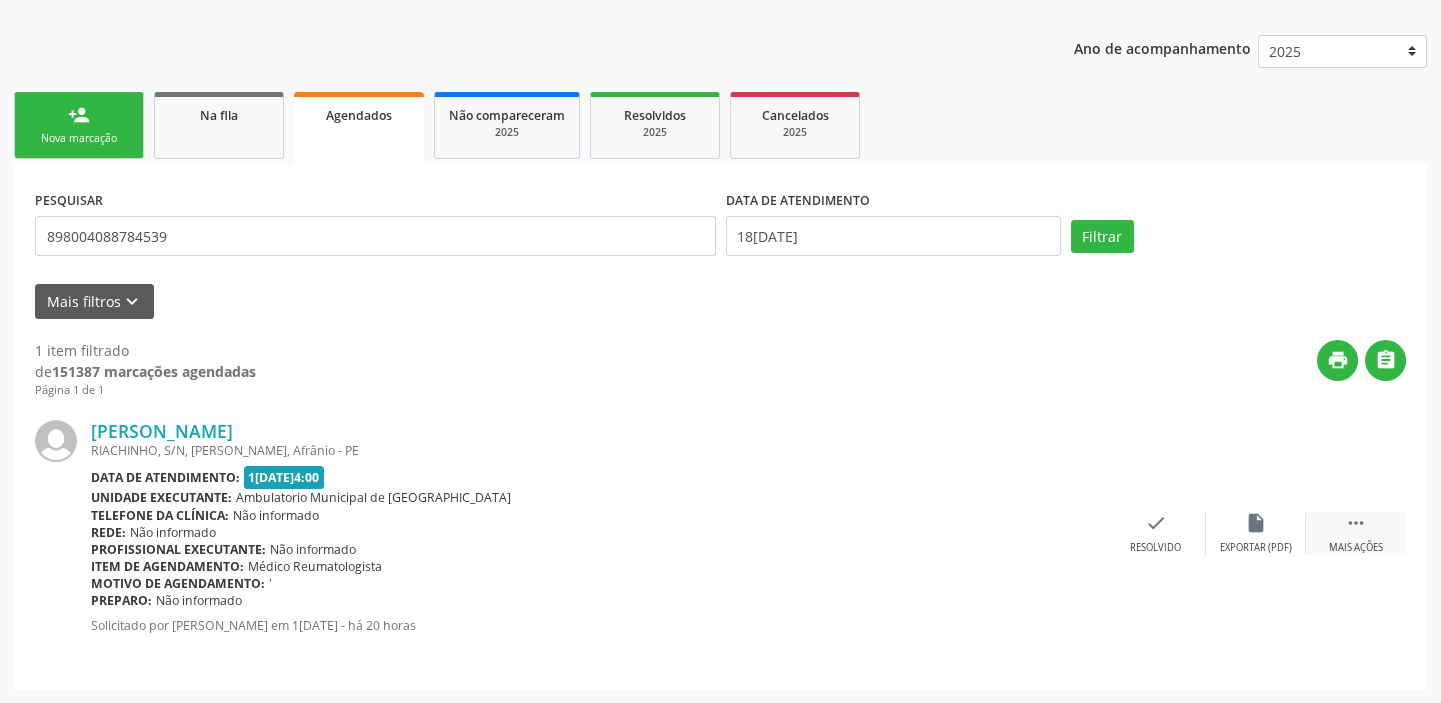 drag, startPoint x: 1343, startPoint y: 522, endPoint x: 1317, endPoint y: 525, distance: 26.172504 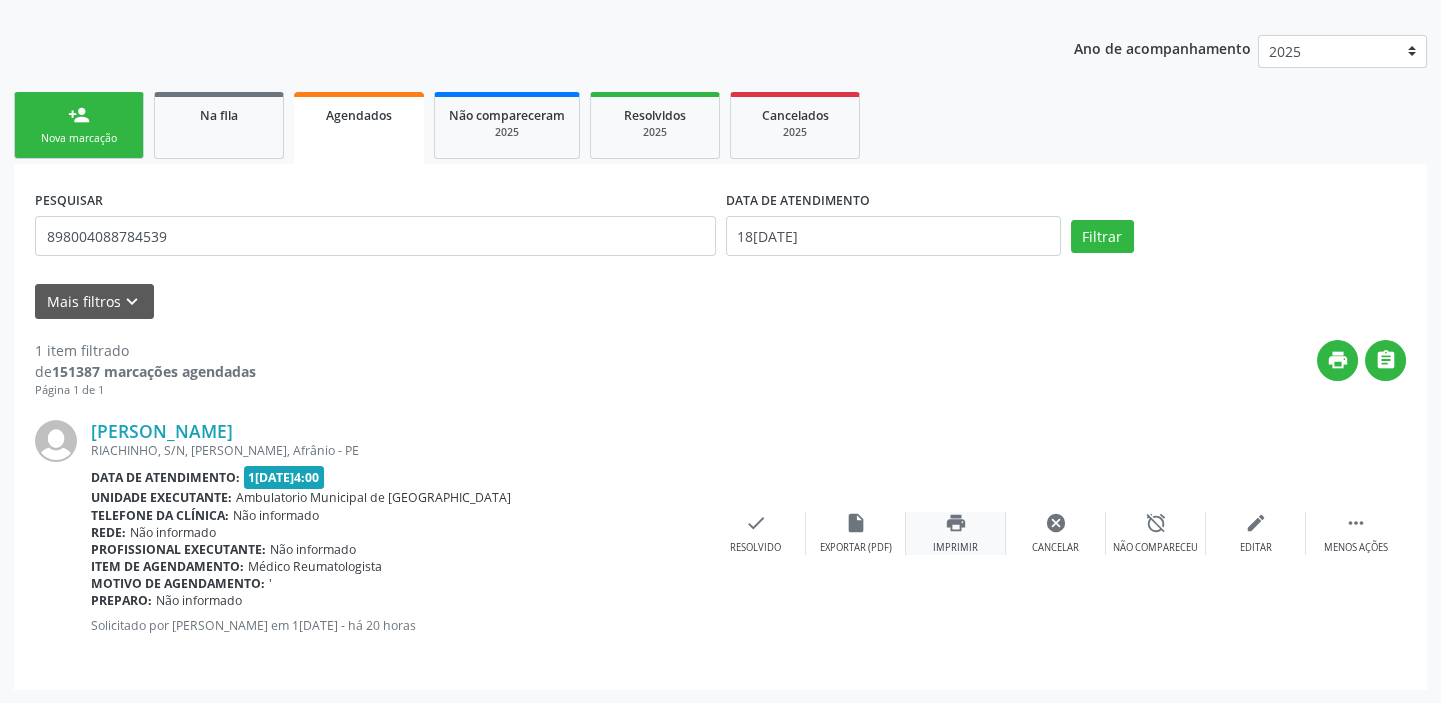 click on "print" at bounding box center [956, 523] 